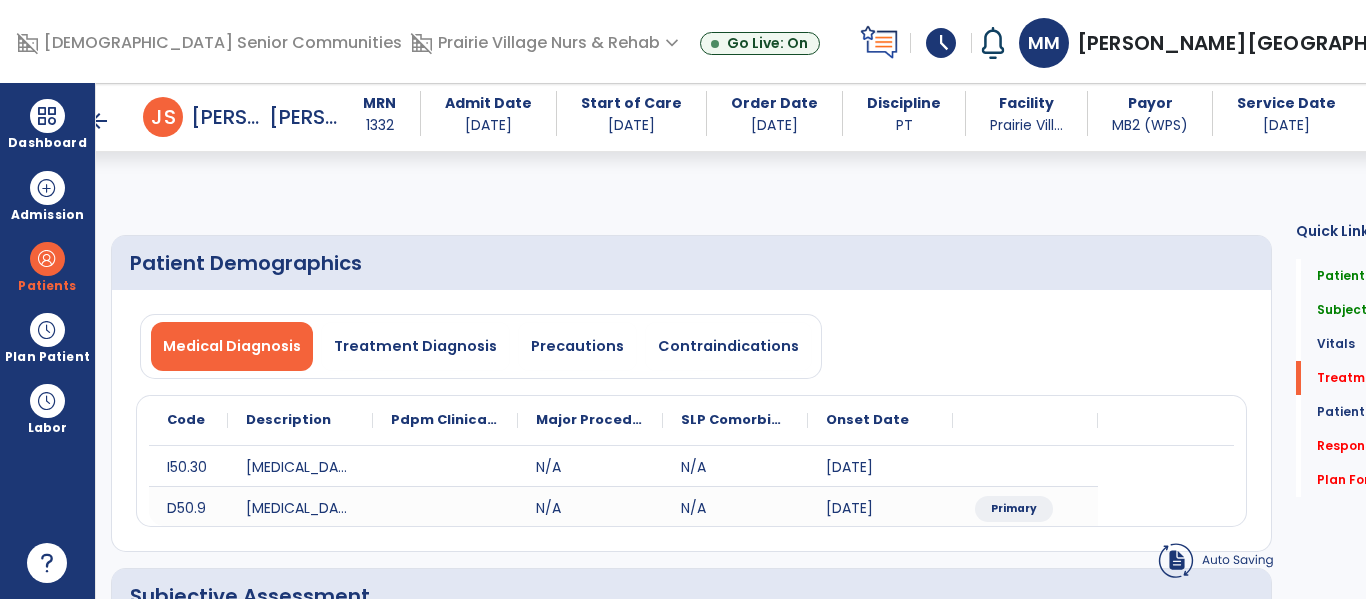 select on "*" 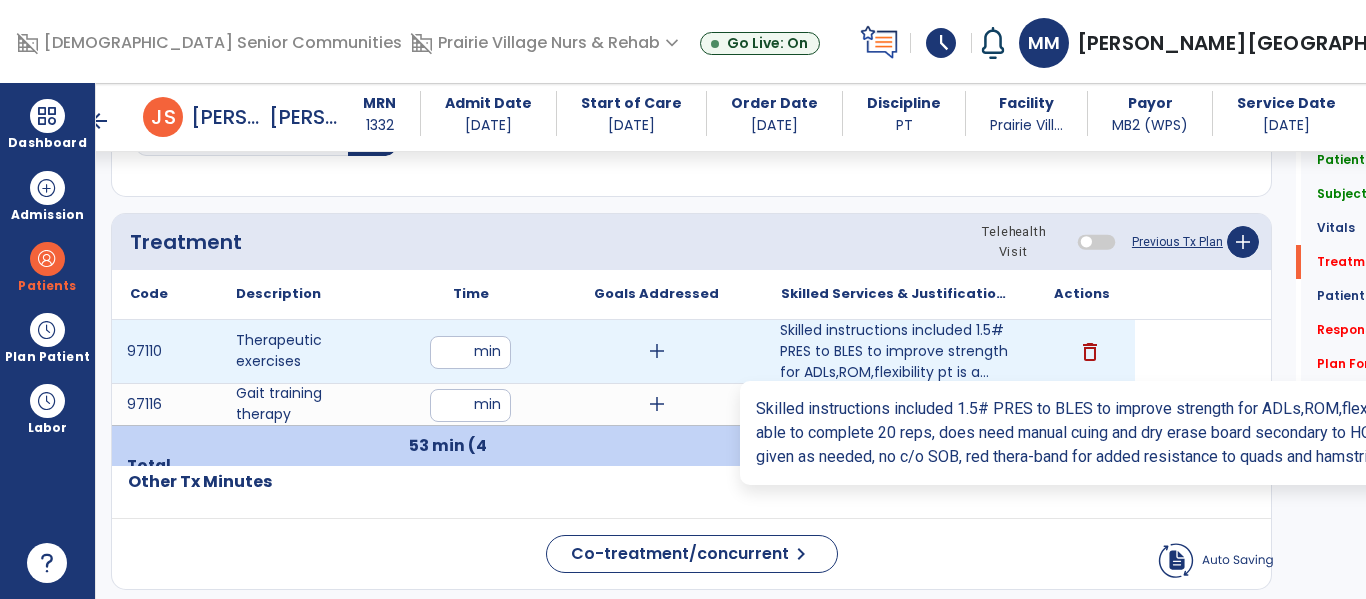 click on "Skilled instructions included 1.5# PRES to BLES to improve strength for ADLs,ROM,flexibility pt is a..." at bounding box center [896, 351] 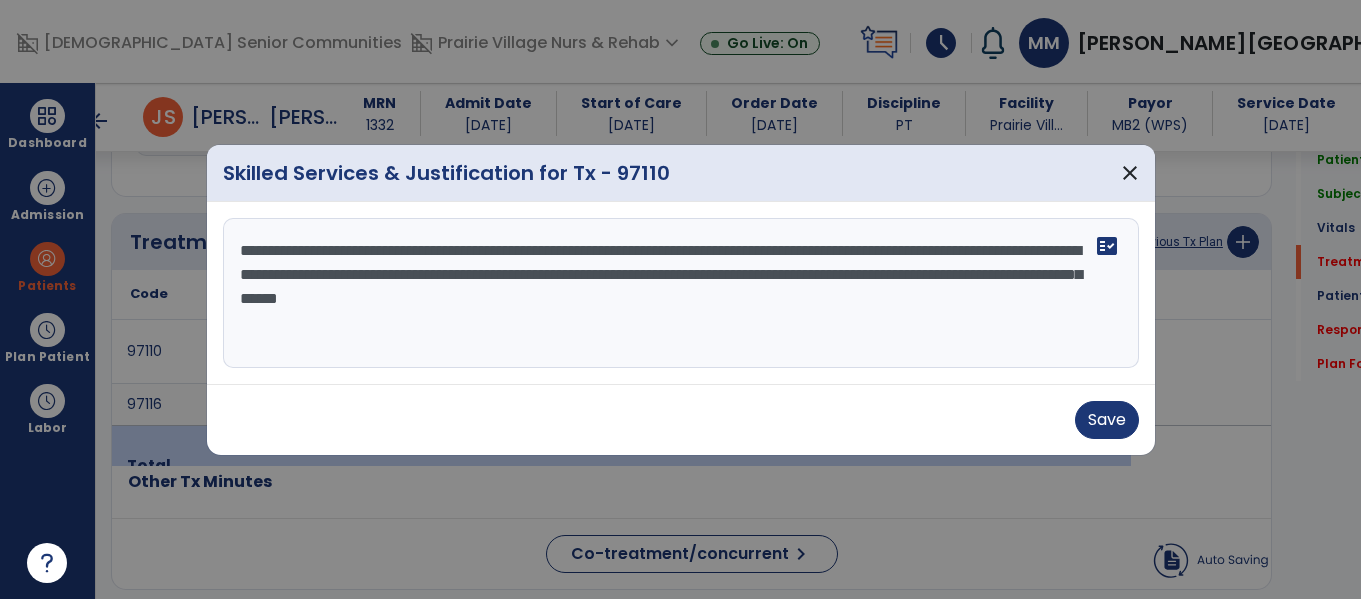 scroll, scrollTop: 1076, scrollLeft: 0, axis: vertical 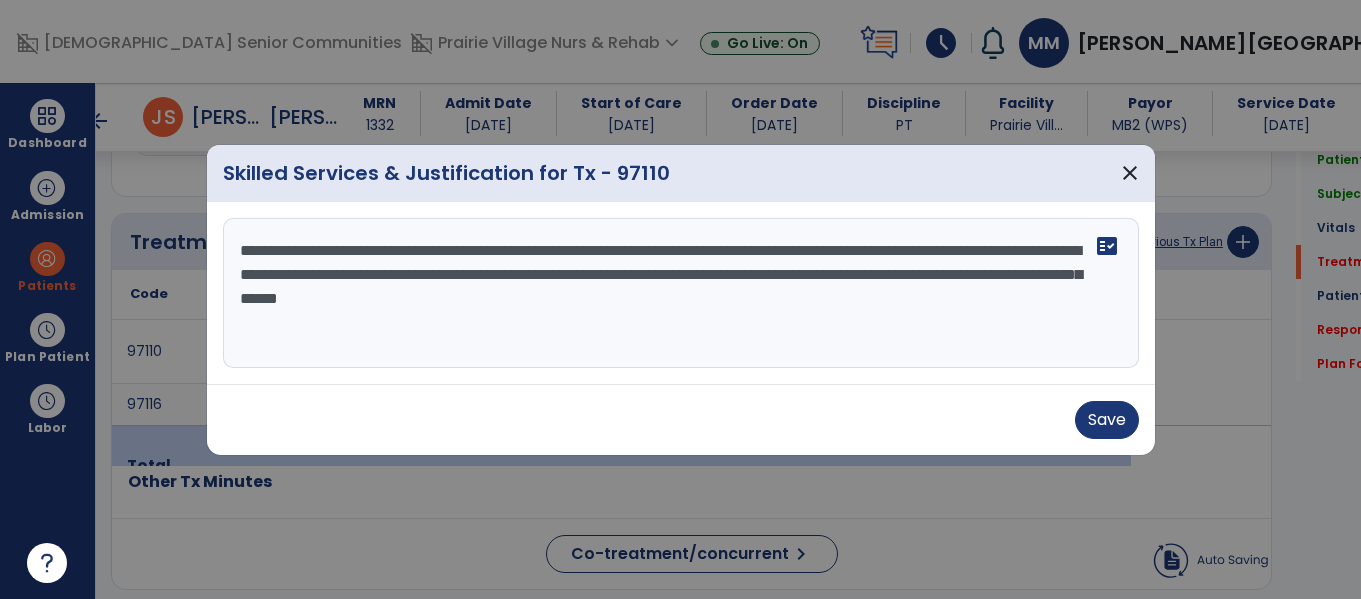 click on "**********" at bounding box center [681, 293] 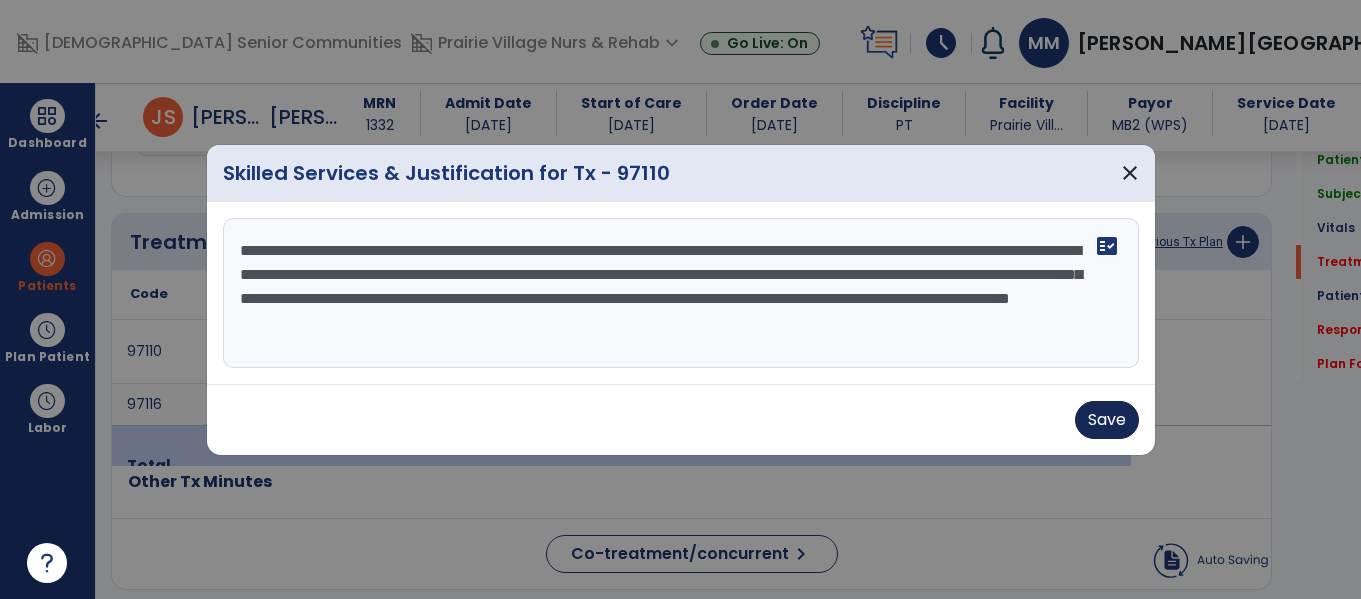 type on "**********" 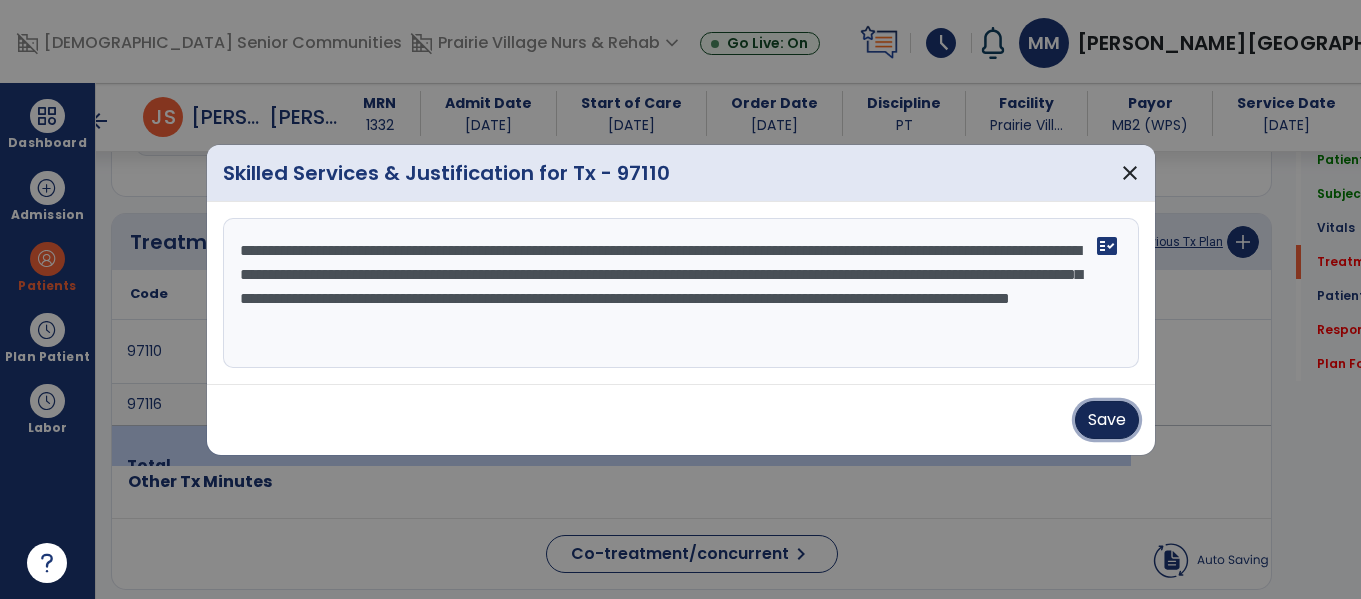 click on "Save" at bounding box center [1107, 420] 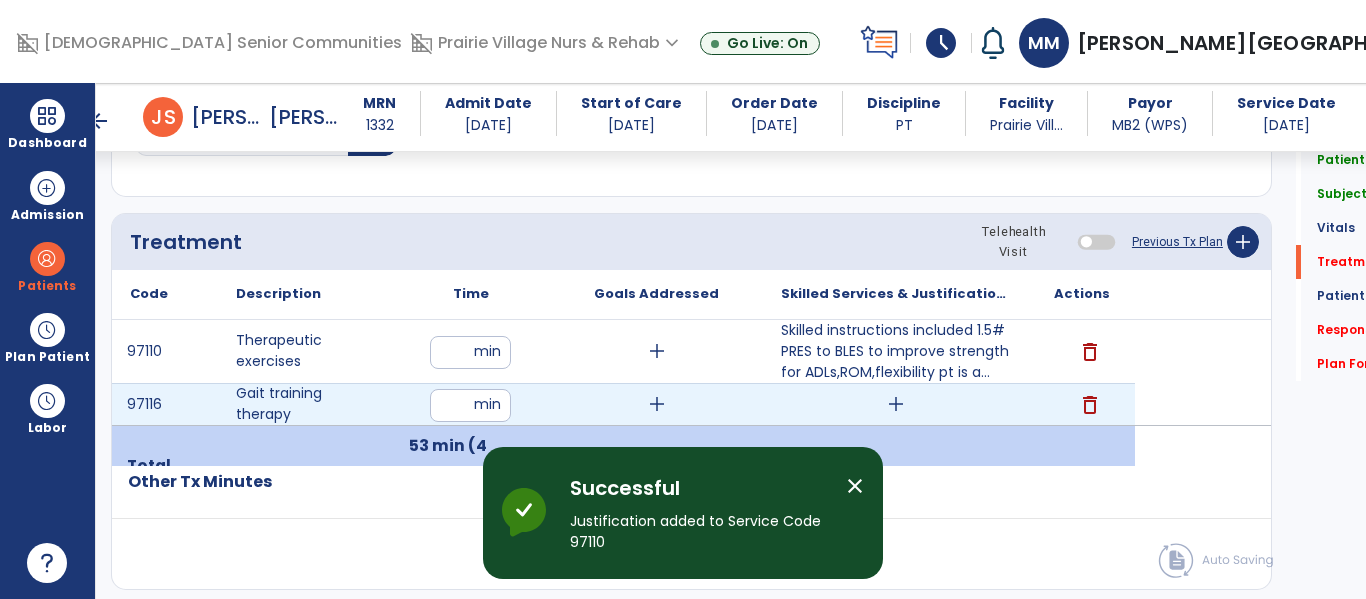 click on "add" at bounding box center [896, 404] 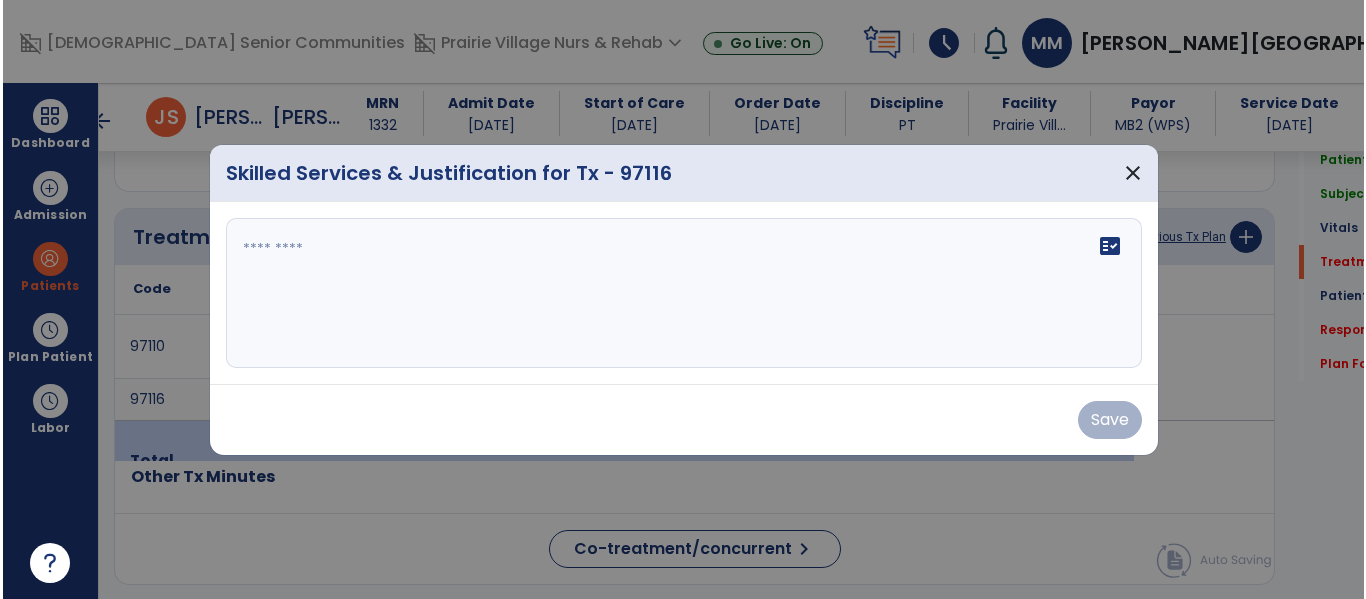 scroll, scrollTop: 1076, scrollLeft: 0, axis: vertical 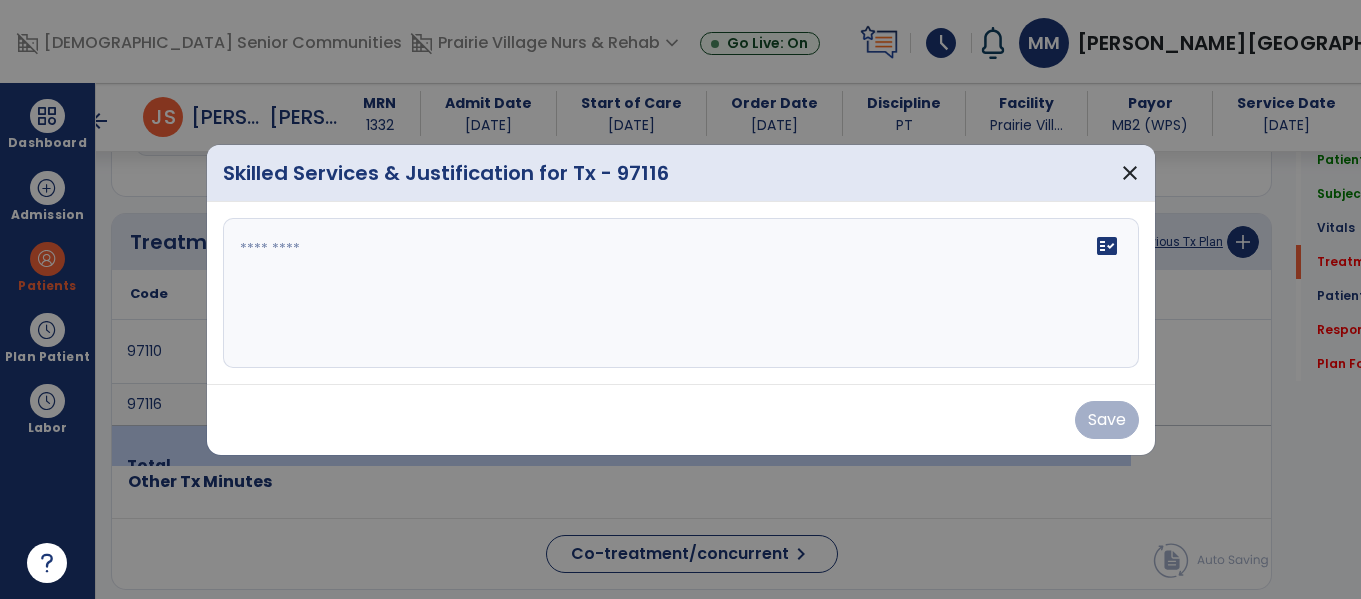 click on "fact_check" at bounding box center [681, 293] 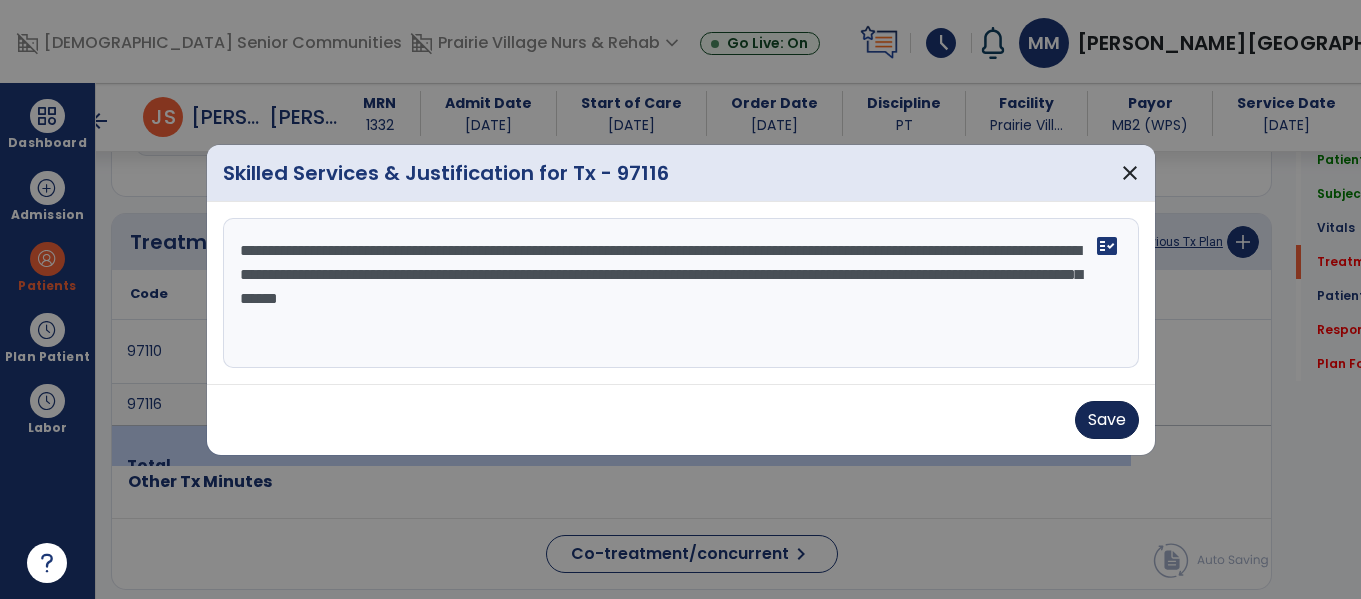 type on "**********" 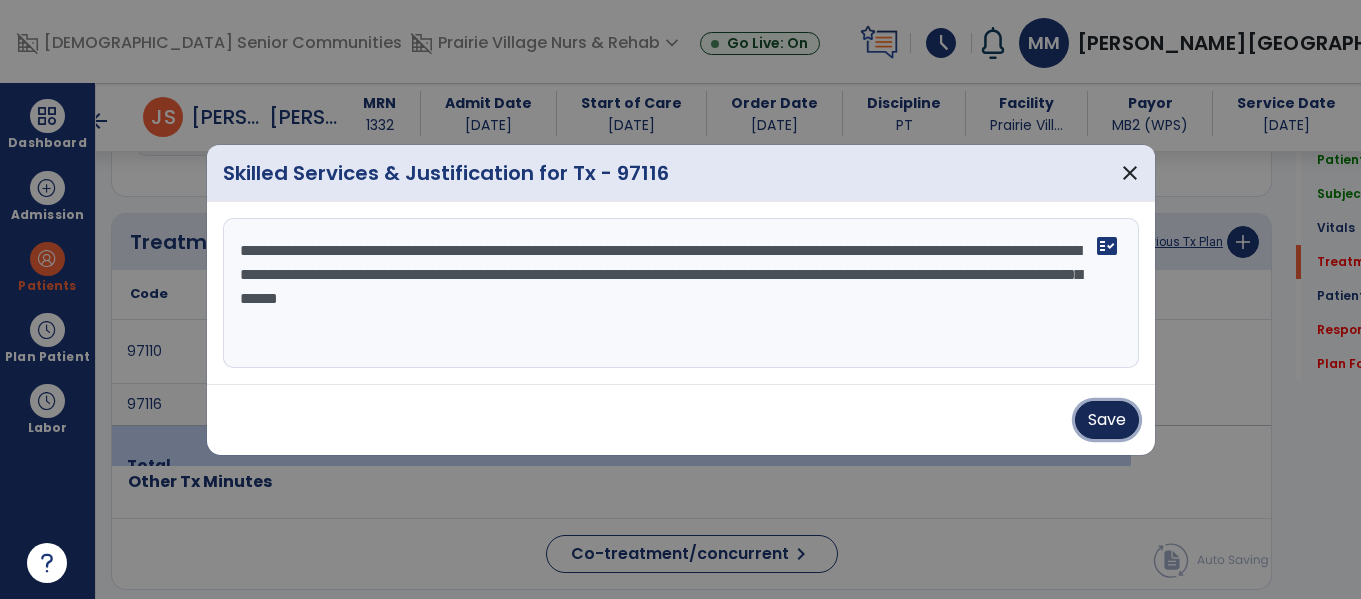 click on "Save" at bounding box center [1107, 420] 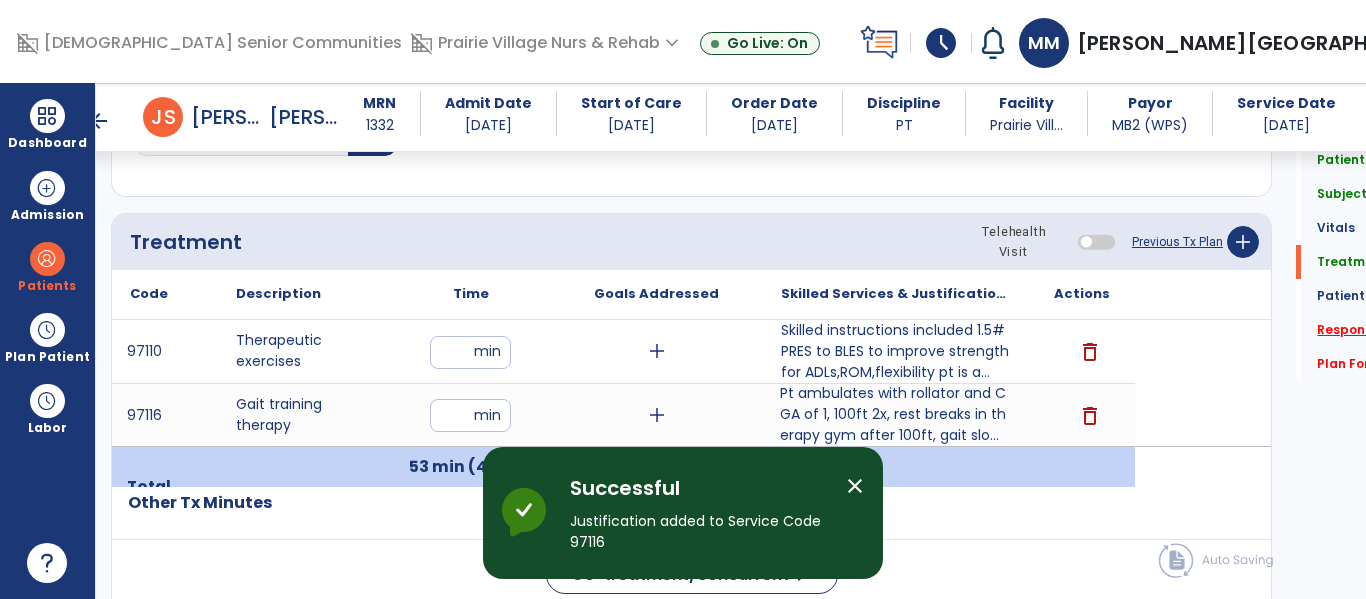 click on "Response To Treatment   *" 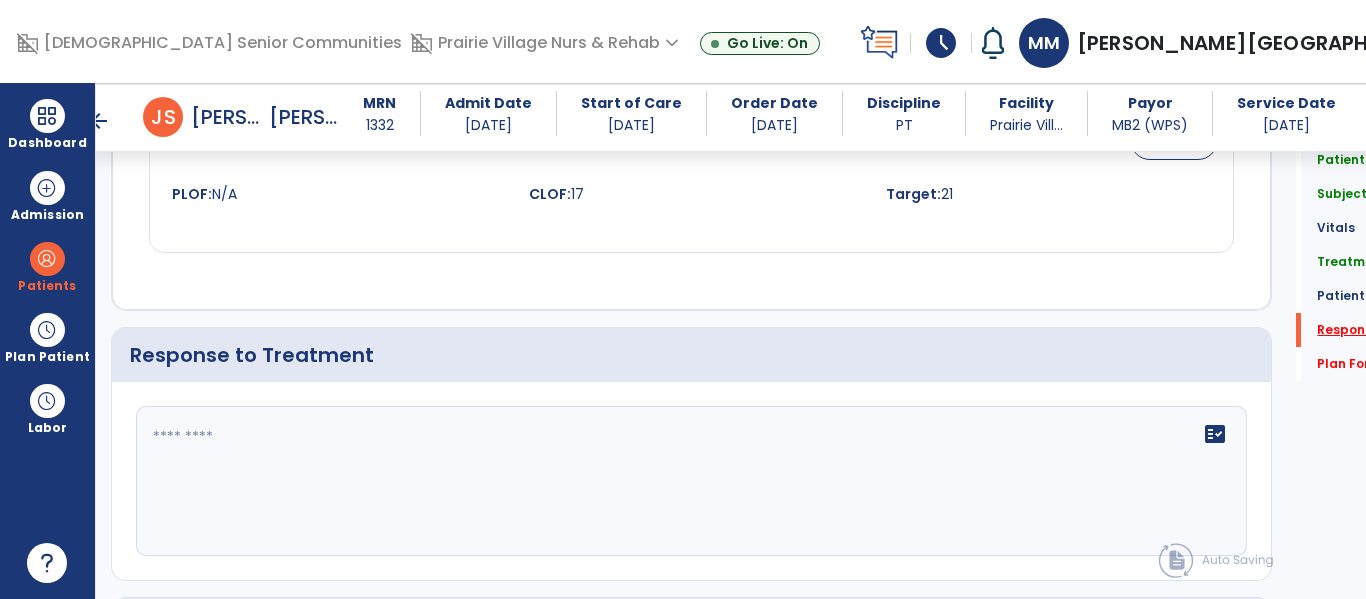 scroll, scrollTop: 2495, scrollLeft: 0, axis: vertical 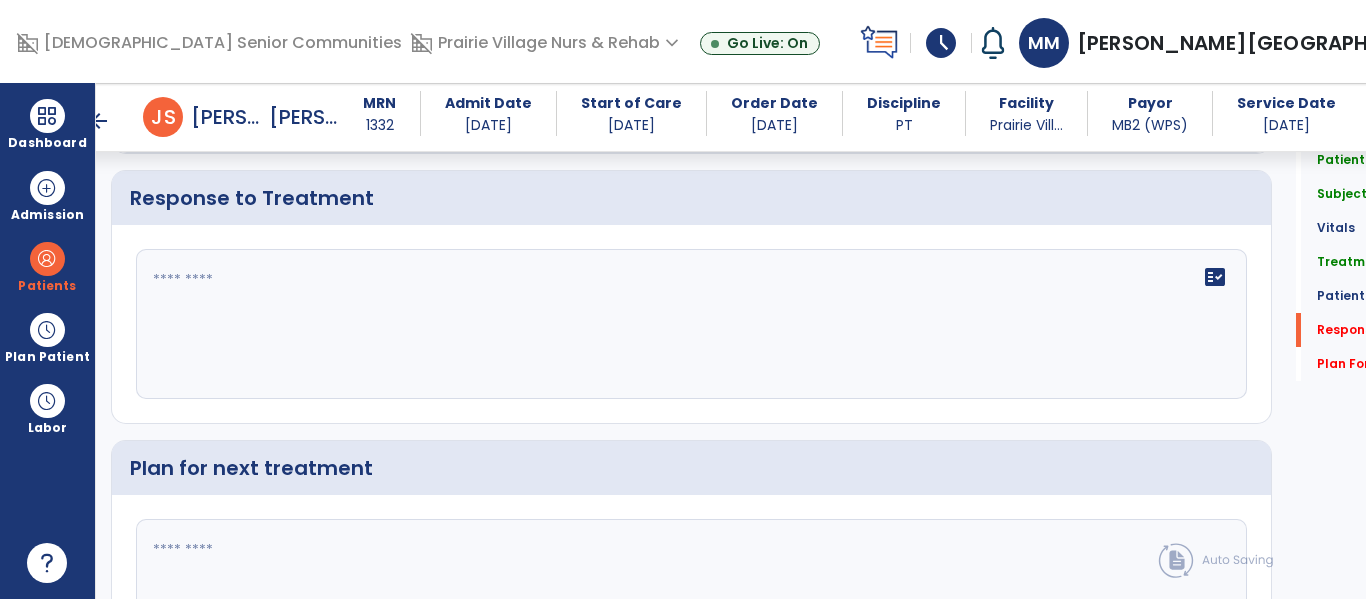 click 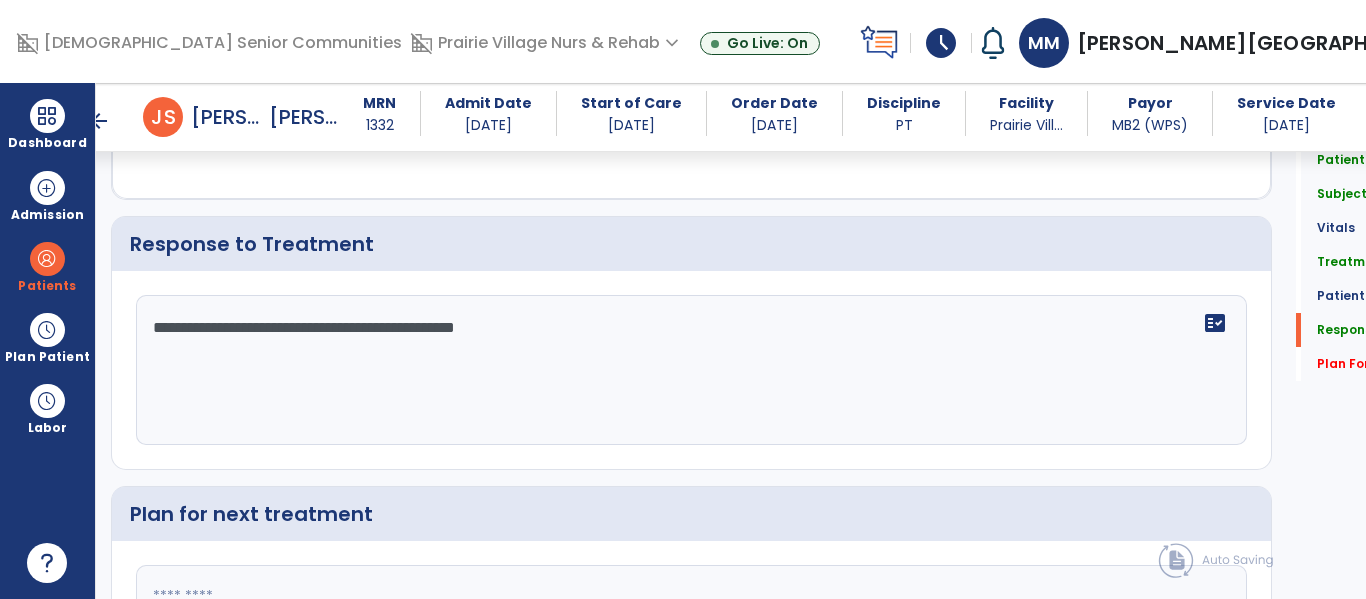 scroll, scrollTop: 2495, scrollLeft: 0, axis: vertical 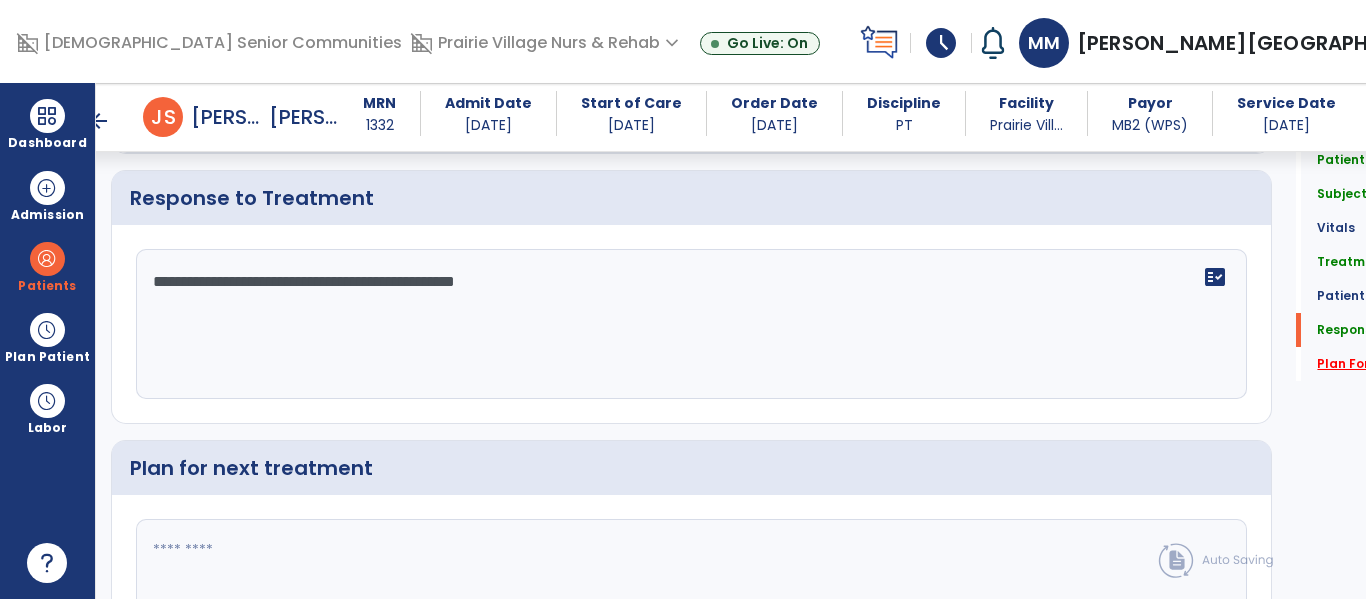 type on "**********" 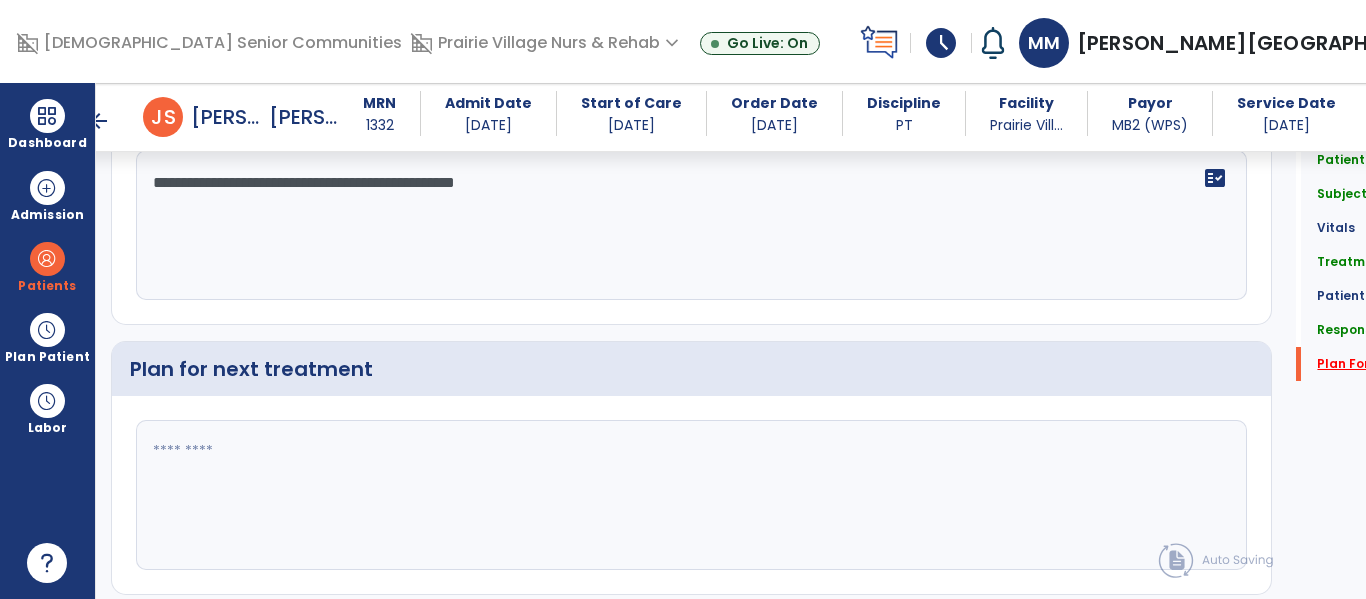 scroll, scrollTop: 2700, scrollLeft: 0, axis: vertical 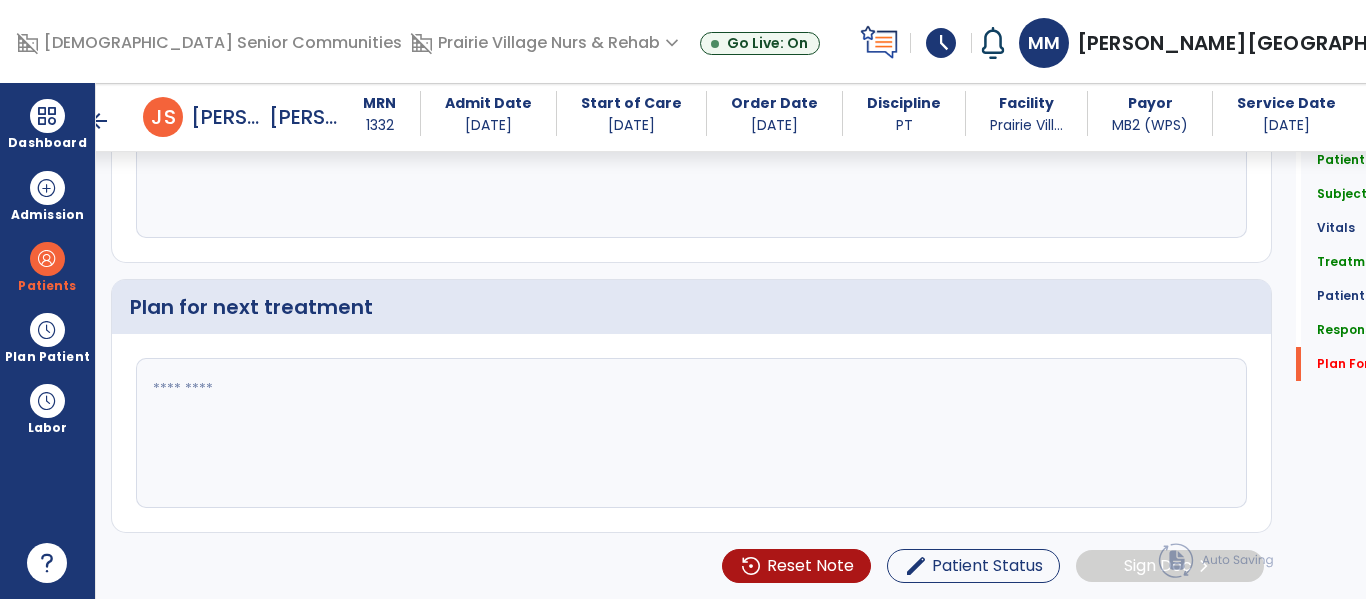 click 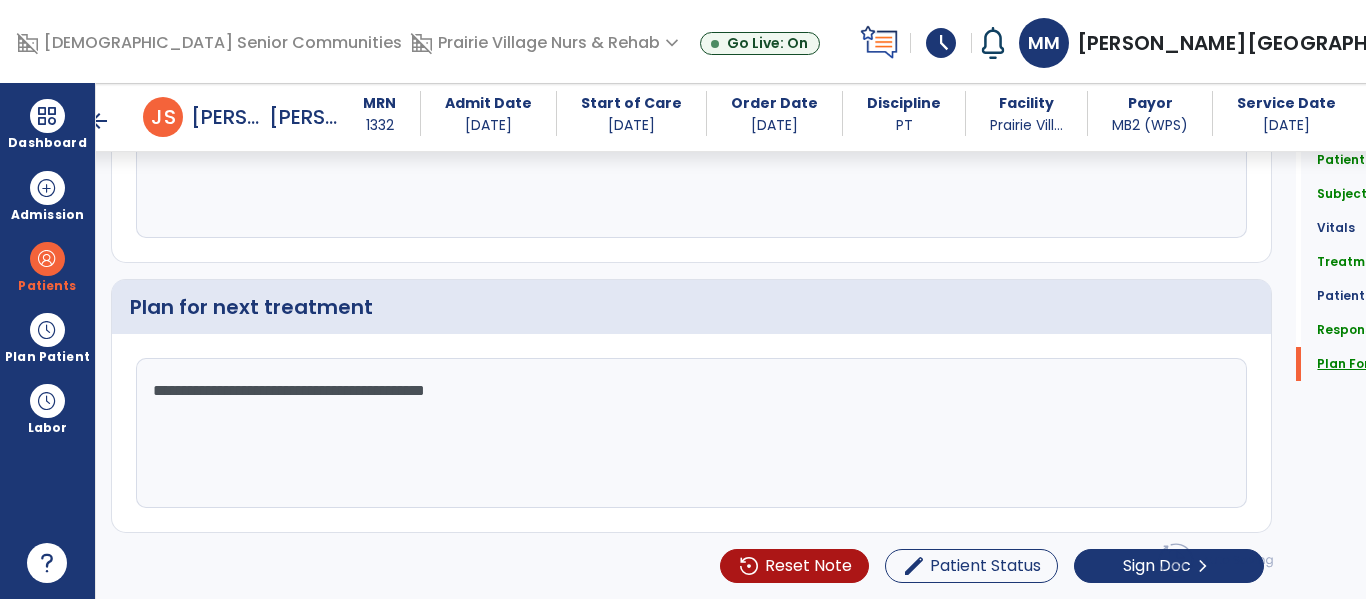 type on "**********" 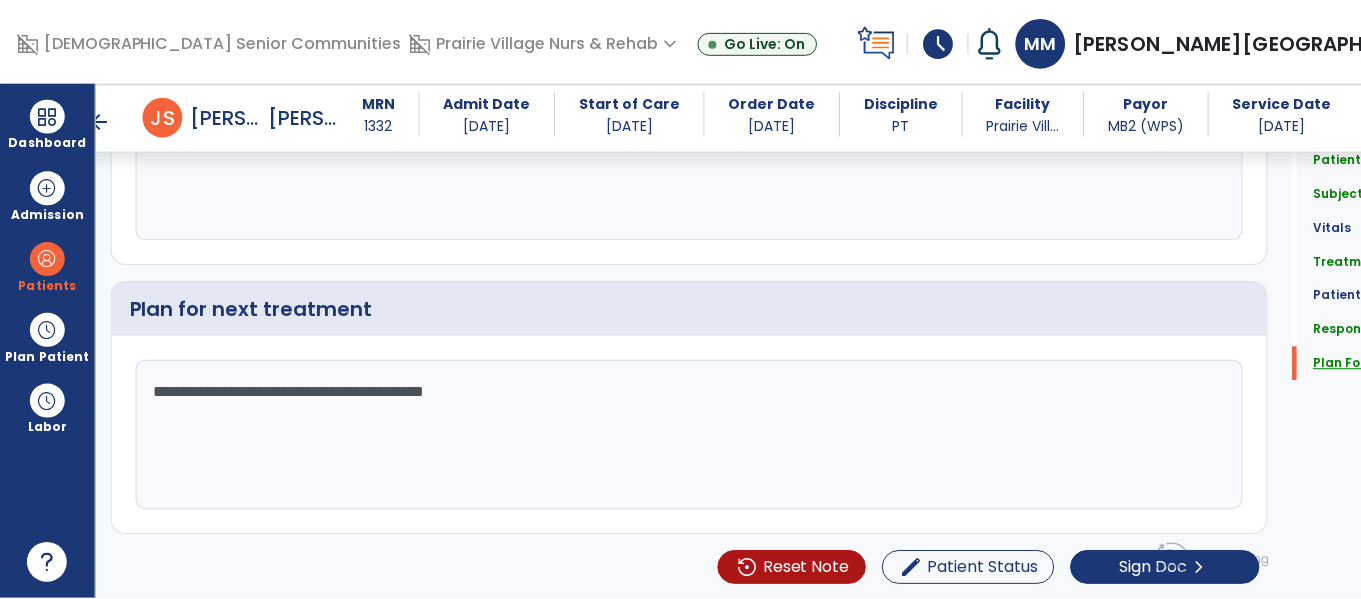 scroll, scrollTop: 2700, scrollLeft: 0, axis: vertical 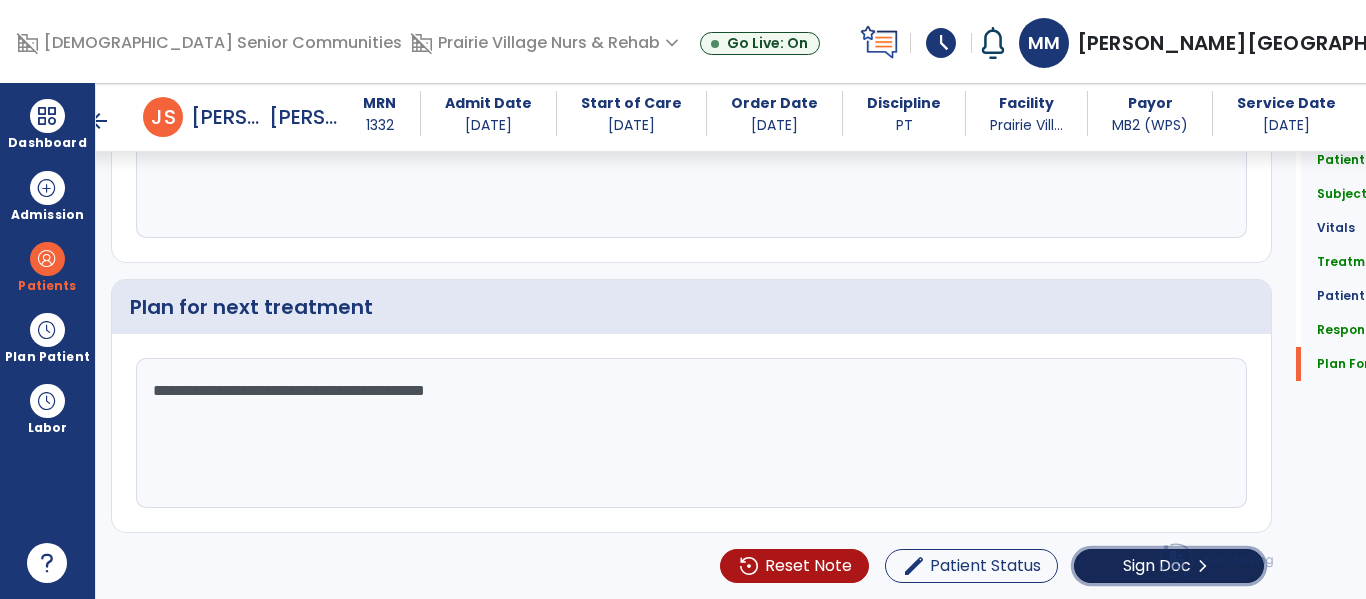 click on "Sign Doc" 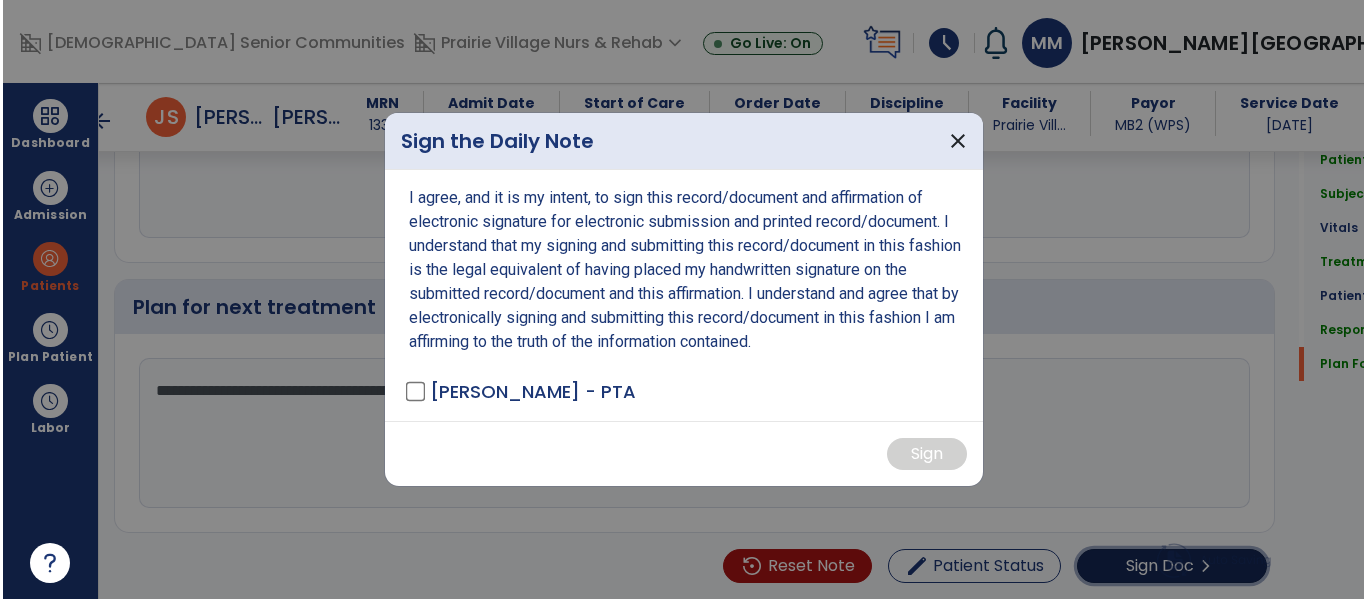 scroll, scrollTop: 2700, scrollLeft: 0, axis: vertical 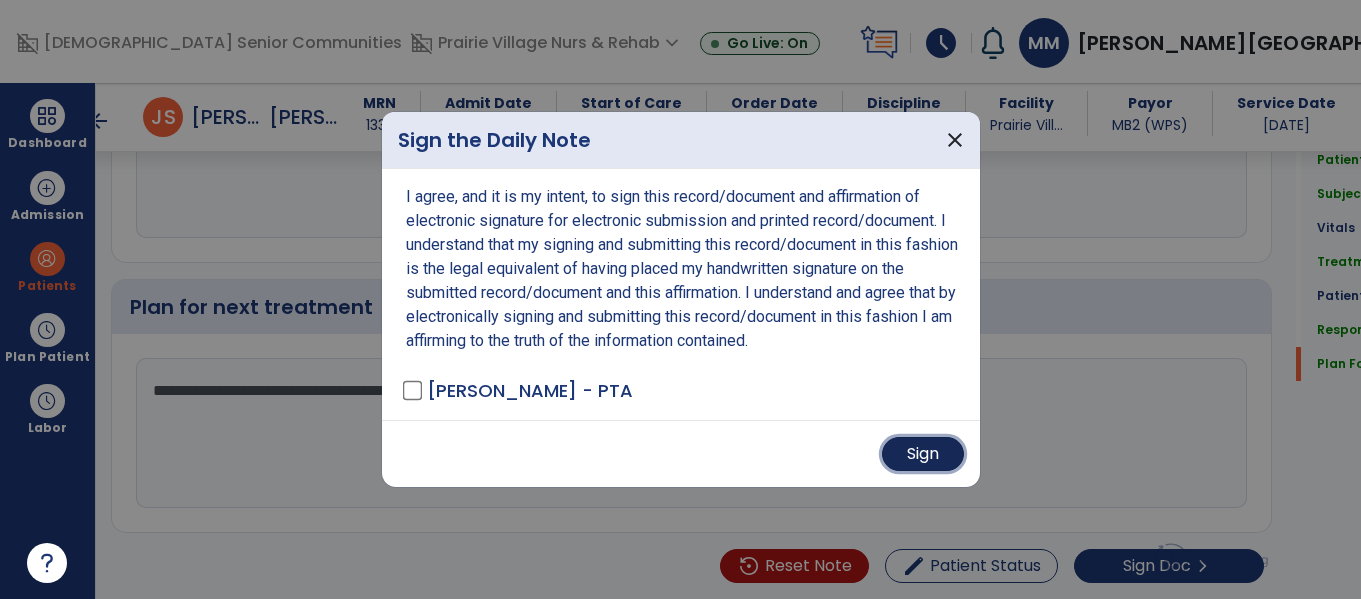 click on "Sign" at bounding box center (923, 454) 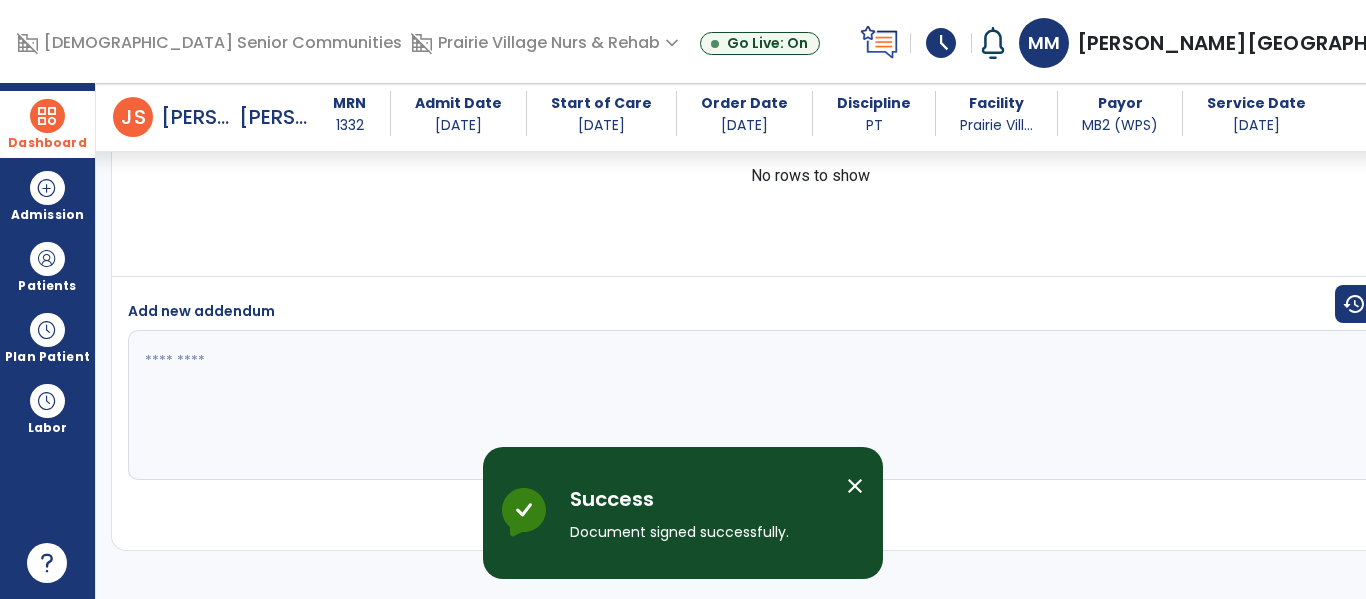 scroll, scrollTop: 4102, scrollLeft: 0, axis: vertical 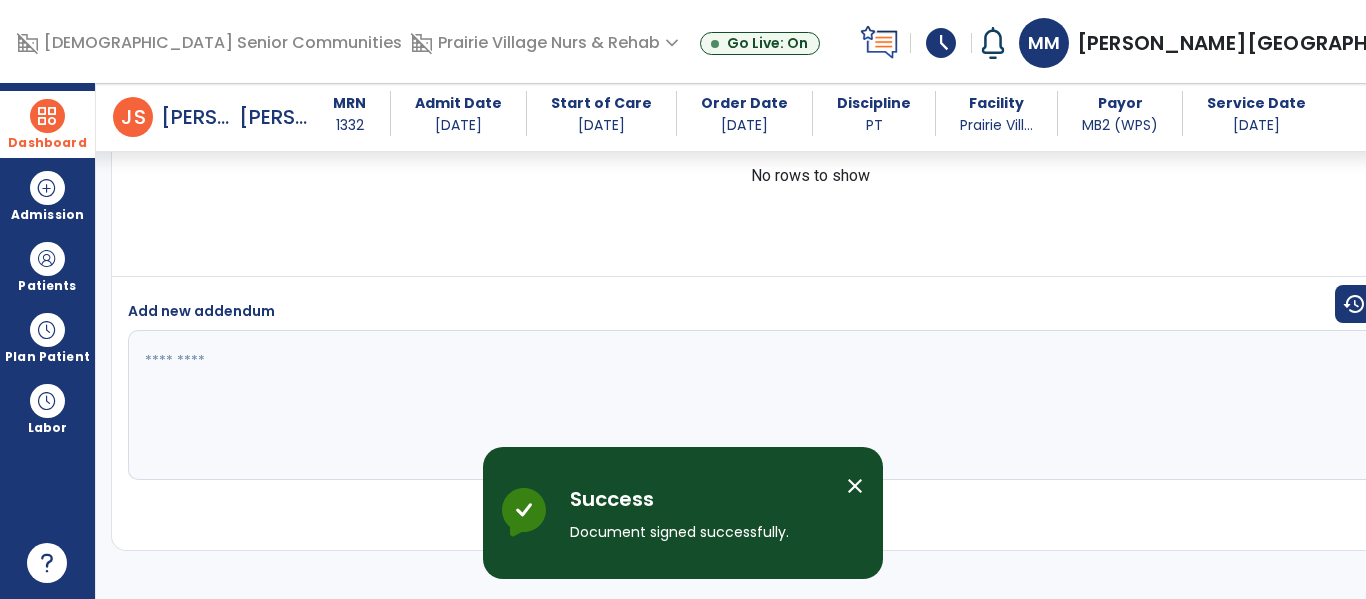 click at bounding box center [47, 116] 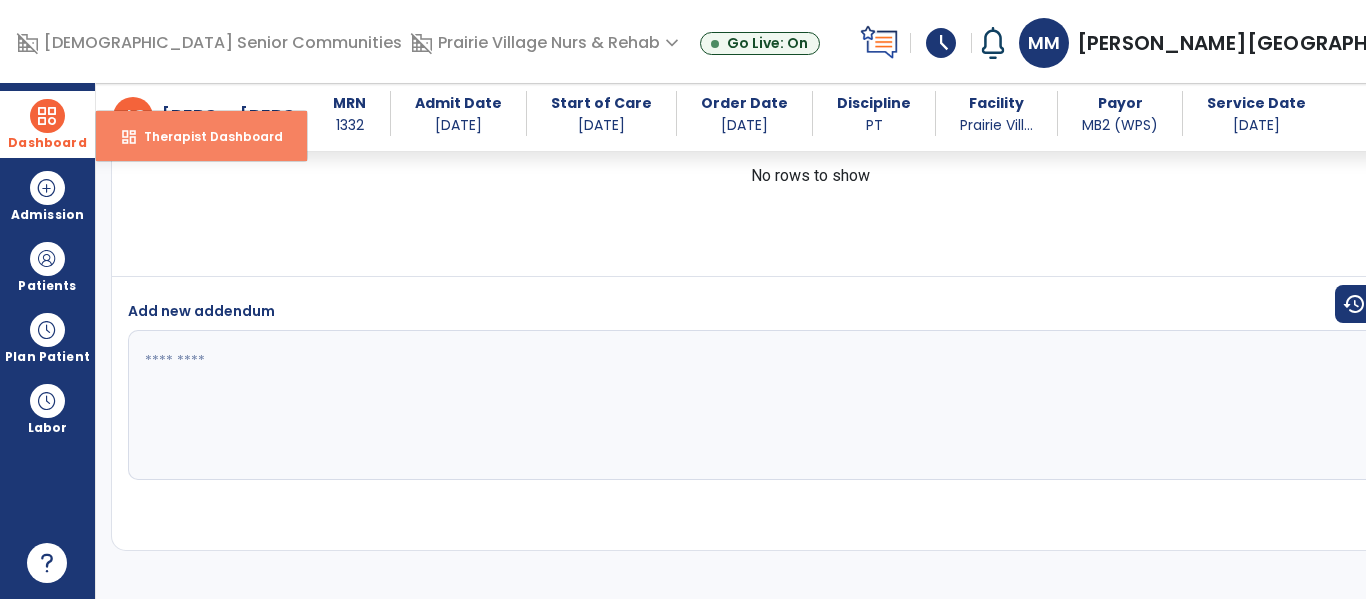 click on "Therapist Dashboard" at bounding box center [205, 136] 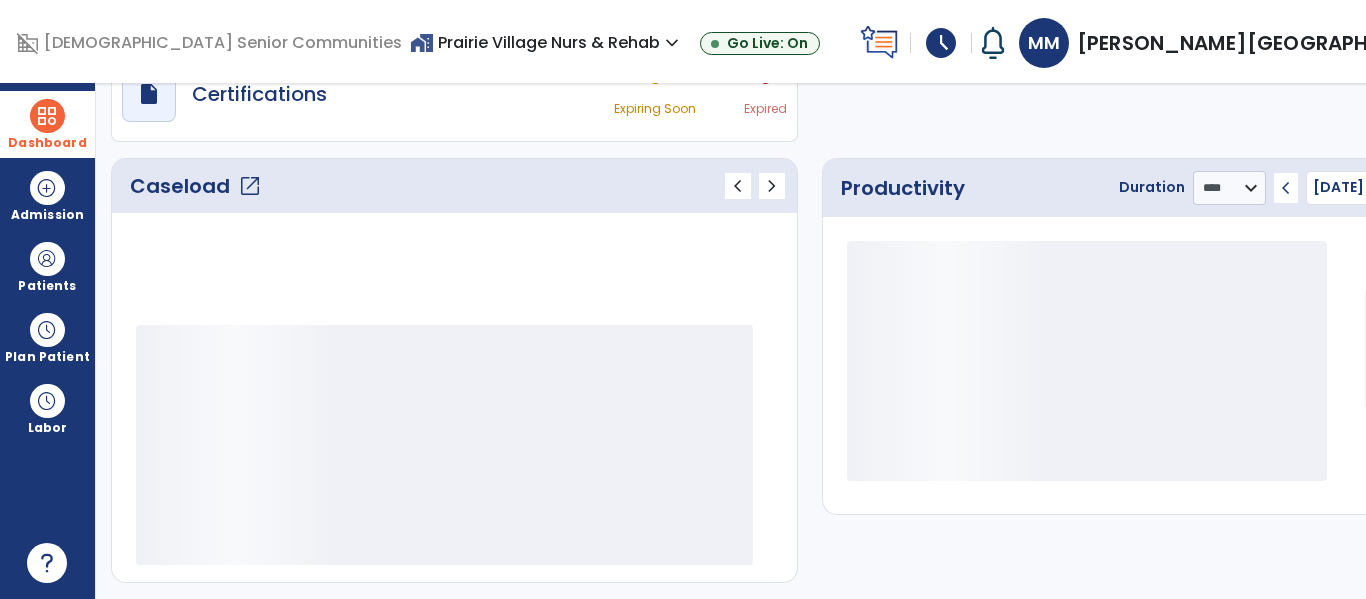 scroll, scrollTop: 276, scrollLeft: 0, axis: vertical 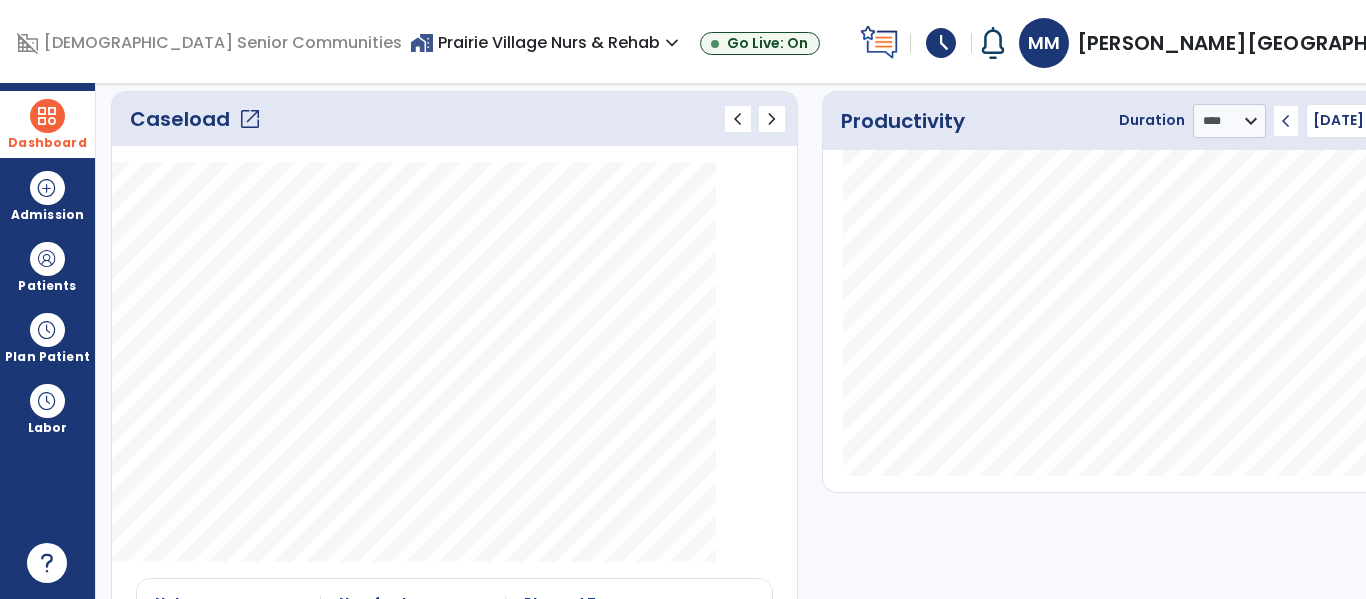 click on "Caseload   open_in_new" 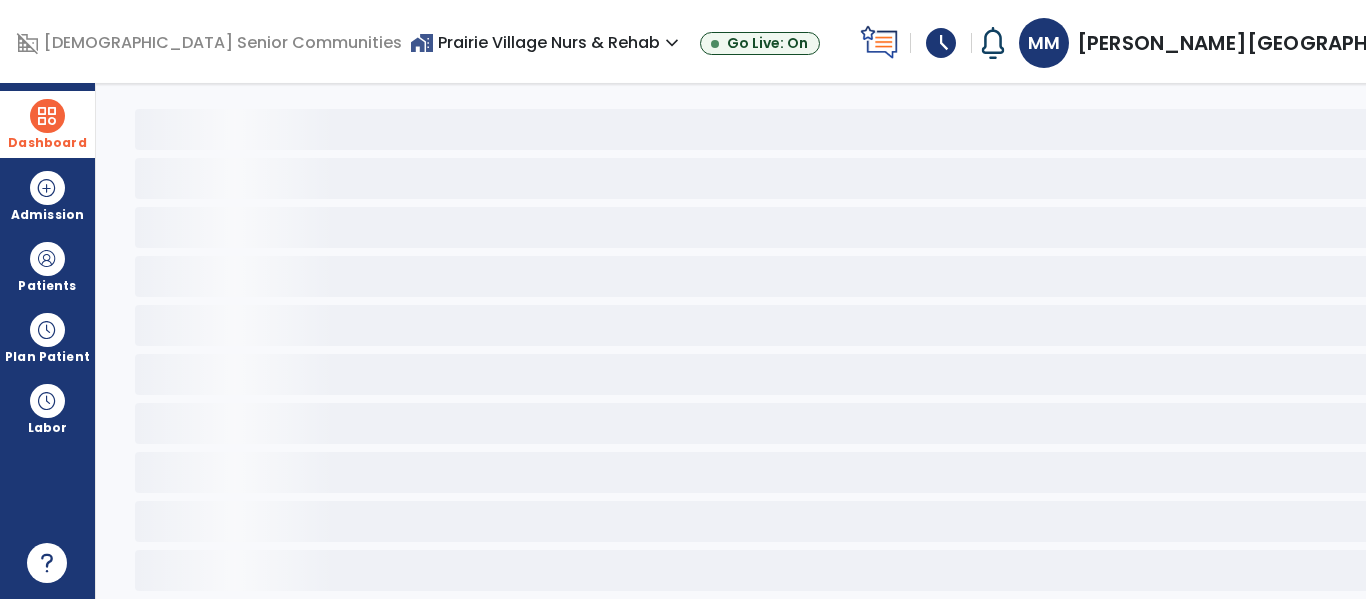 scroll, scrollTop: 78, scrollLeft: 0, axis: vertical 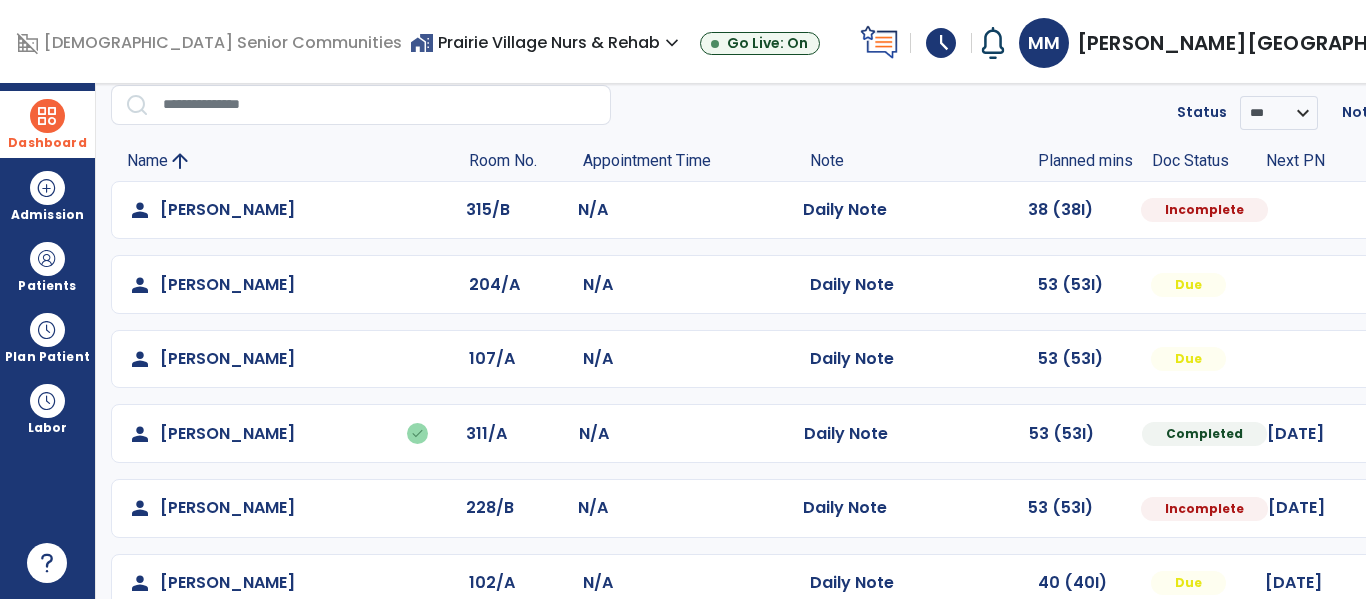 click at bounding box center (1444, 210) 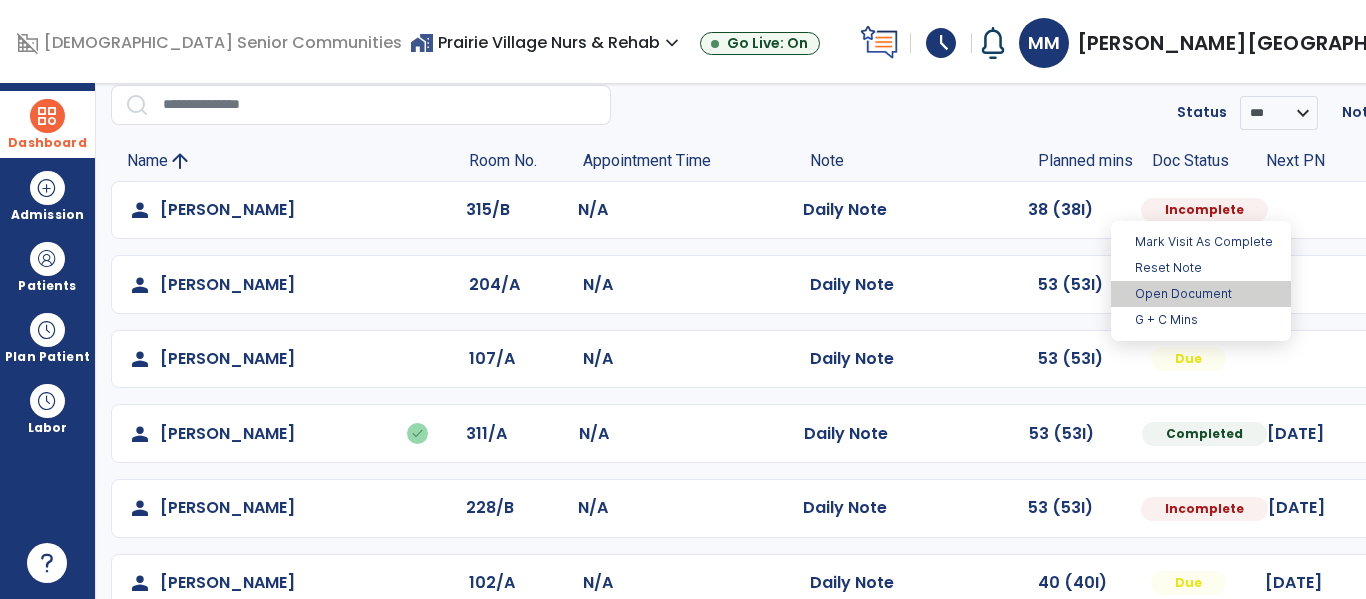 click on "Open Document" at bounding box center (1201, 294) 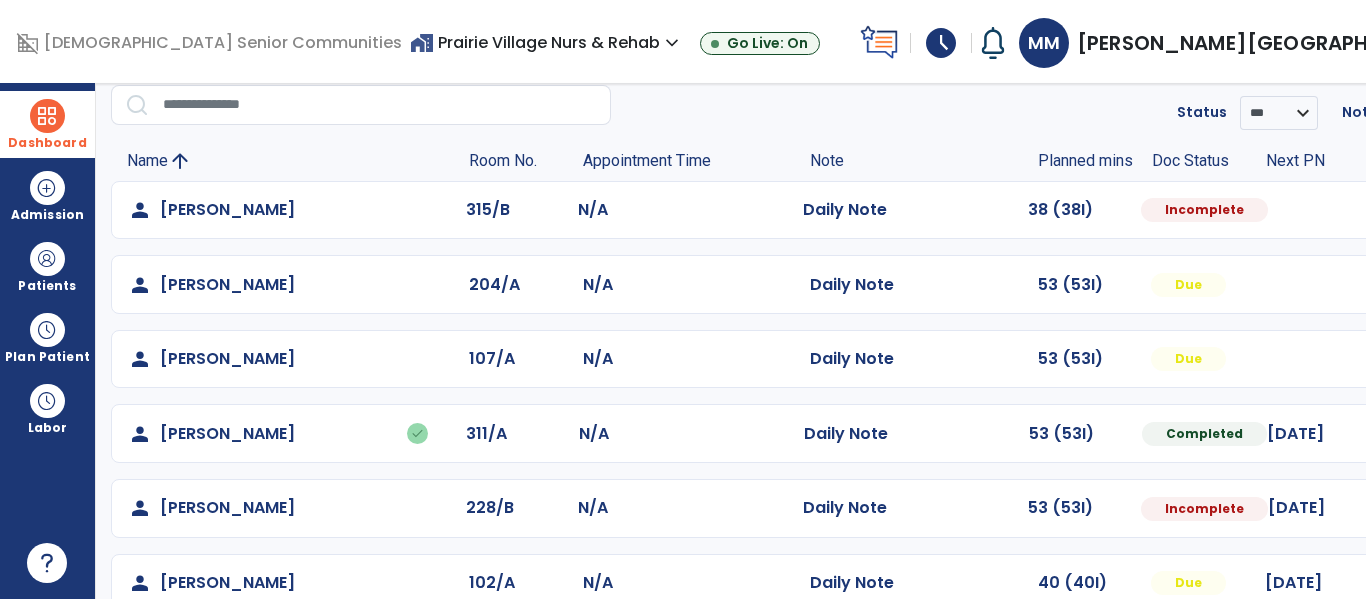 select on "*" 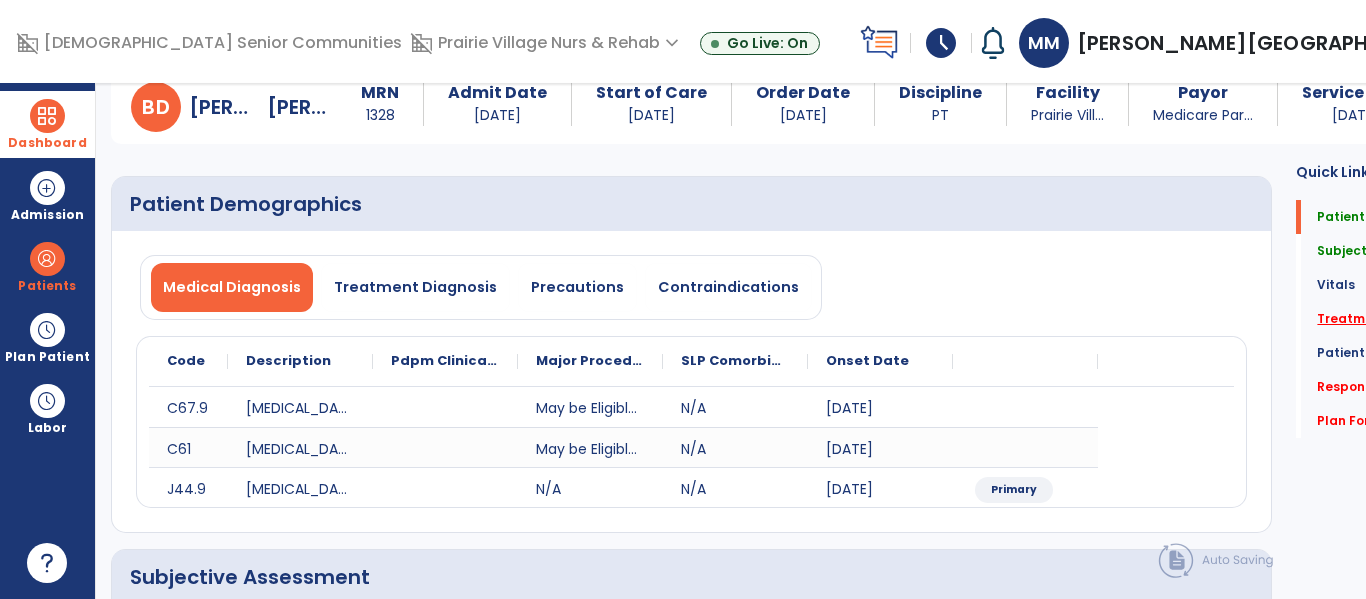 click on "Treatment   *" 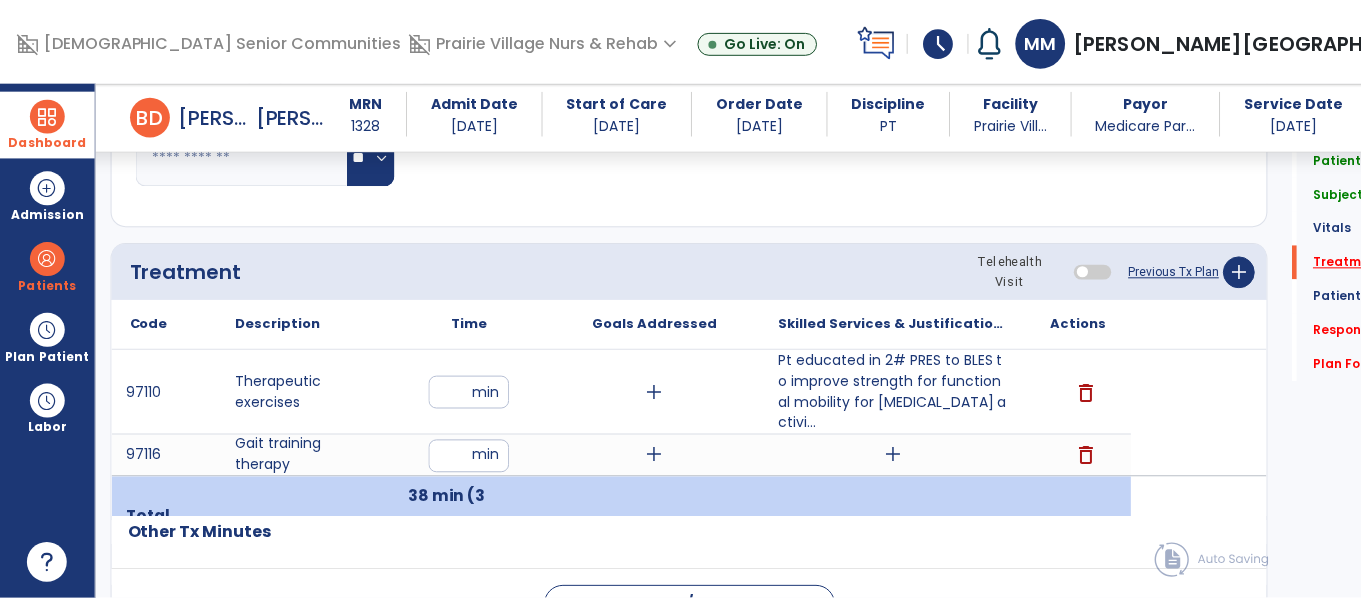 scroll, scrollTop: 1206, scrollLeft: 0, axis: vertical 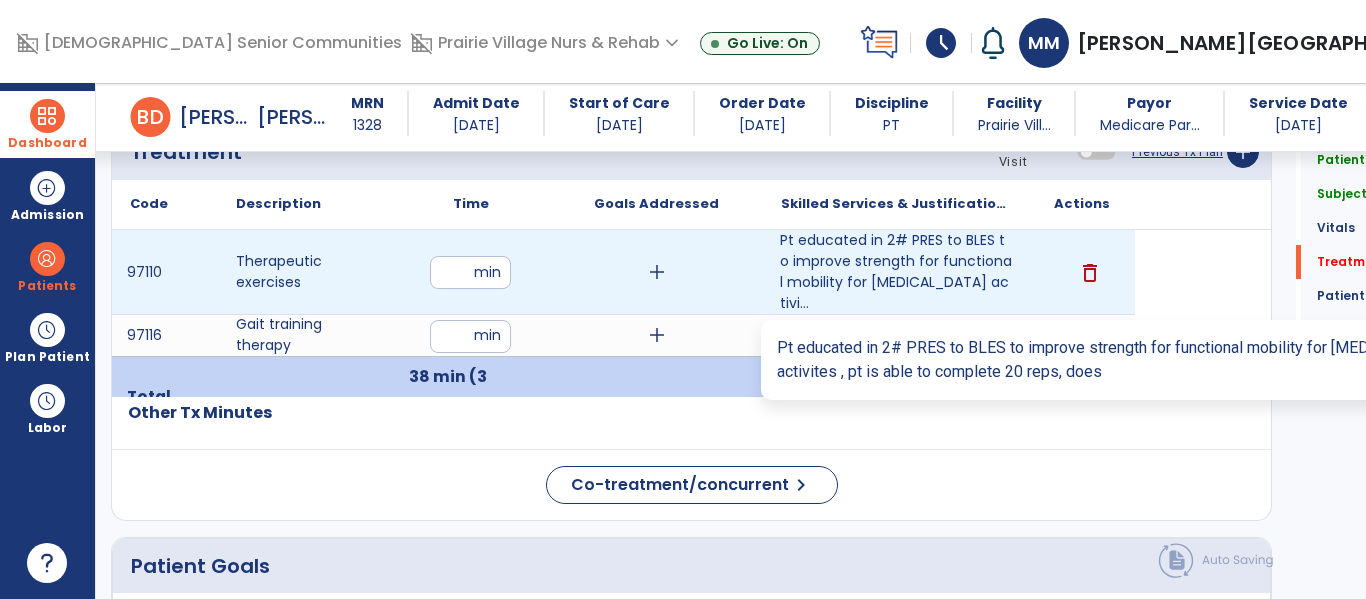 click on "Pt educated in 2# PRES to BLES to improve strength for functional mobility for [MEDICAL_DATA] activi..." at bounding box center (896, 272) 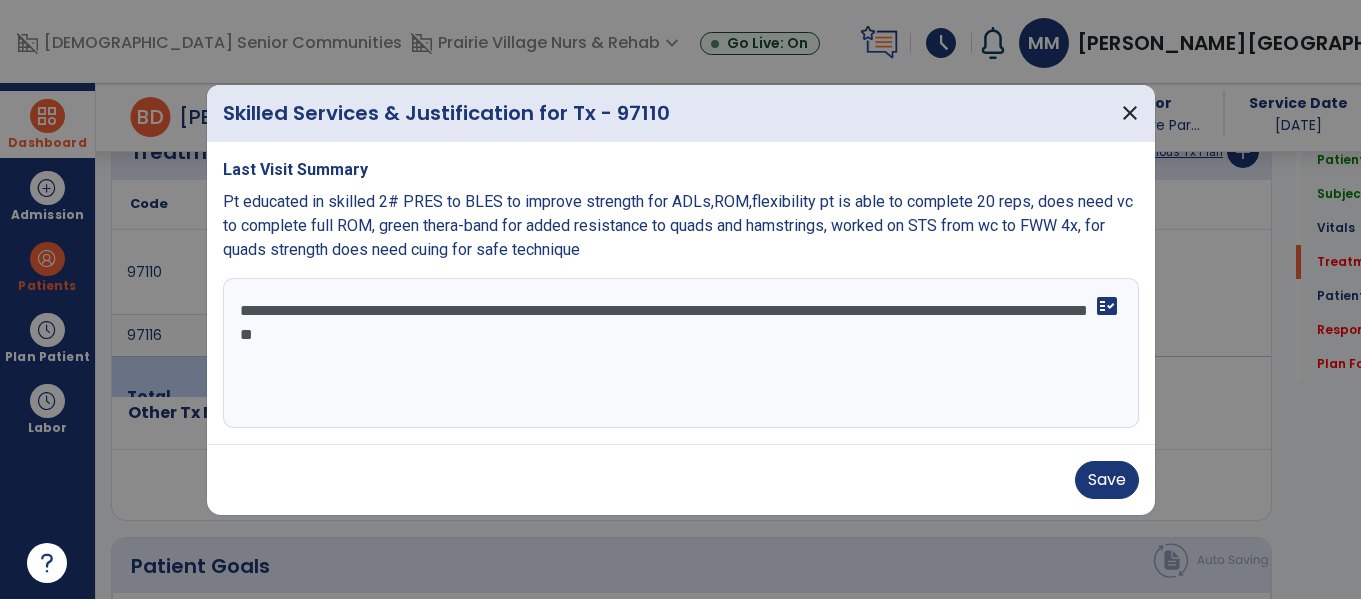 scroll, scrollTop: 1206, scrollLeft: 0, axis: vertical 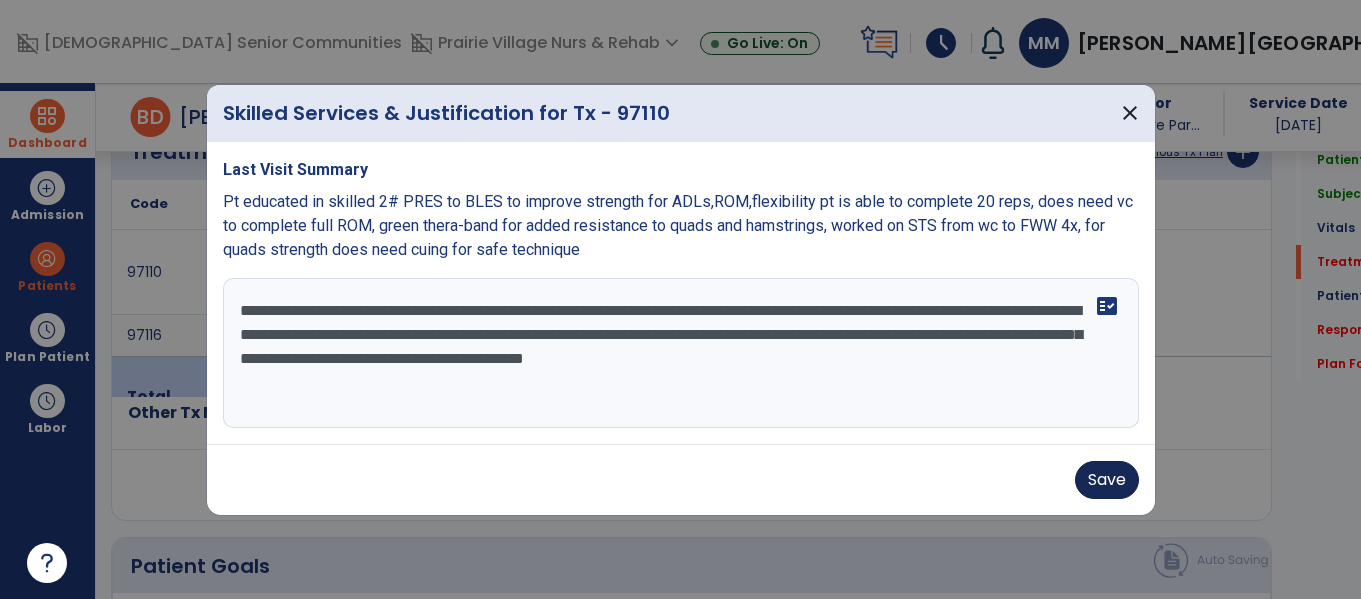 type on "**********" 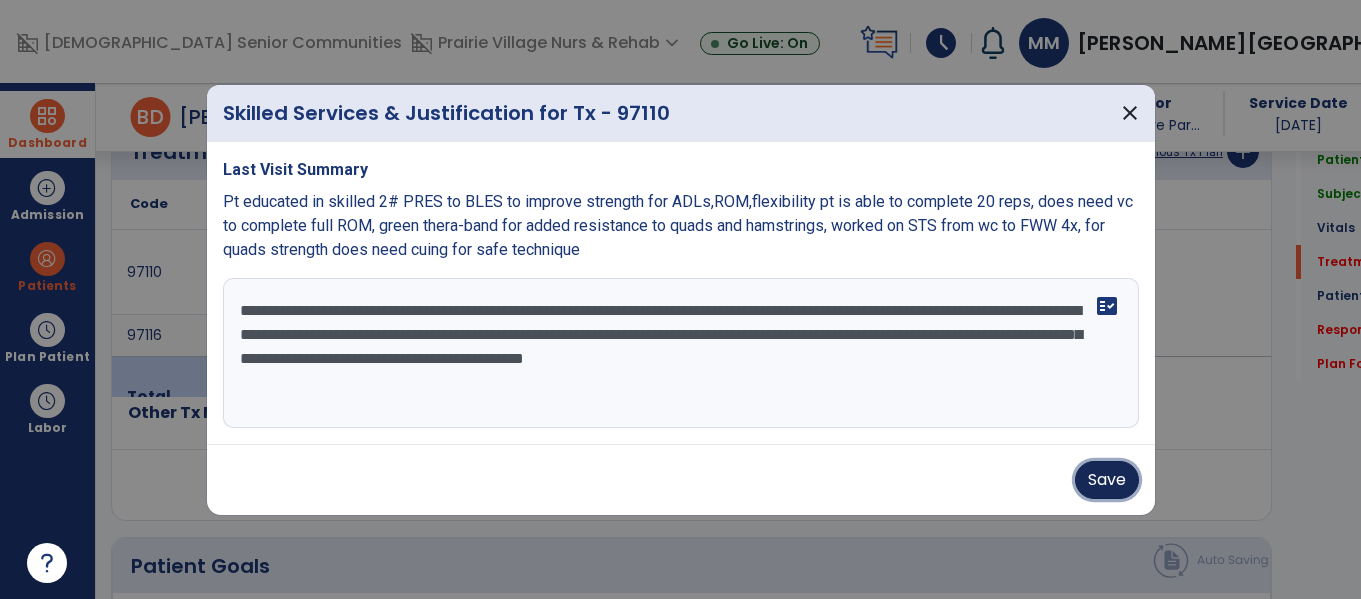 click on "Save" at bounding box center (1107, 480) 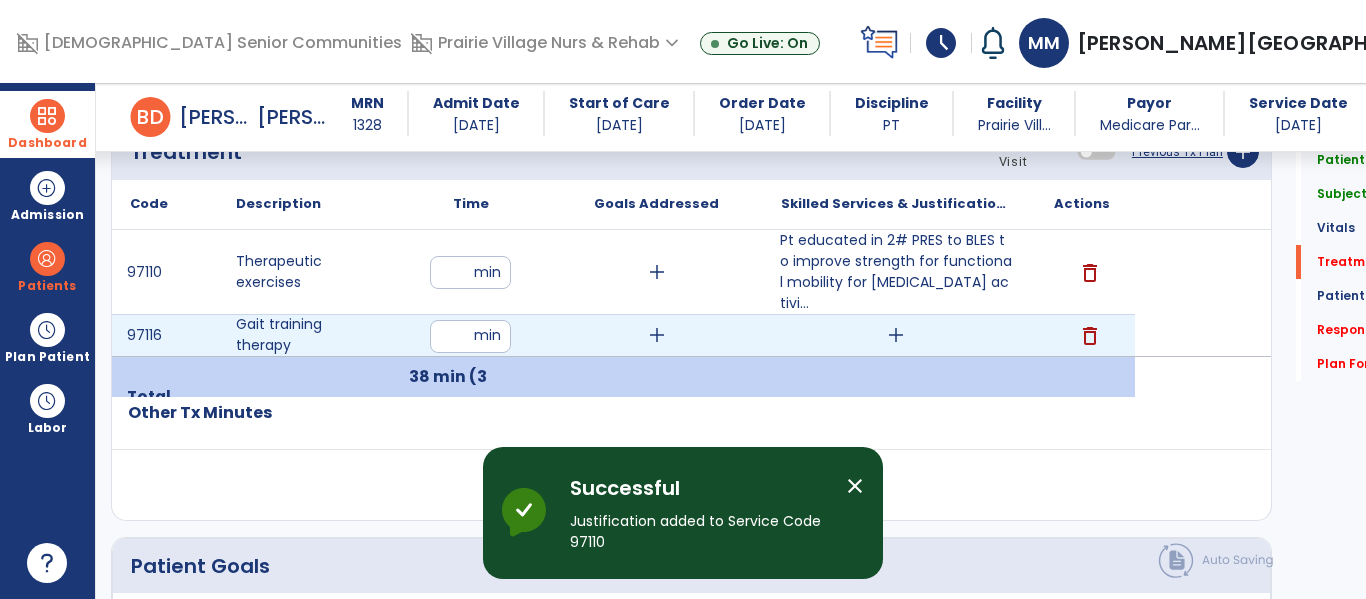 click on "add" at bounding box center [896, 335] 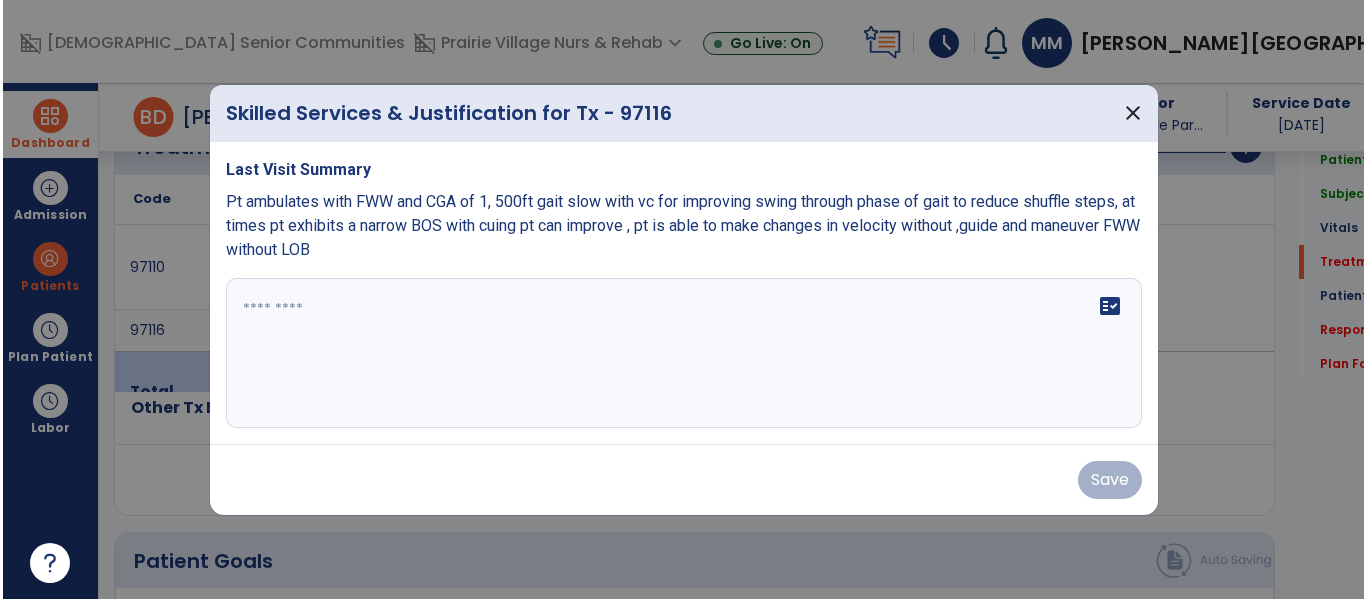 scroll, scrollTop: 1206, scrollLeft: 0, axis: vertical 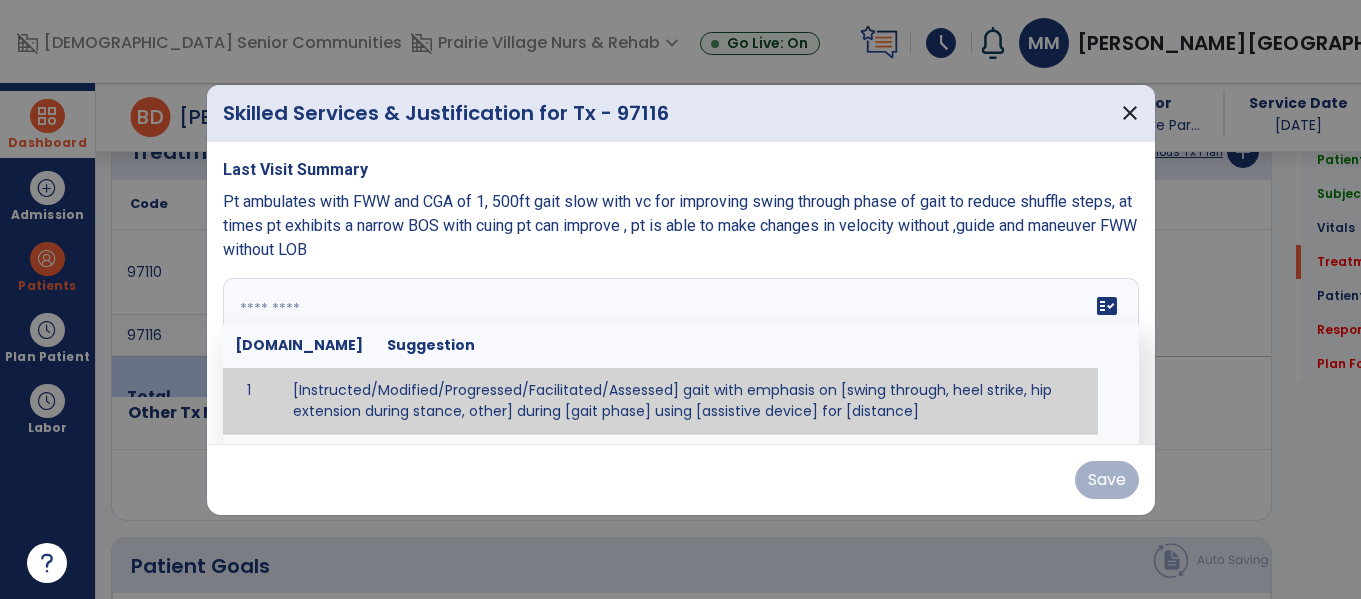 click at bounding box center (681, 353) 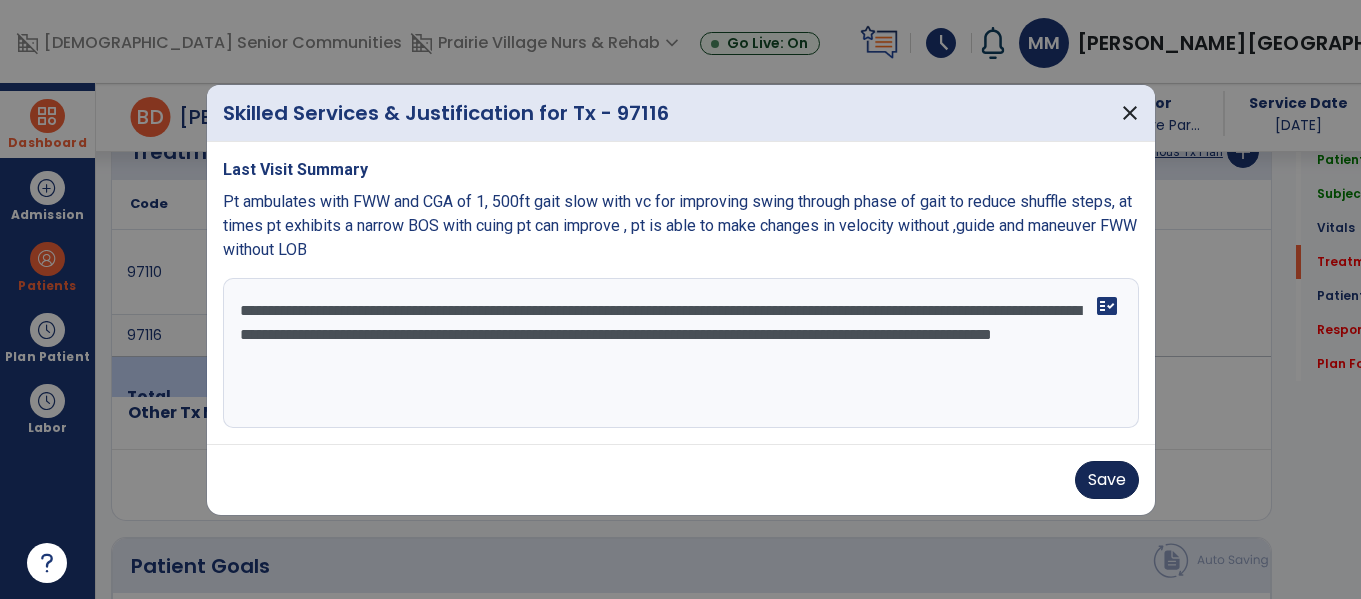 type on "**********" 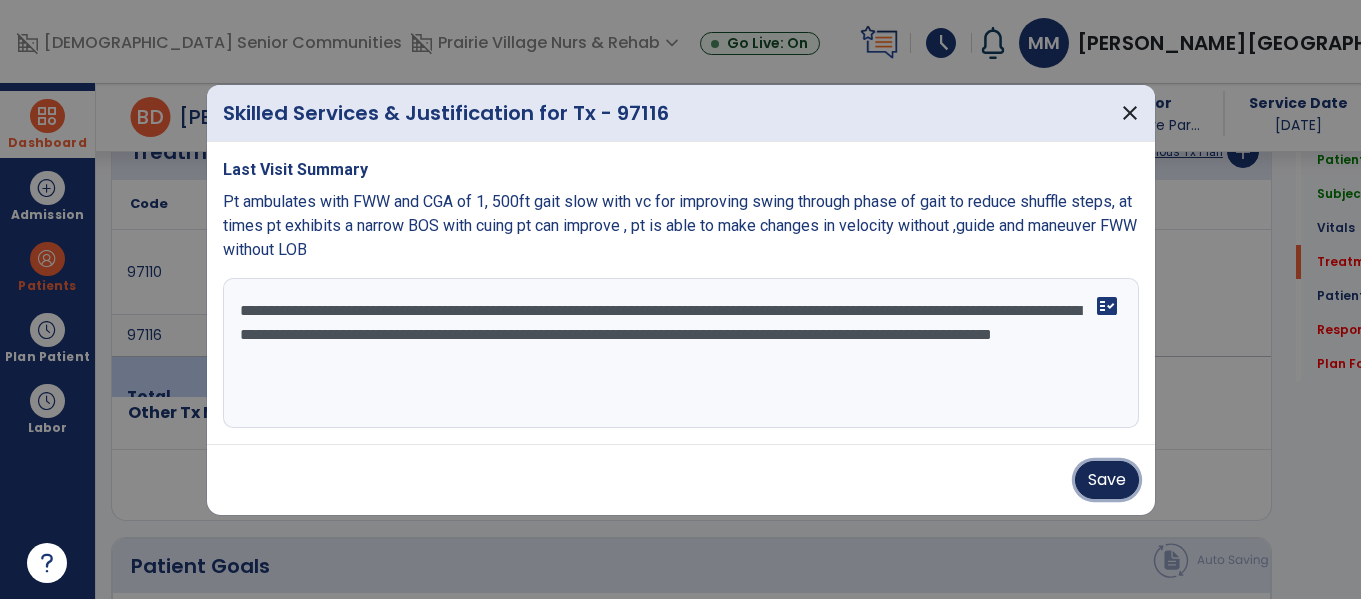 click on "Save" at bounding box center (1107, 480) 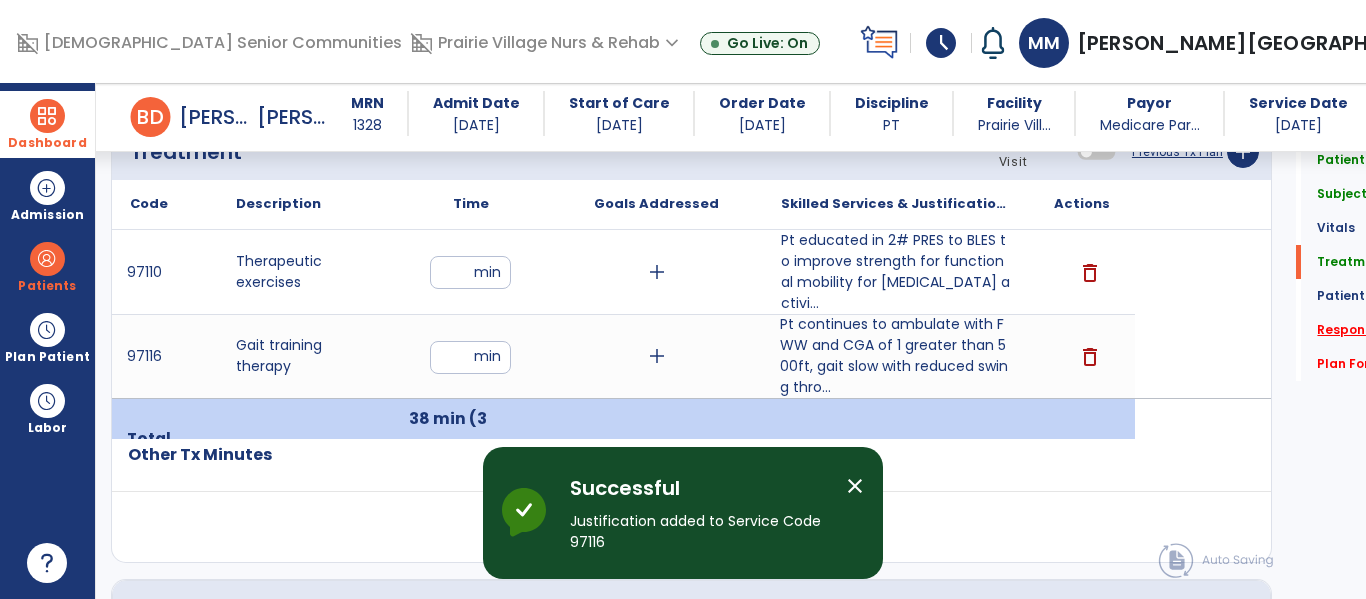 click on "Response To Treatment   *" 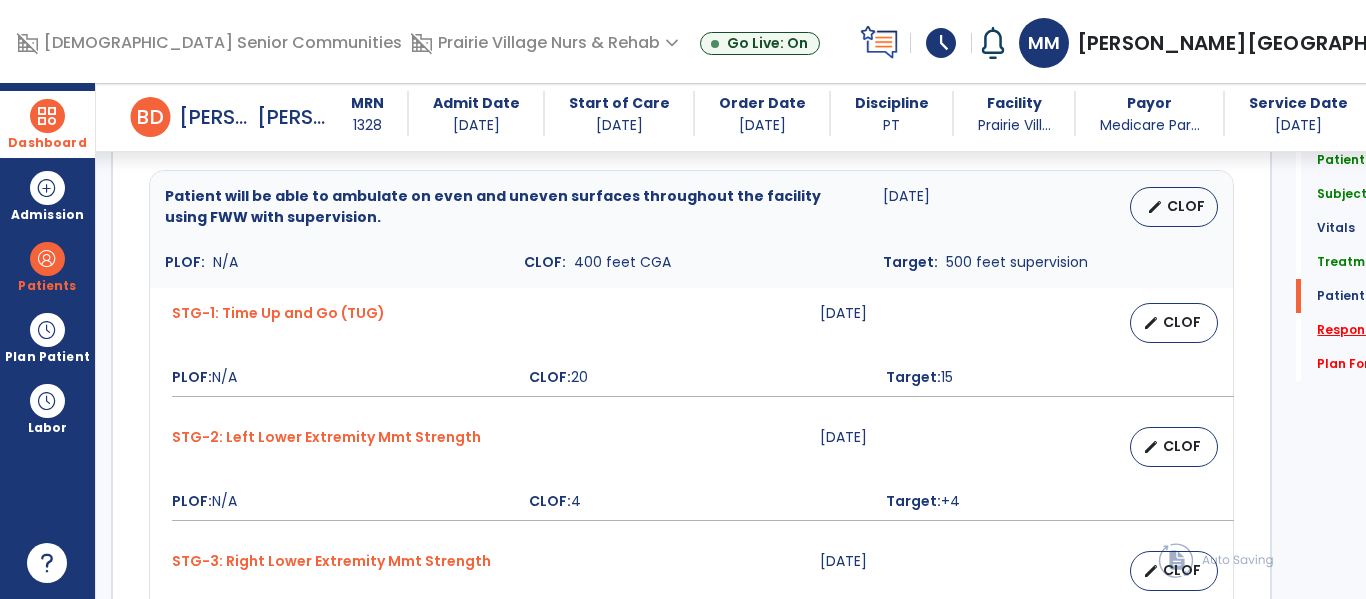 scroll, scrollTop: 2263, scrollLeft: 0, axis: vertical 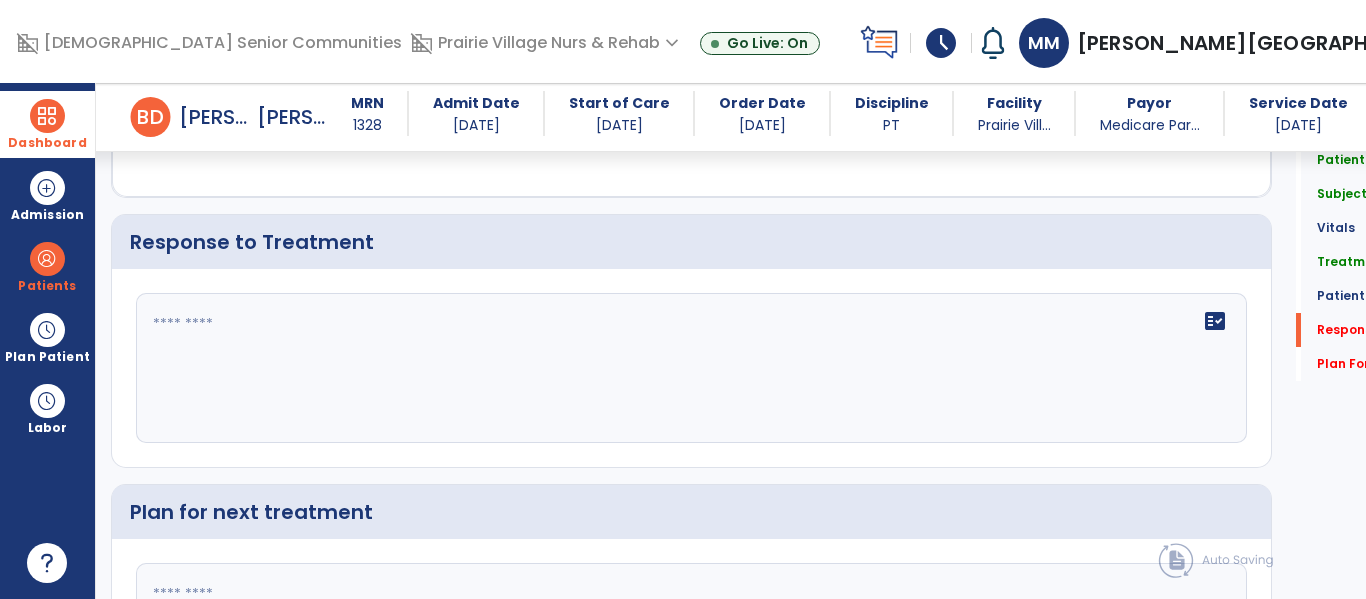 click on "fact_check" 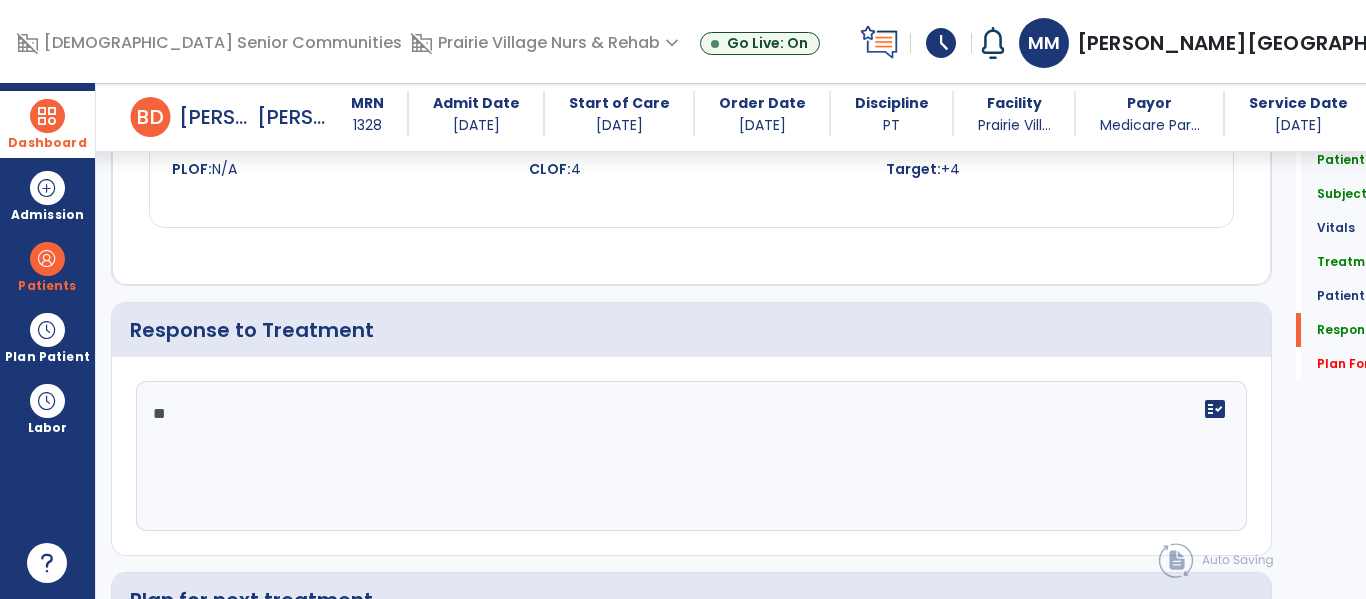scroll, scrollTop: 2263, scrollLeft: 0, axis: vertical 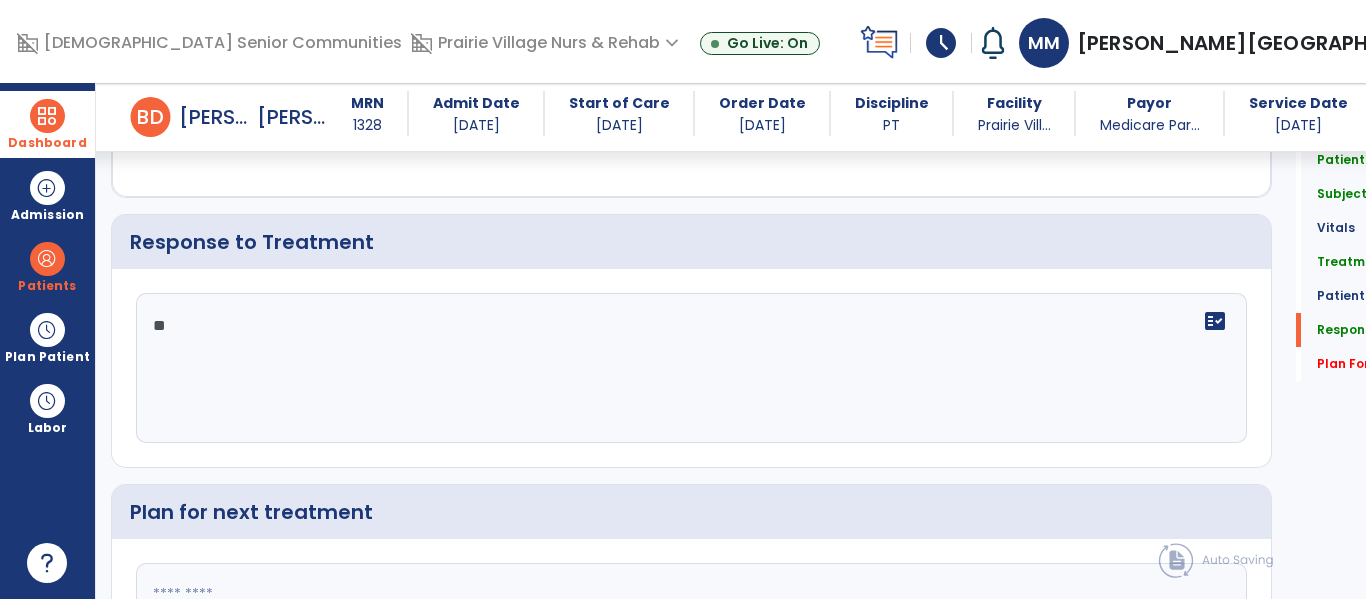 type on "*" 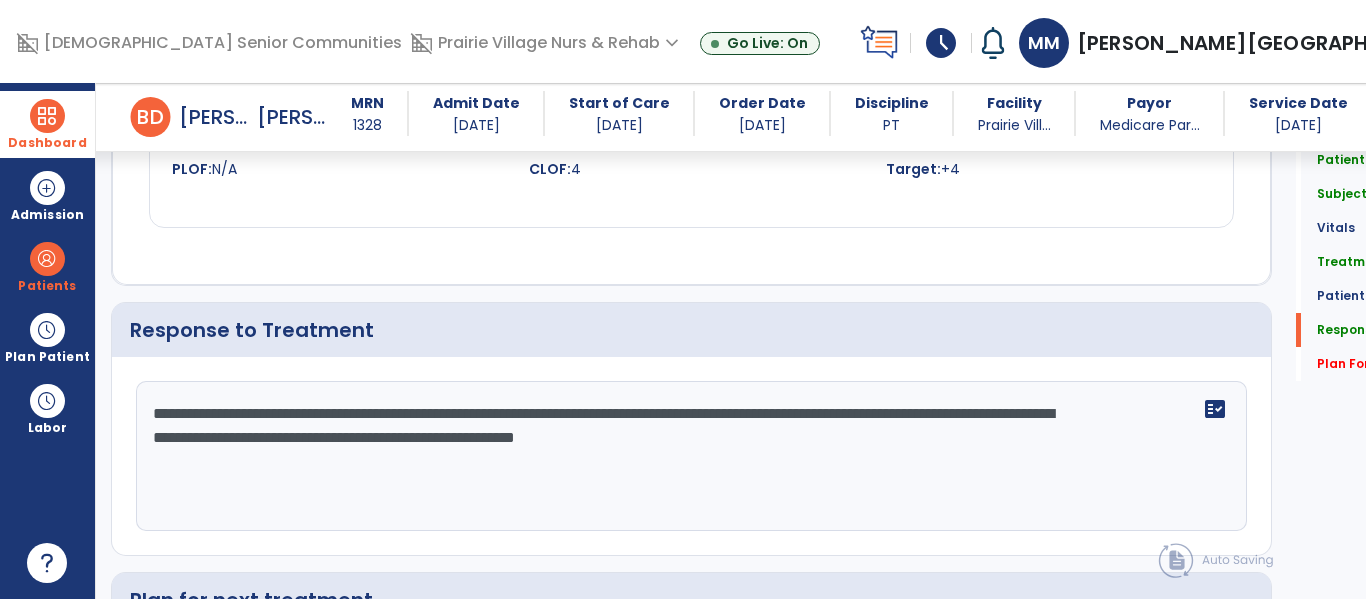 scroll, scrollTop: 2263, scrollLeft: 0, axis: vertical 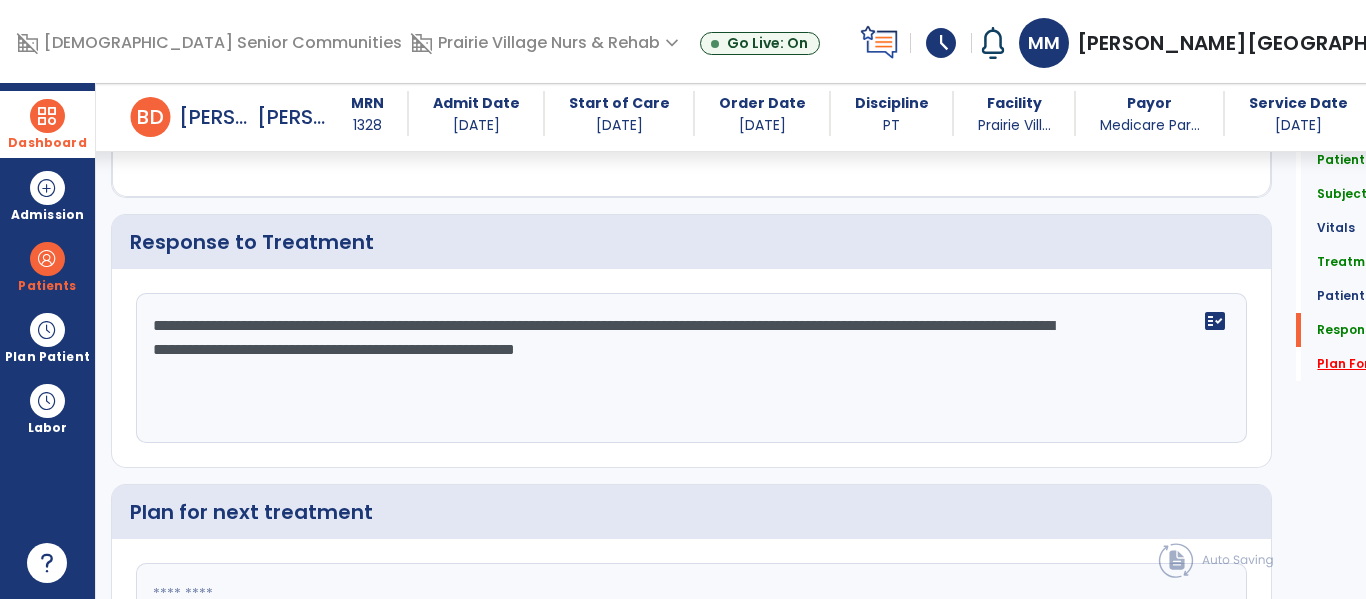type on "**********" 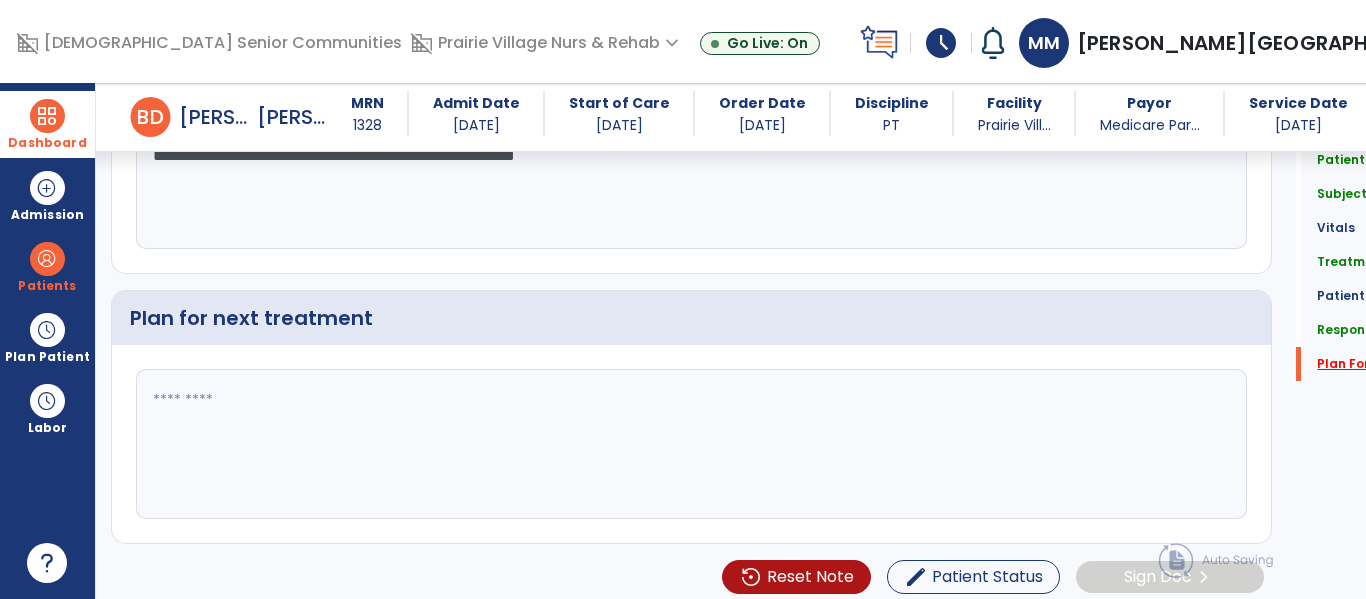 scroll, scrollTop: 2468, scrollLeft: 0, axis: vertical 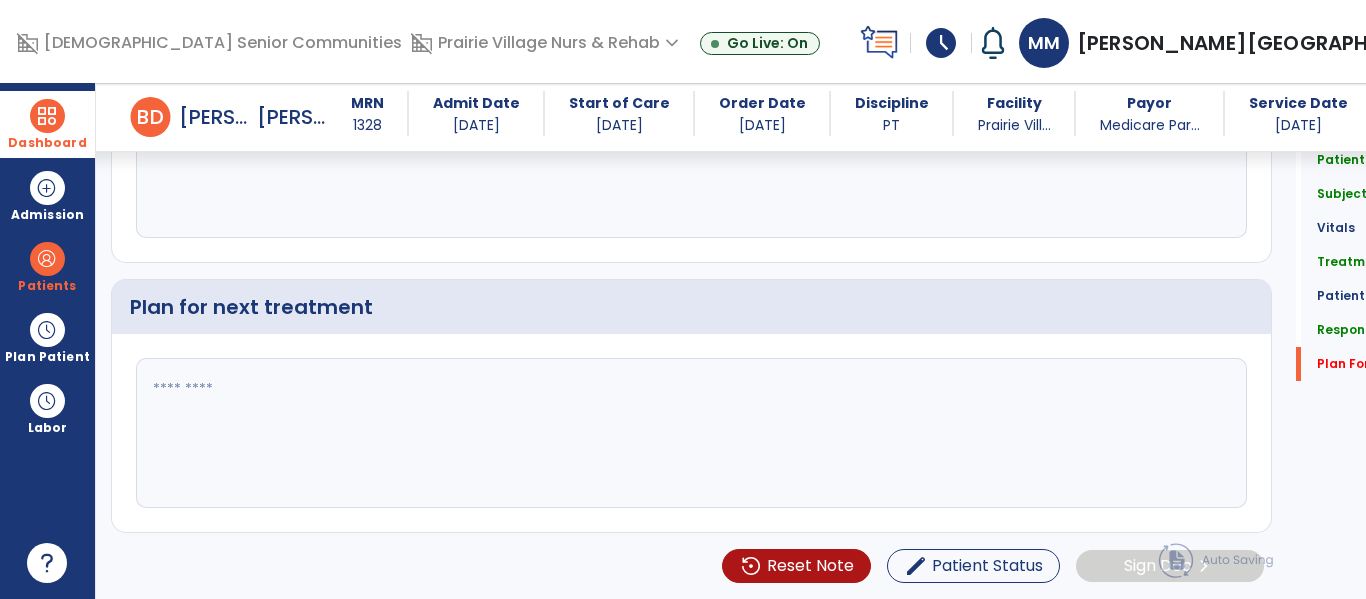 click 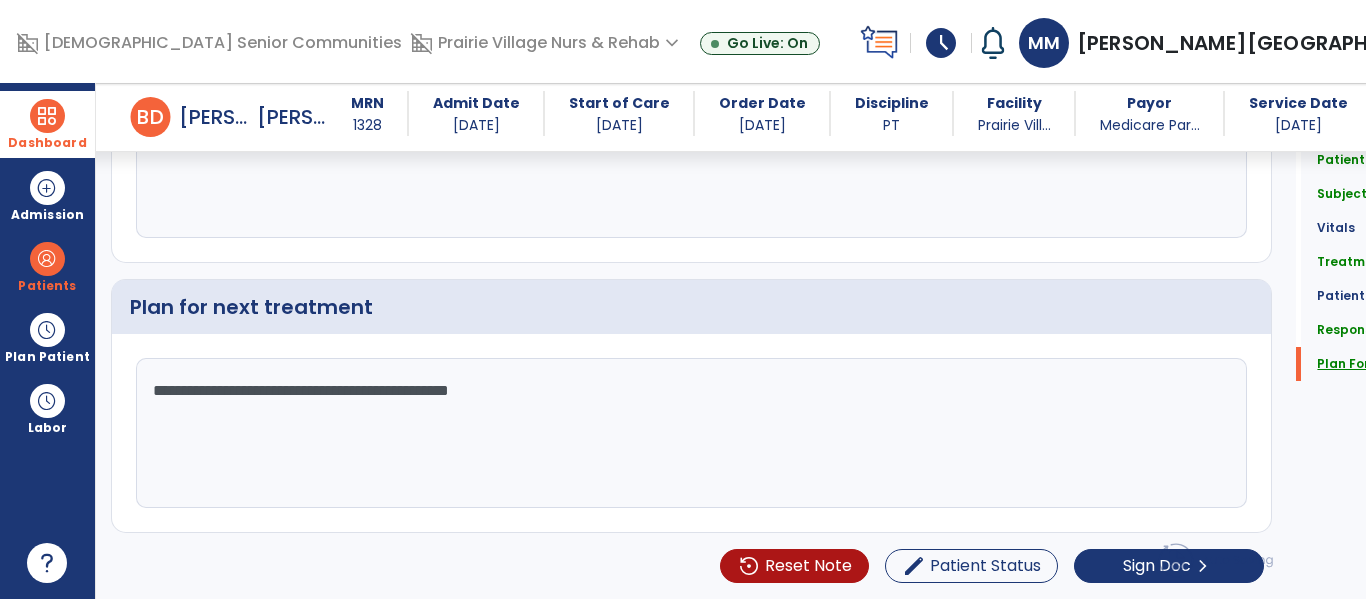 type on "**********" 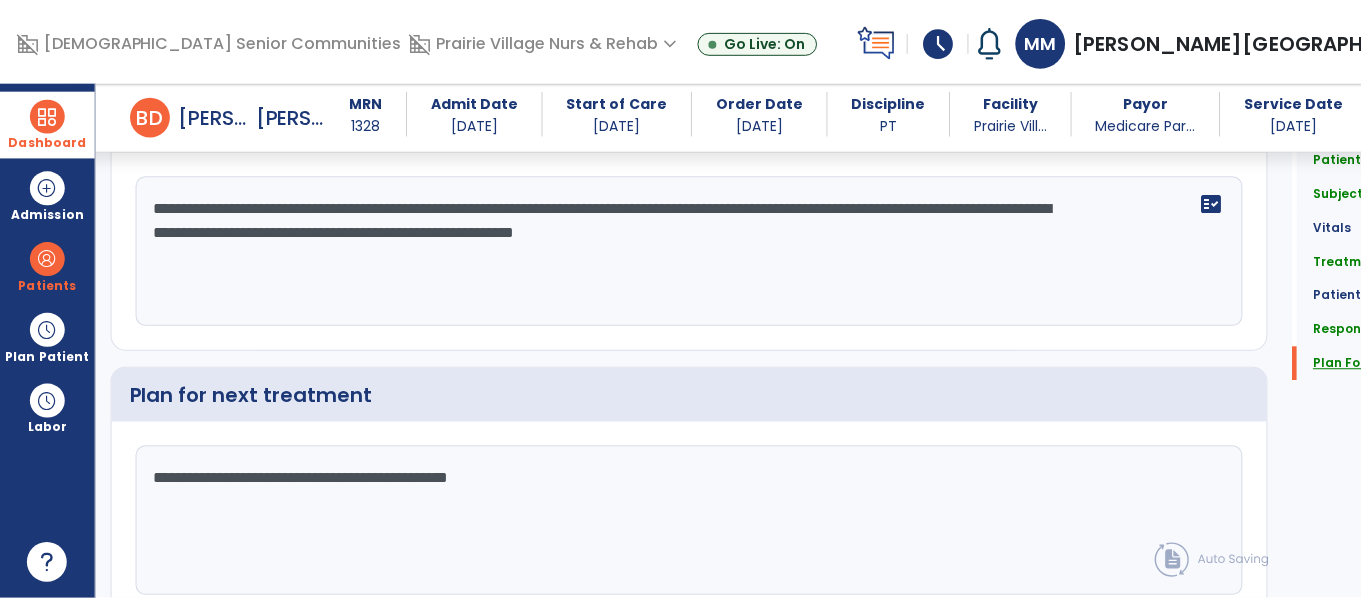 scroll, scrollTop: 2468, scrollLeft: 0, axis: vertical 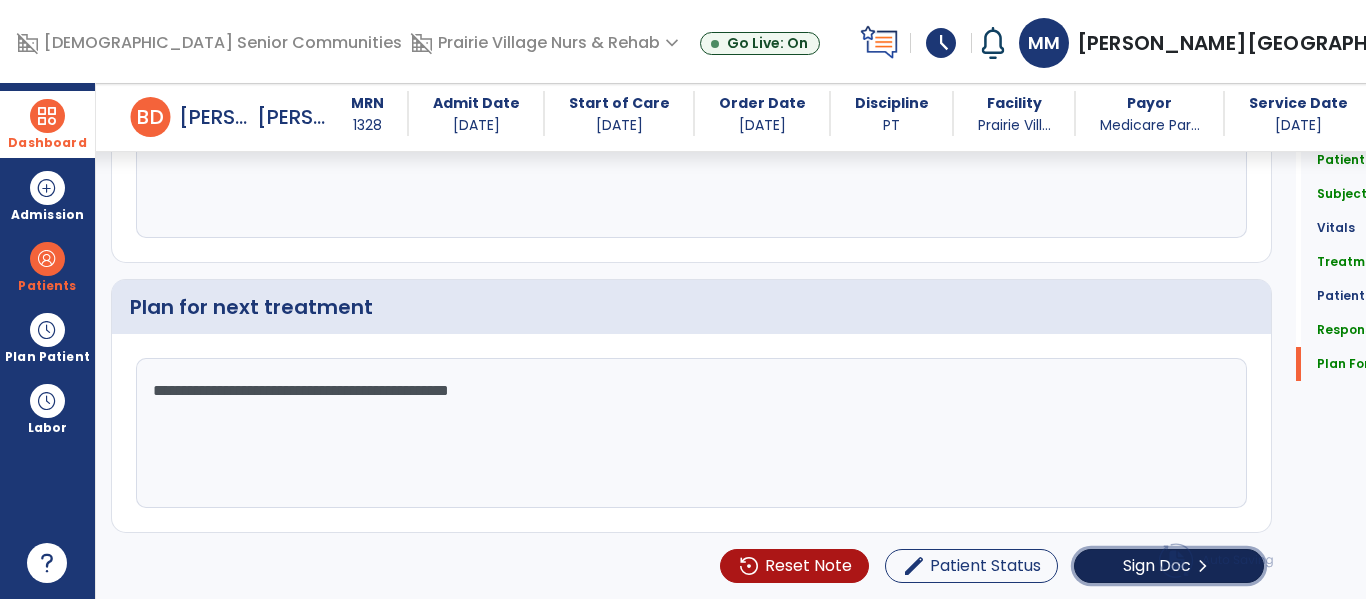 click on "Sign Doc" 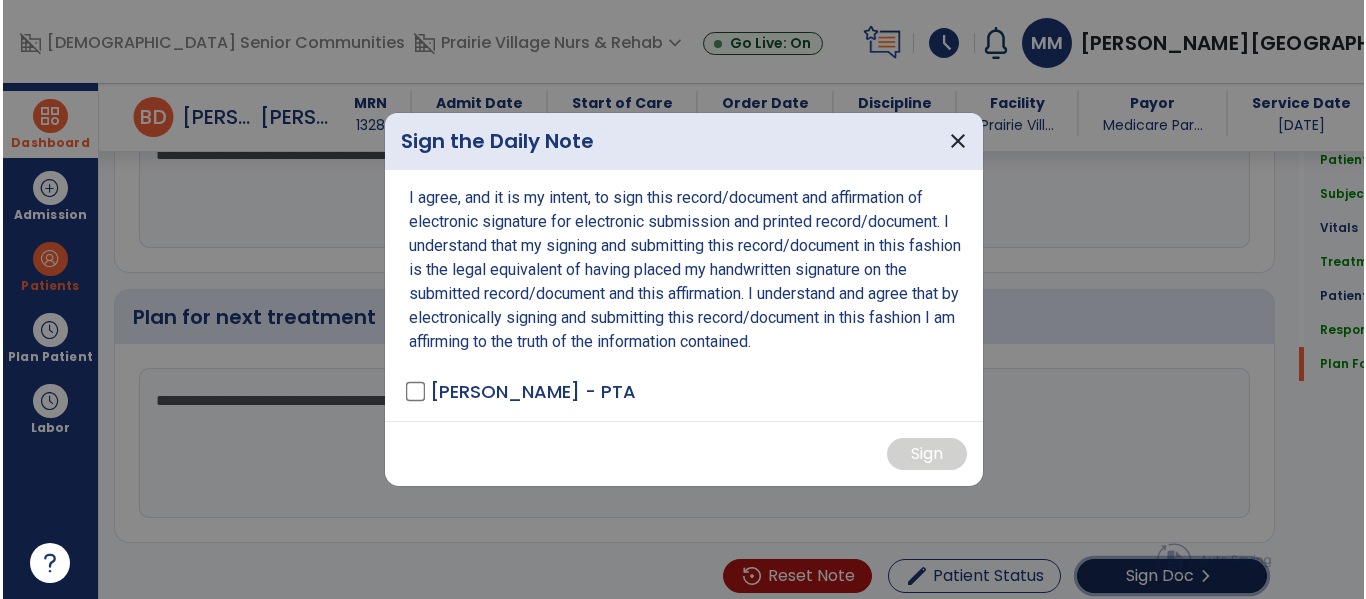 scroll, scrollTop: 2468, scrollLeft: 0, axis: vertical 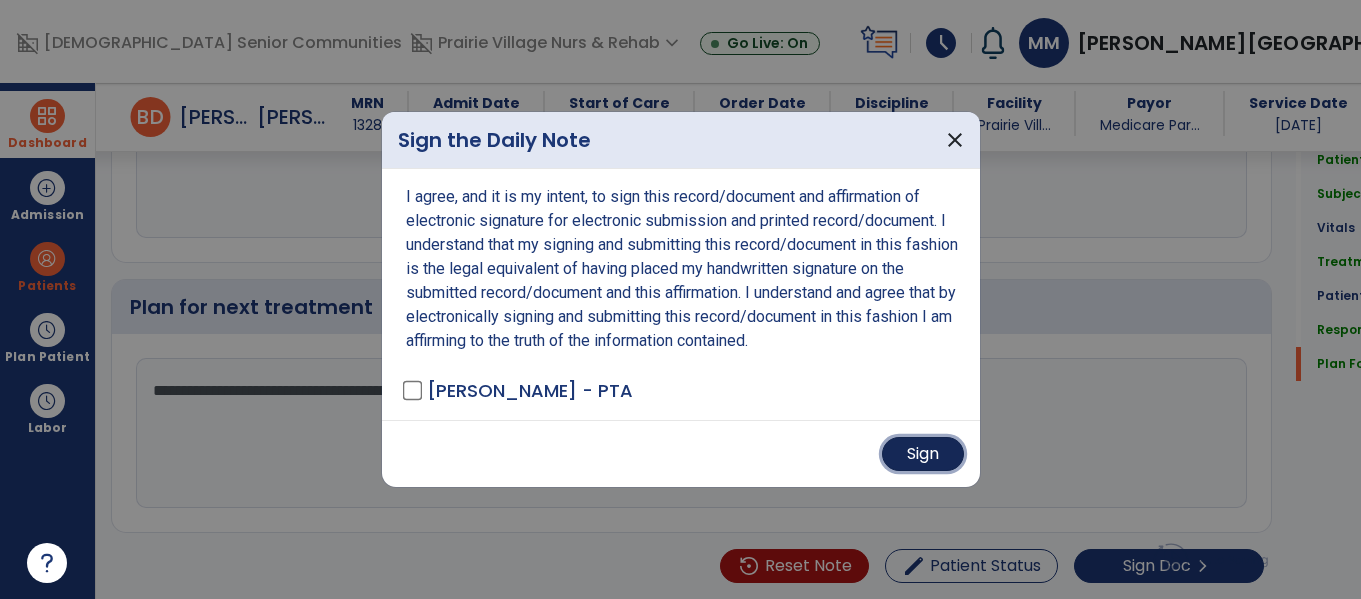 click on "Sign" at bounding box center (923, 454) 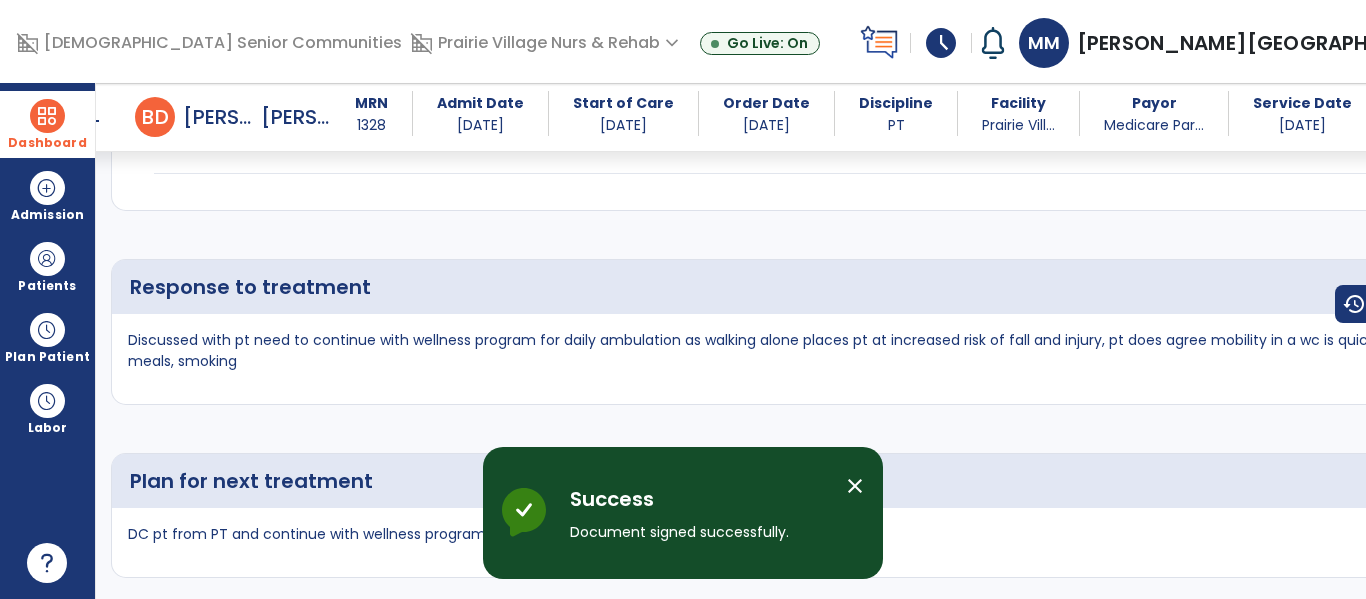 scroll, scrollTop: 3611, scrollLeft: 0, axis: vertical 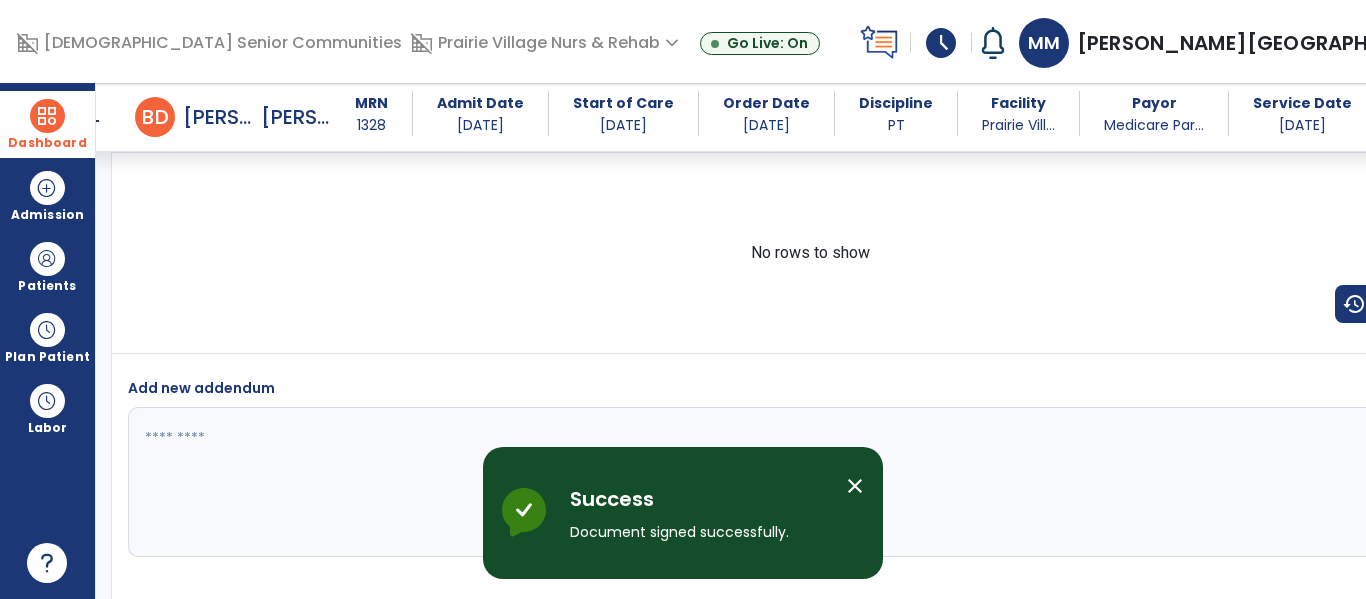 click at bounding box center [47, 116] 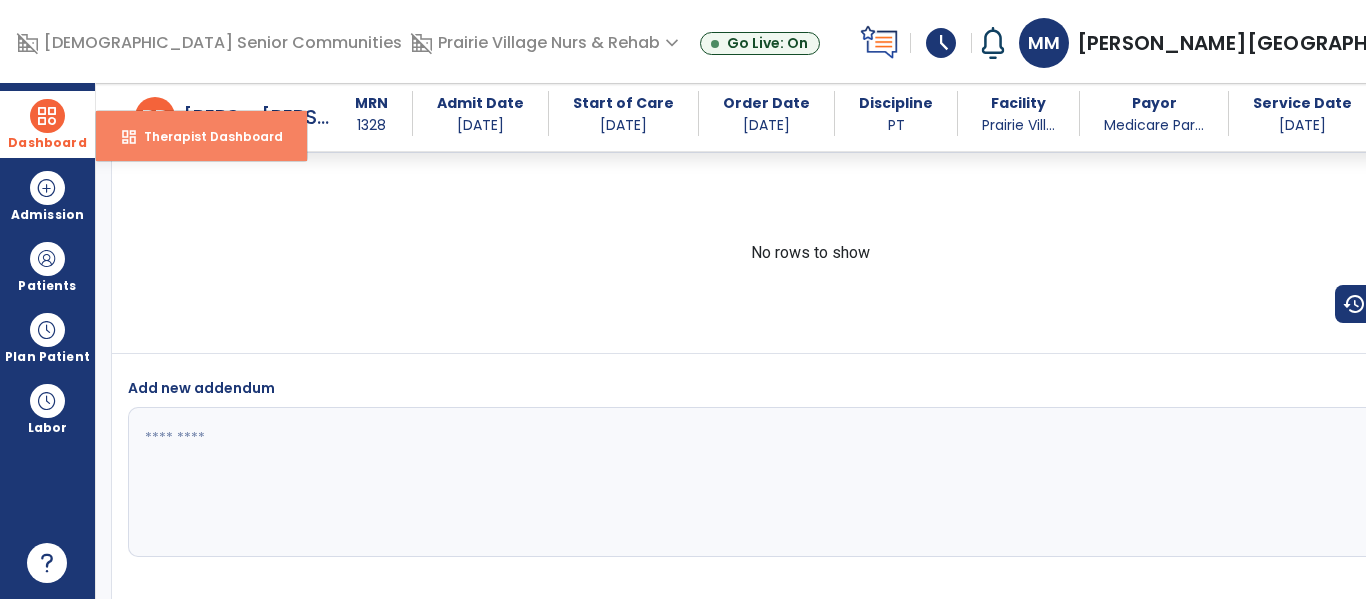 click on "Therapist Dashboard" at bounding box center [205, 136] 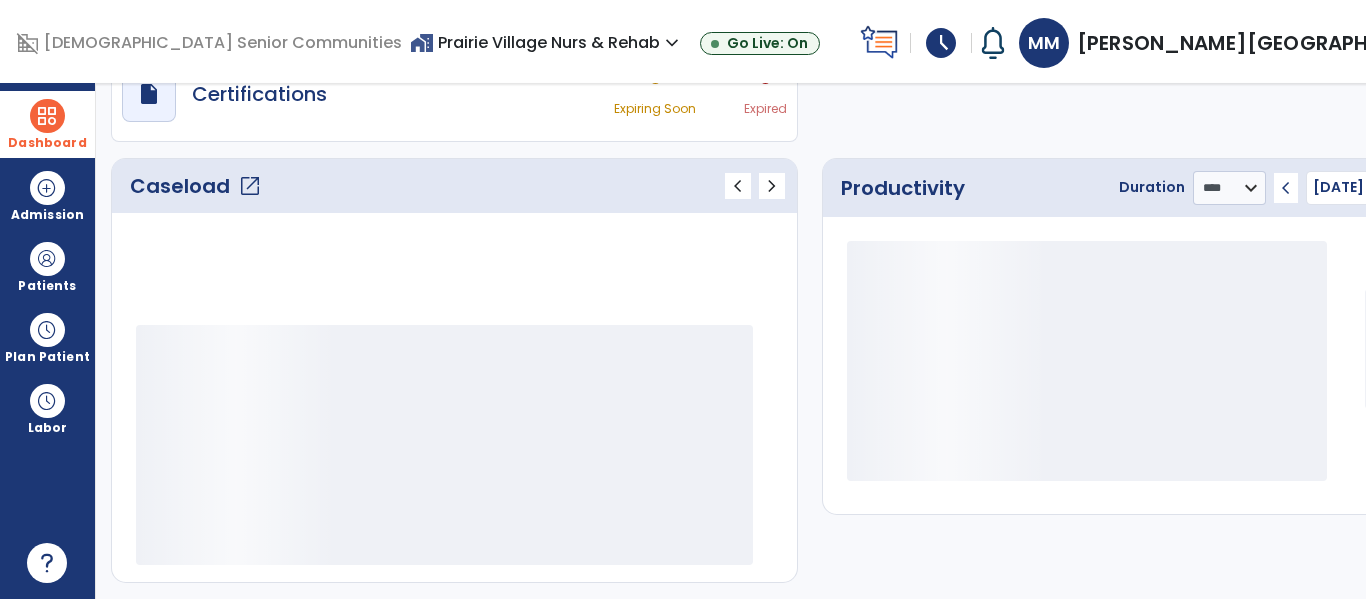 scroll, scrollTop: 276, scrollLeft: 0, axis: vertical 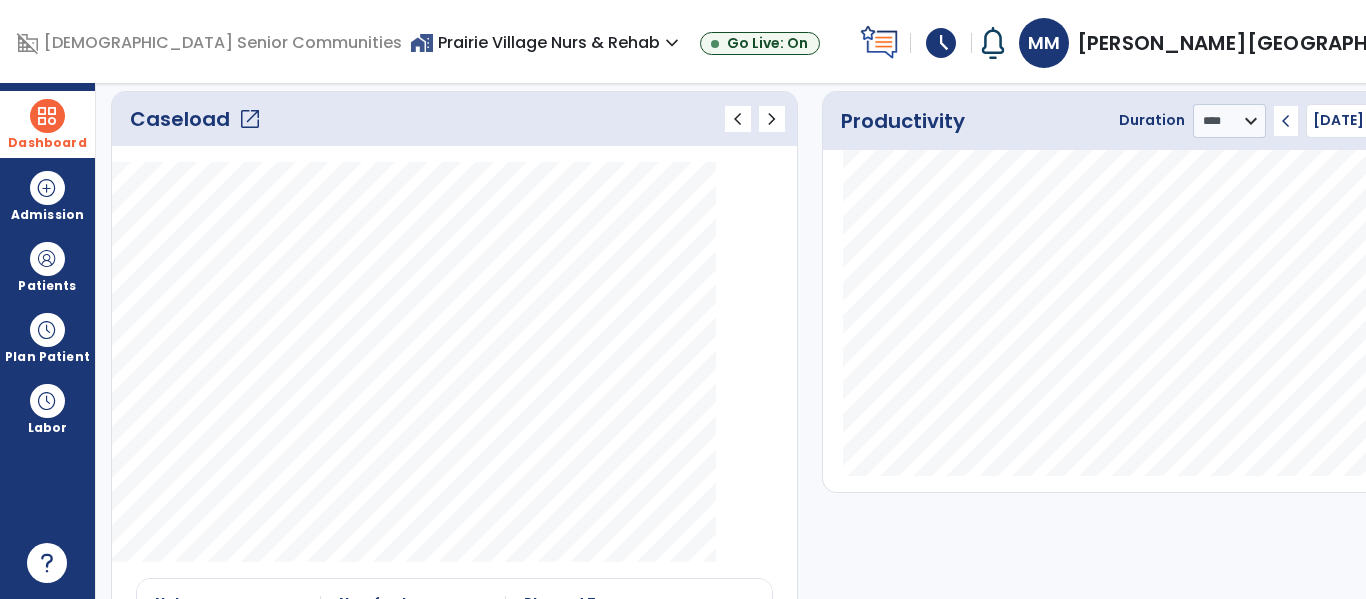 click on "Caseload   open_in_new" 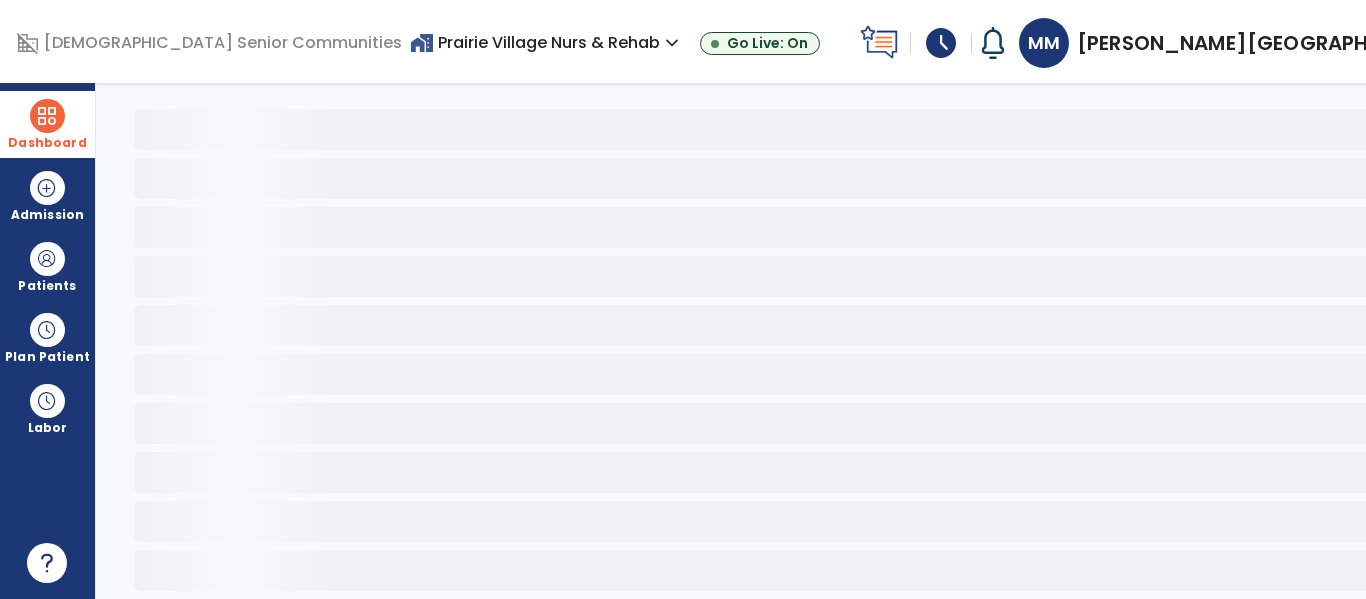 scroll, scrollTop: 78, scrollLeft: 0, axis: vertical 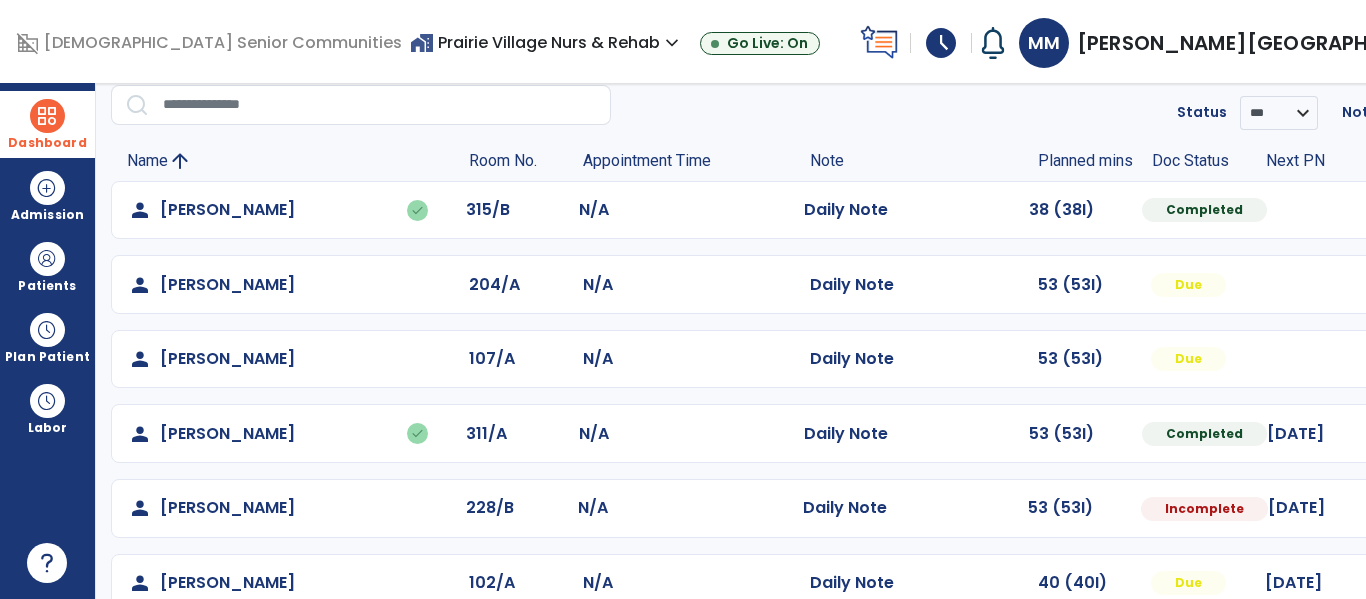 click at bounding box center [1444, 210] 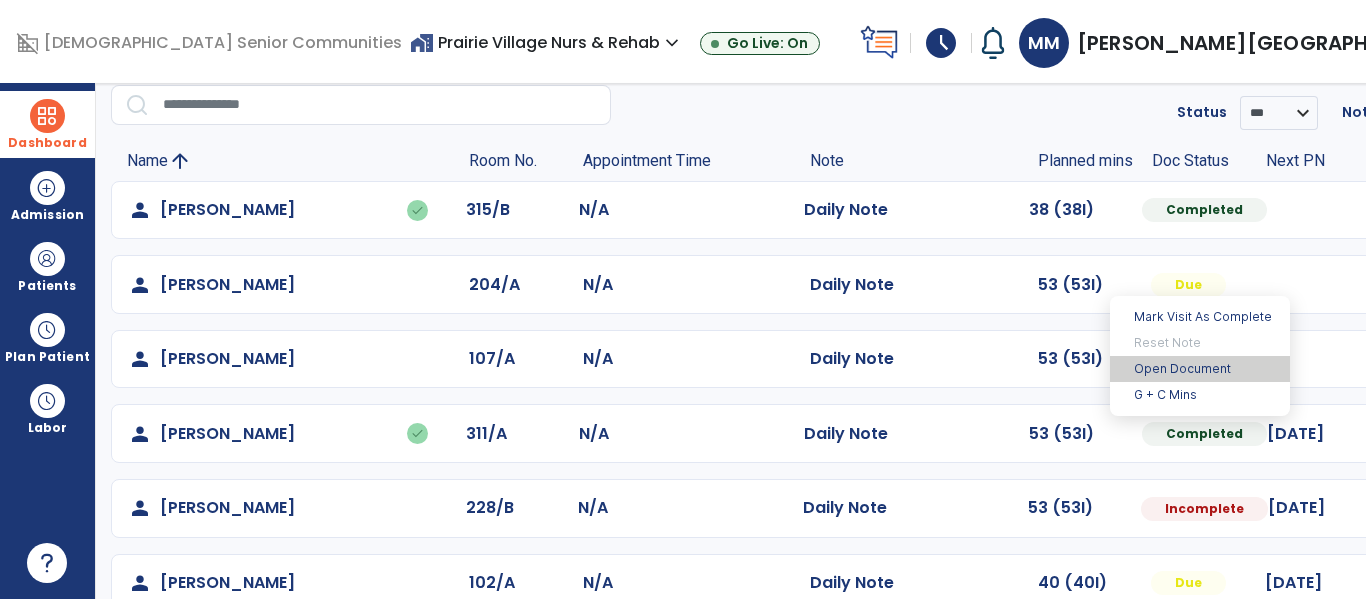 click on "Open Document" at bounding box center (1200, 369) 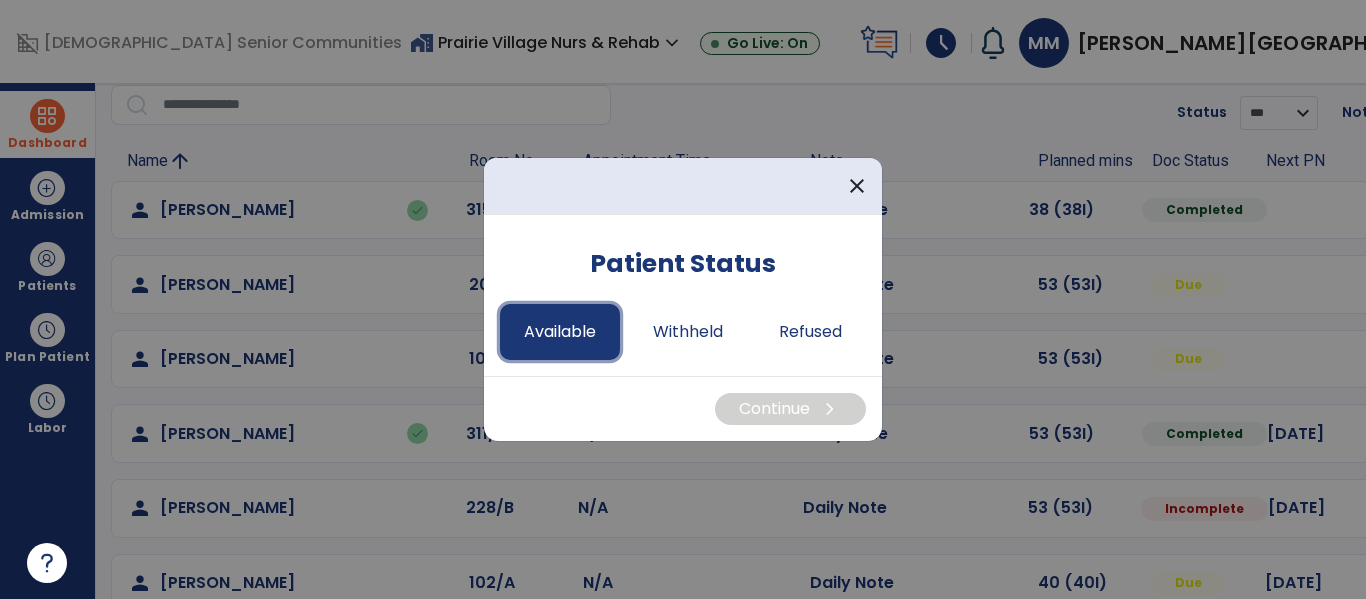 click on "Available" at bounding box center [560, 332] 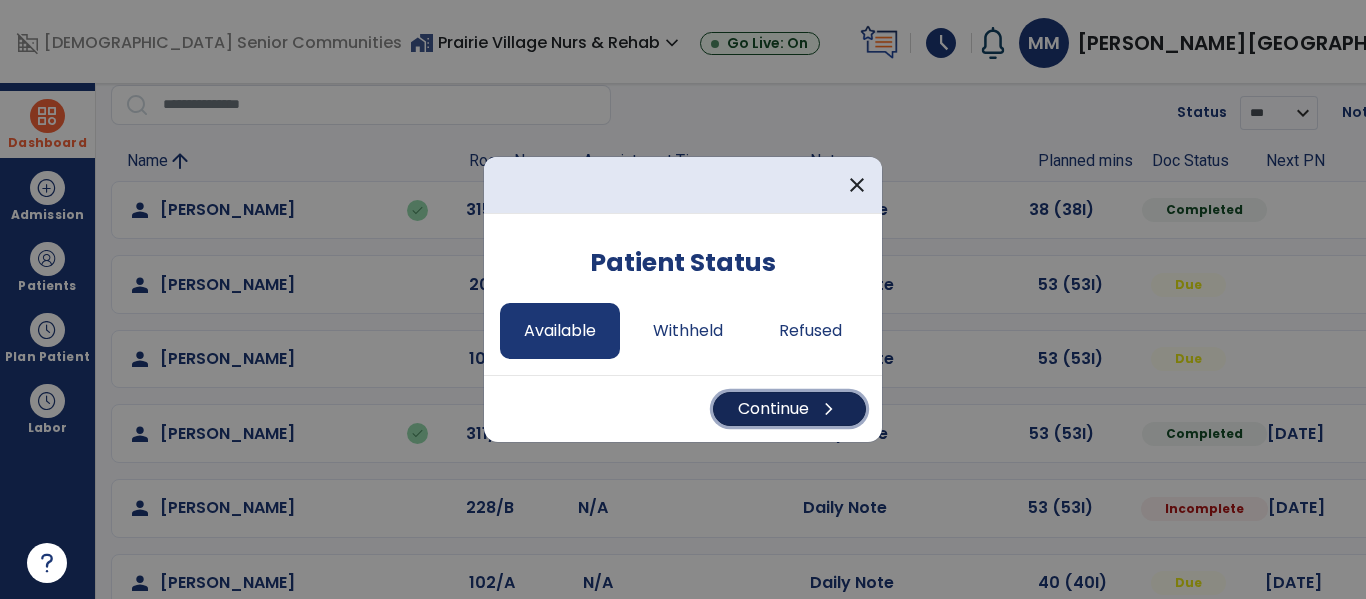 click on "Continue   chevron_right" at bounding box center [789, 409] 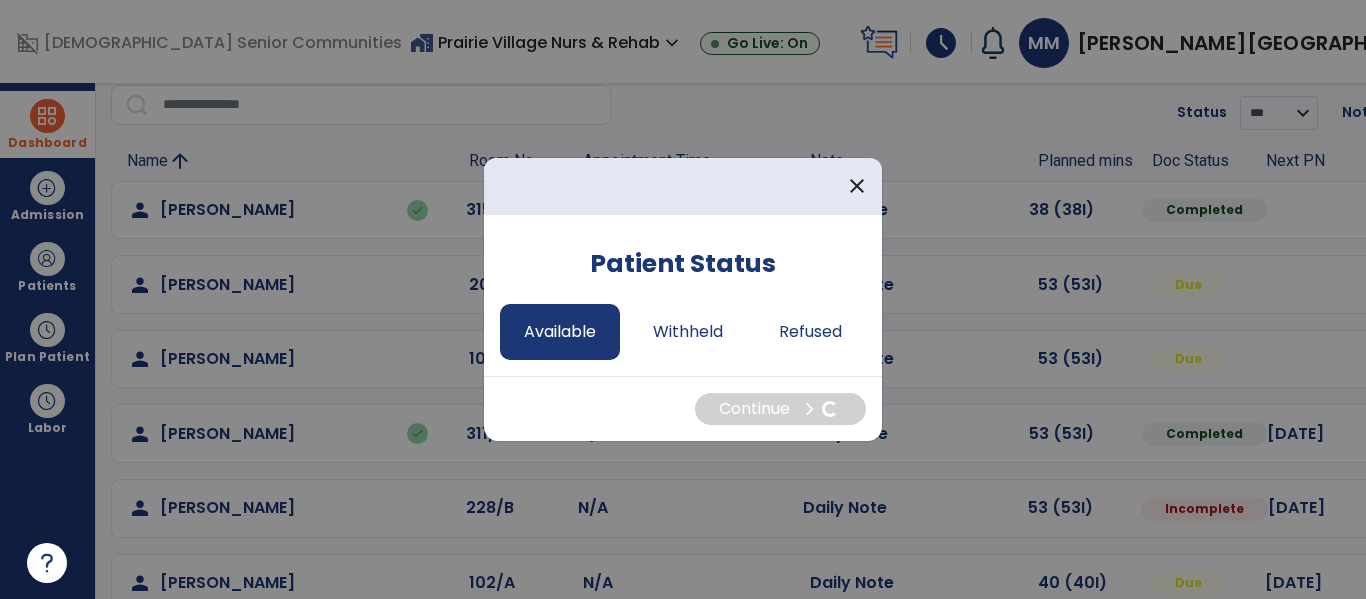 select on "*" 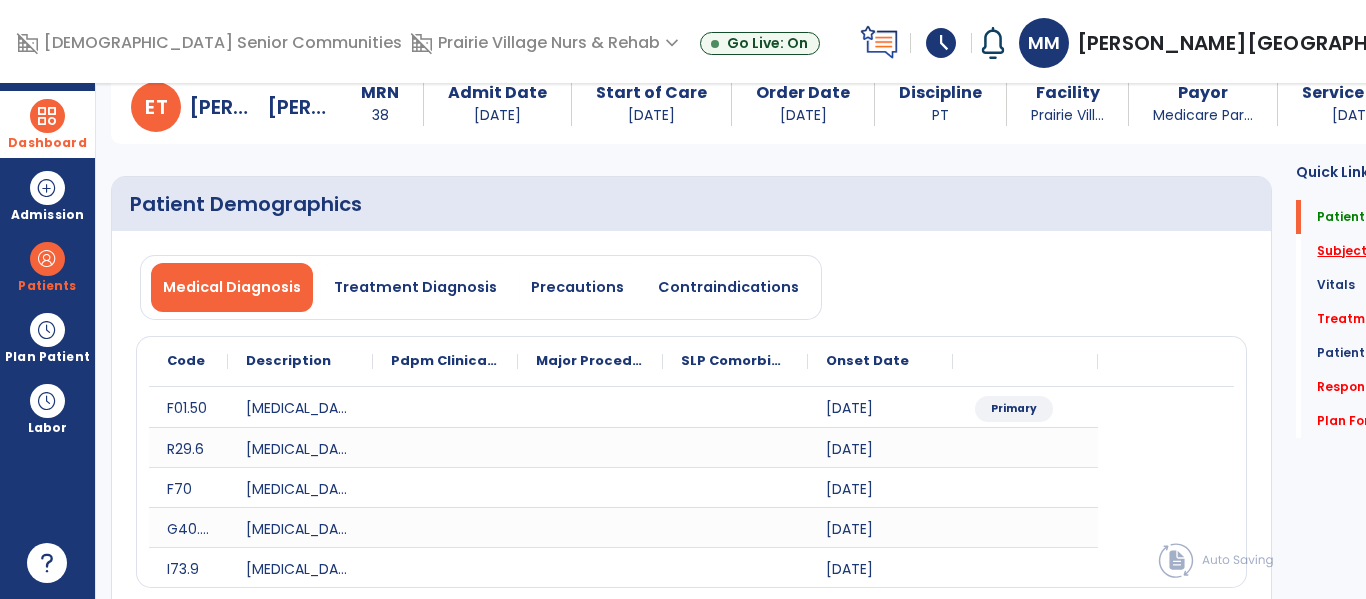 click on "Subjective Assessment   *" 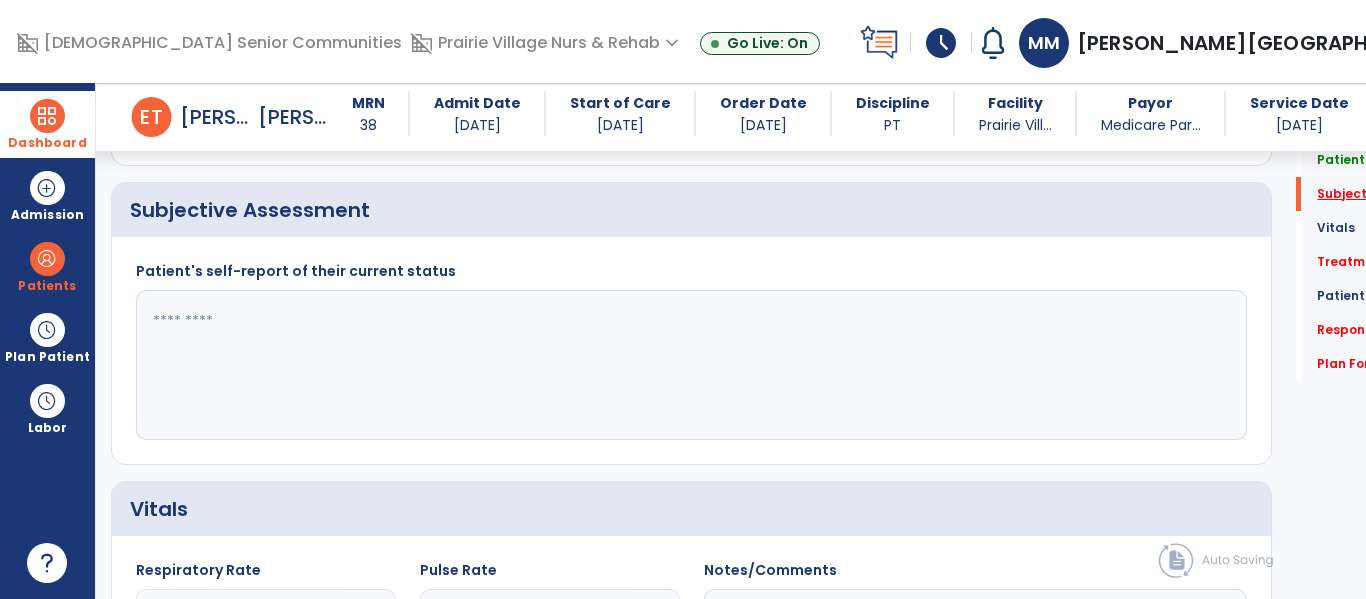 scroll, scrollTop: 507, scrollLeft: 0, axis: vertical 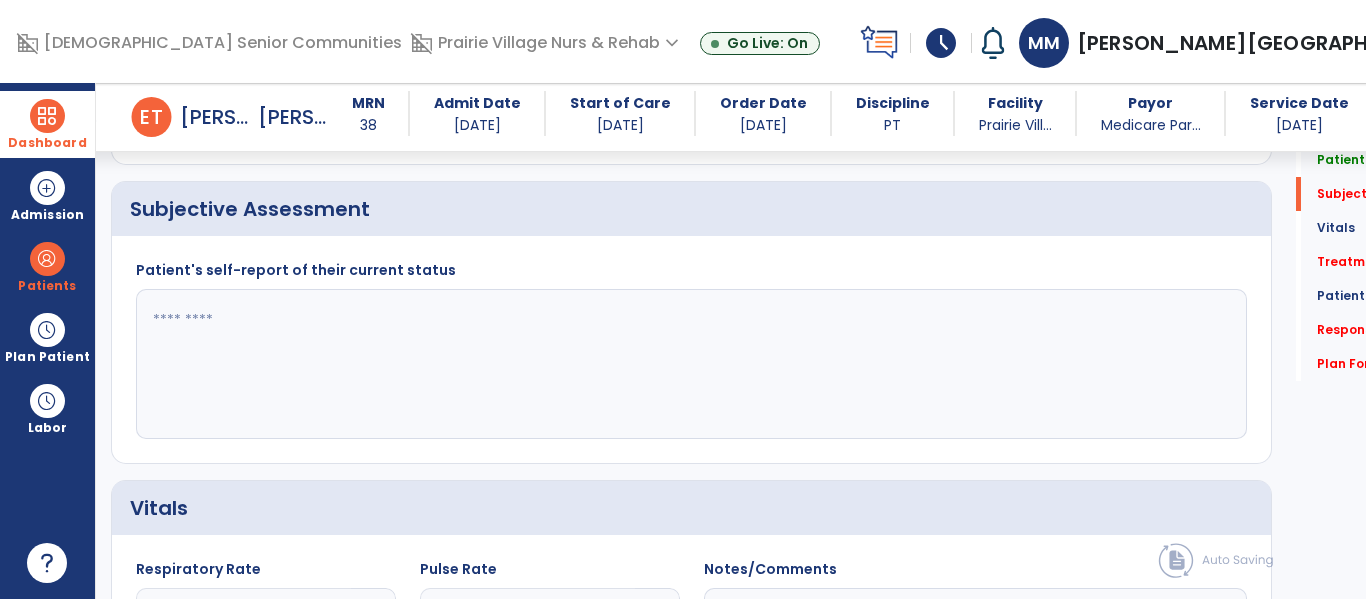 click 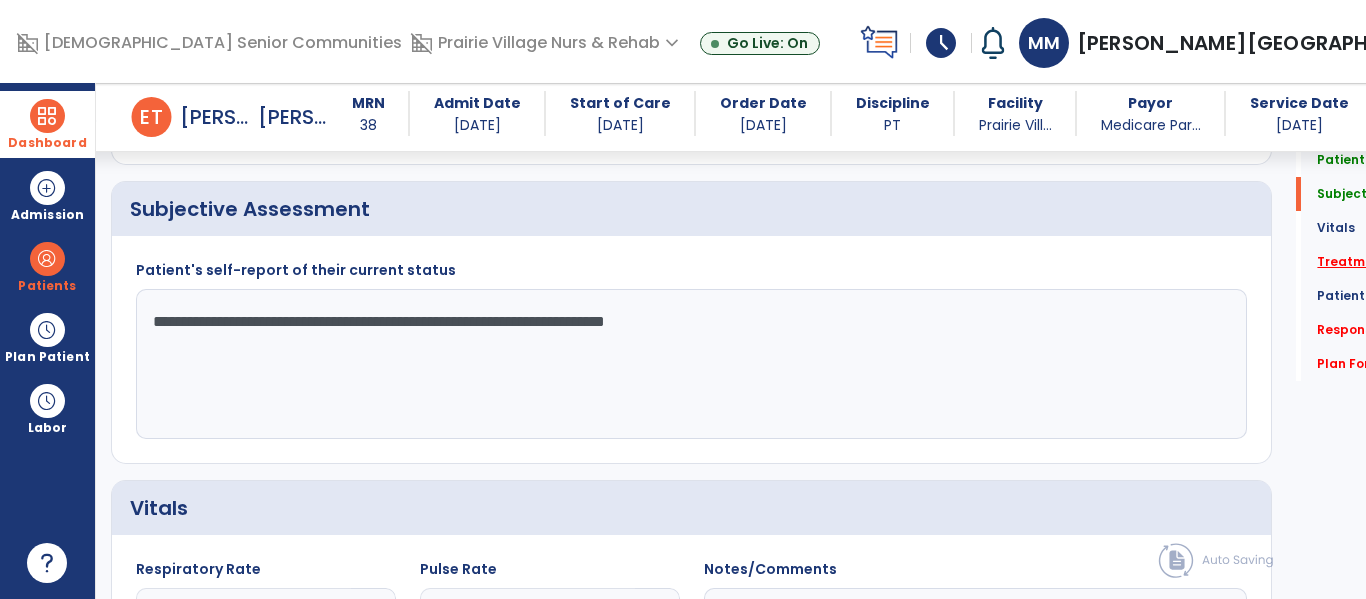 type on "**********" 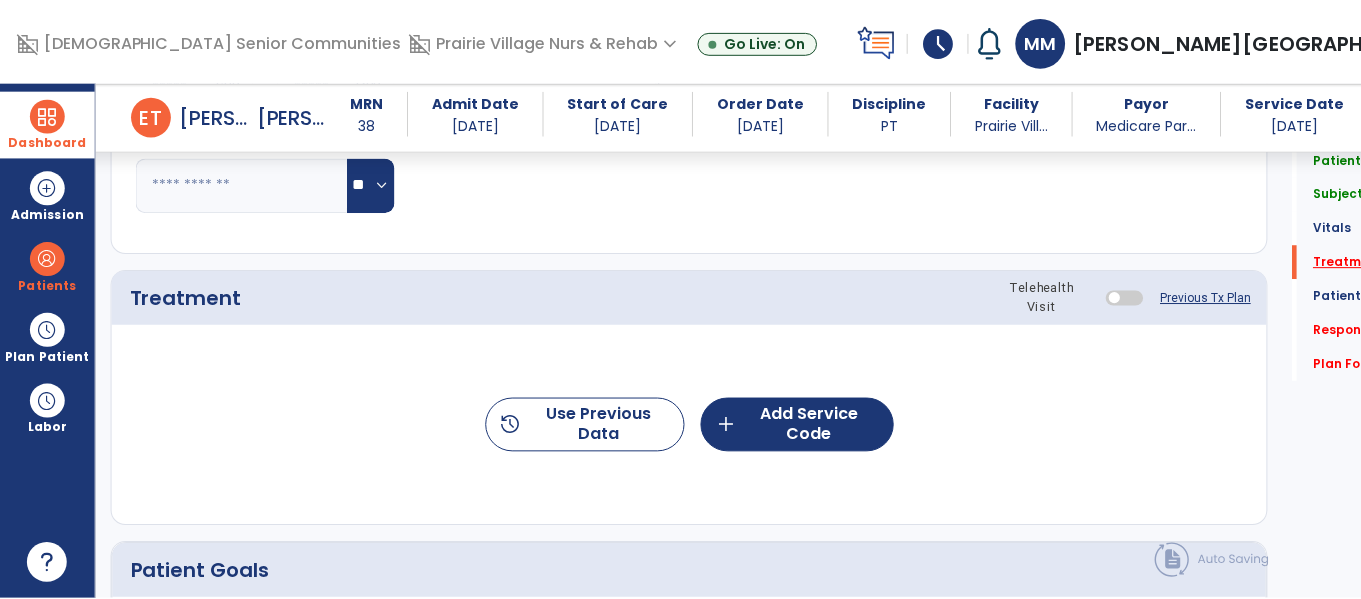 scroll, scrollTop: 1196, scrollLeft: 0, axis: vertical 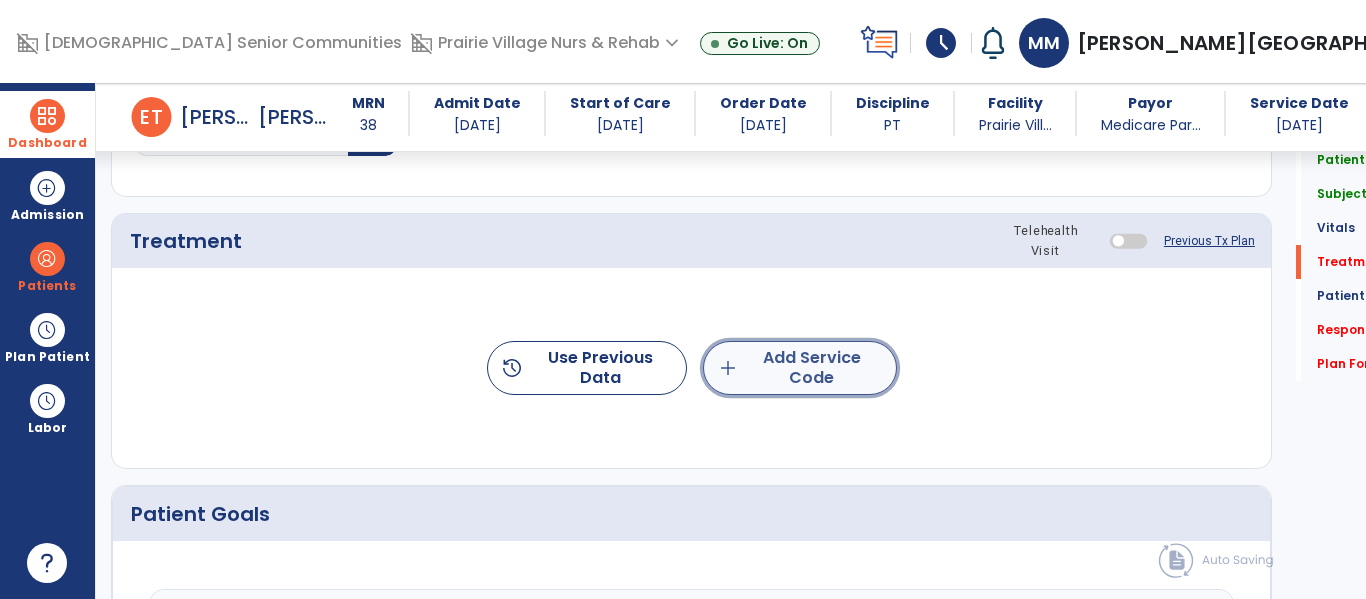 click on "add  Add Service Code" 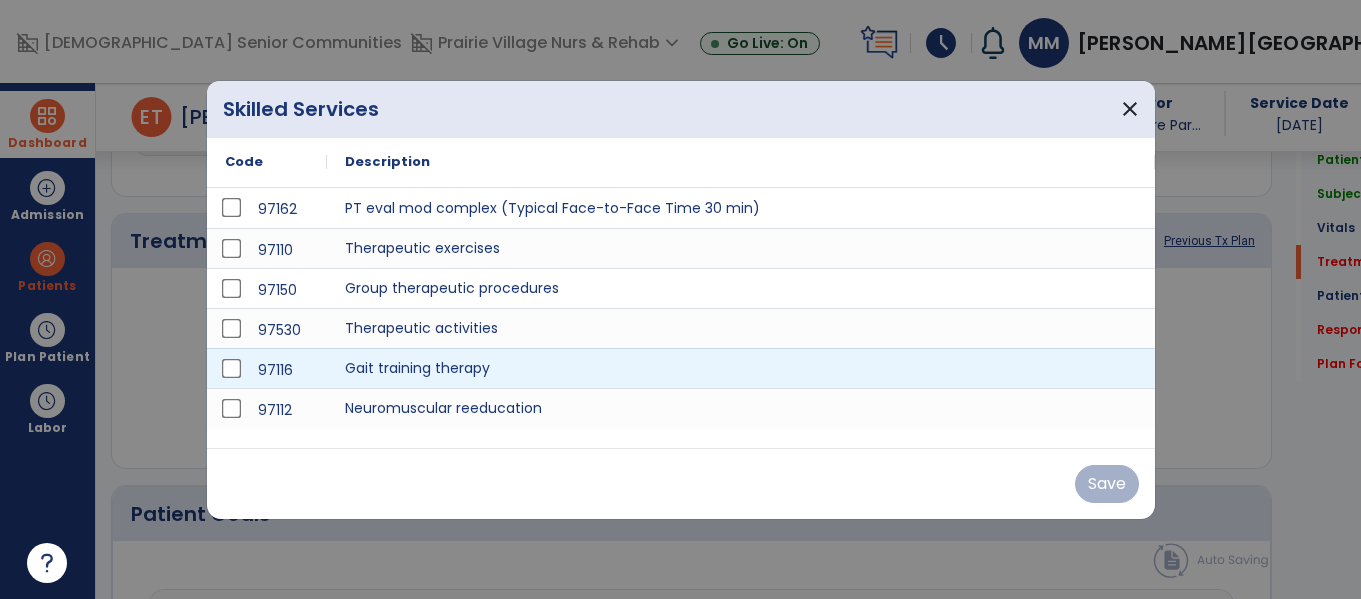 scroll, scrollTop: 1196, scrollLeft: 0, axis: vertical 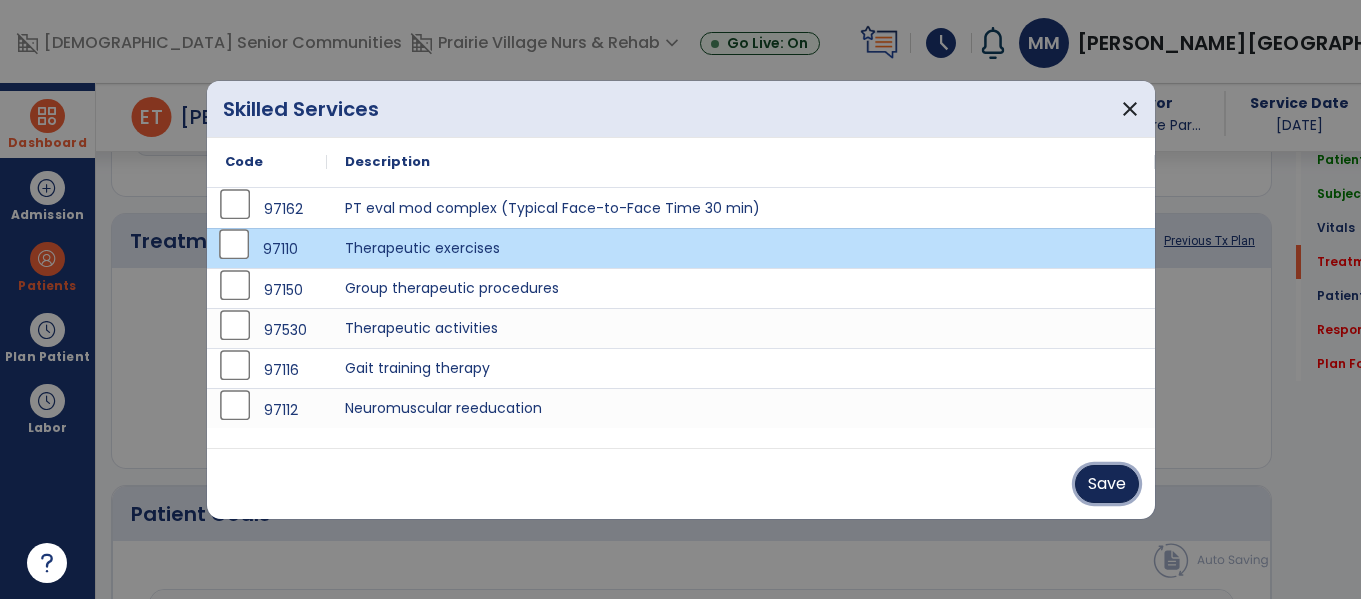 click on "Save" at bounding box center (1107, 484) 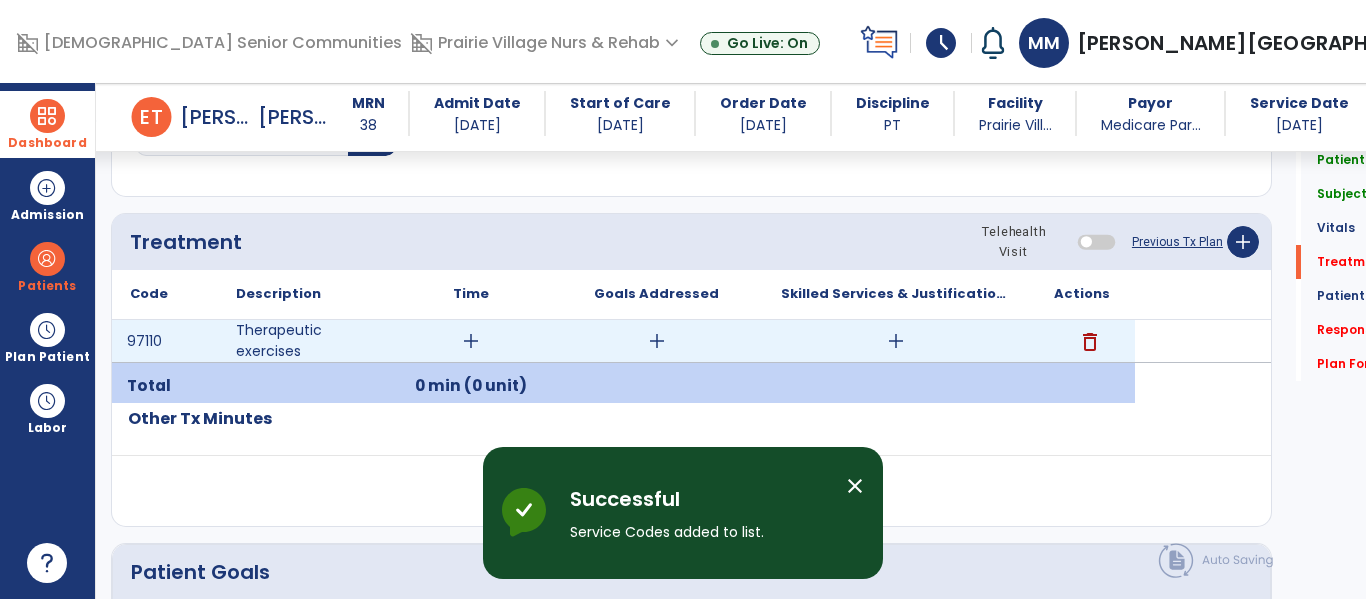click on "add" at bounding box center [471, 341] 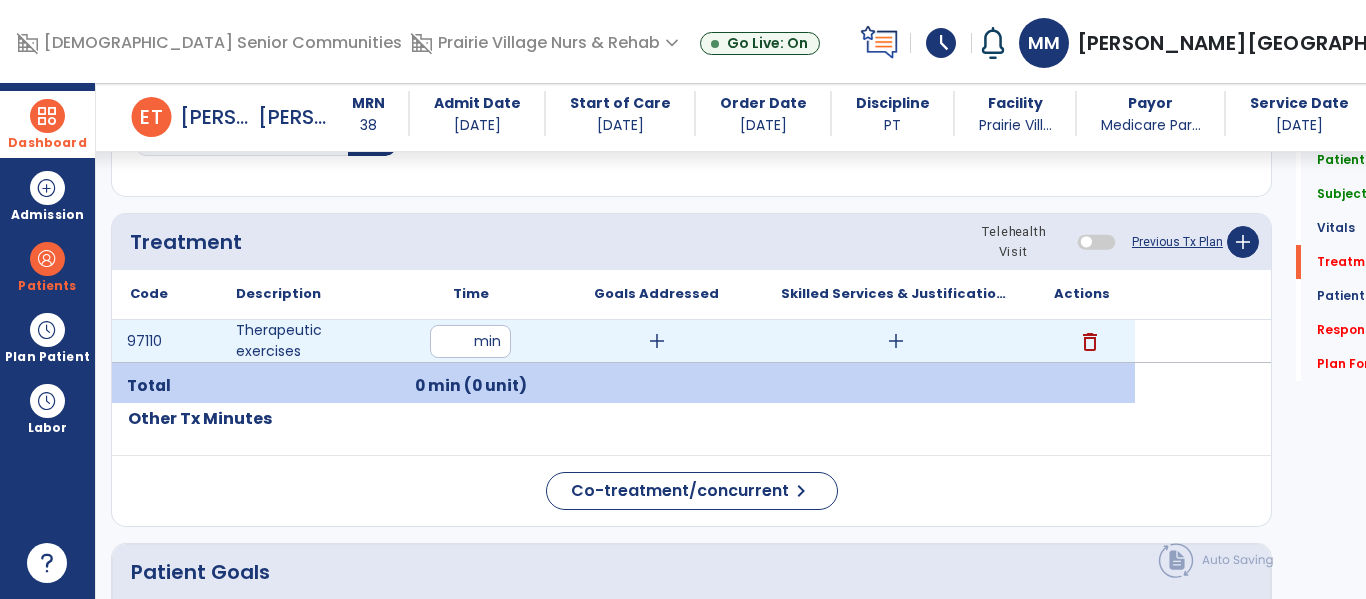 type on "**" 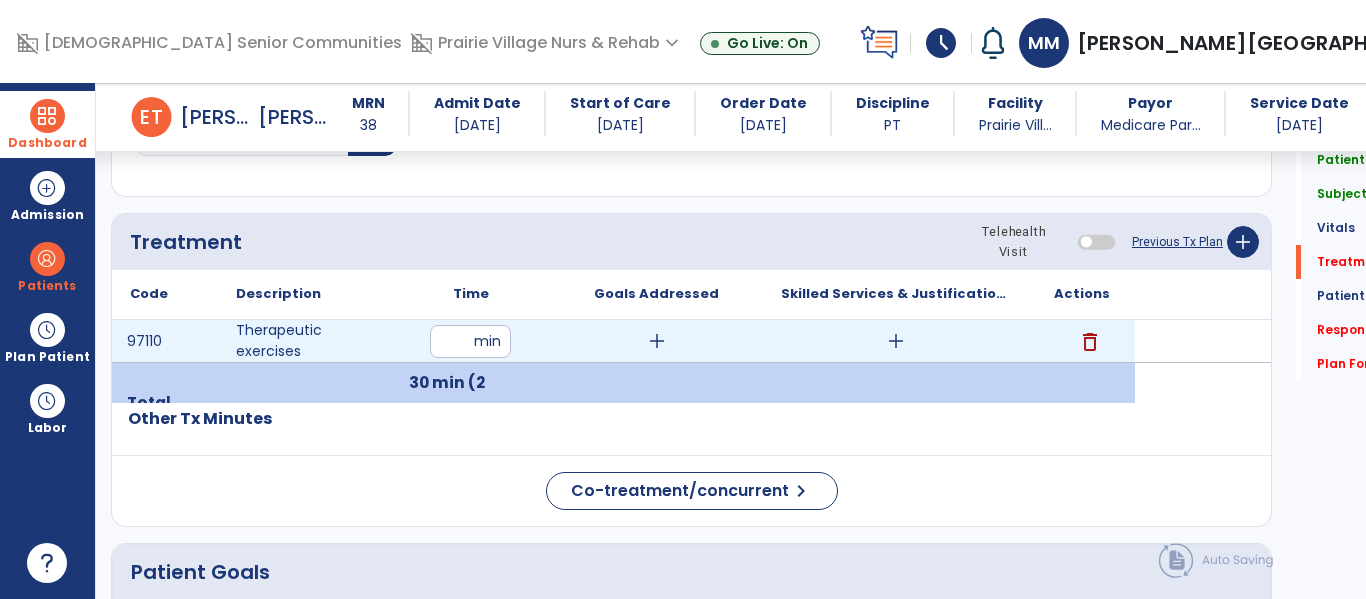 click on "add" at bounding box center (896, 341) 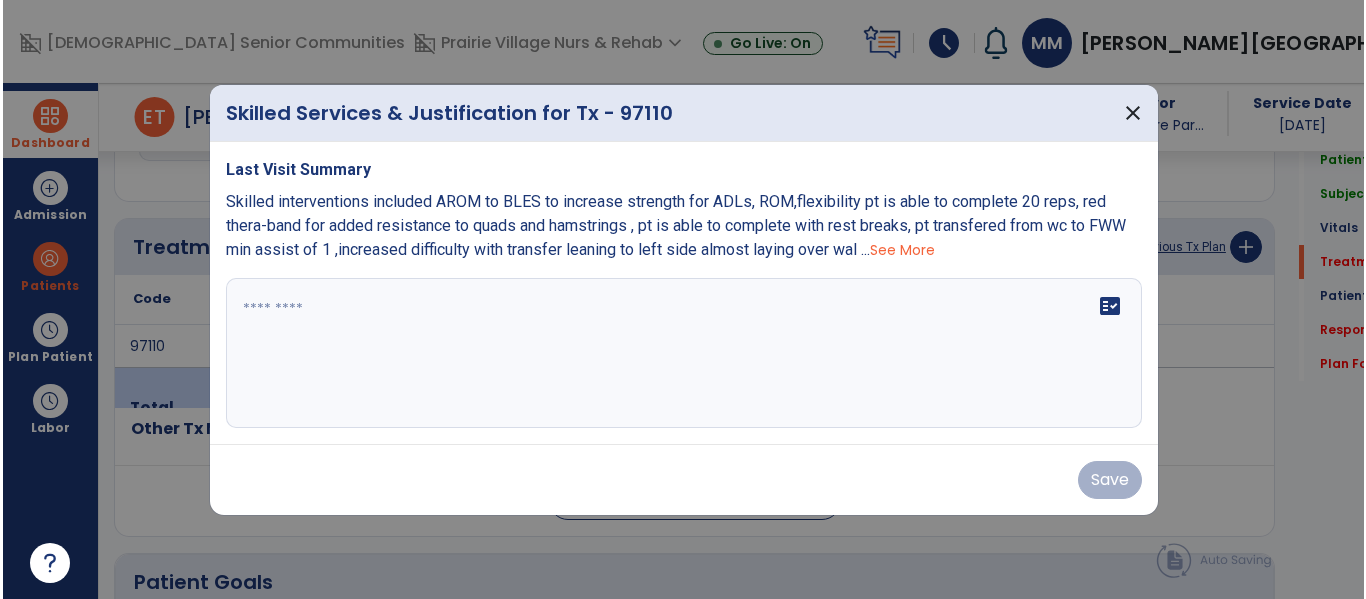 scroll, scrollTop: 1196, scrollLeft: 0, axis: vertical 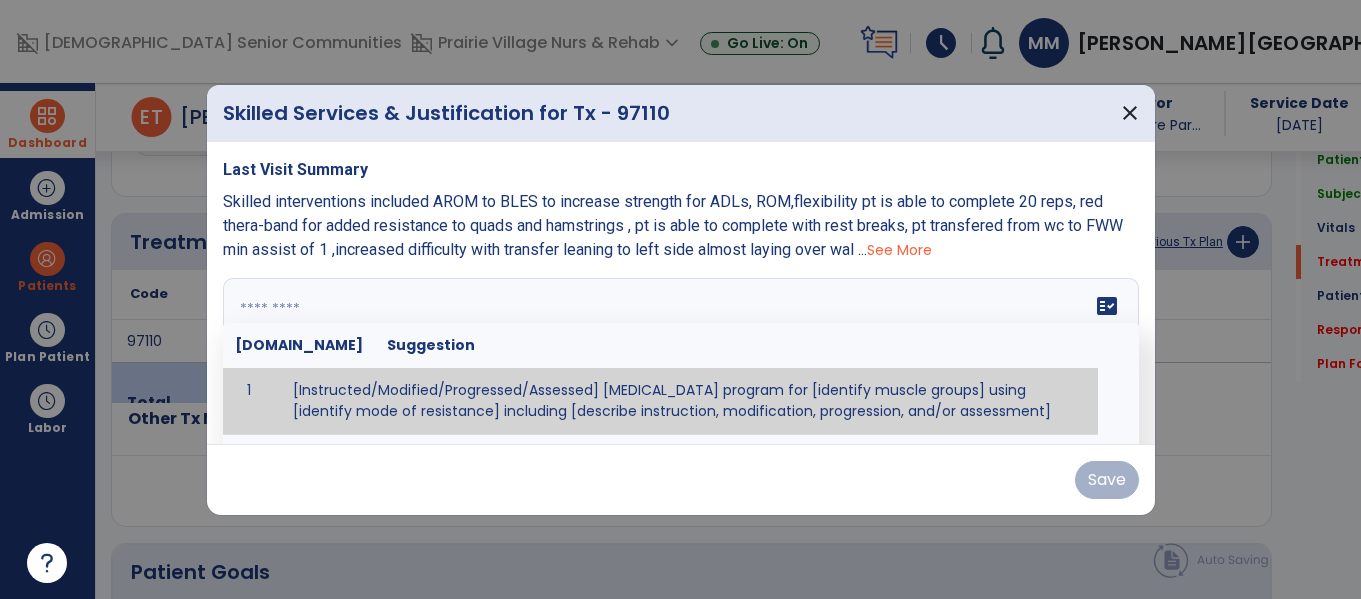 click at bounding box center [681, 353] 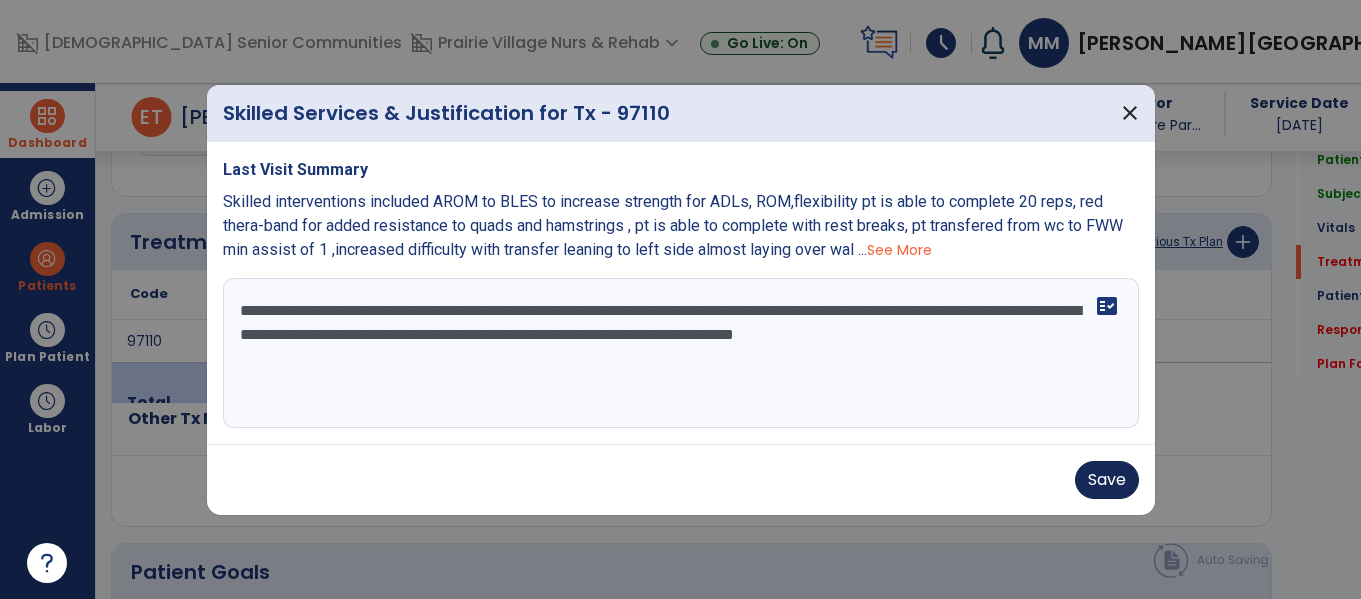 type on "**********" 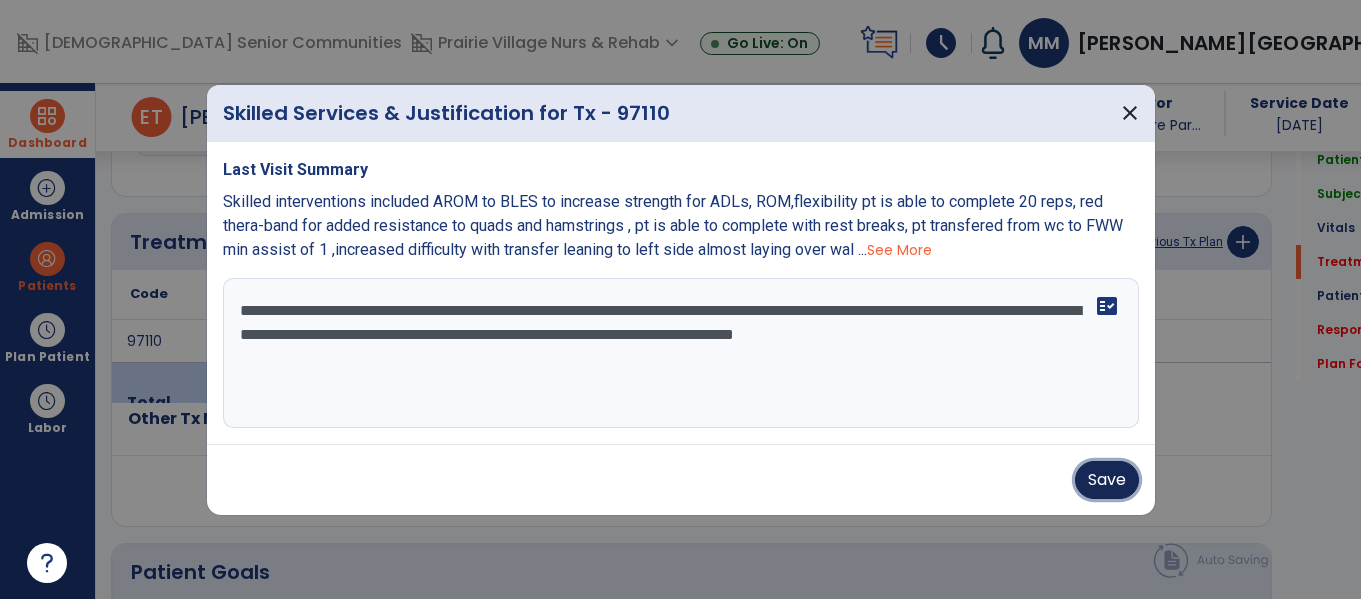 click on "Save" at bounding box center [1107, 480] 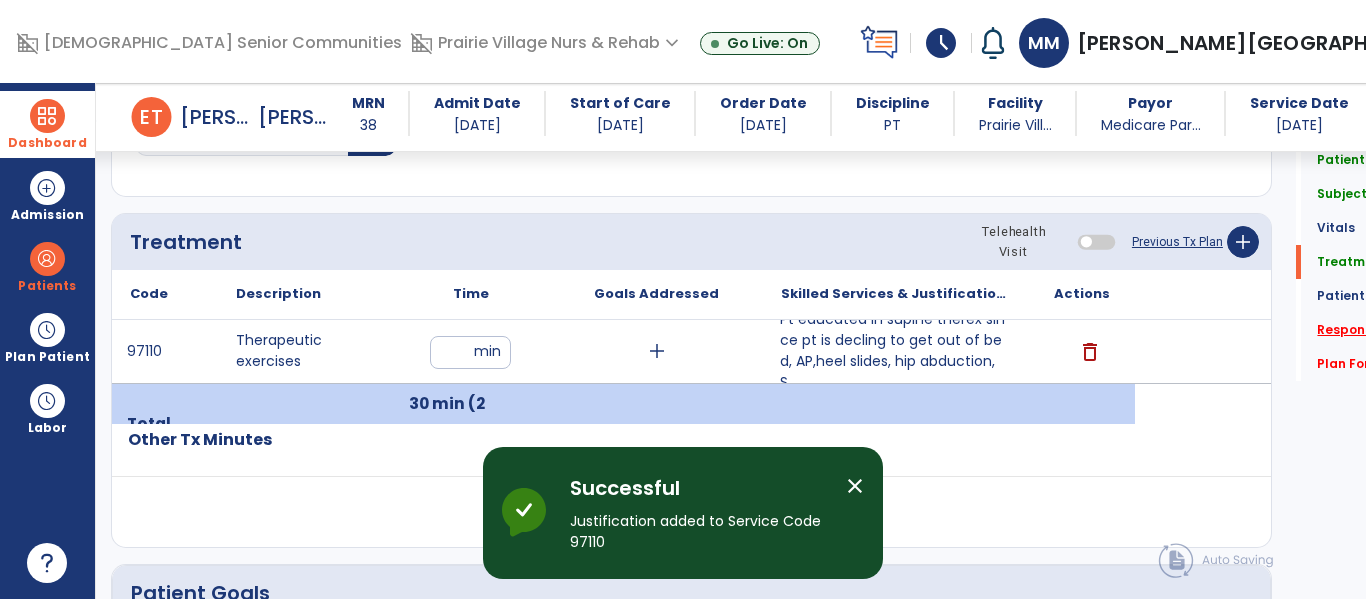 click on "Response To Treatment   *" 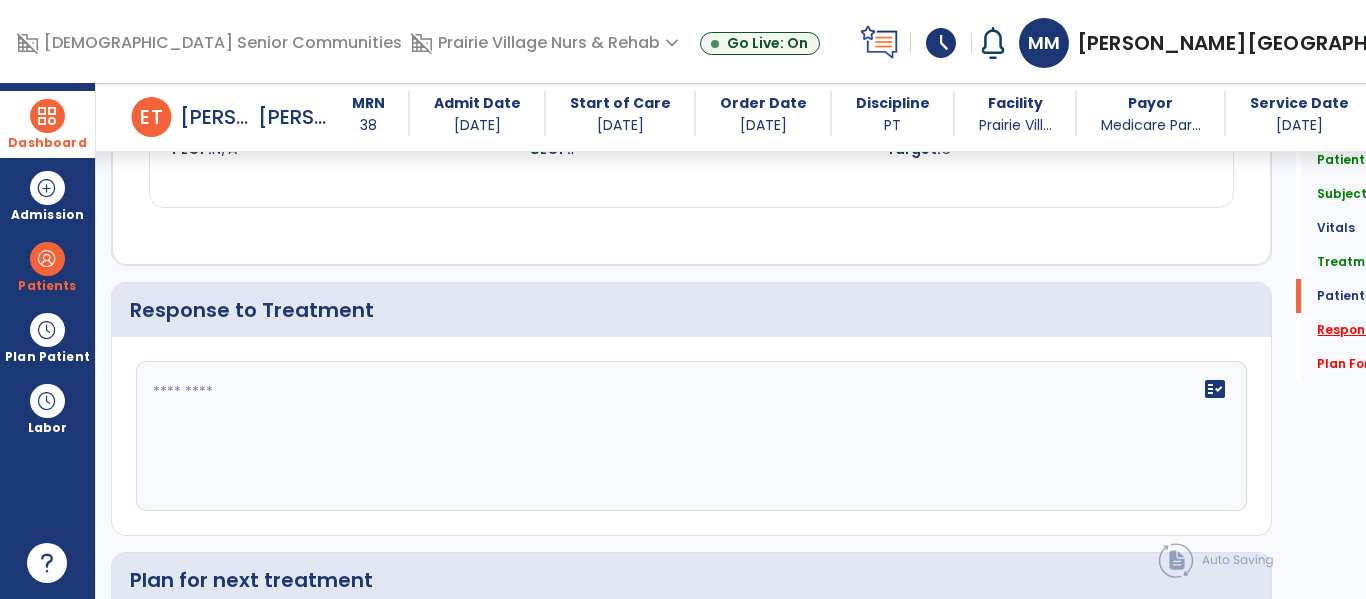 scroll, scrollTop: 2405, scrollLeft: 0, axis: vertical 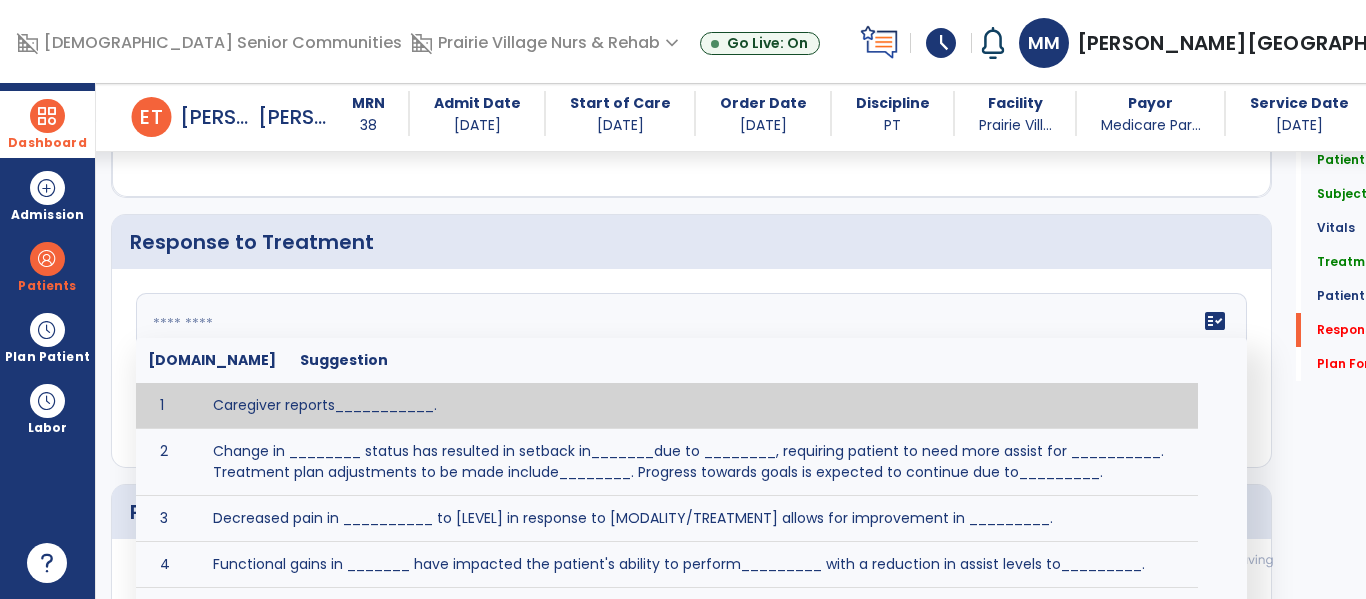click on "fact_check  [DOMAIN_NAME] Suggestion 1 Caregiver reports___________. 2 Change in ________ status has resulted in setback in_______due to ________, requiring patient to need more assist for __________.   Treatment plan adjustments to be made include________.  Progress towards goals is expected to continue due to_________. 3 Decreased pain in __________ to [LEVEL] in response to [MODALITY/TREATMENT] allows for improvement in _________. 4 Functional gains in _______ have impacted the patient's ability to perform_________ with a reduction in assist levels to_________. 5 Functional progress this week has been significant due to__________. 6 Gains in ________ have improved the patient's ability to perform ______with decreased levels of assist to___________. 7 Improvement in ________allows patient to tolerate higher levels of challenges in_________. 8 Pain in [AREA] has decreased to [LEVEL] in response to [TREATMENT/MODALITY], allowing fore ease in completing__________. 9 10 11 12 13 14 15 16 17 18 19 20 21" 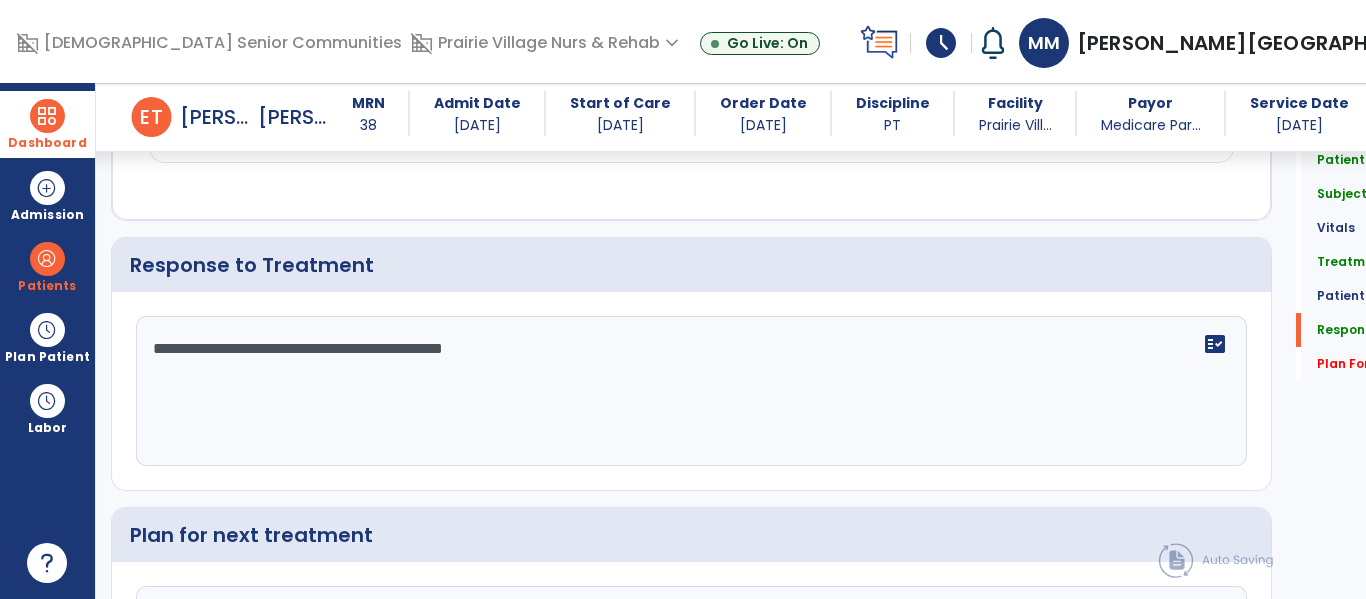 scroll, scrollTop: 2405, scrollLeft: 0, axis: vertical 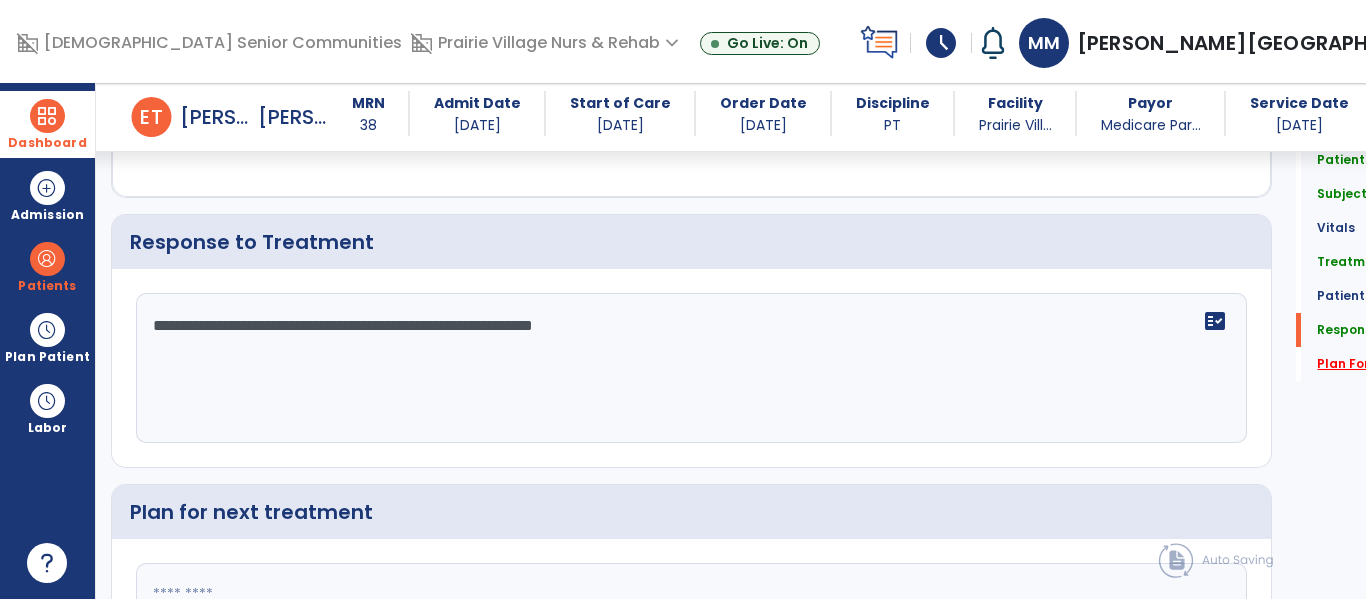 type on "**********" 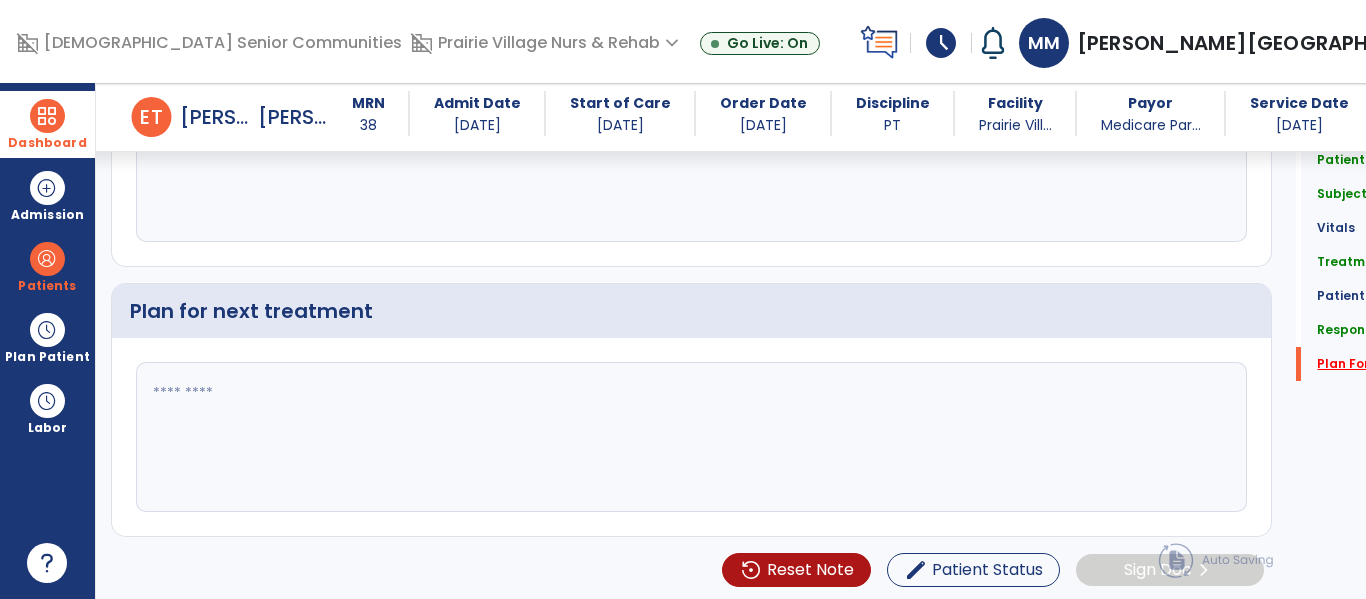 scroll, scrollTop: 2610, scrollLeft: 0, axis: vertical 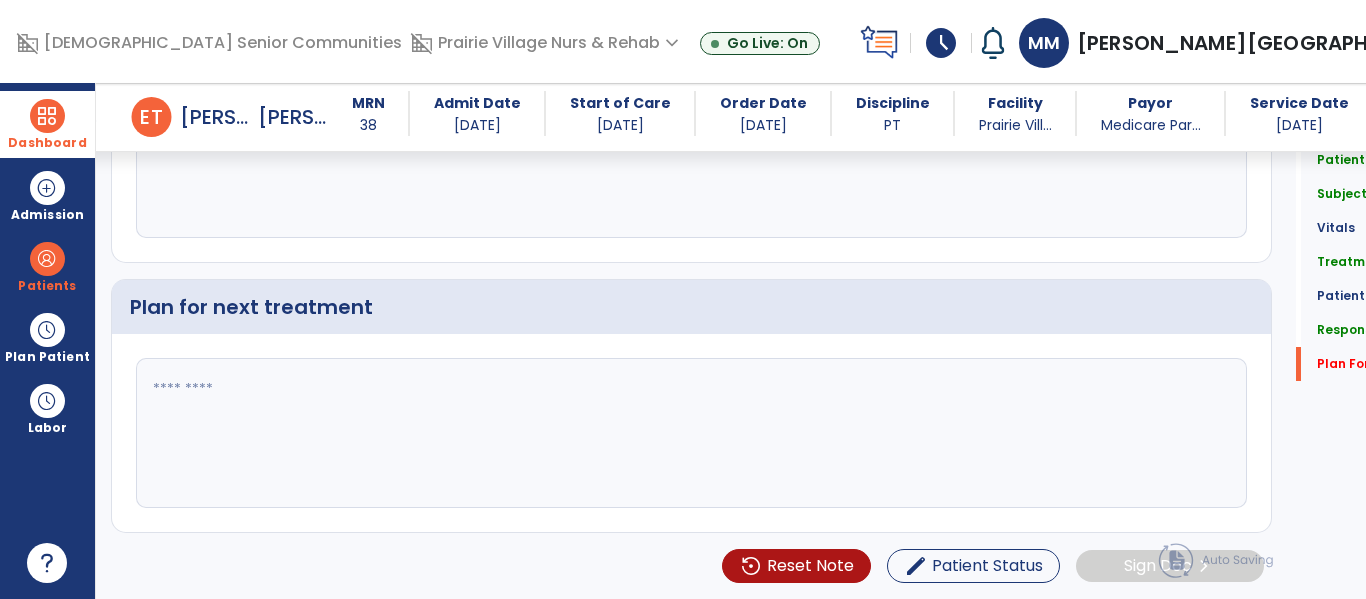 click 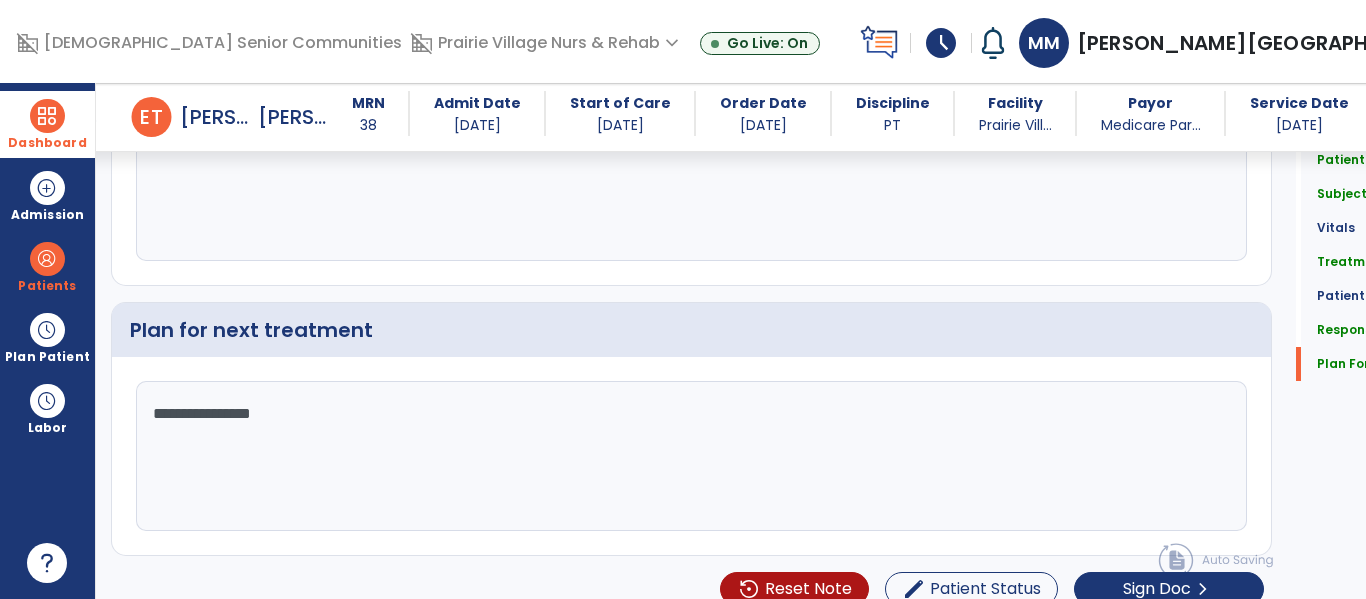scroll, scrollTop: 2610, scrollLeft: 0, axis: vertical 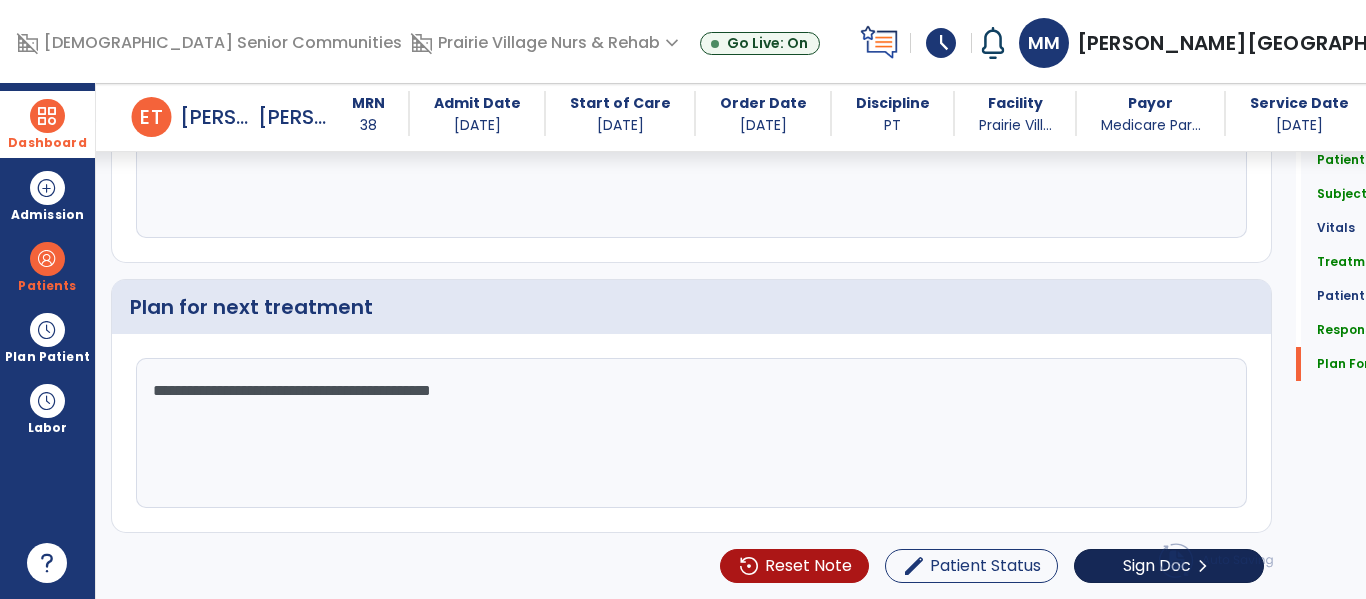 type on "**********" 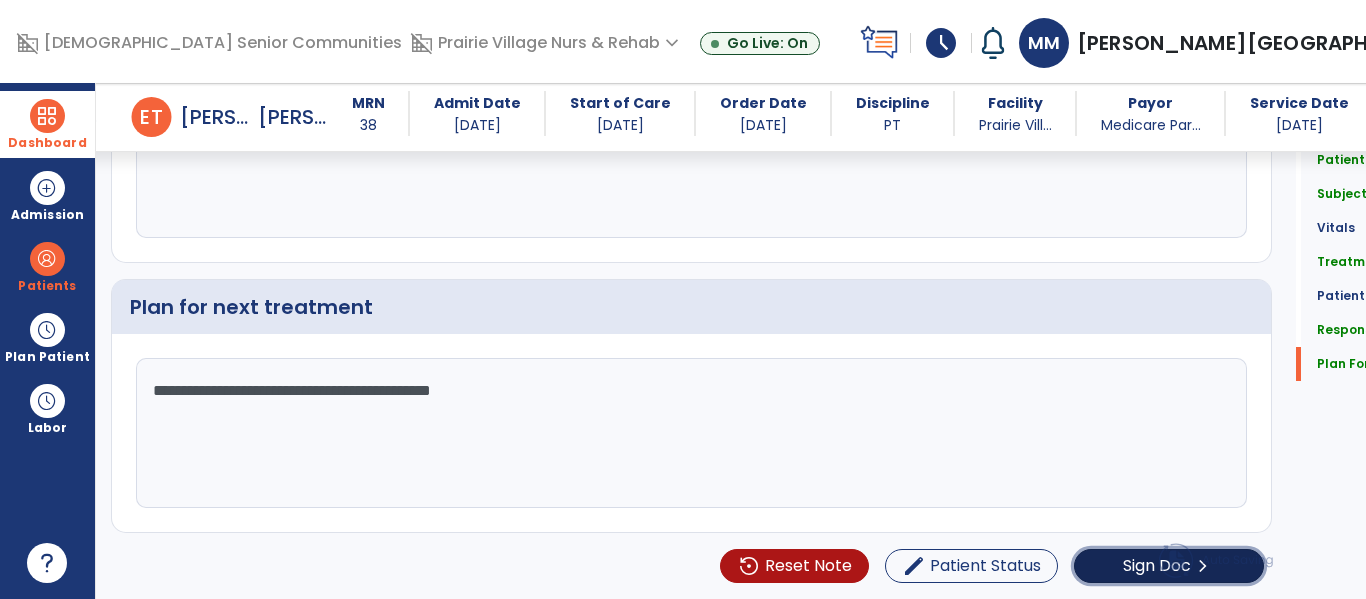 click on "Sign Doc  chevron_right" 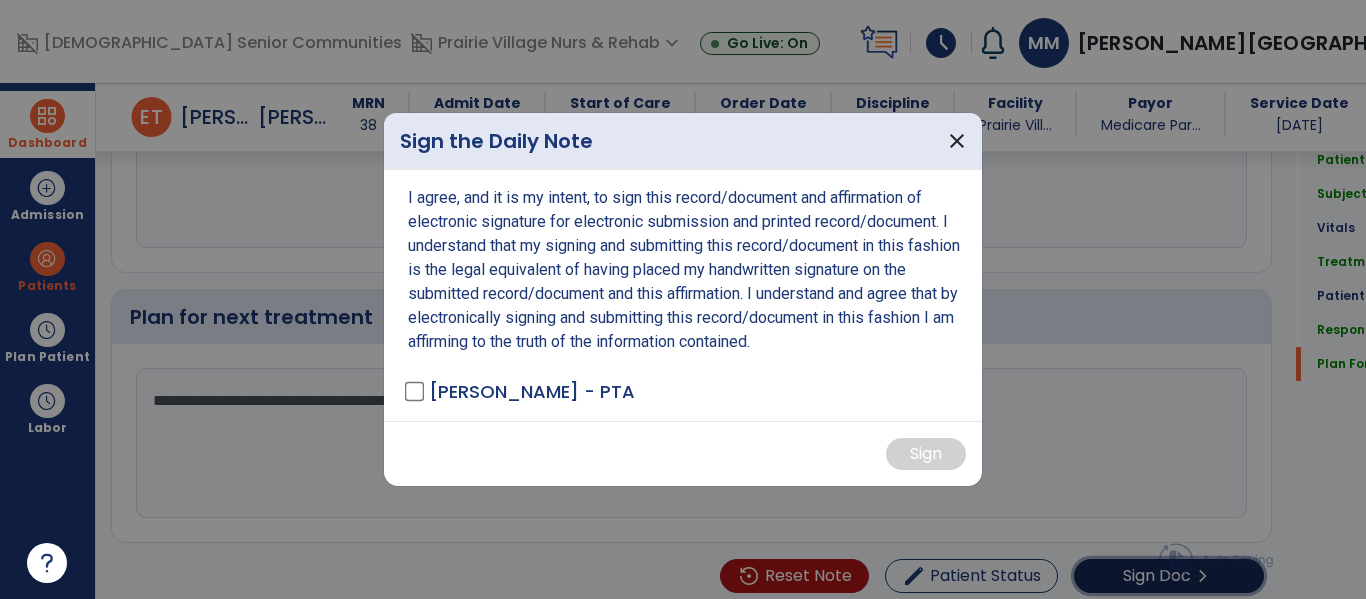 scroll, scrollTop: 2610, scrollLeft: 0, axis: vertical 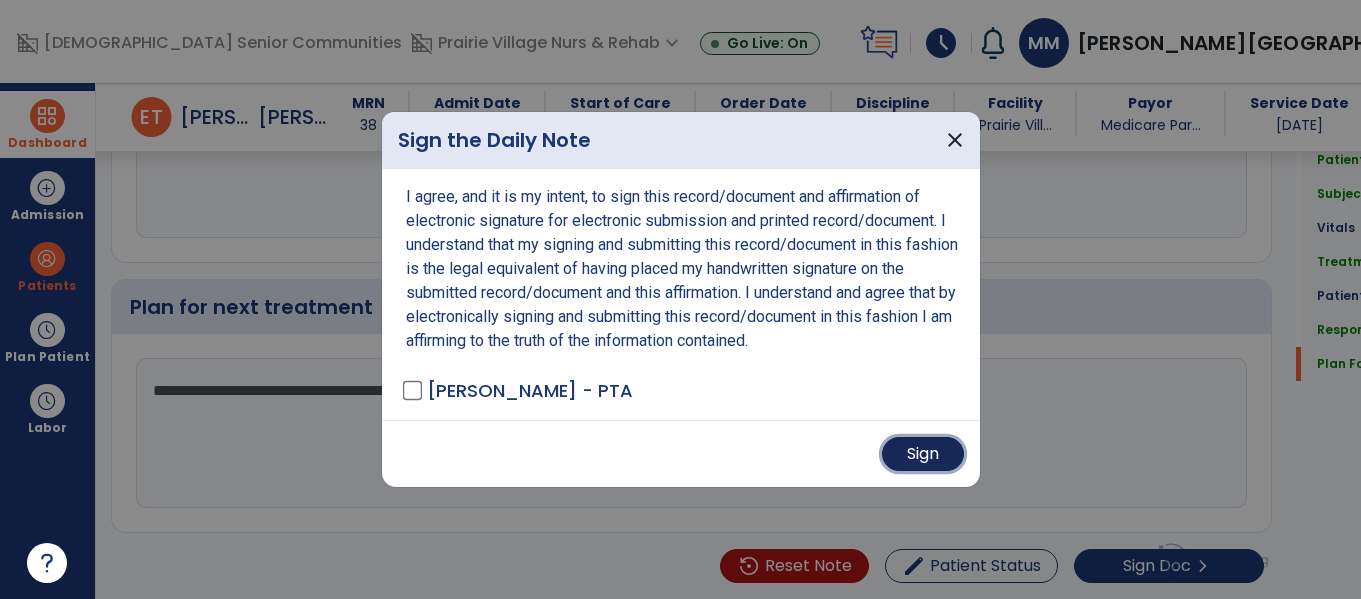 click on "Sign" at bounding box center (923, 454) 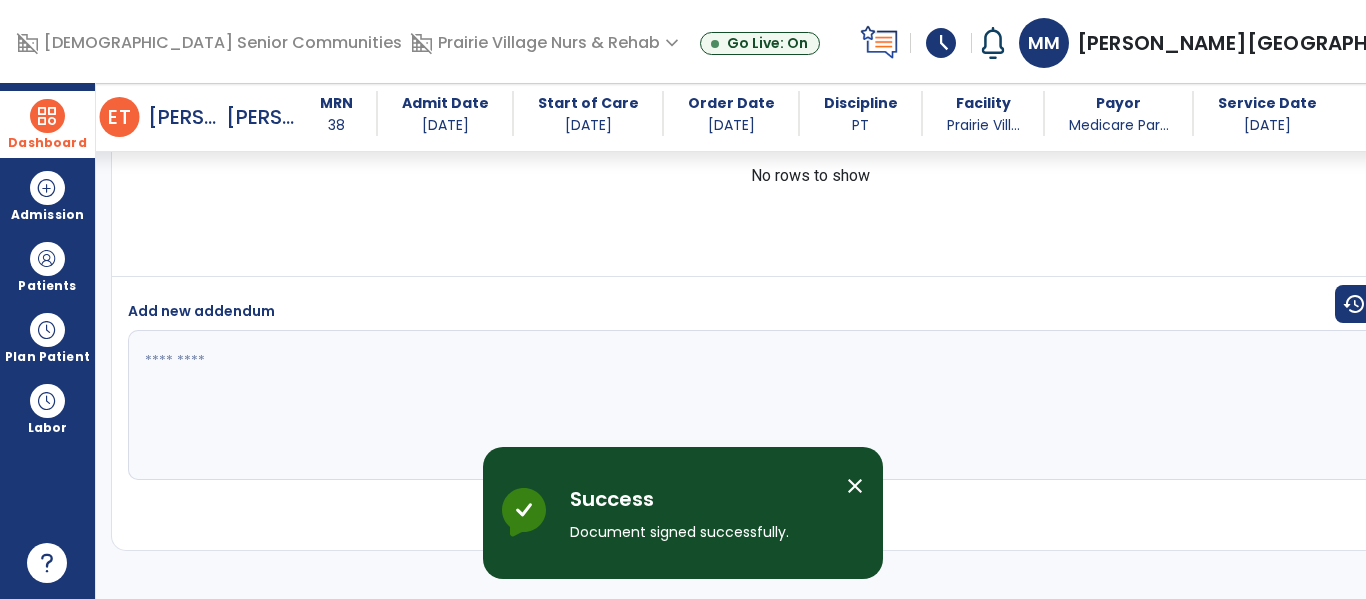 scroll, scrollTop: 3947, scrollLeft: 0, axis: vertical 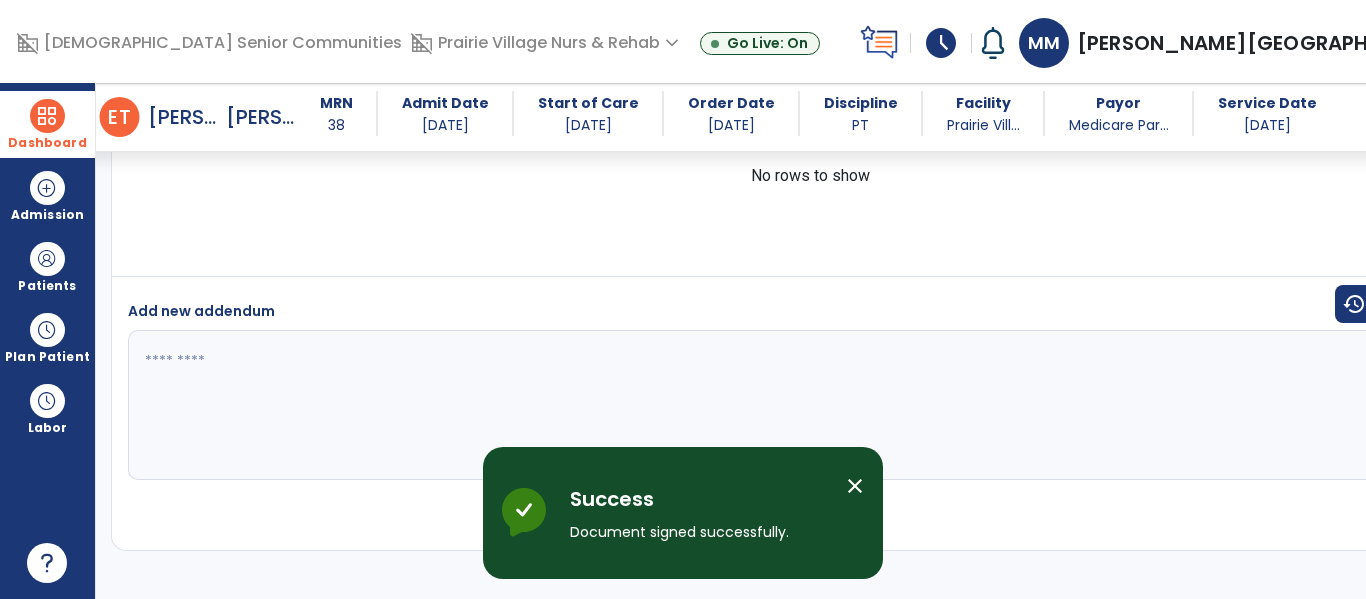 click at bounding box center [47, 116] 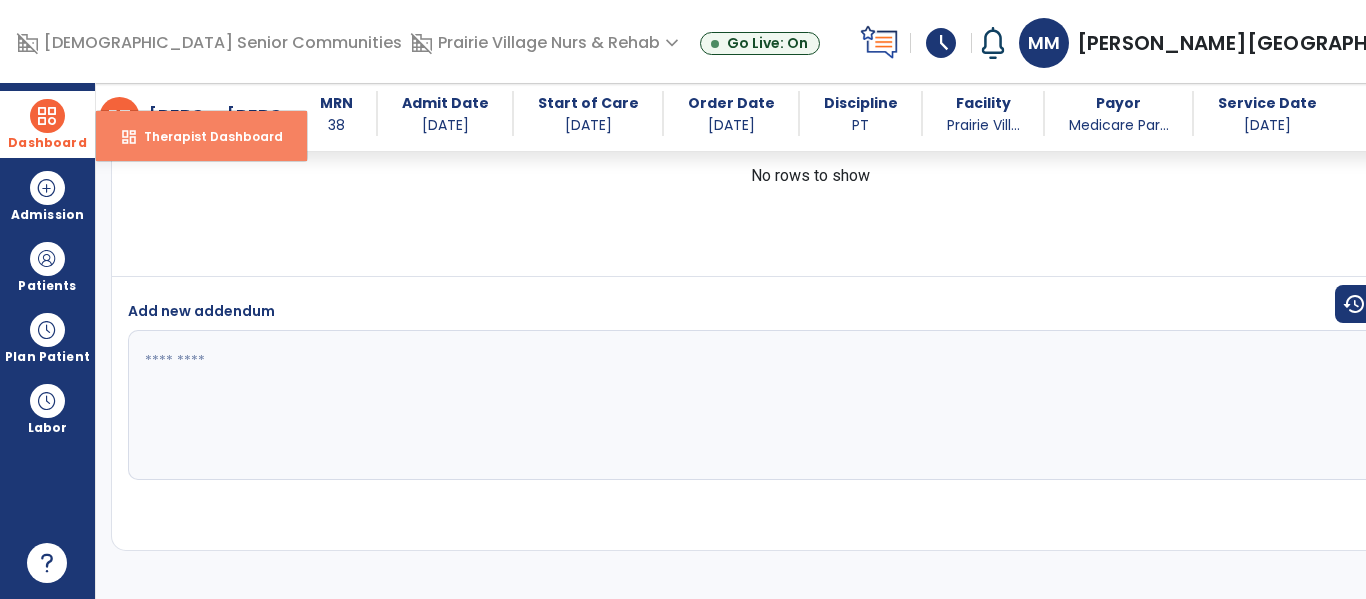 click on "Therapist Dashboard" at bounding box center (205, 136) 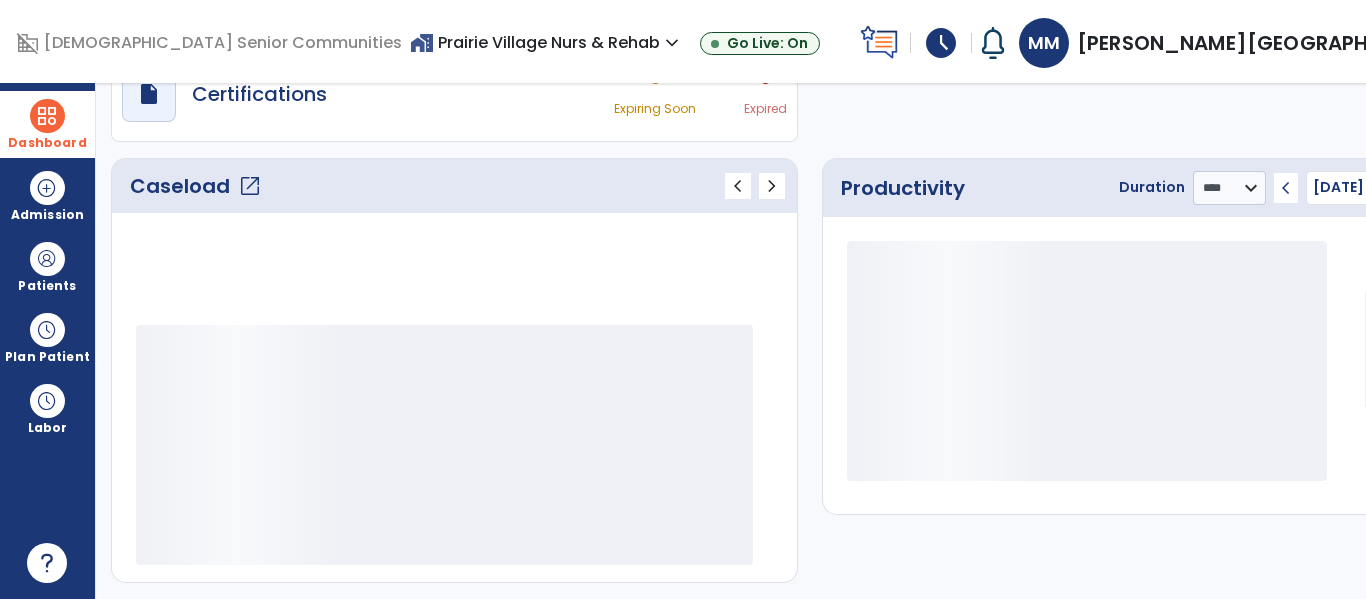 scroll, scrollTop: 276, scrollLeft: 0, axis: vertical 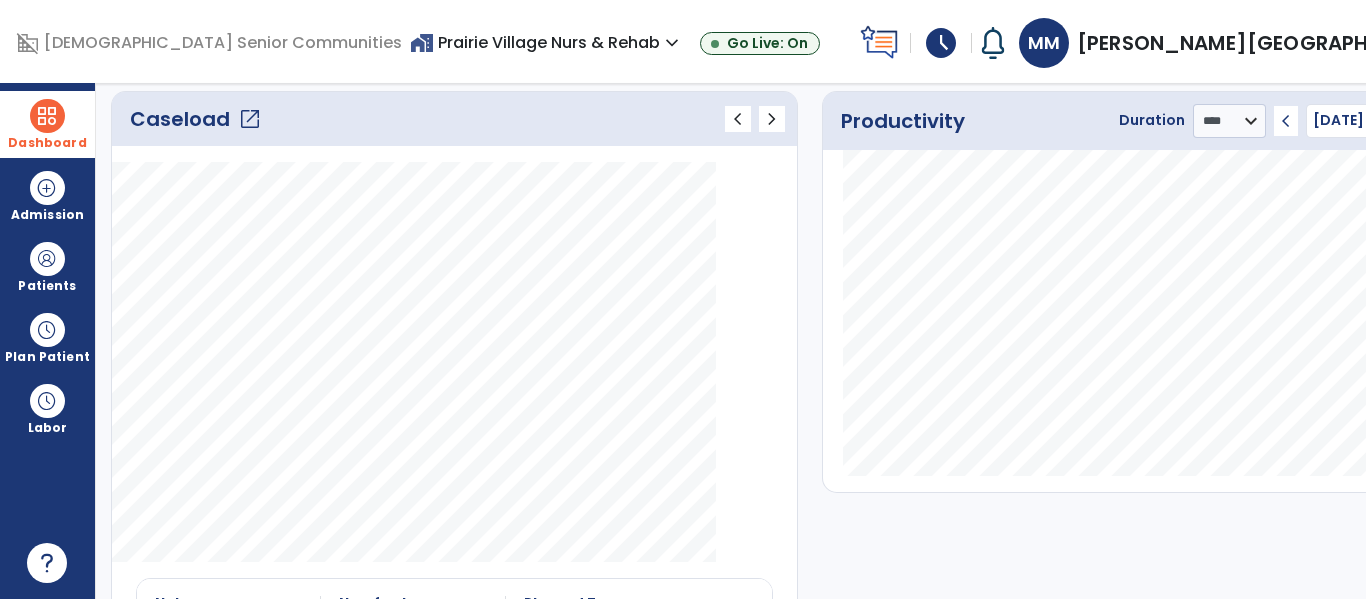 click on "Caseload   open_in_new" 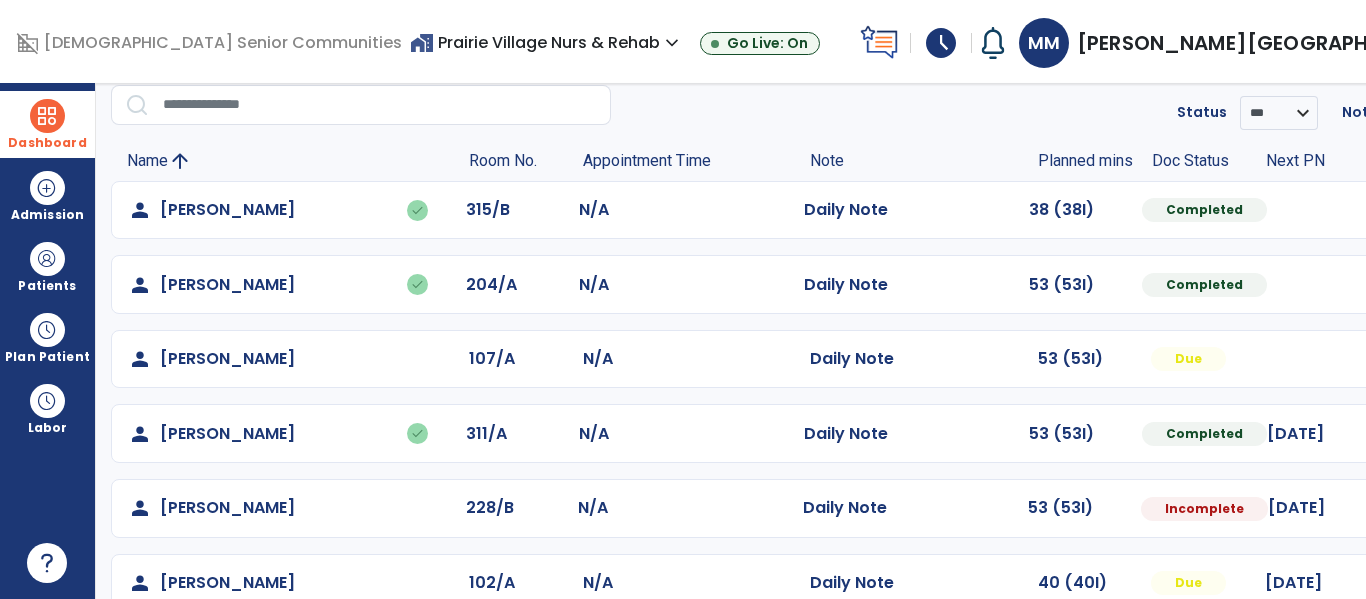 click at bounding box center [1444, 210] 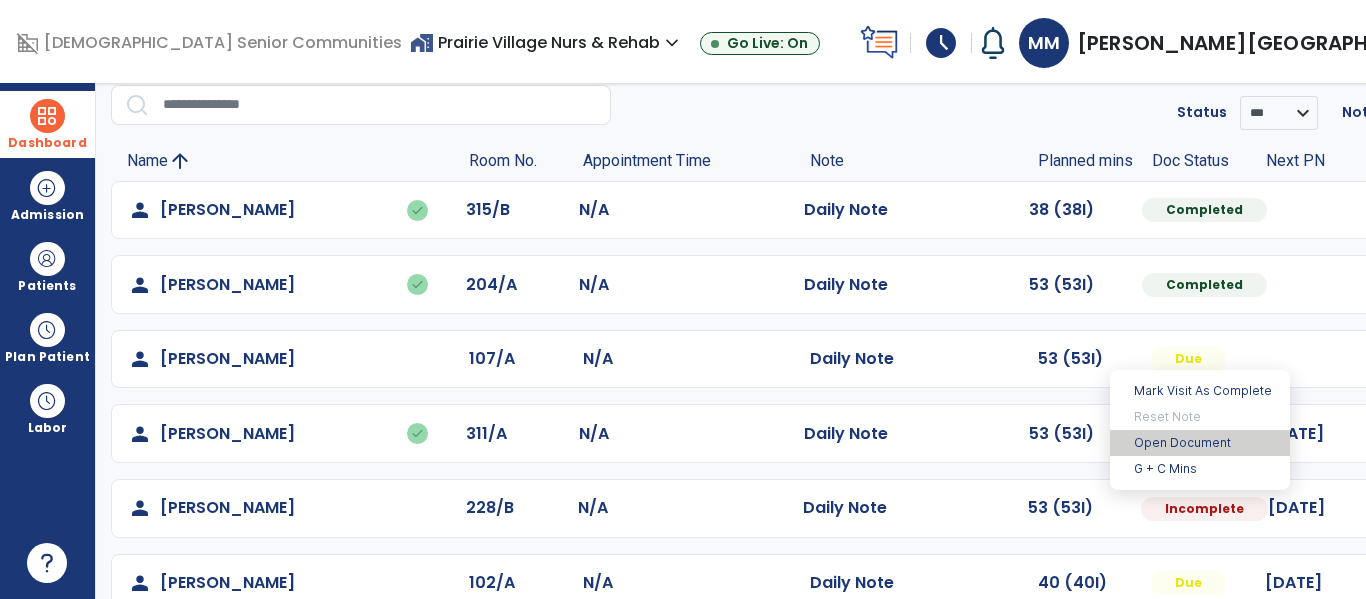 click on "Open Document" at bounding box center [1200, 443] 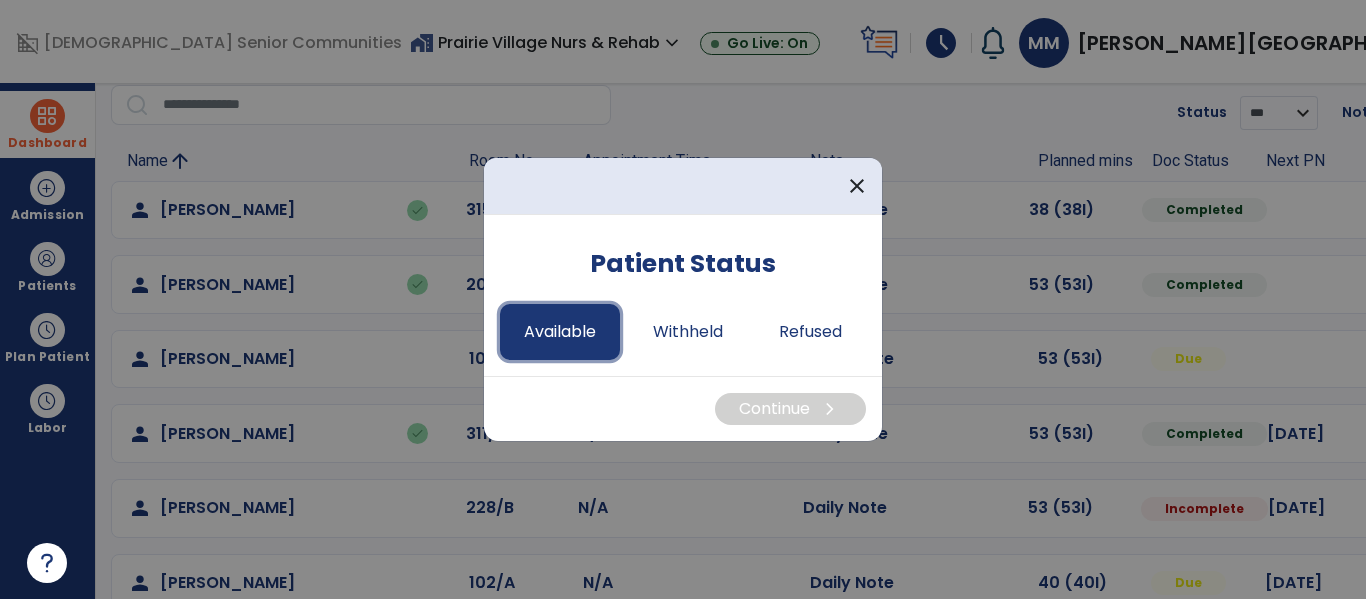 click on "Available" at bounding box center (560, 332) 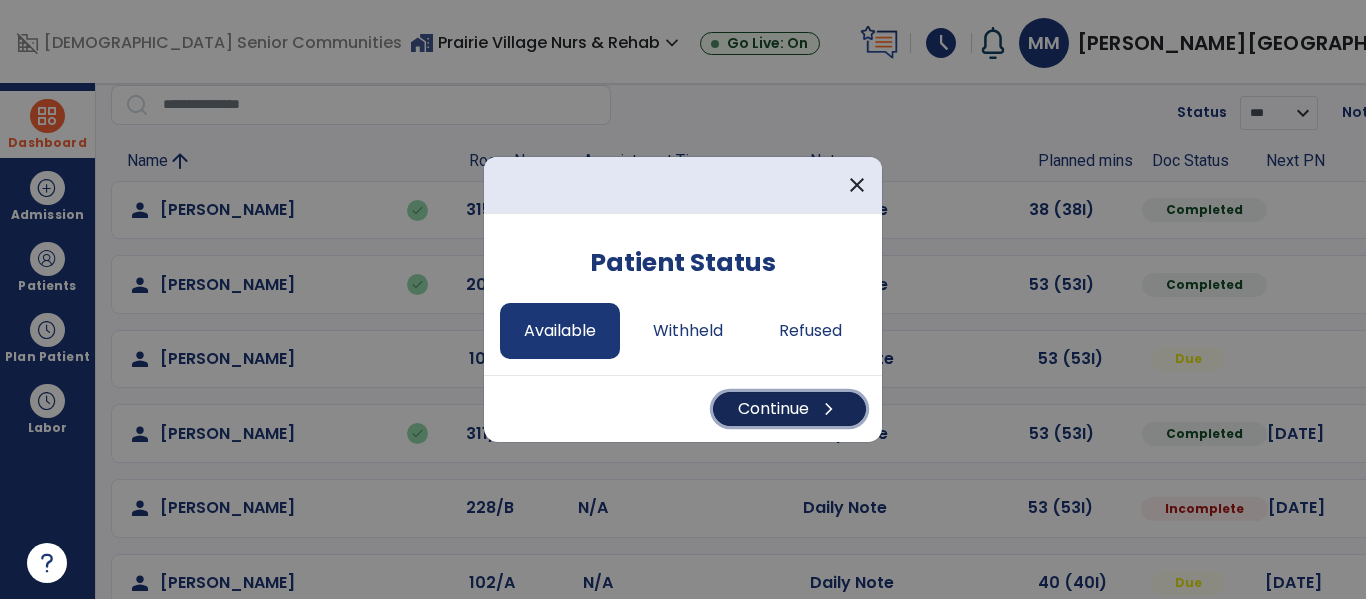 click on "Continue   chevron_right" at bounding box center (789, 409) 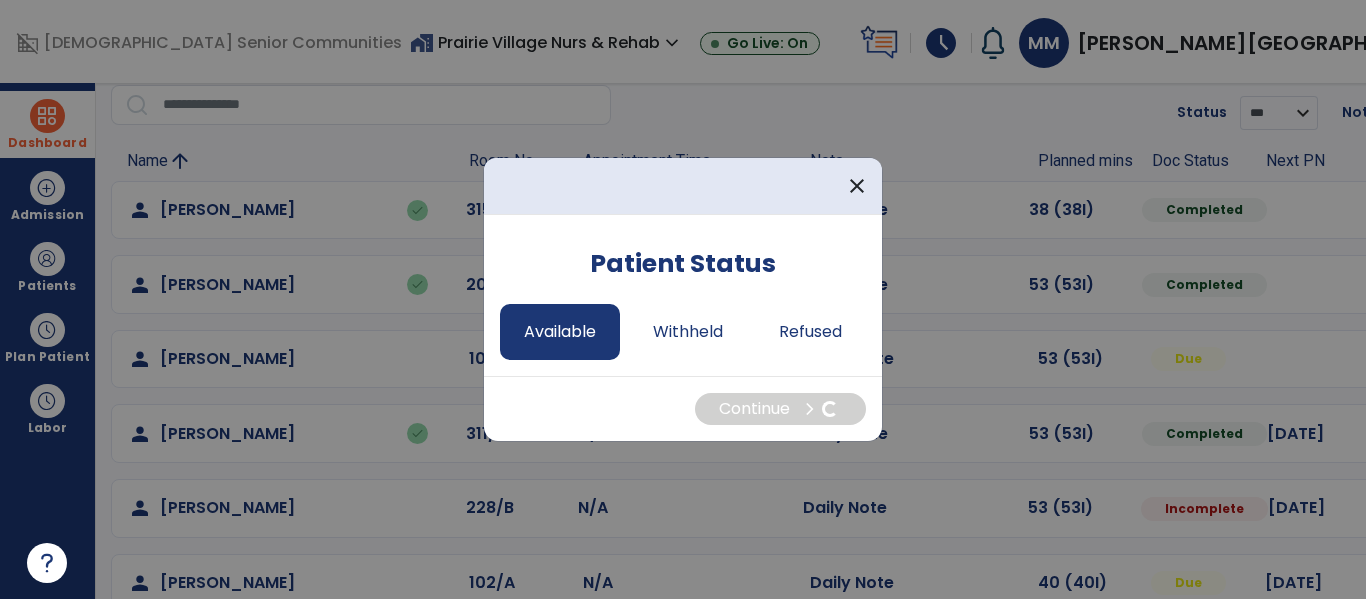 select on "*" 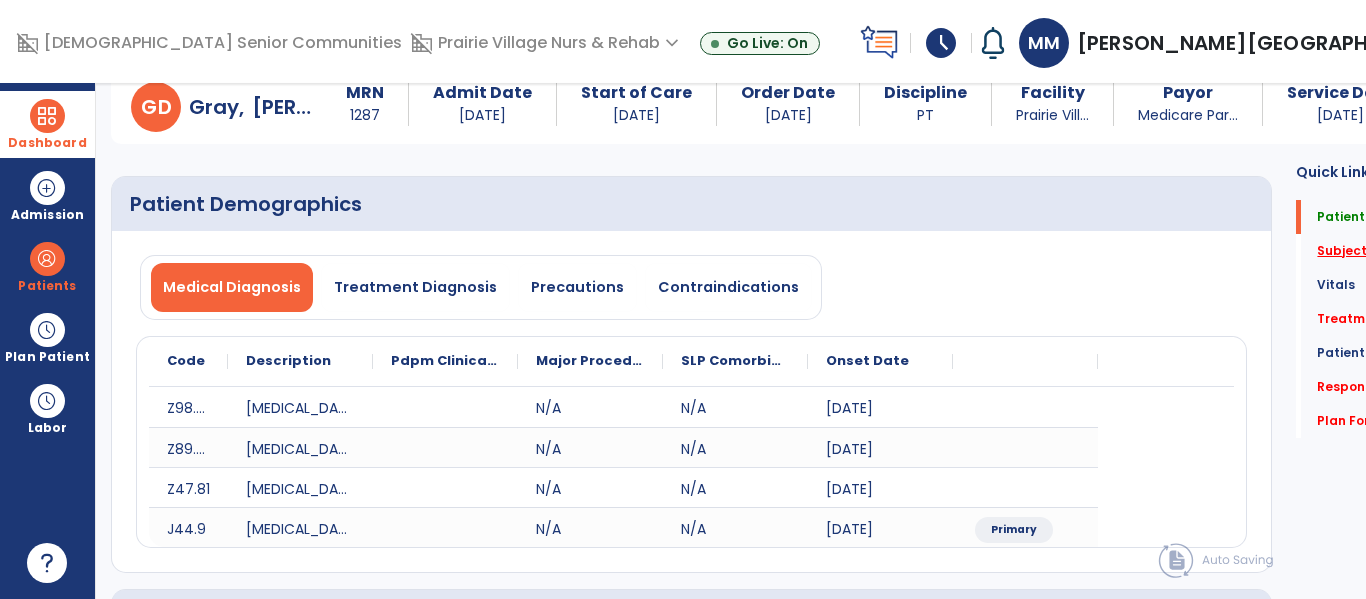click on "Subjective Assessment   *" 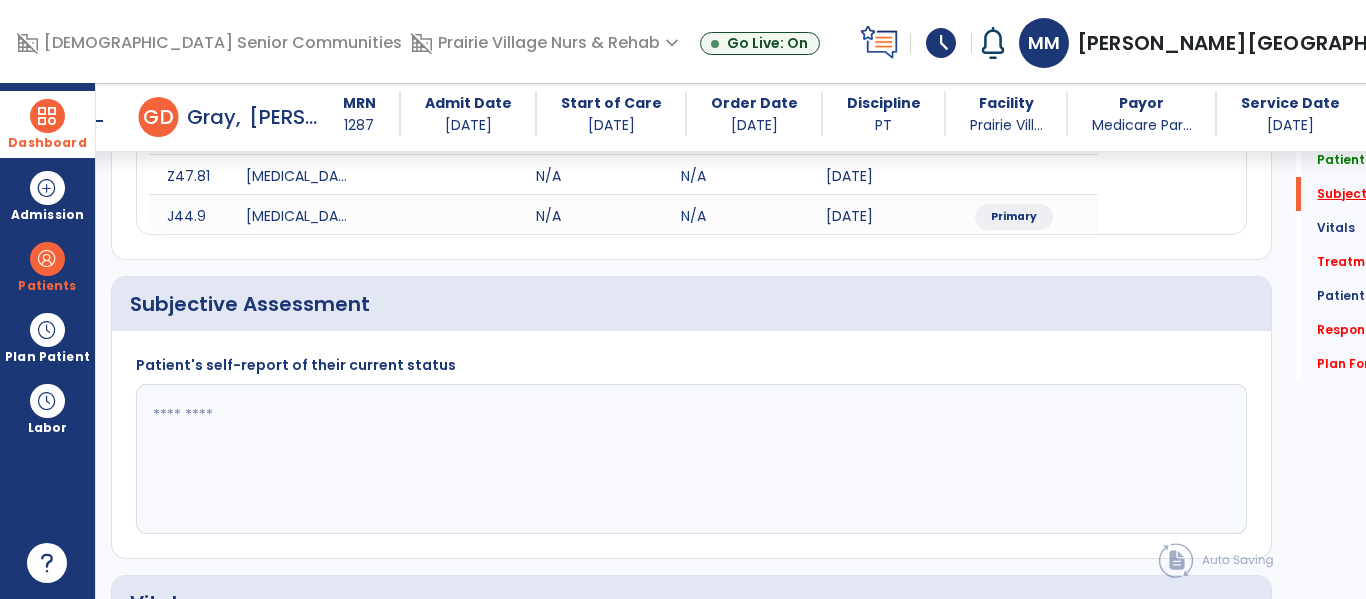 scroll, scrollTop: 467, scrollLeft: 0, axis: vertical 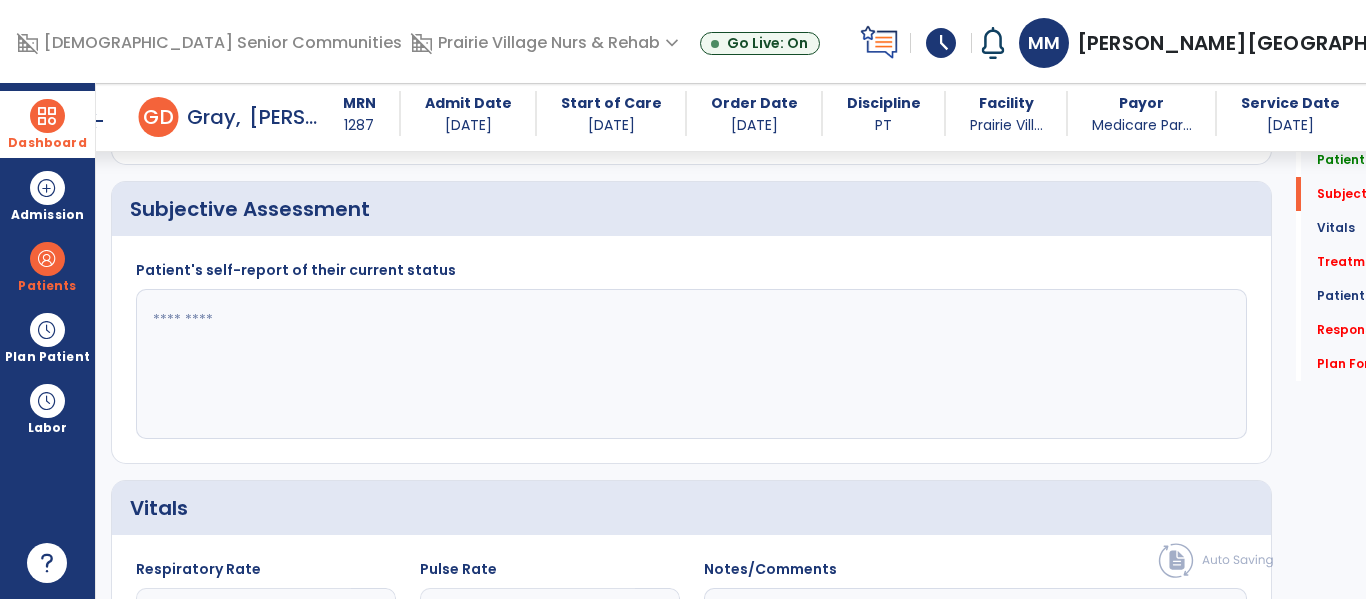 click 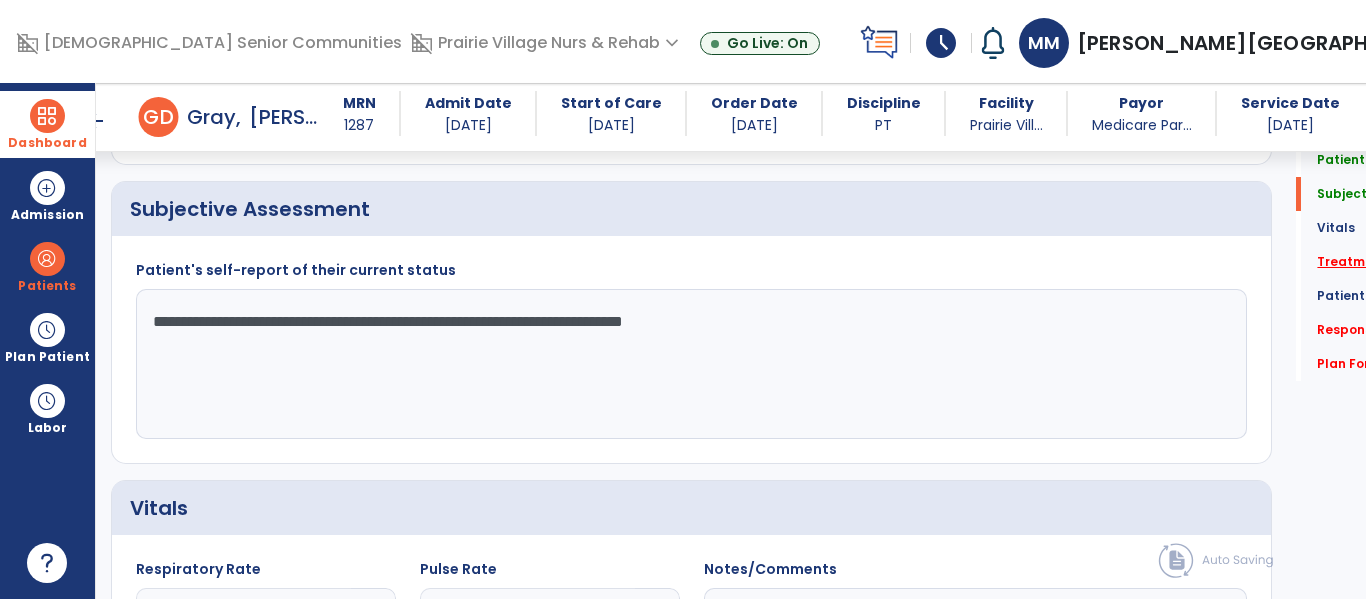 type on "**********" 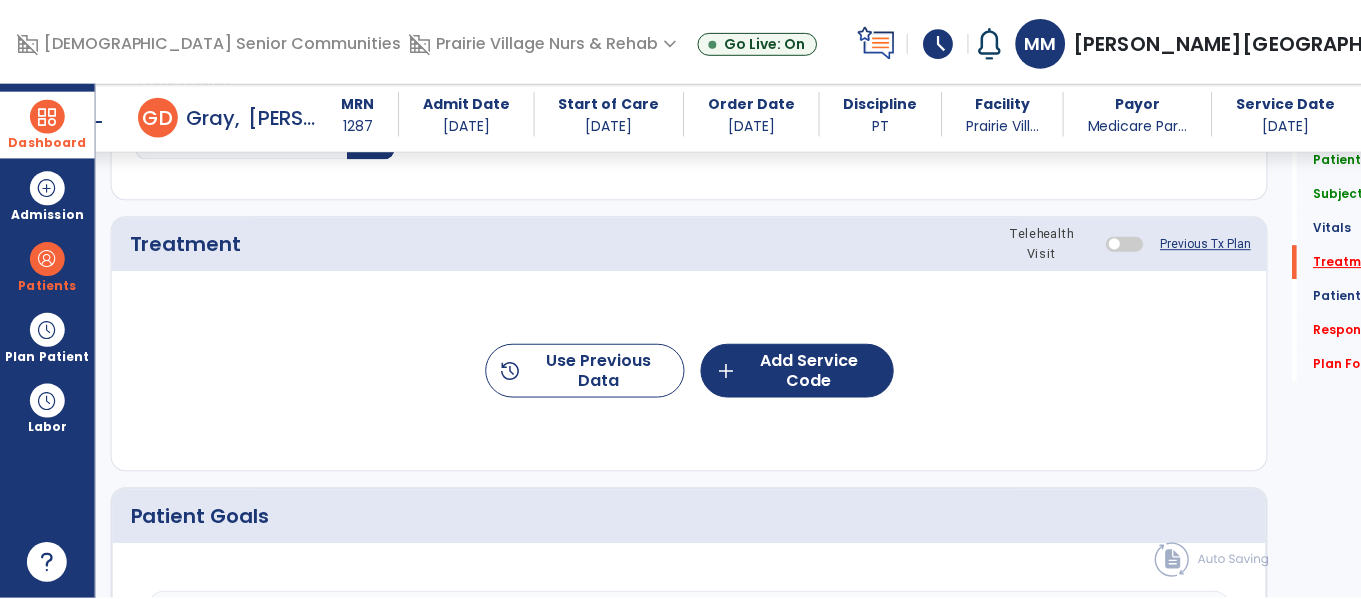 scroll, scrollTop: 1156, scrollLeft: 0, axis: vertical 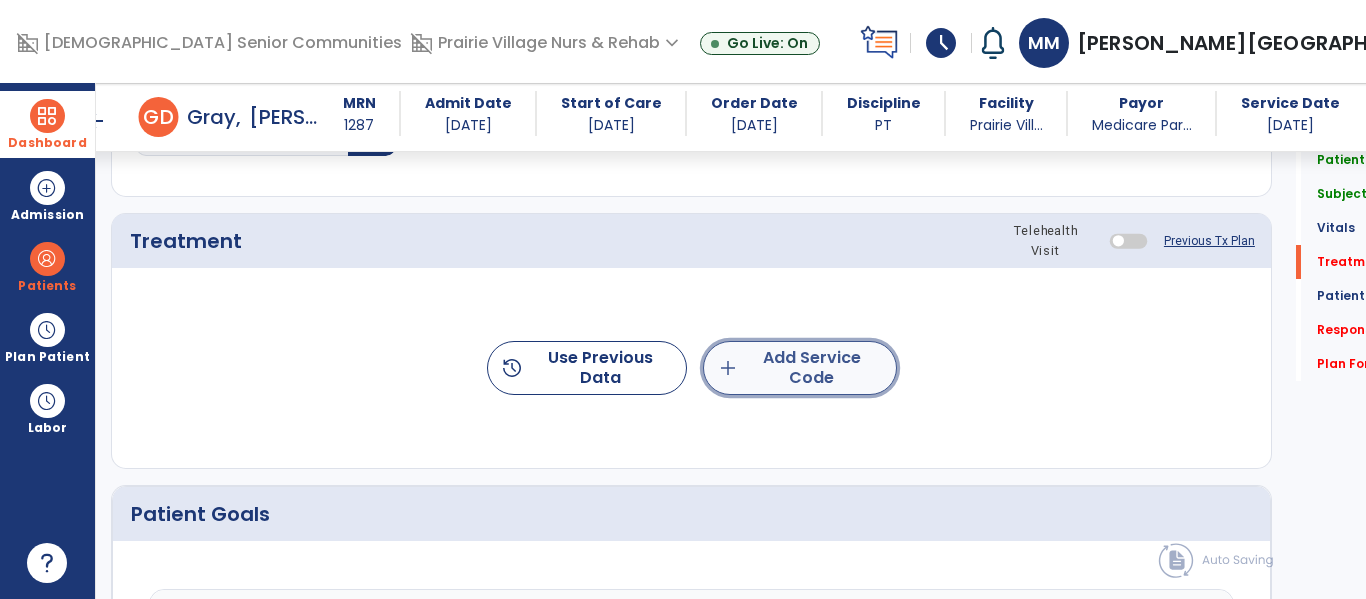 click on "add  Add Service Code" 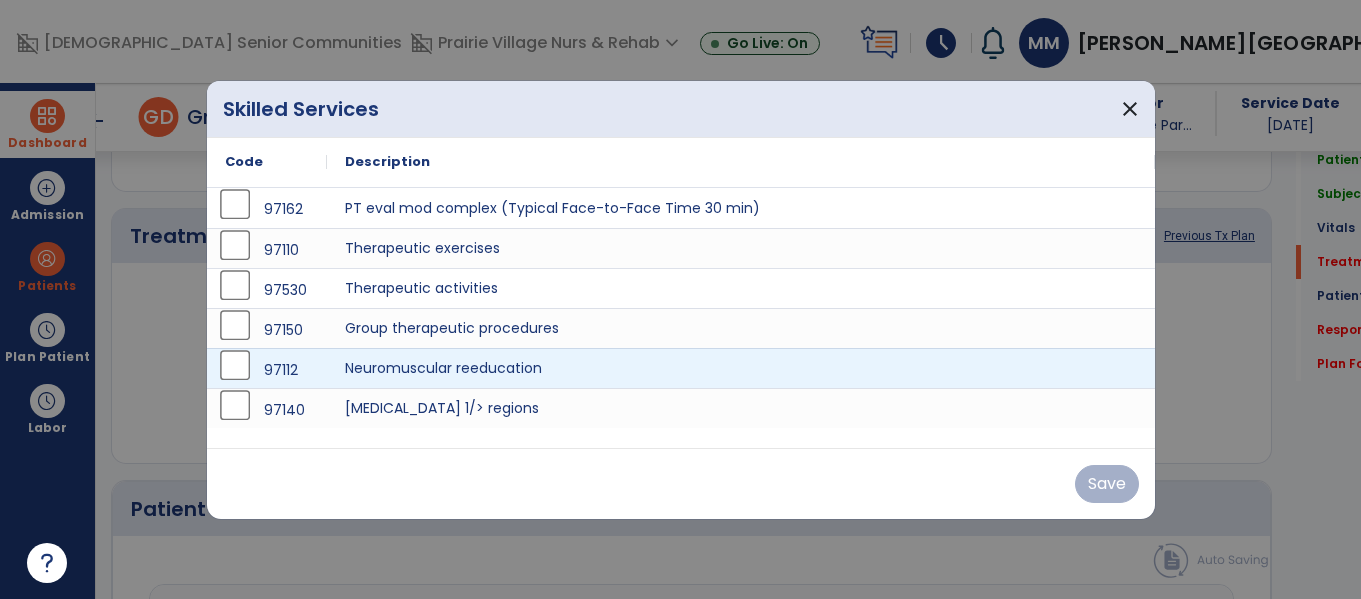 scroll, scrollTop: 1156, scrollLeft: 0, axis: vertical 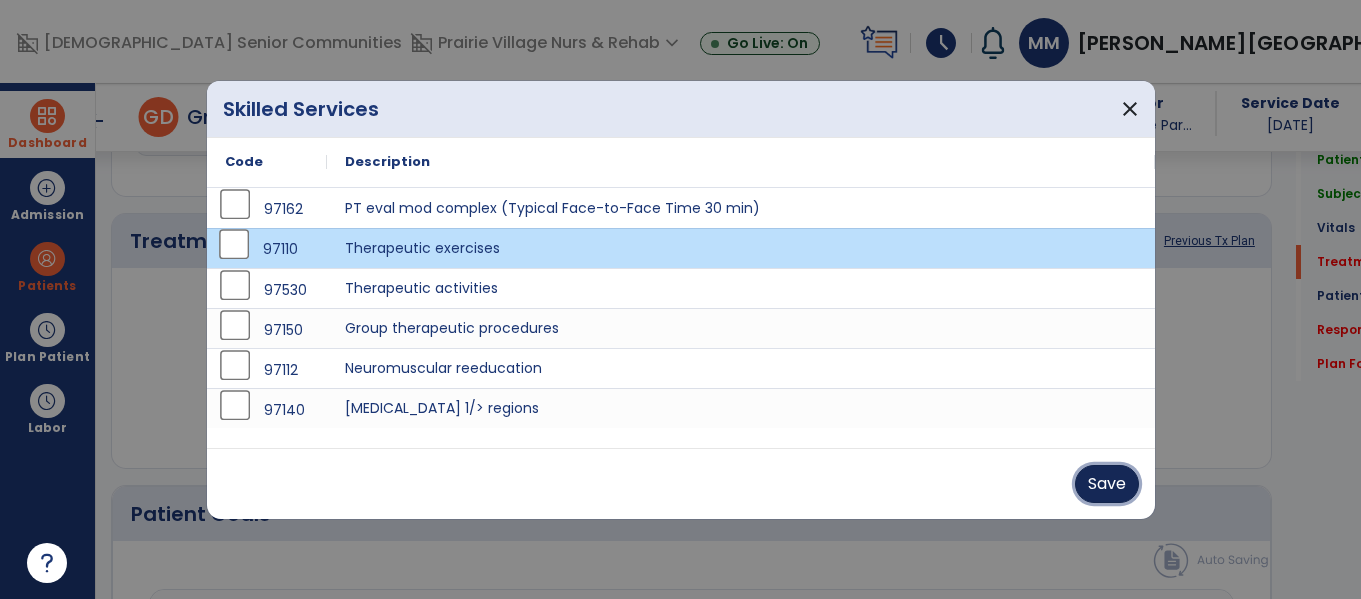 click on "Save" at bounding box center (1107, 484) 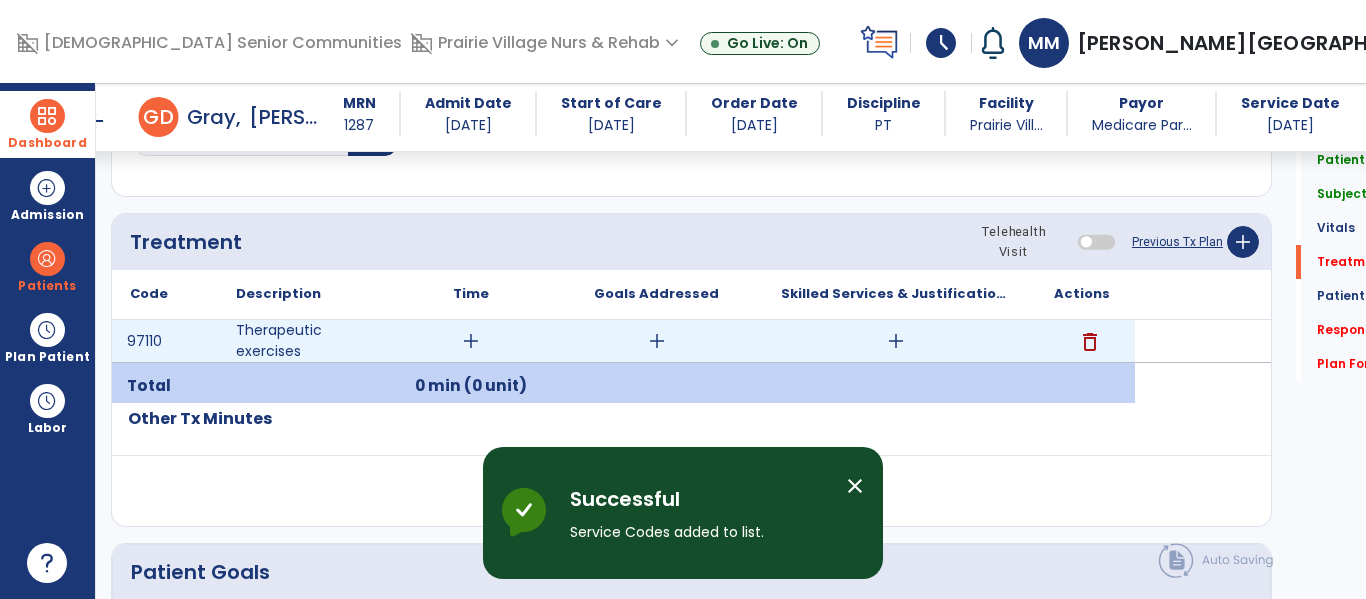 click on "add" at bounding box center (471, 341) 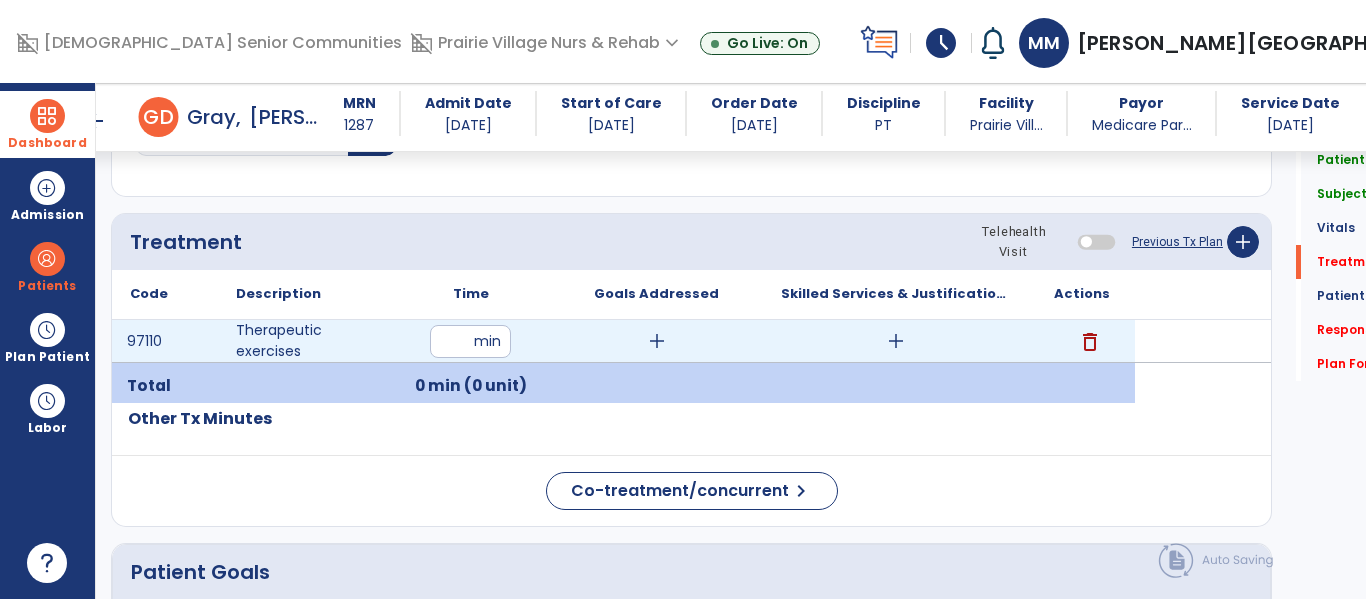 type on "**" 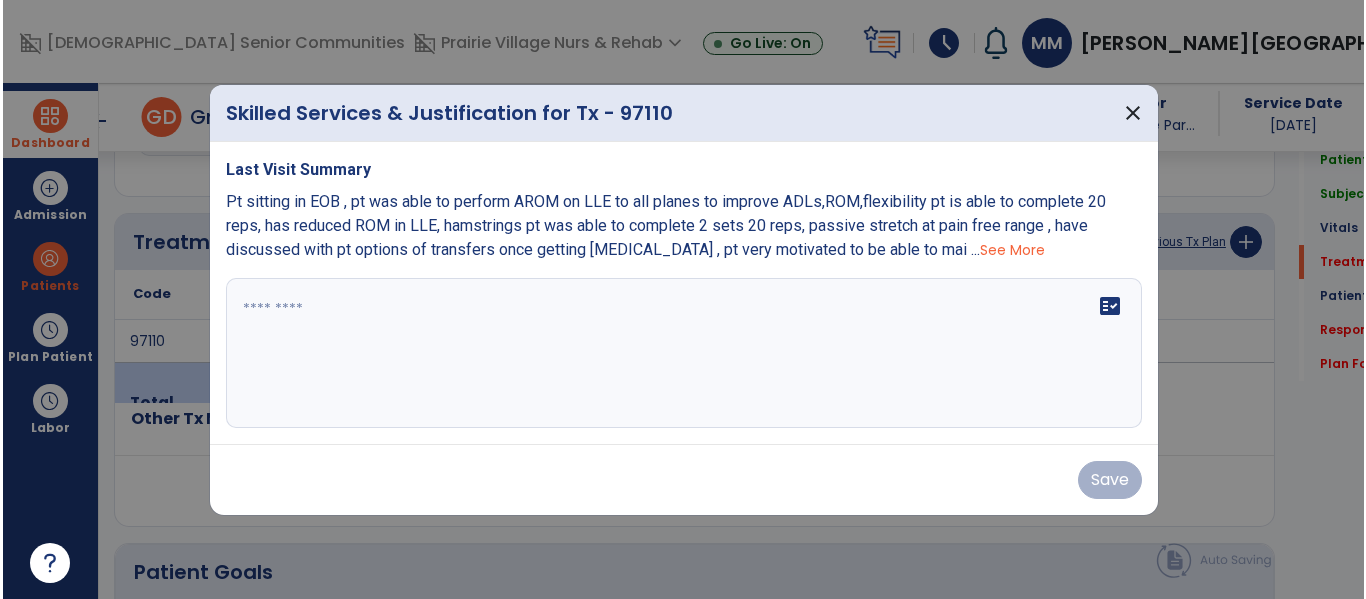 scroll, scrollTop: 1156, scrollLeft: 0, axis: vertical 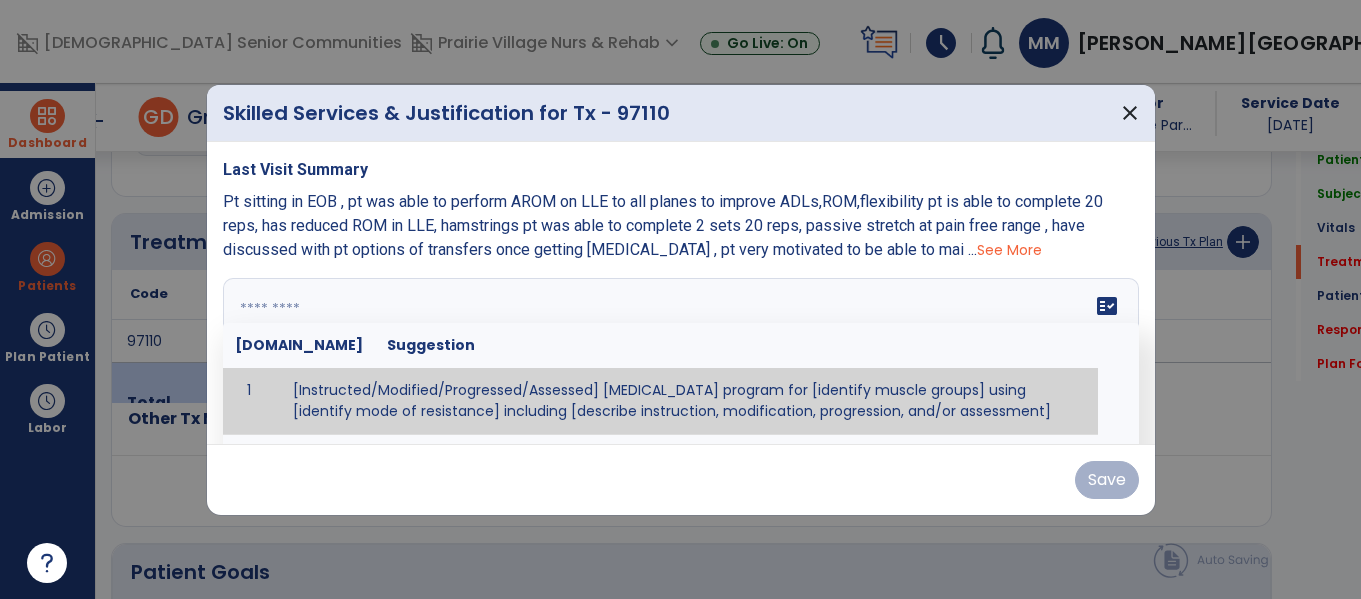 click on "fact_check  [DOMAIN_NAME] Suggestion 1 [Instructed/Modified/Progressed/Assessed] [MEDICAL_DATA] program for [identify muscle groups] using [identify mode of resistance] including [describe instruction, modification, progression, and/or assessment] 2 [Instructed/Modified/Progressed/Assessed] aerobic exercise program using [identify equipment/mode] including [describe instruction, modification,progression, and/or assessment] 3 [Instructed/Modified/Progressed/Assessed] [PROM/A/AROM/AROM] program for [identify joint movements] using [contract-relax, over-pressure, inhibitory techniques, other] 4 [Assessed/Tested] aerobic capacity with administration of [aerobic capacity test]" at bounding box center [681, 353] 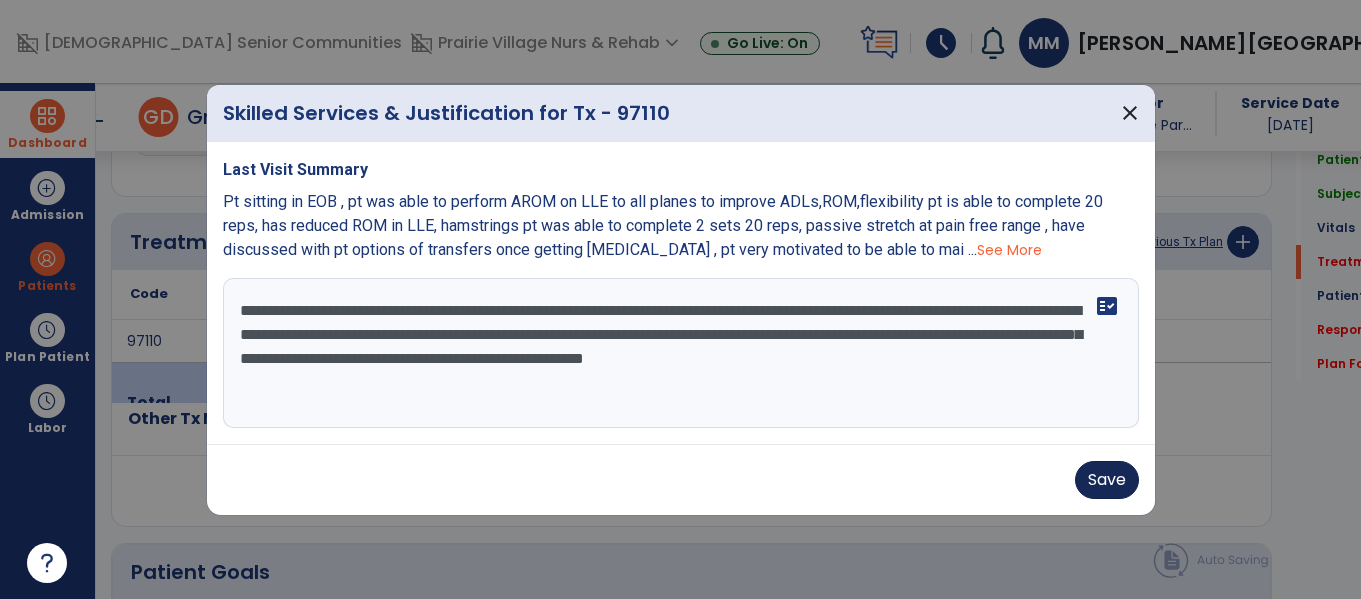 type on "**********" 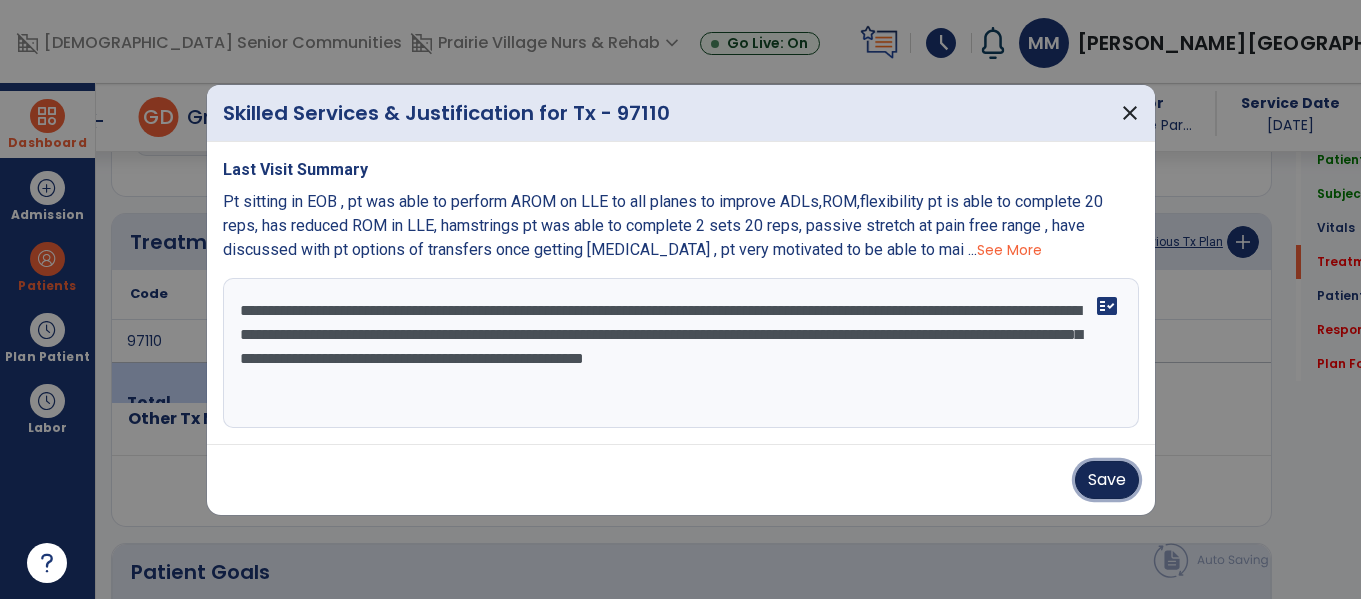 click on "Save" at bounding box center [1107, 480] 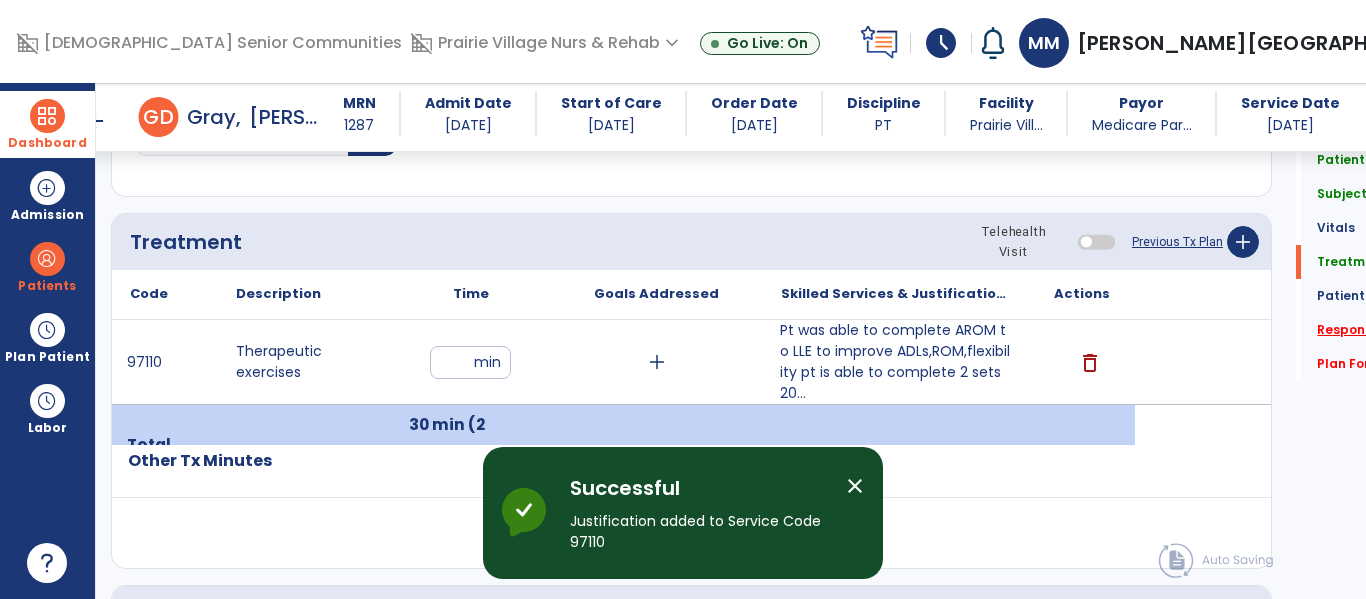 click on "Response To Treatment   *" 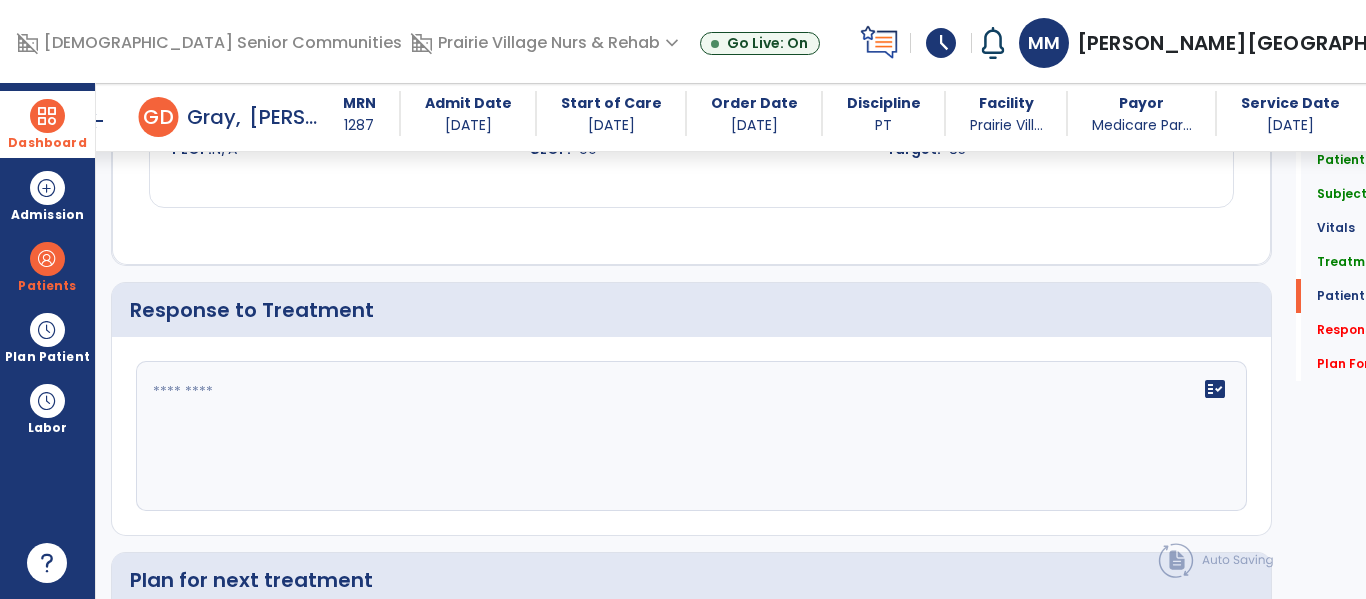 scroll, scrollTop: 2282, scrollLeft: 0, axis: vertical 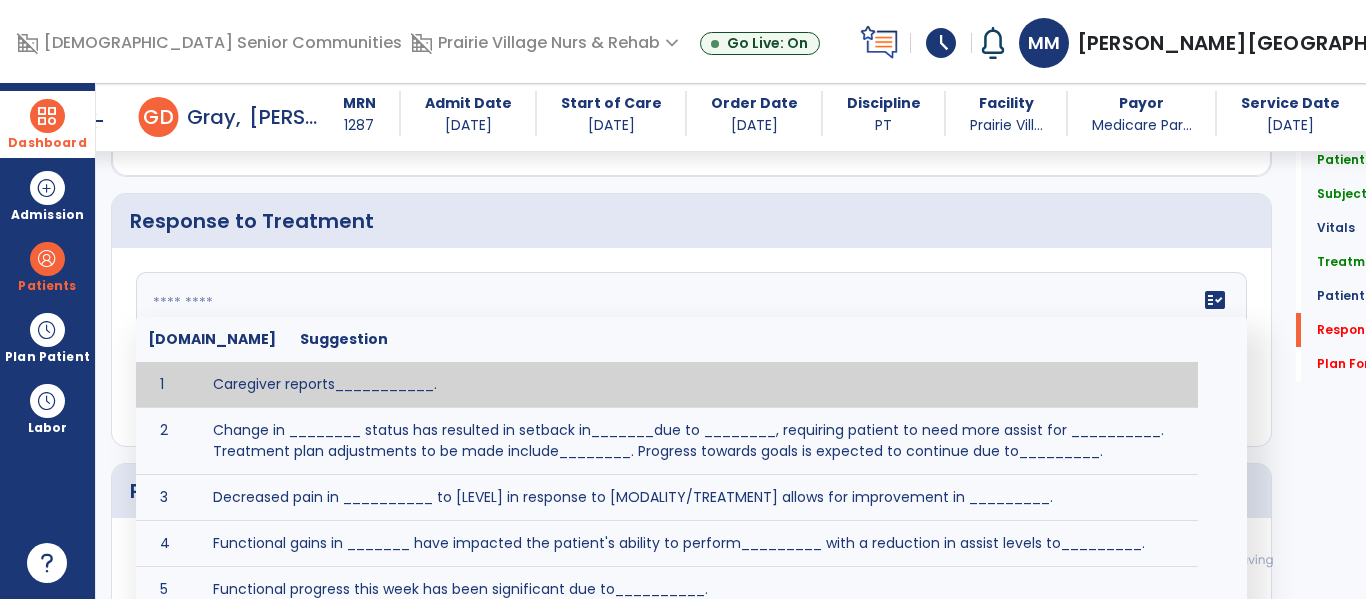 click on "fact_check  [DOMAIN_NAME] Suggestion 1 Caregiver reports___________. 2 Change in ________ status has resulted in setback in_______due to ________, requiring patient to need more assist for __________.   Treatment plan adjustments to be made include________.  Progress towards goals is expected to continue due to_________. 3 Decreased pain in __________ to [LEVEL] in response to [MODALITY/TREATMENT] allows for improvement in _________. 4 Functional gains in _______ have impacted the patient's ability to perform_________ with a reduction in assist levels to_________. 5 Functional progress this week has been significant due to__________. 6 Gains in ________ have improved the patient's ability to perform ______with decreased levels of assist to___________. 7 Improvement in ________allows patient to tolerate higher levels of challenges in_________. 8 Pain in [AREA] has decreased to [LEVEL] in response to [TREATMENT/MODALITY], allowing fore ease in completing__________. 9 10 11 12 13 14 15 16 17 18 19 20 21" 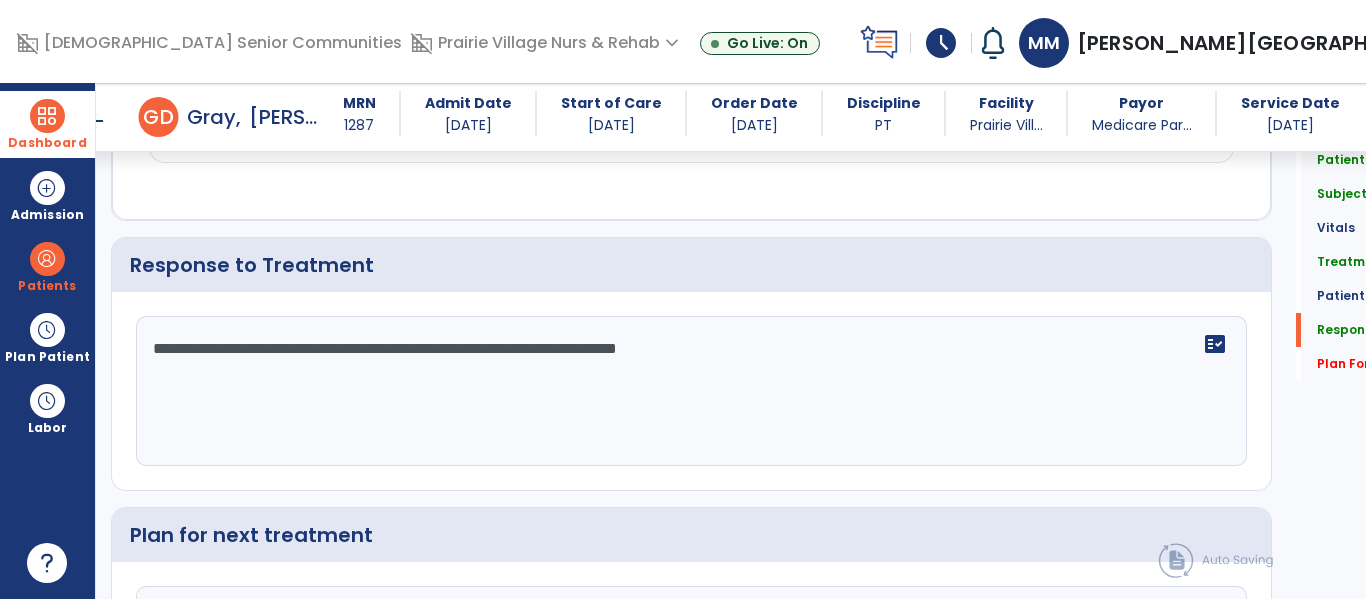 scroll, scrollTop: 2282, scrollLeft: 0, axis: vertical 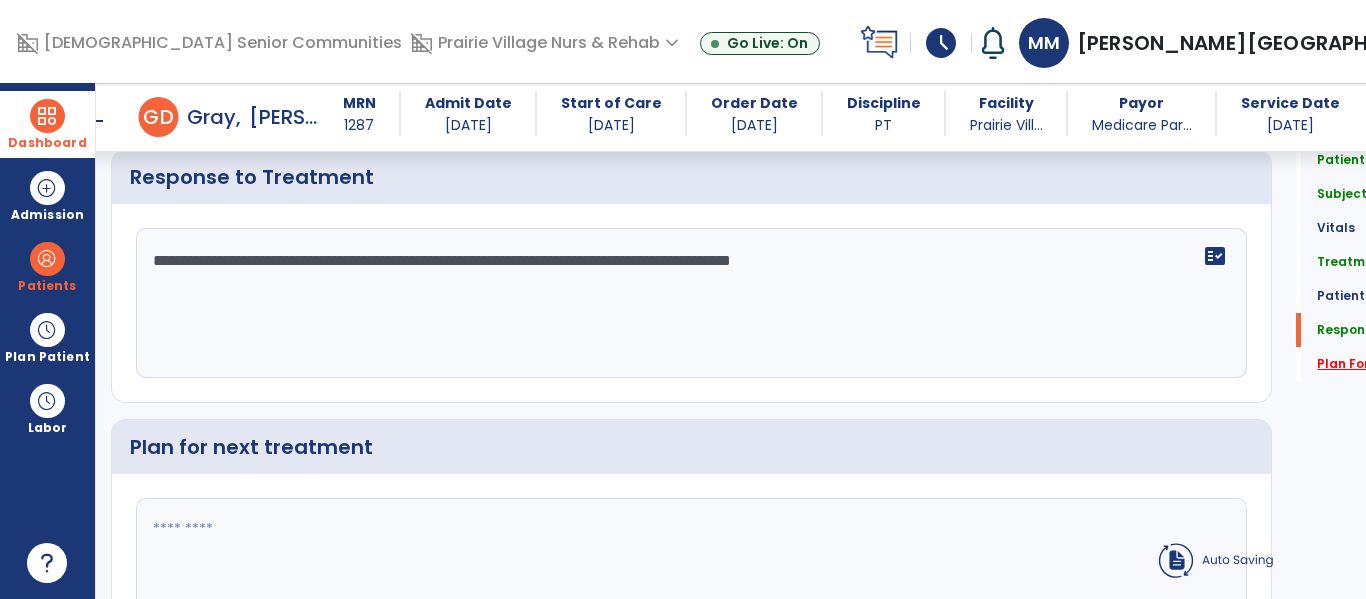 type on "**********" 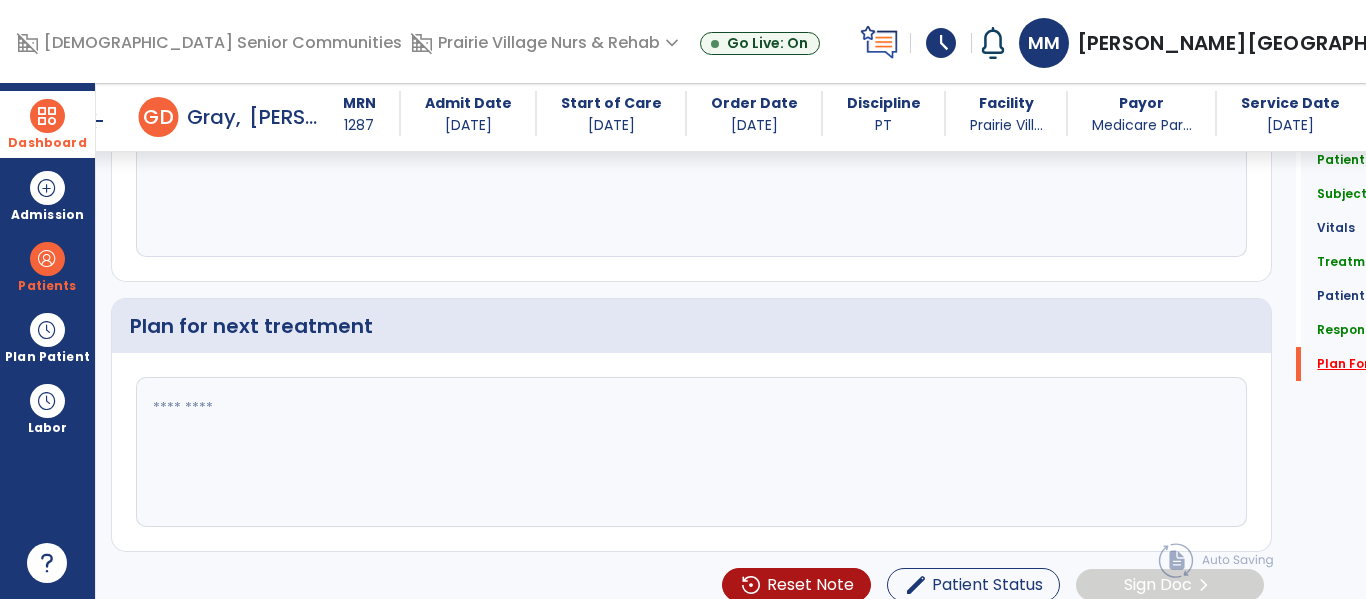 scroll, scrollTop: 2443, scrollLeft: 0, axis: vertical 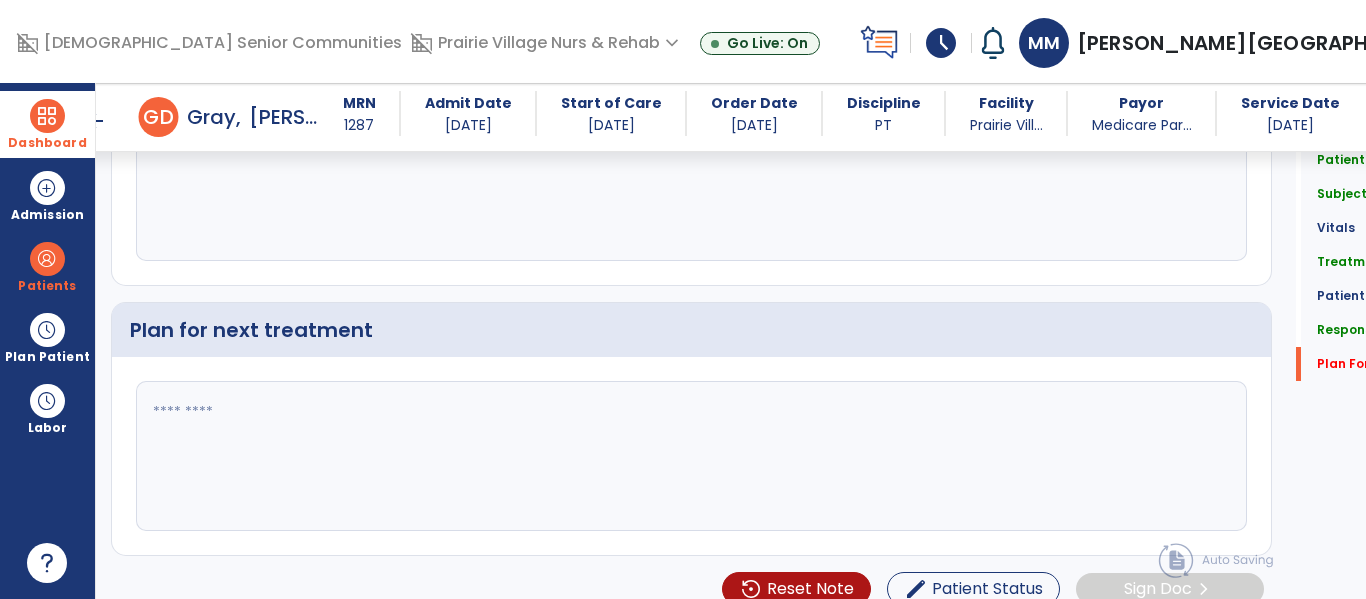click 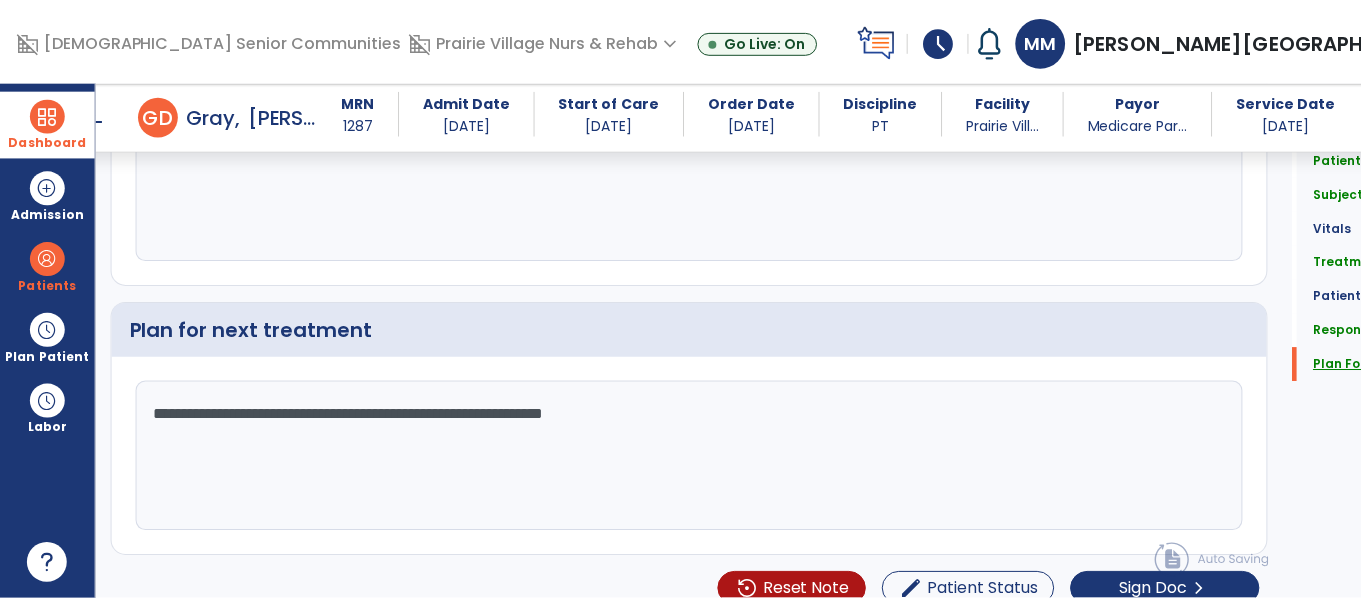 scroll, scrollTop: 2487, scrollLeft: 0, axis: vertical 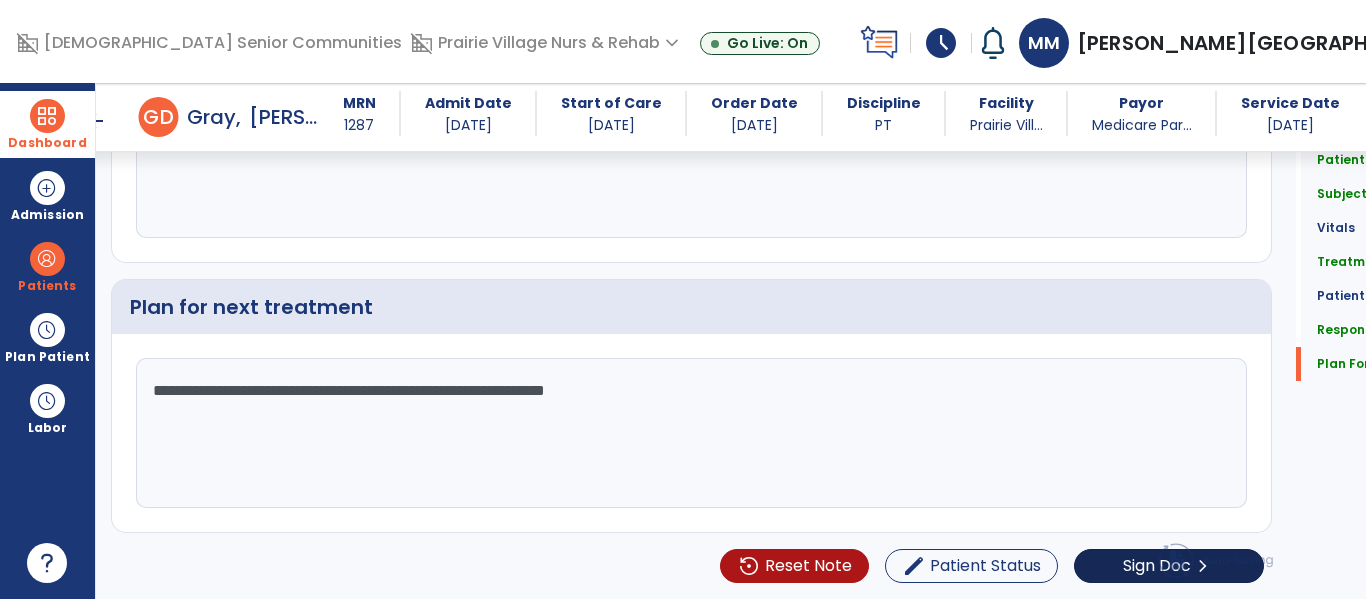type on "**********" 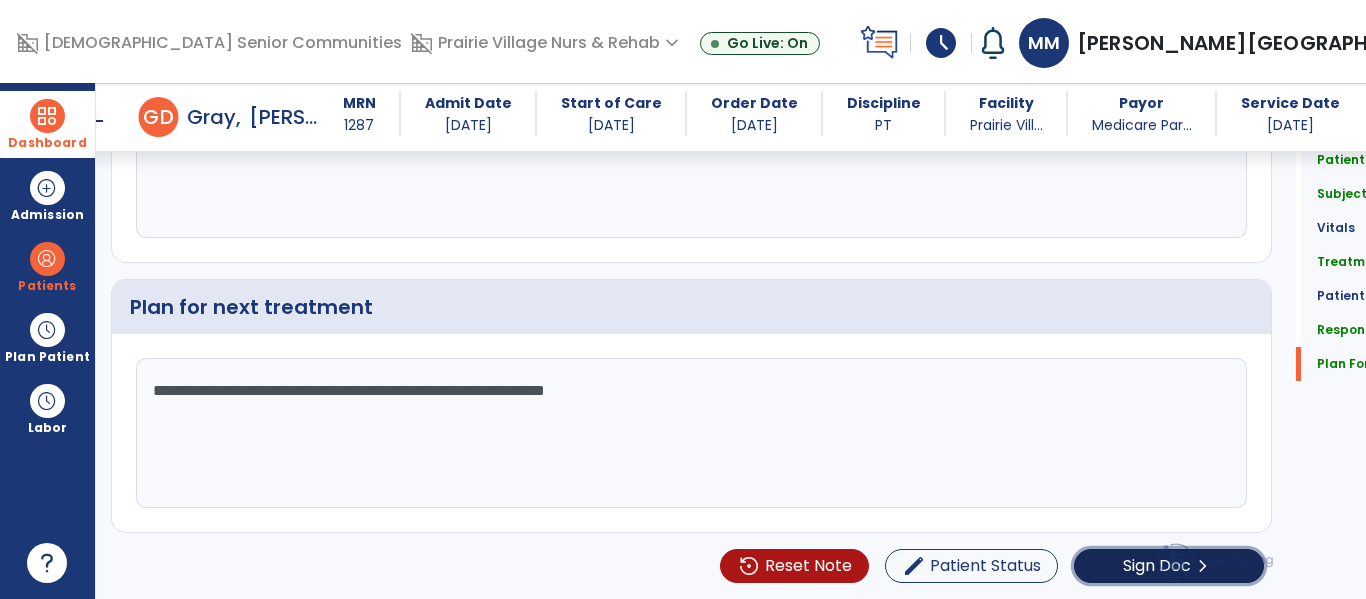 click on "Sign Doc" 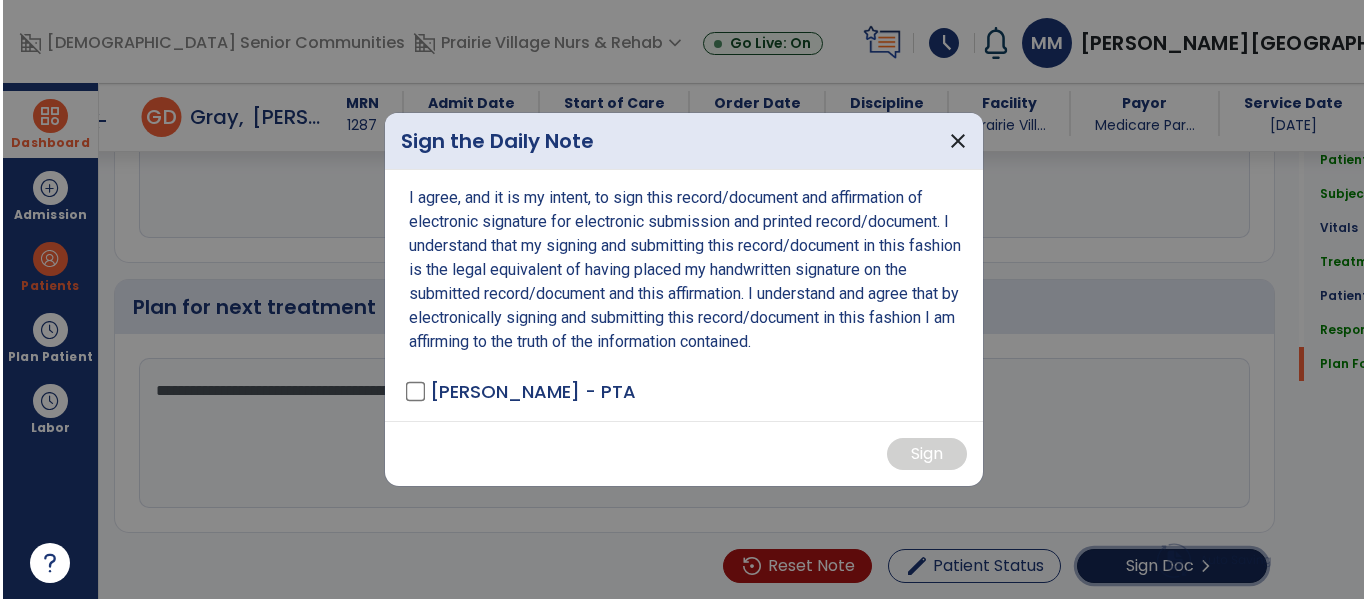 scroll, scrollTop: 2487, scrollLeft: 0, axis: vertical 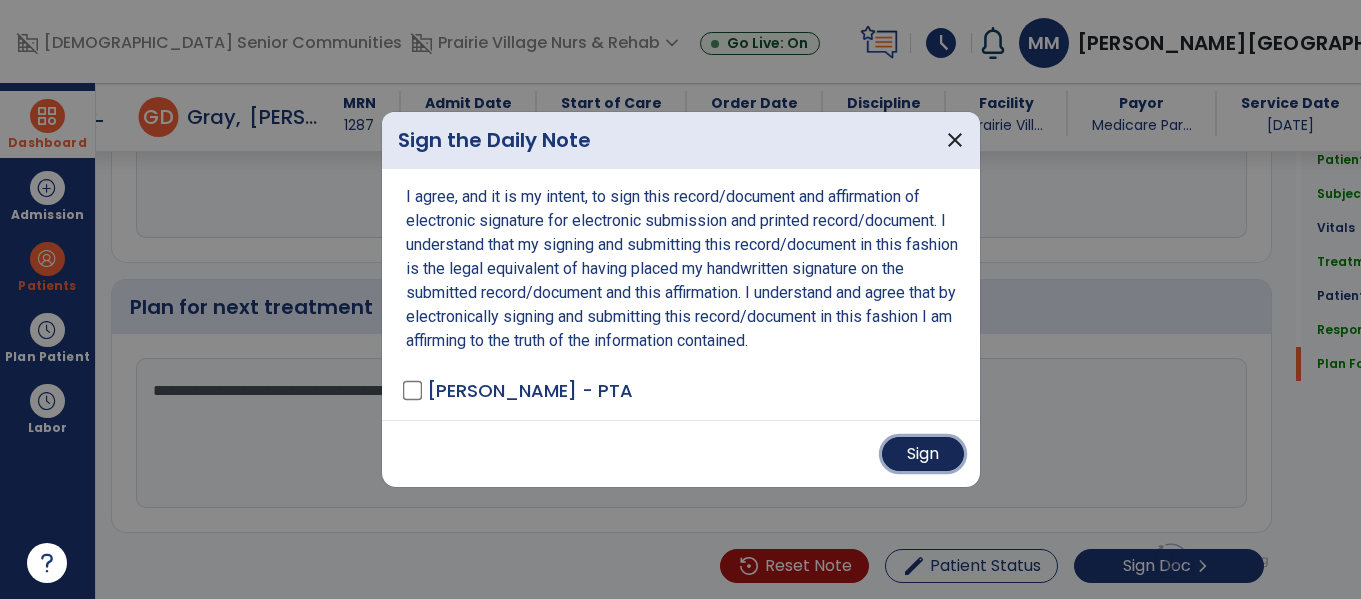 click on "Sign" at bounding box center (923, 454) 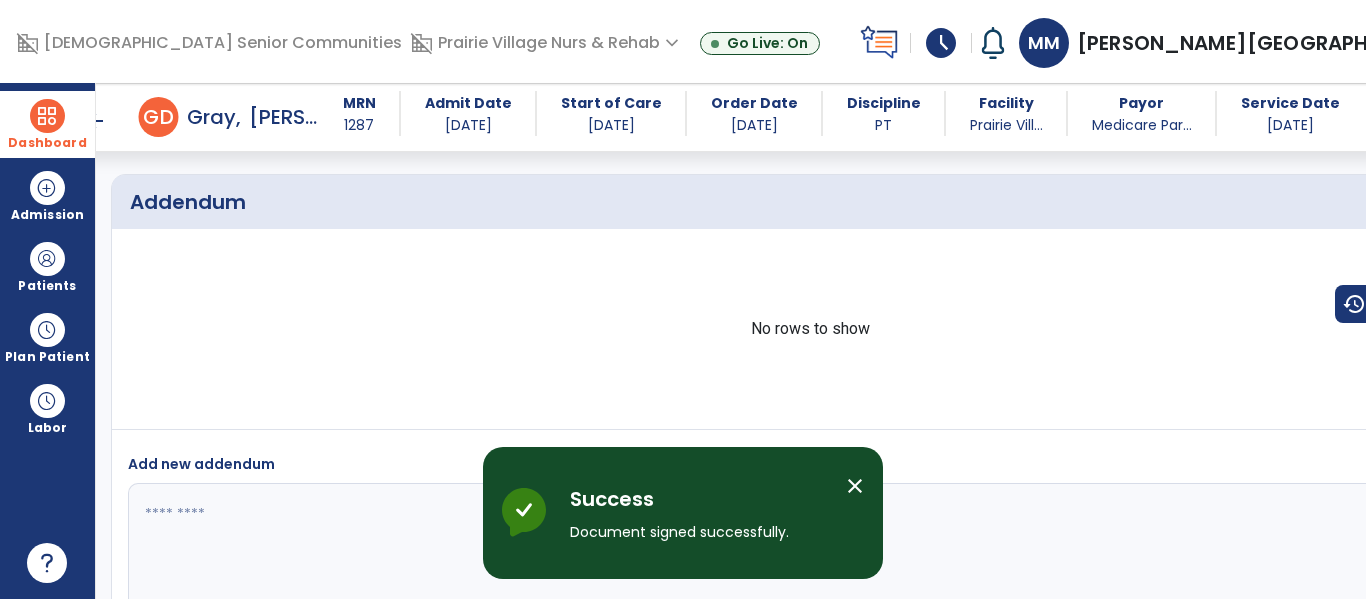 click at bounding box center [47, 116] 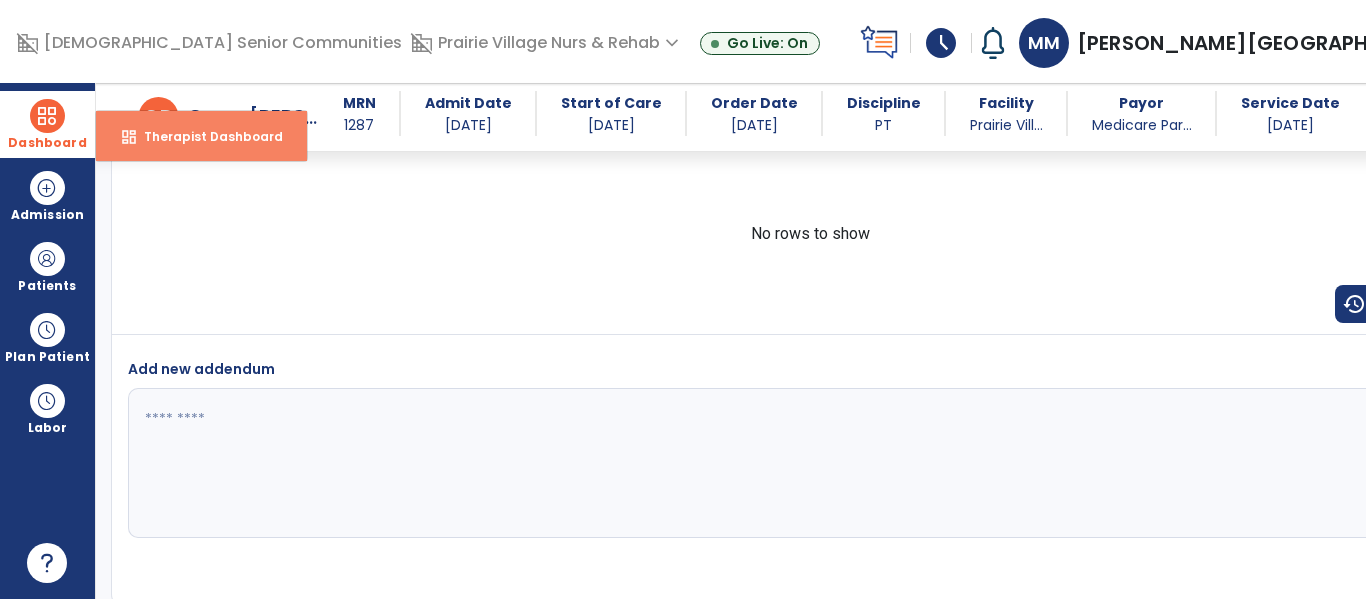 click on "Therapist Dashboard" at bounding box center (205, 136) 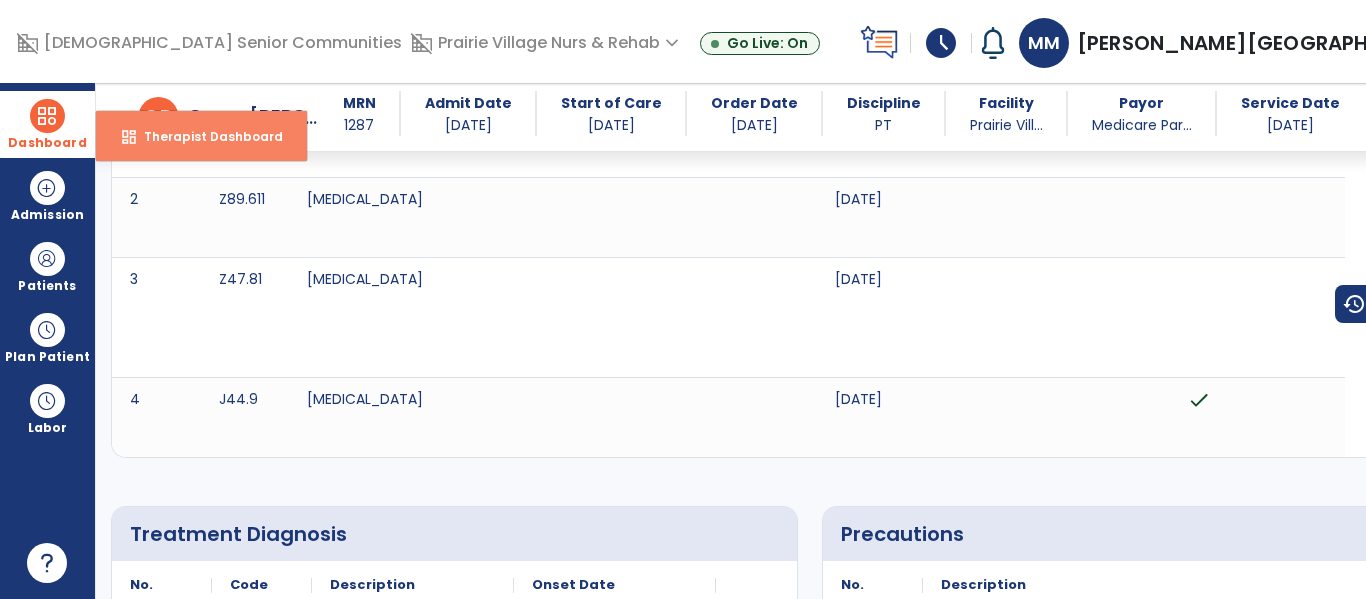 select on "****" 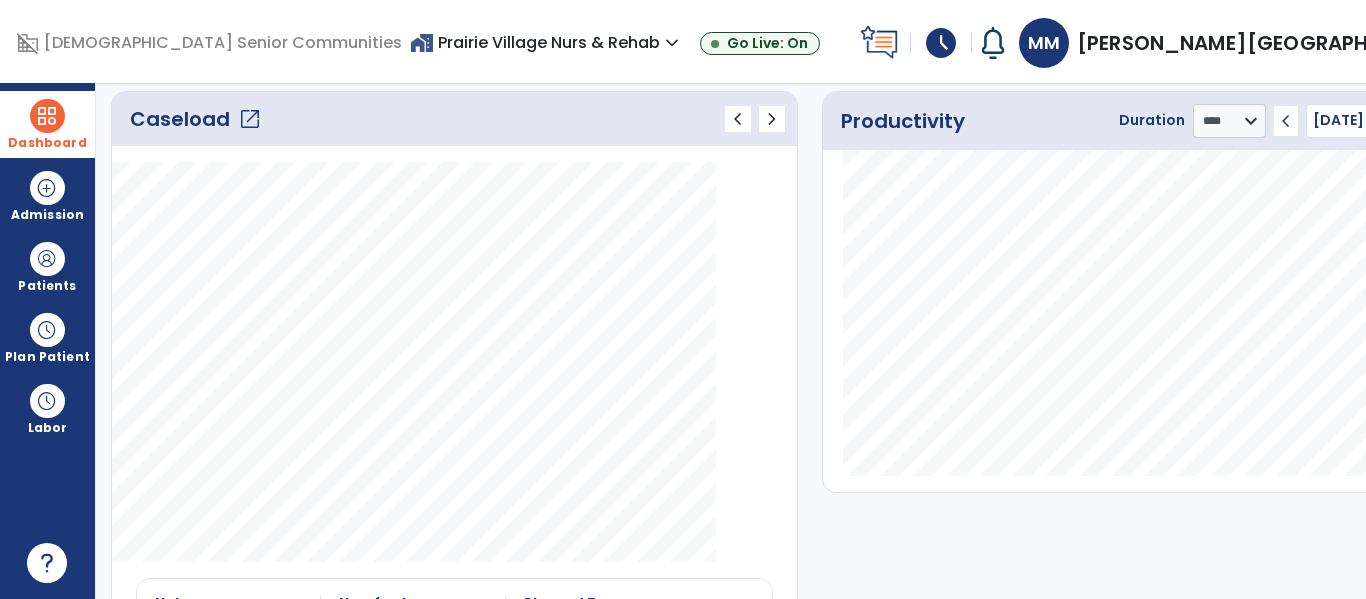 click on "Caseload   open_in_new" 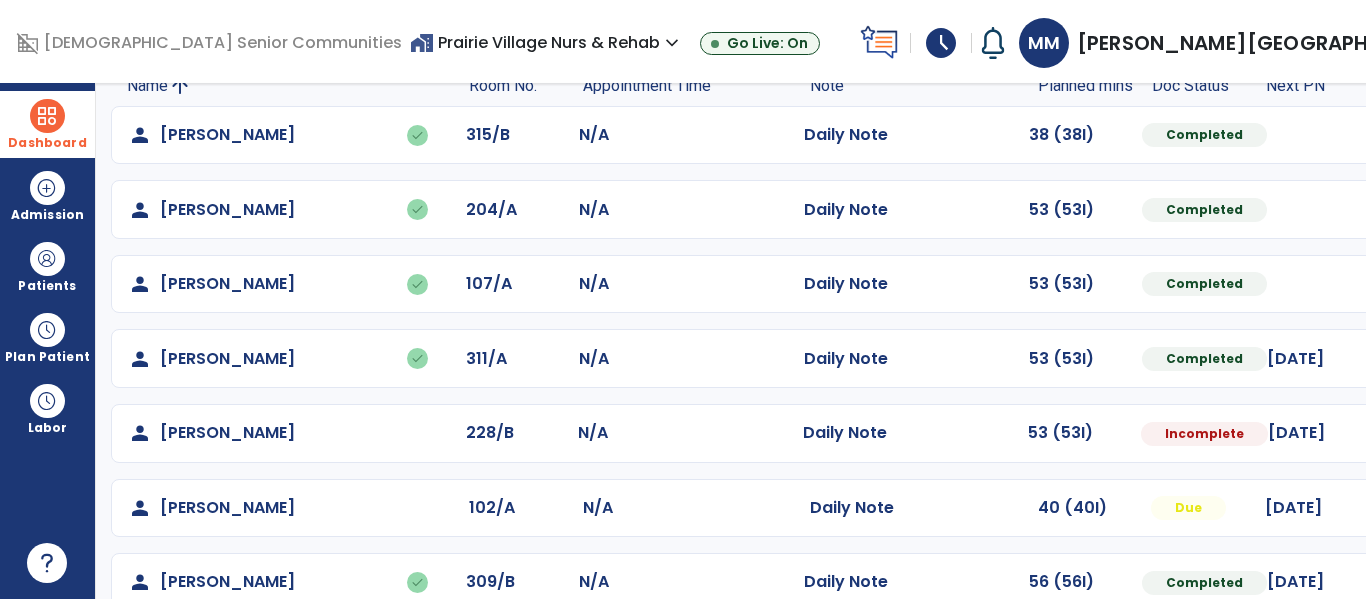 scroll, scrollTop: 190, scrollLeft: 0, axis: vertical 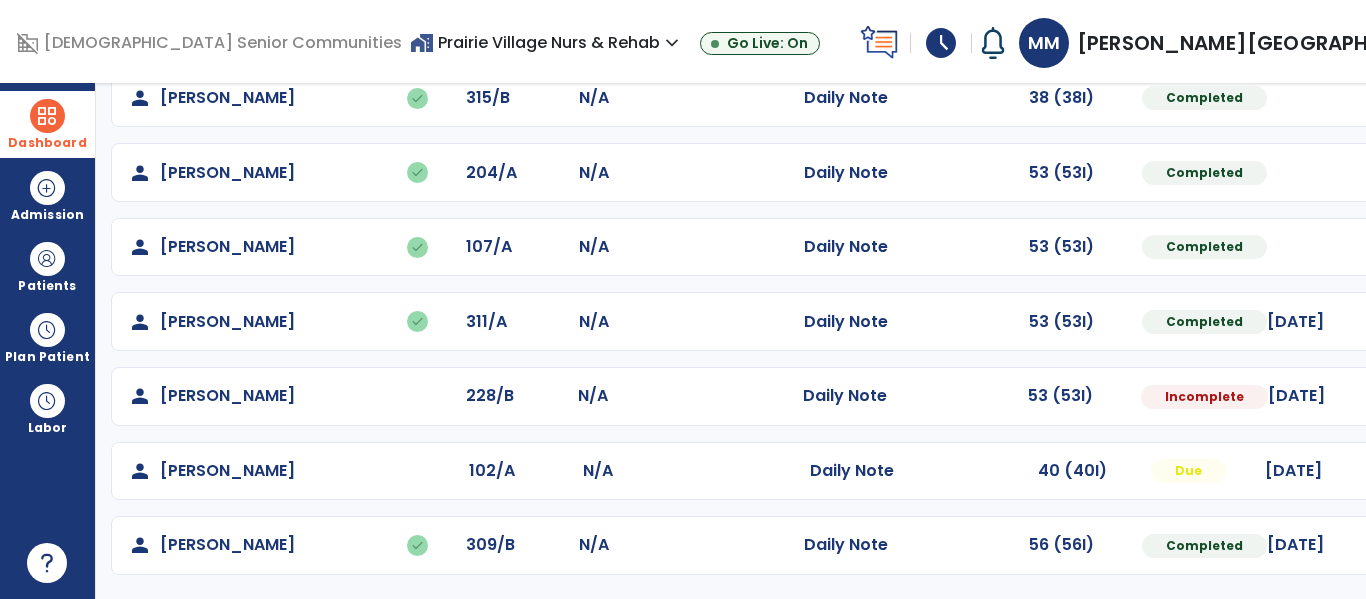 click at bounding box center (1444, 98) 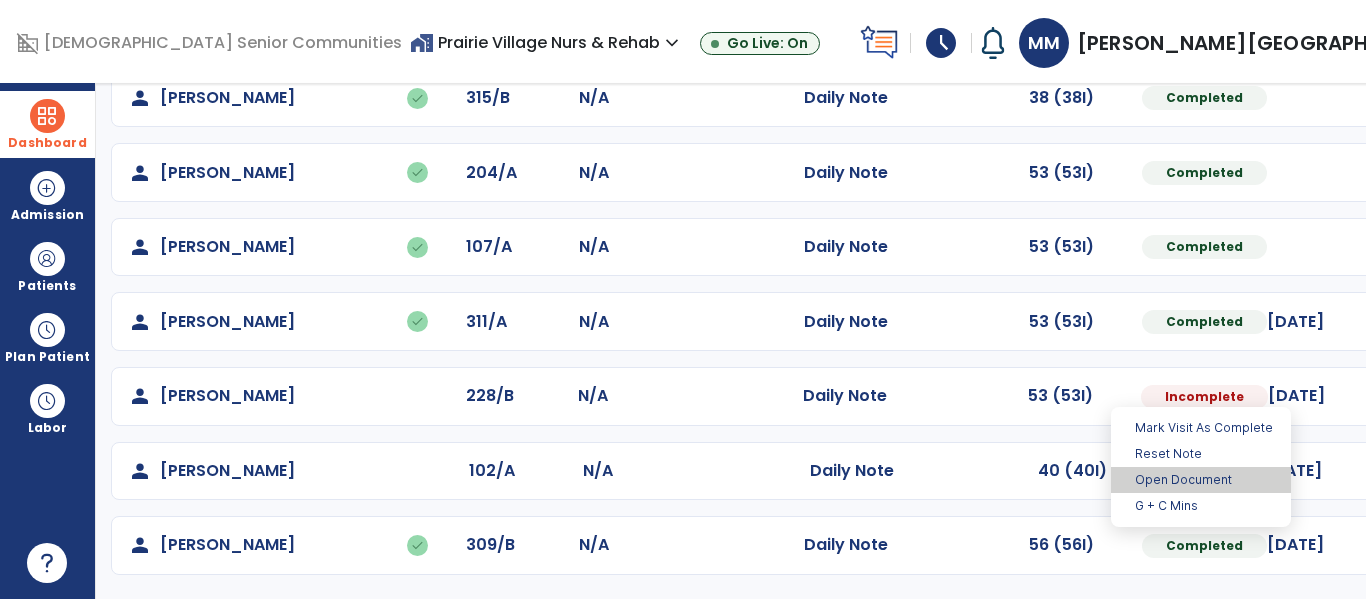 click on "Open Document" at bounding box center (1201, 480) 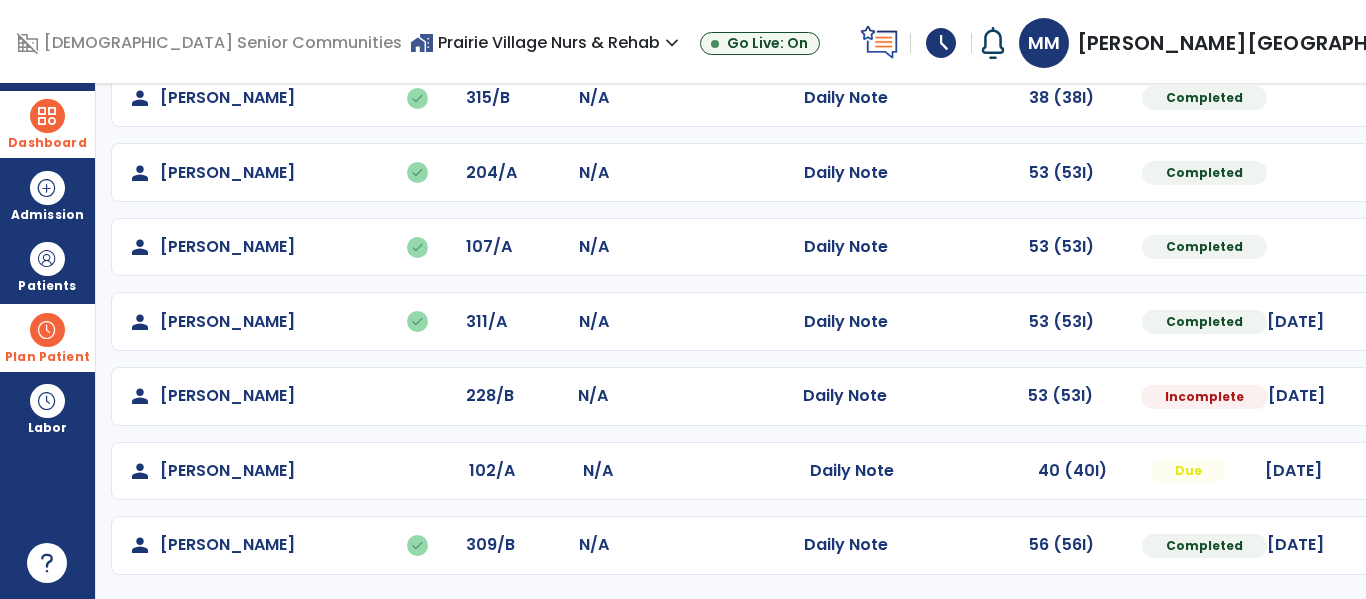 select on "*" 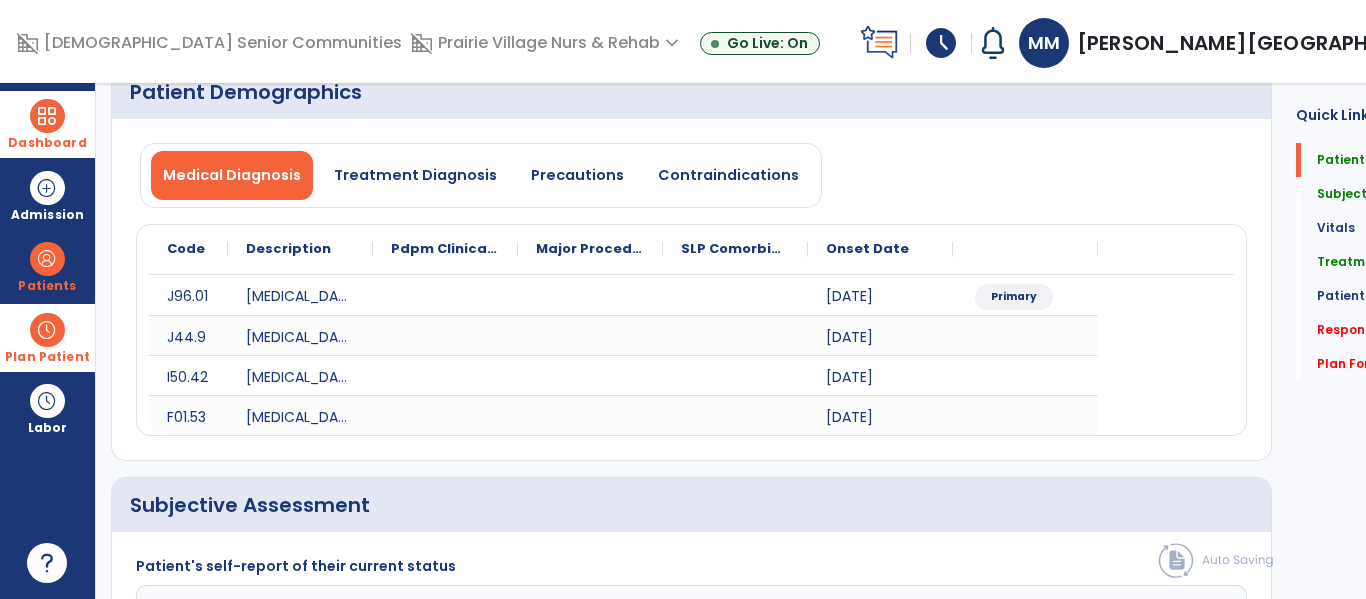 scroll, scrollTop: 0, scrollLeft: 0, axis: both 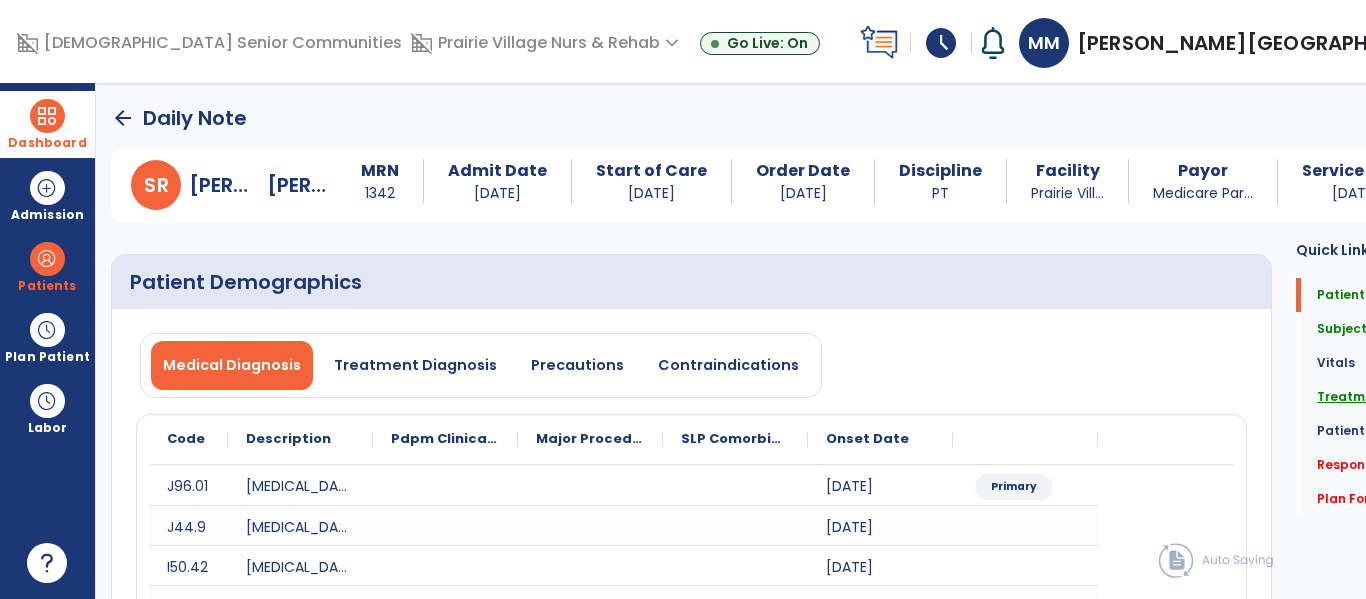 click on "Treatment" 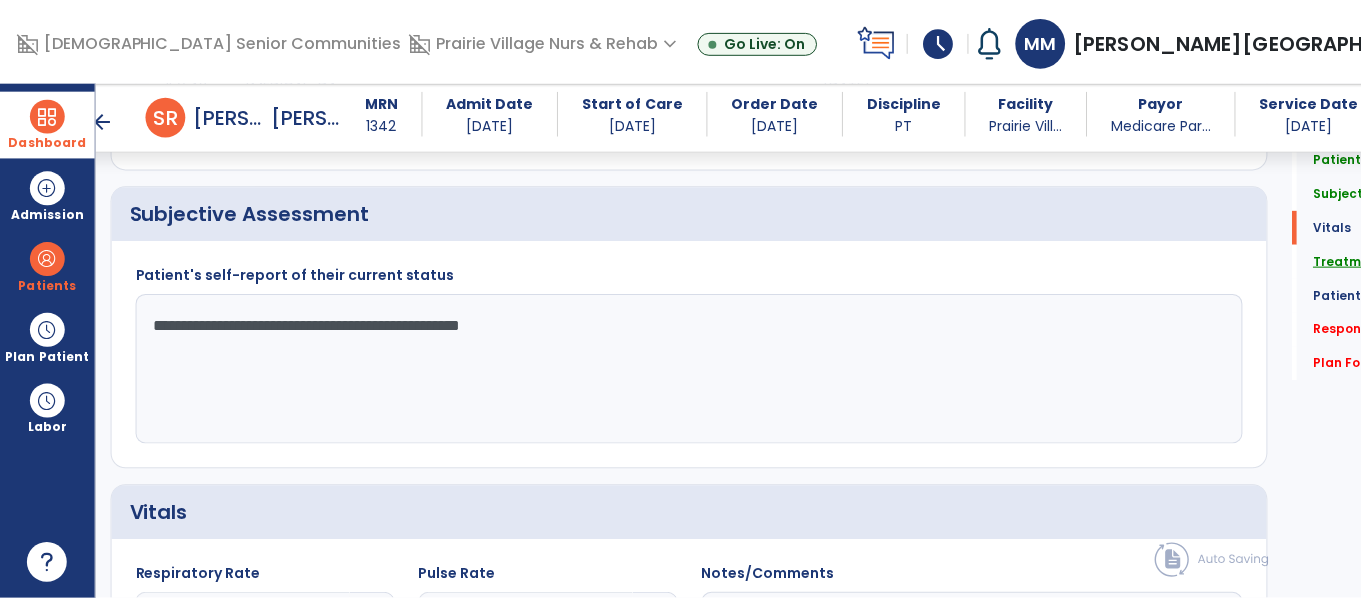 scroll, scrollTop: 1246, scrollLeft: 0, axis: vertical 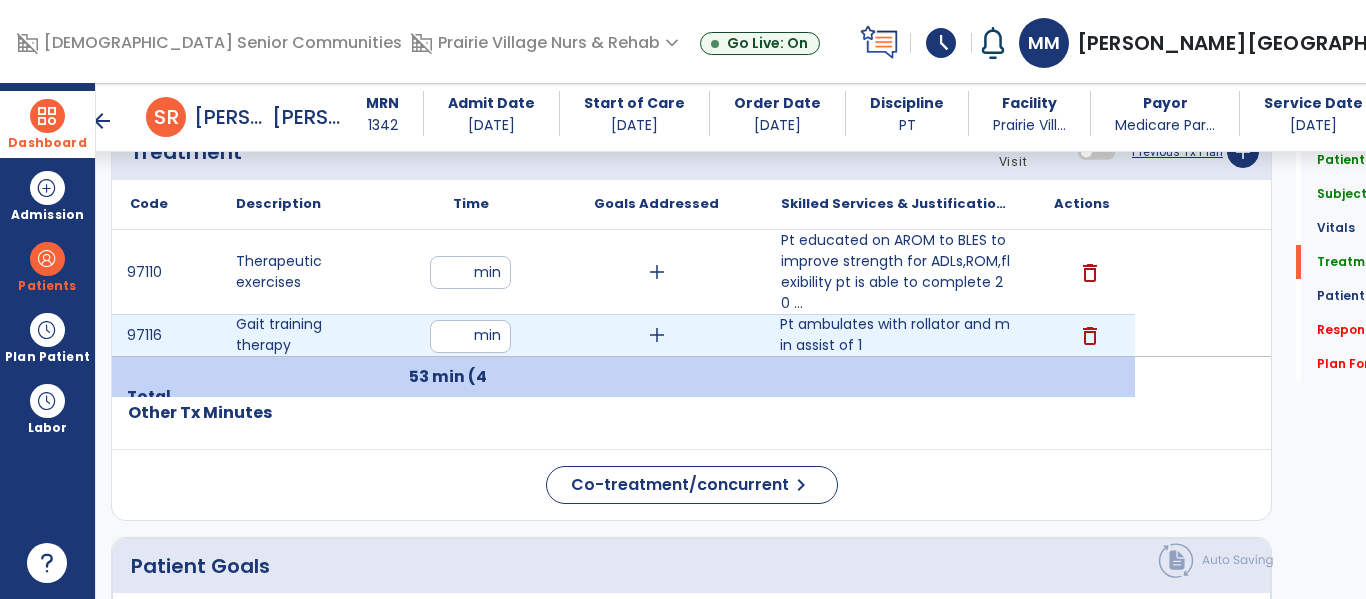 click on "Pt ambulates with rollator and min assist of 1" at bounding box center (896, 335) 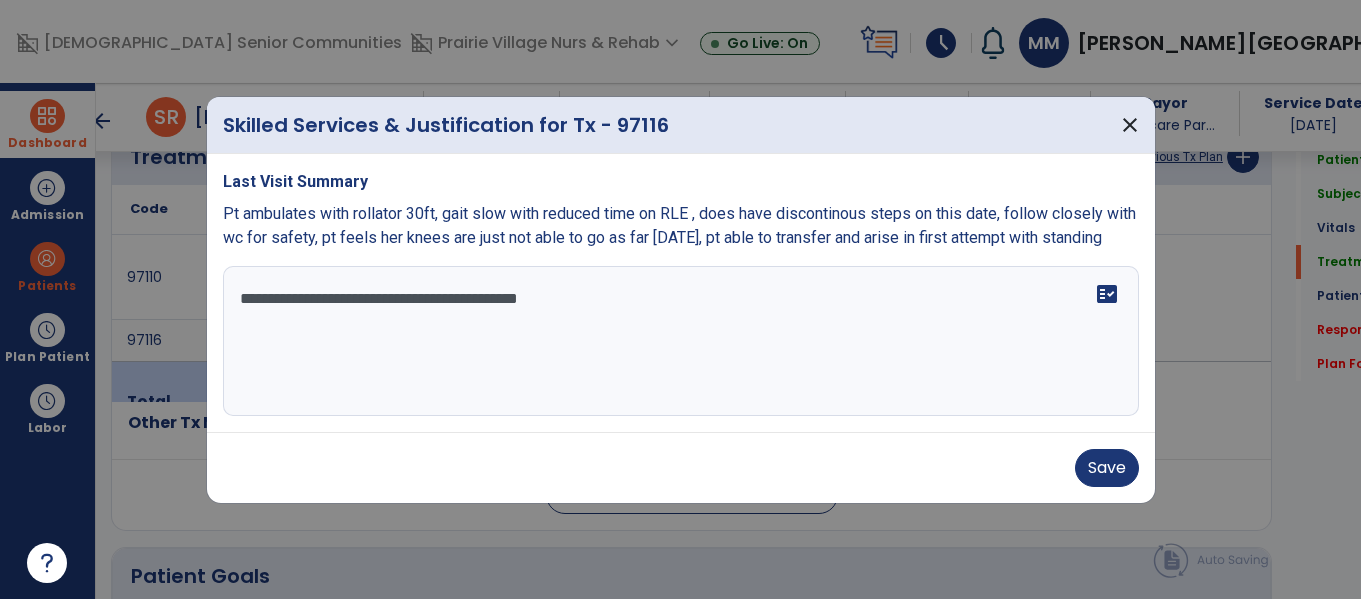 scroll, scrollTop: 1246, scrollLeft: 0, axis: vertical 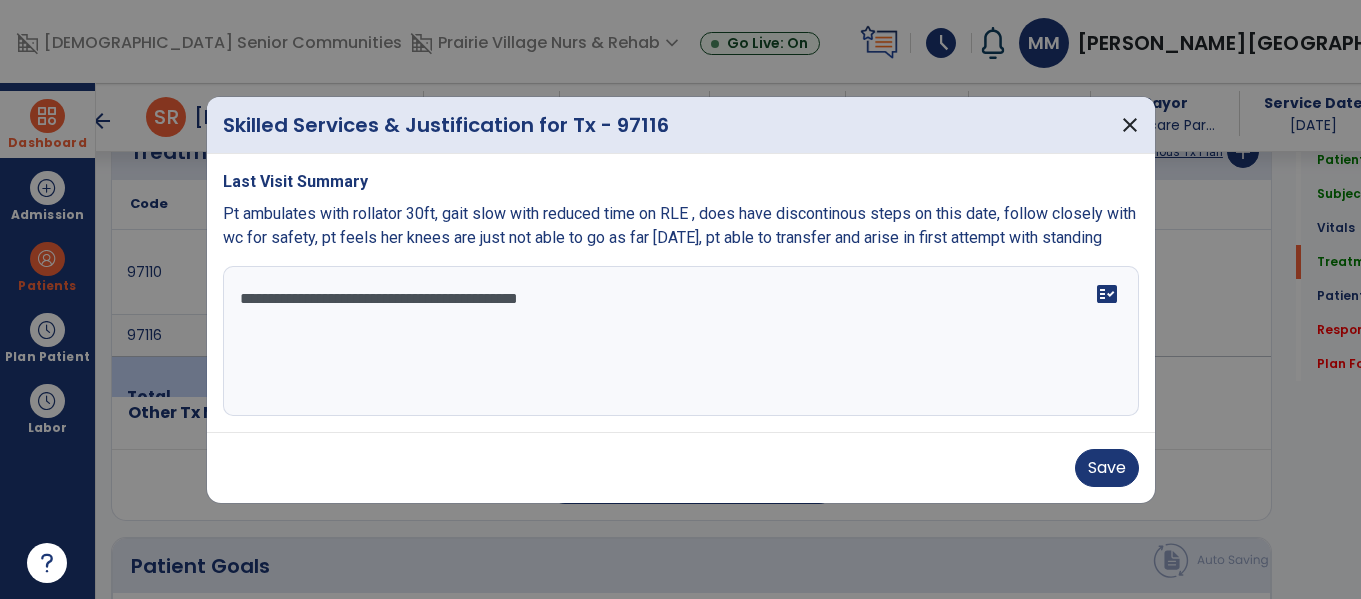 click on "**********" at bounding box center [681, 341] 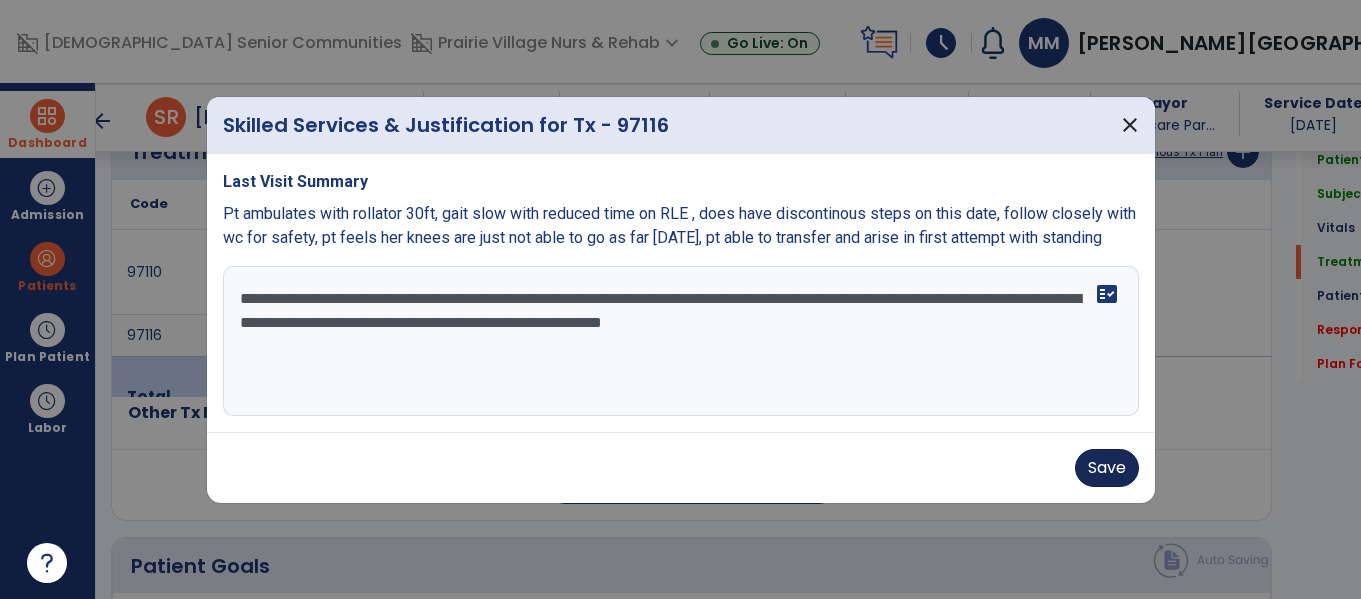 type on "**********" 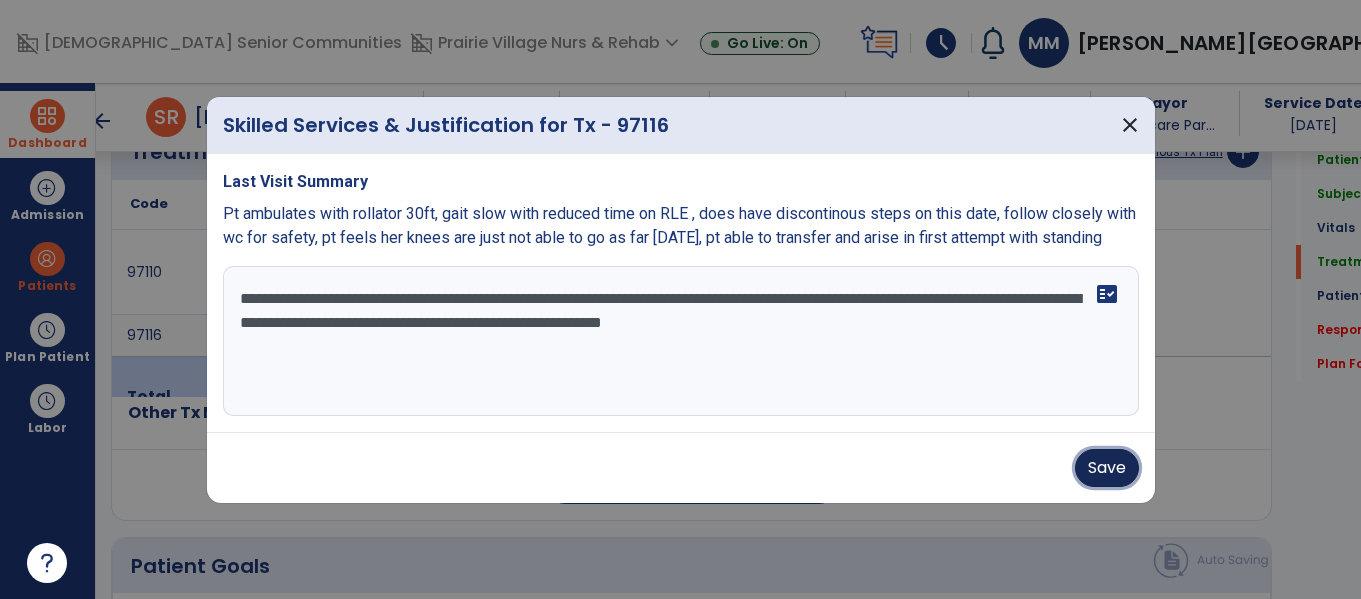 click on "Save" at bounding box center [1107, 468] 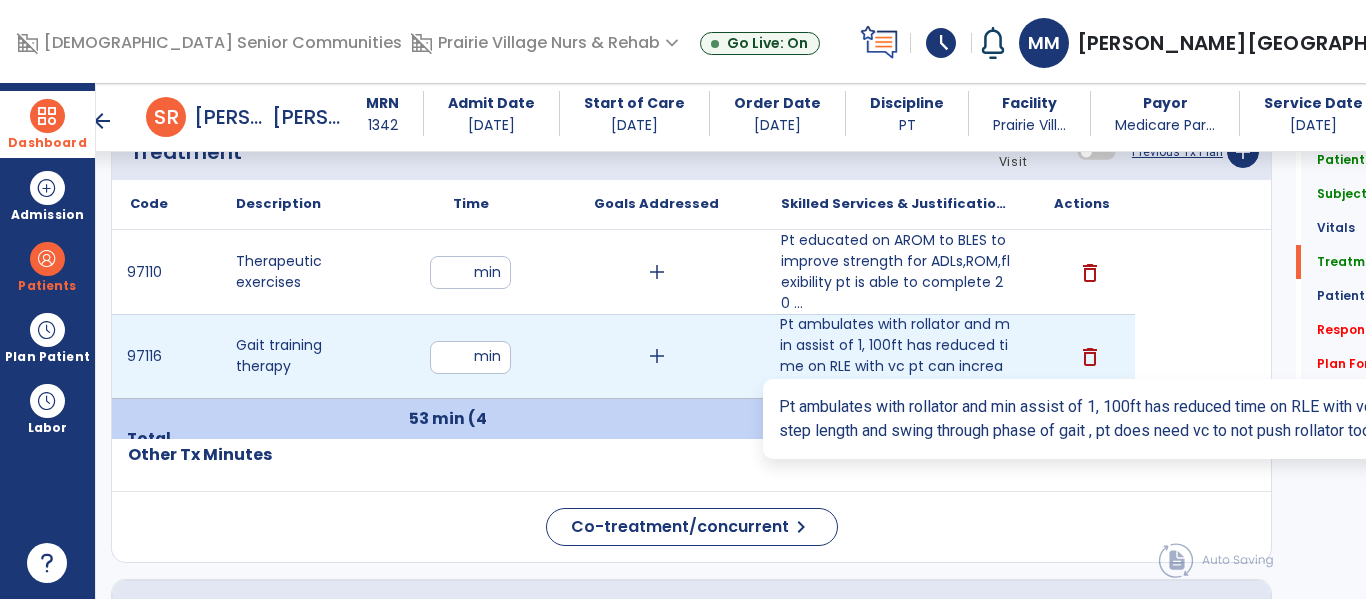 click on "Pt ambulates with rollator and min assist of 1, 100ft has reduced time on RLE with vc pt can increas..." at bounding box center [896, 356] 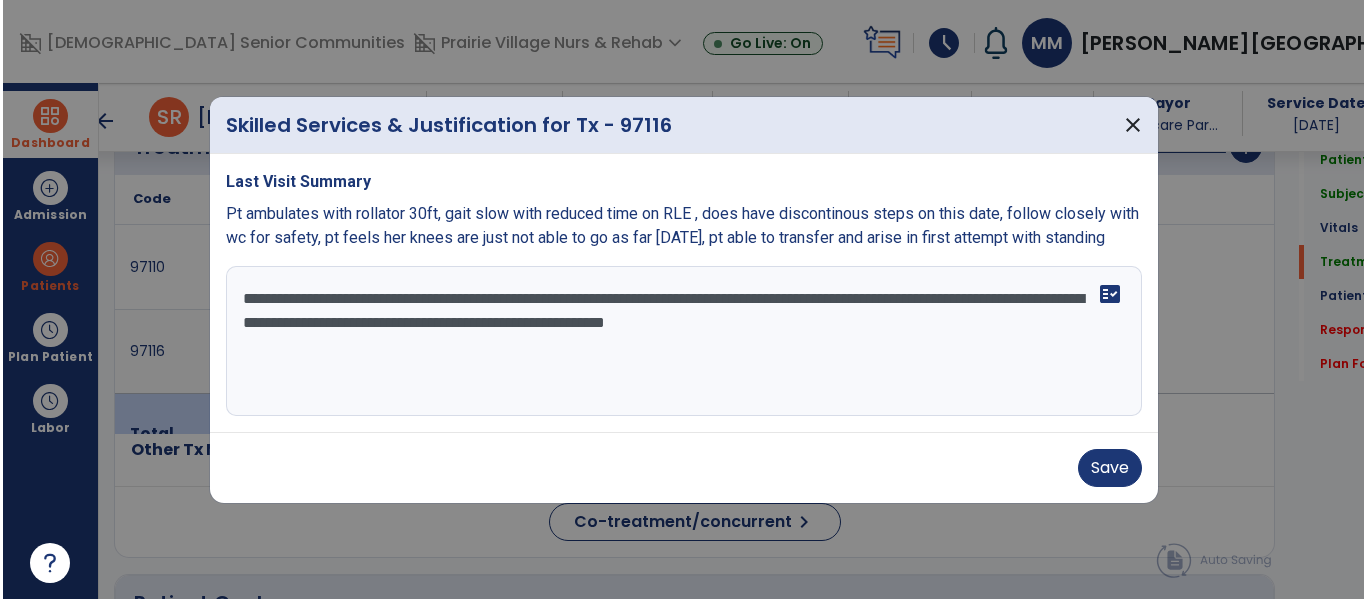 scroll, scrollTop: 1246, scrollLeft: 0, axis: vertical 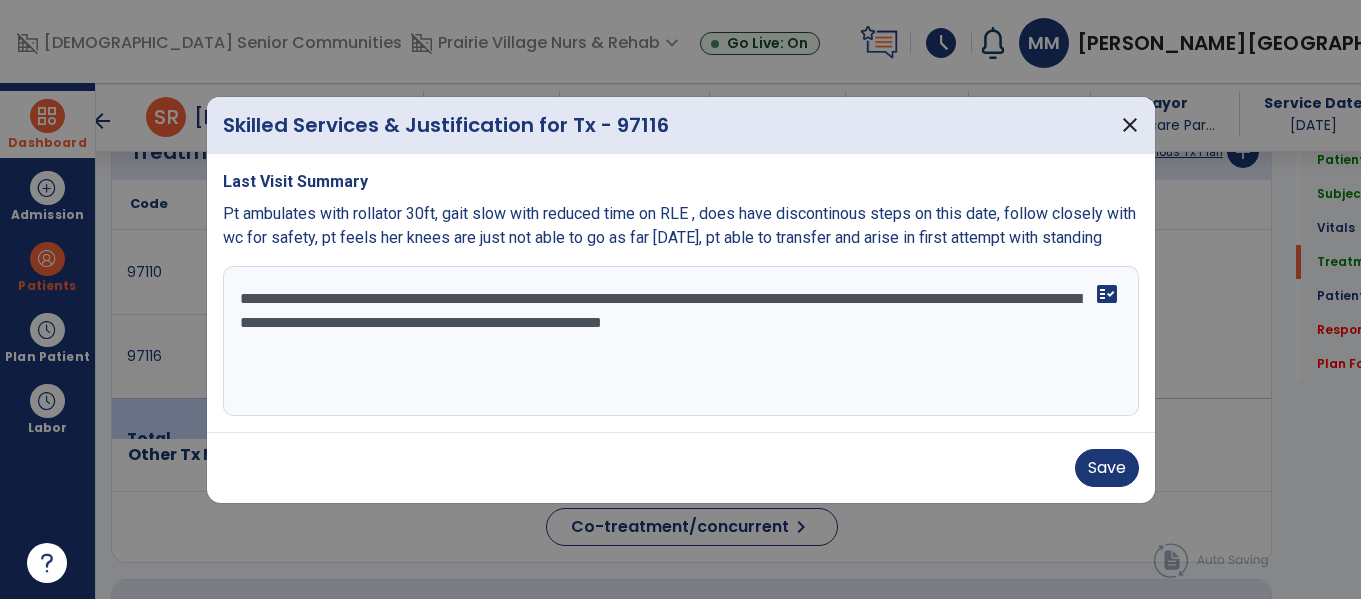 click on "**********" at bounding box center [681, 341] 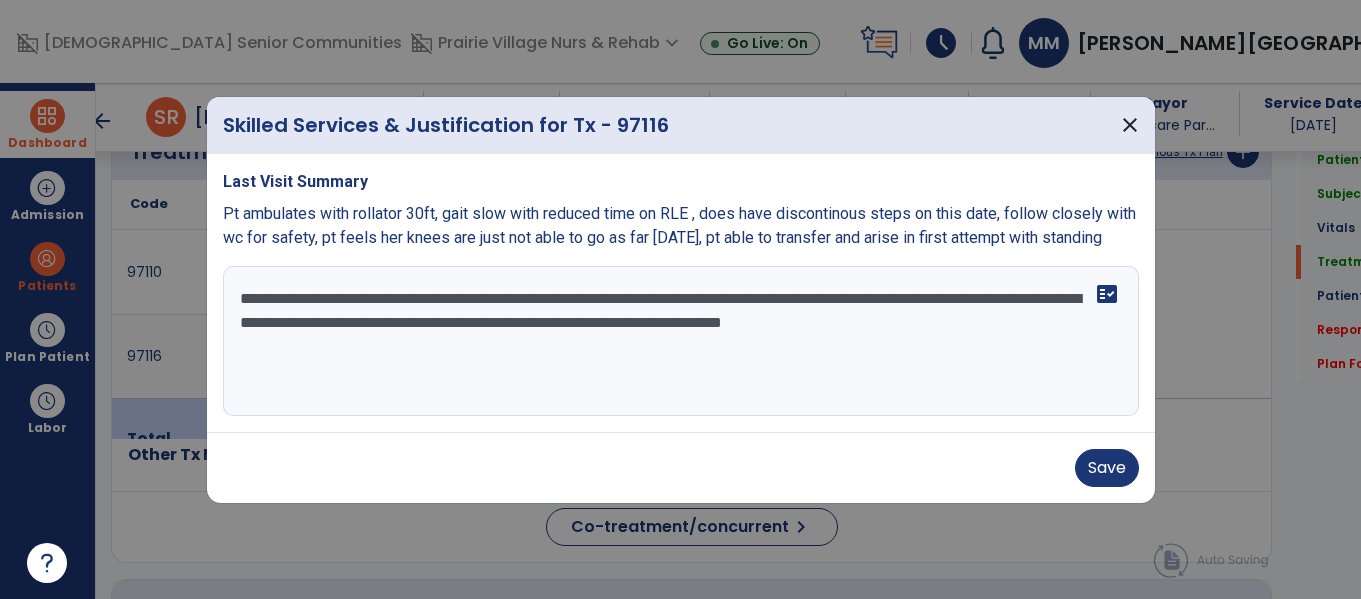 click on "**********" at bounding box center (681, 341) 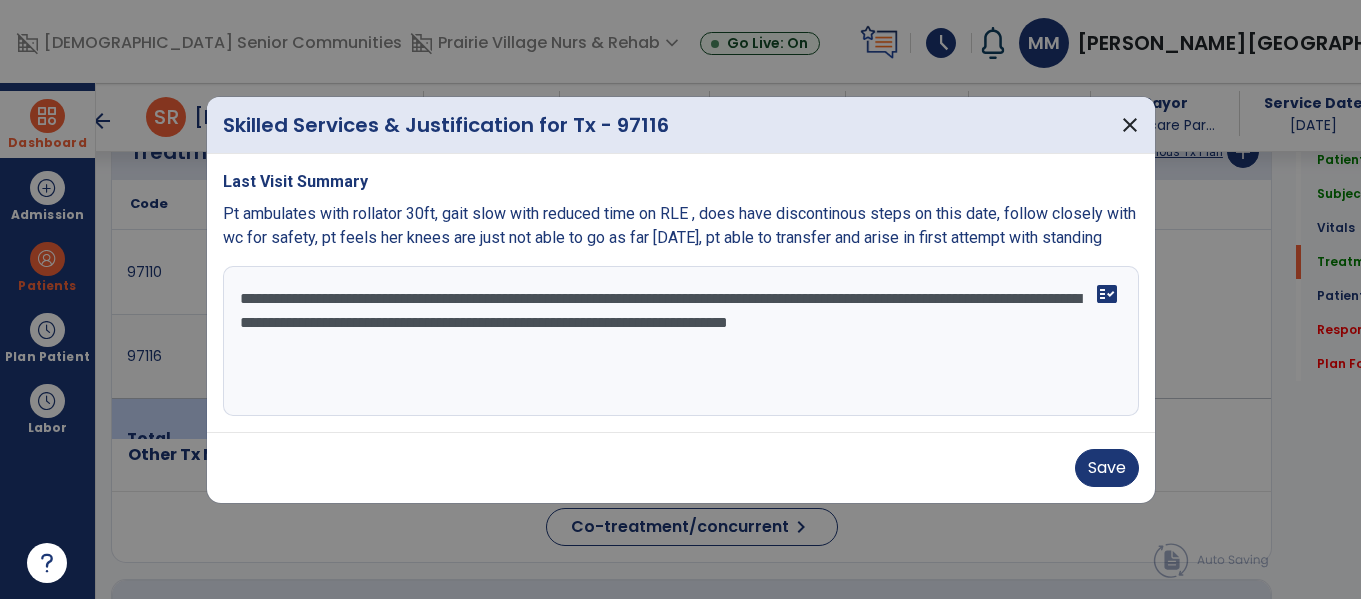 click on "**********" at bounding box center [681, 341] 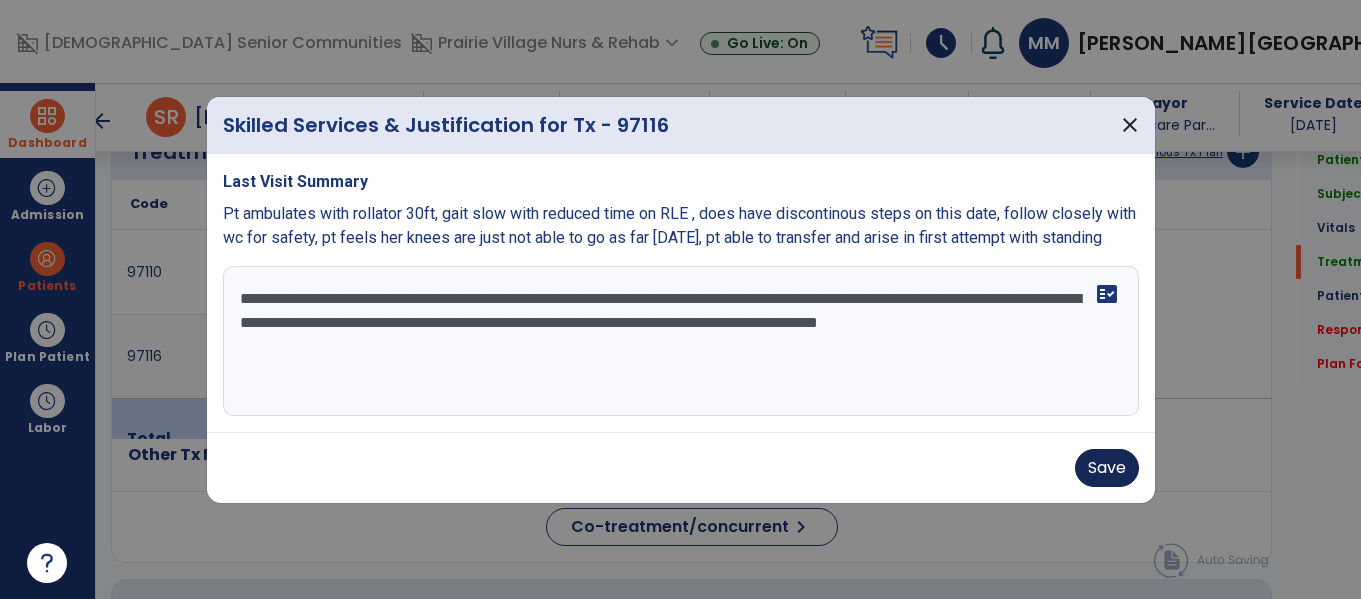 type on "**********" 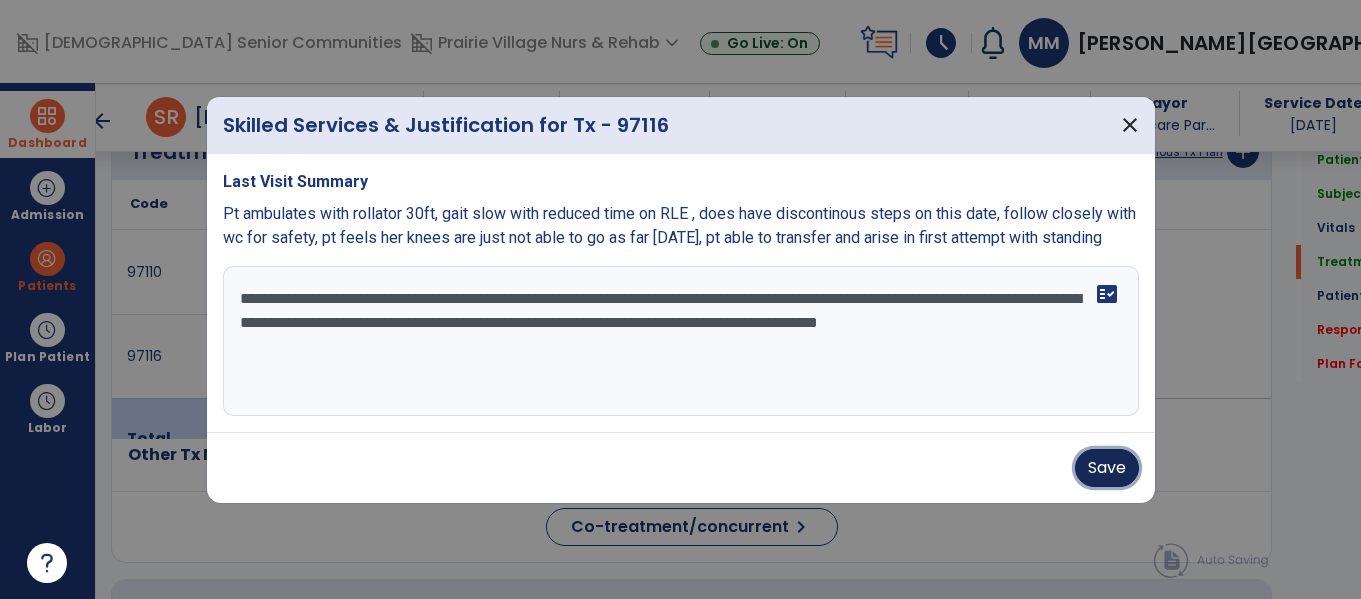 click on "Save" at bounding box center [1107, 468] 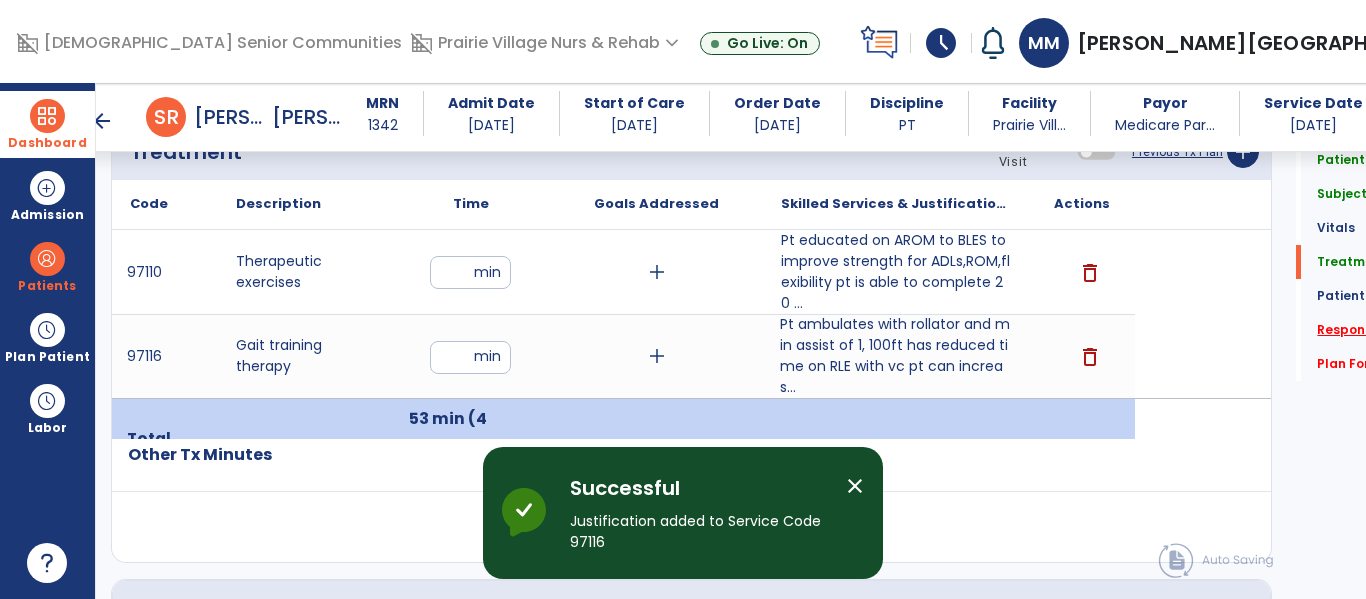 click on "Response To Treatment   *" 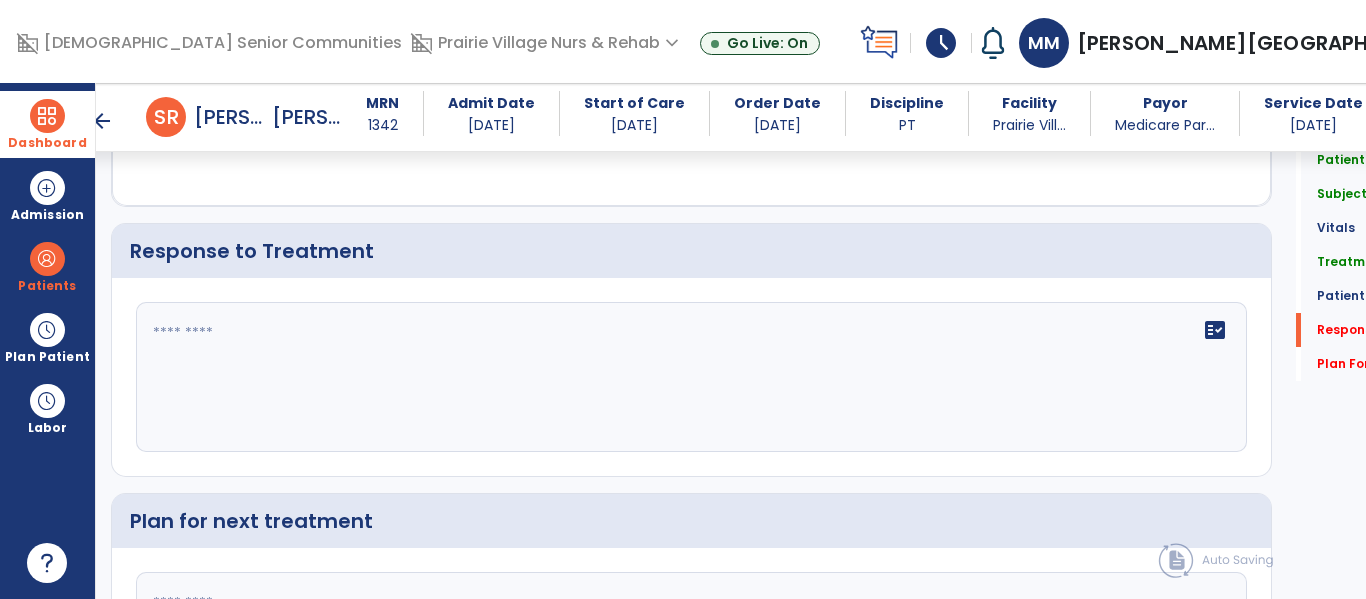 scroll, scrollTop: 3008, scrollLeft: 0, axis: vertical 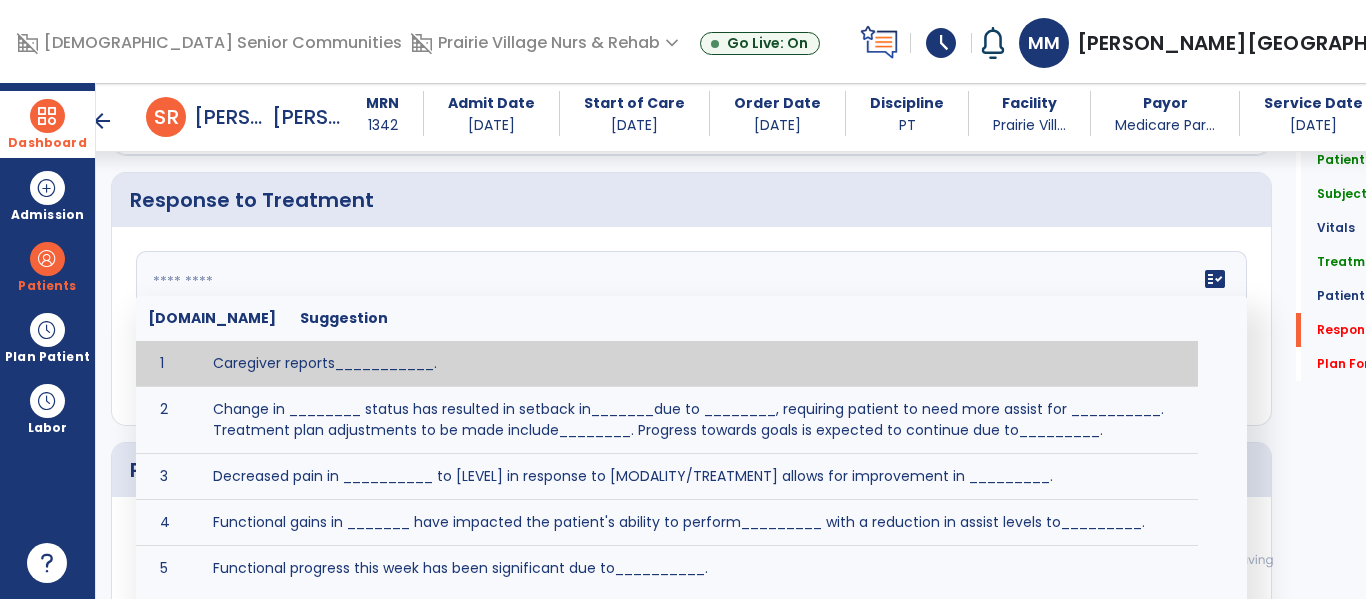 click on "fact_check  [DOMAIN_NAME] Suggestion 1 Caregiver reports___________. 2 Change in ________ status has resulted in setback in_______due to ________, requiring patient to need more assist for __________.   Treatment plan adjustments to be made include________.  Progress towards goals is expected to continue due to_________. 3 Decreased pain in __________ to [LEVEL] in response to [MODALITY/TREATMENT] allows for improvement in _________. 4 Functional gains in _______ have impacted the patient's ability to perform_________ with a reduction in assist levels to_________. 5 Functional progress this week has been significant due to__________. 6 Gains in ________ have improved the patient's ability to perform ______with decreased levels of assist to___________. 7 Improvement in ________allows patient to tolerate higher levels of challenges in_________. 8 Pain in [AREA] has decreased to [LEVEL] in response to [TREATMENT/MODALITY], allowing fore ease in completing__________. 9 10 11 12 13 14 15 16 17 18 19 20 21" 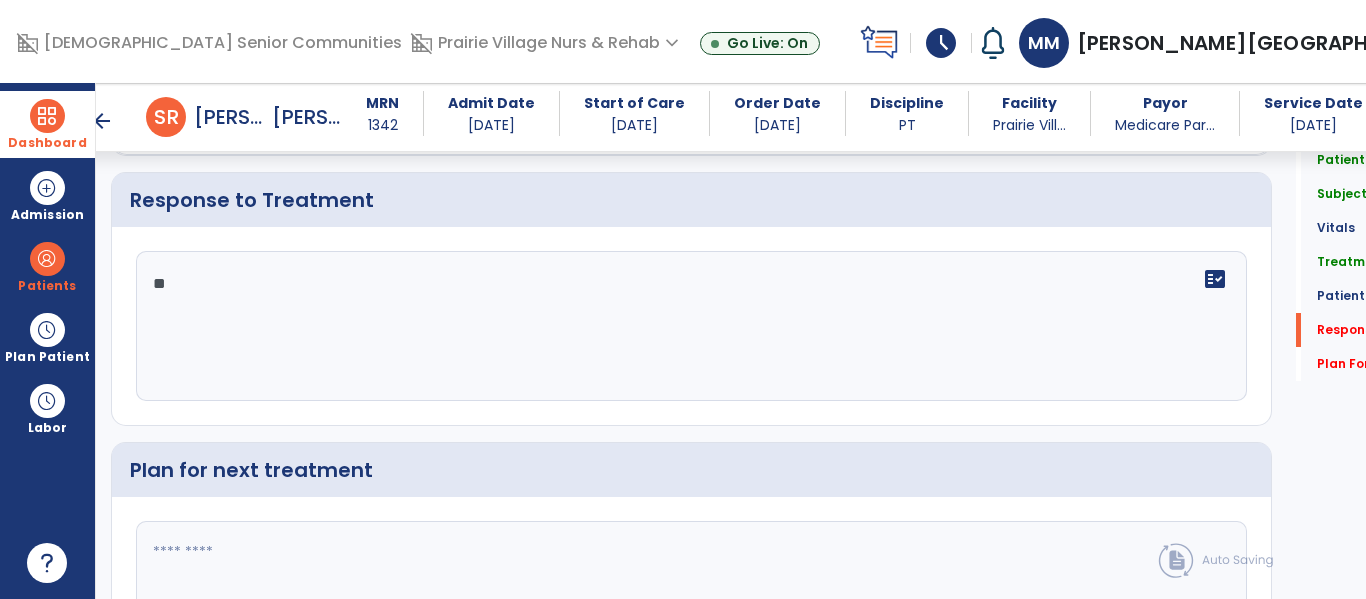 type on "*" 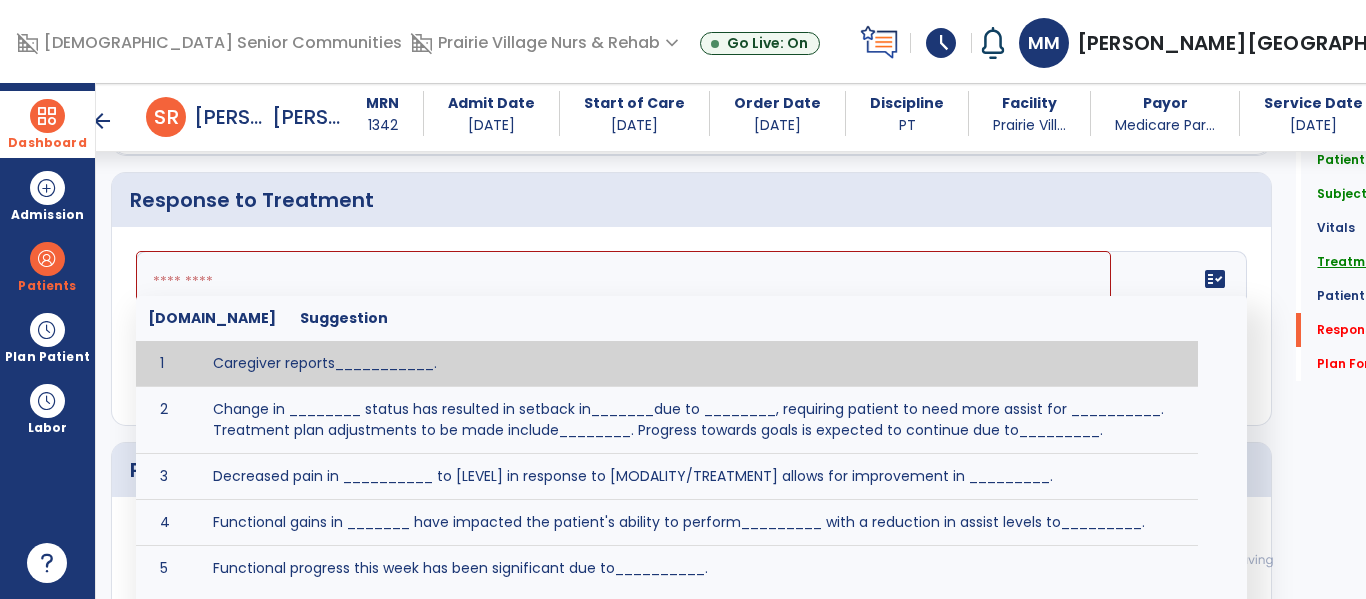 click on "Treatment" 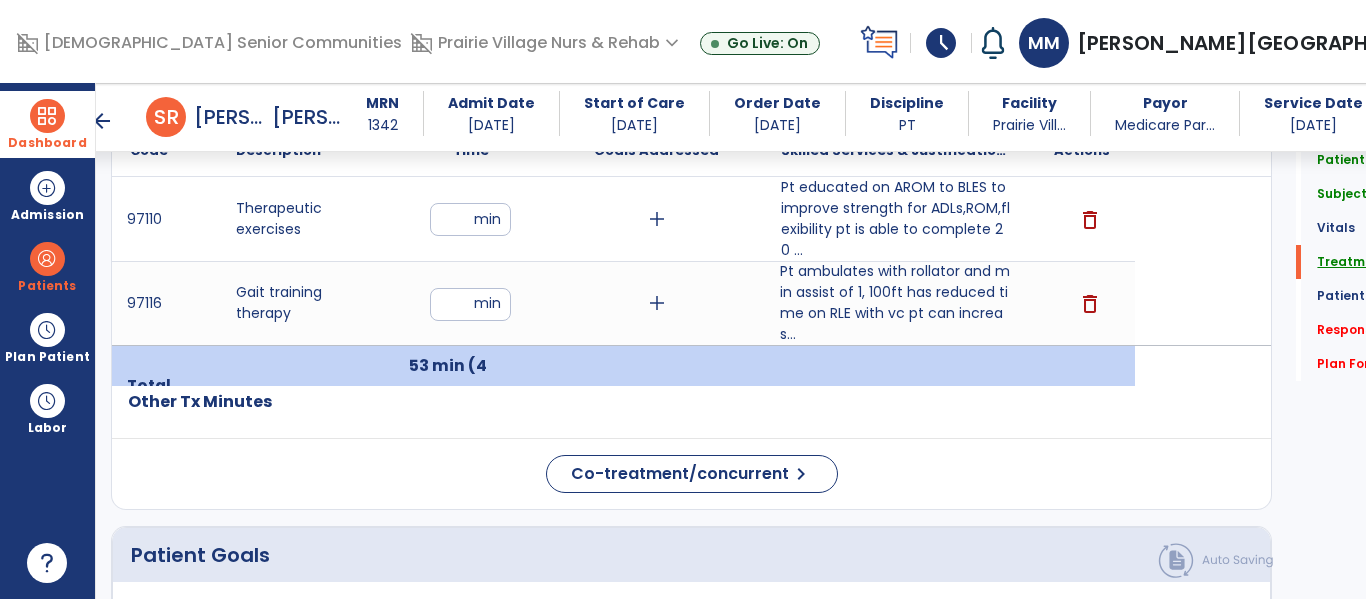 scroll, scrollTop: 1248, scrollLeft: 0, axis: vertical 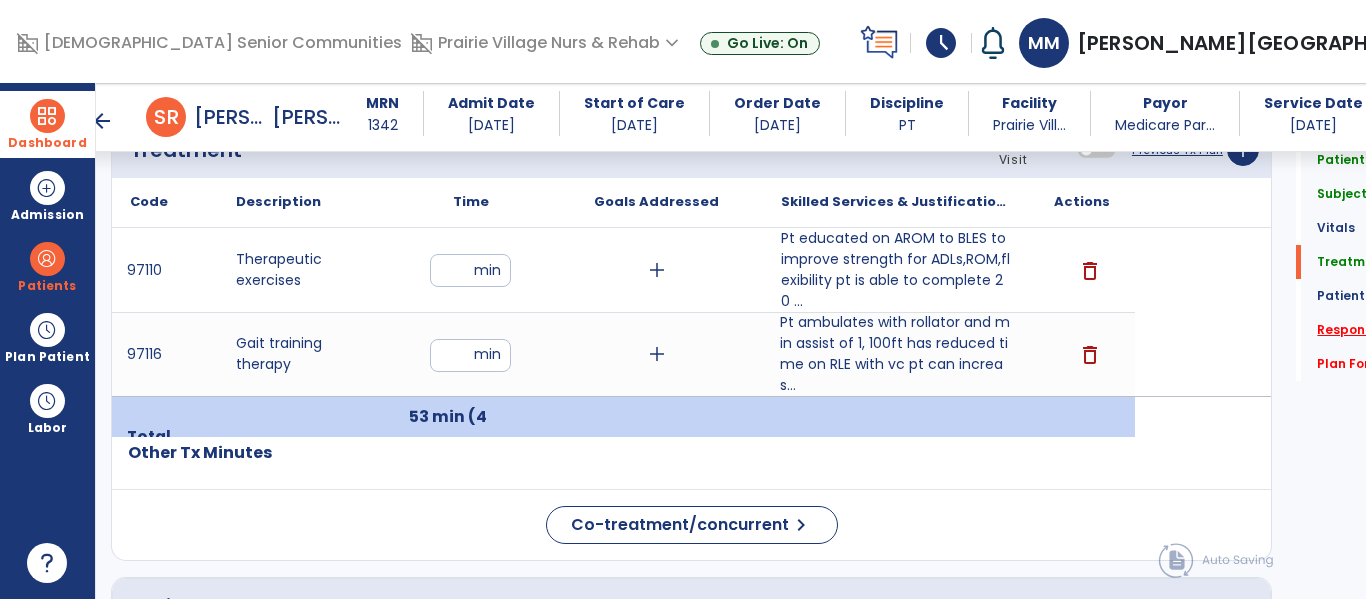 click on "Response To Treatment   *" 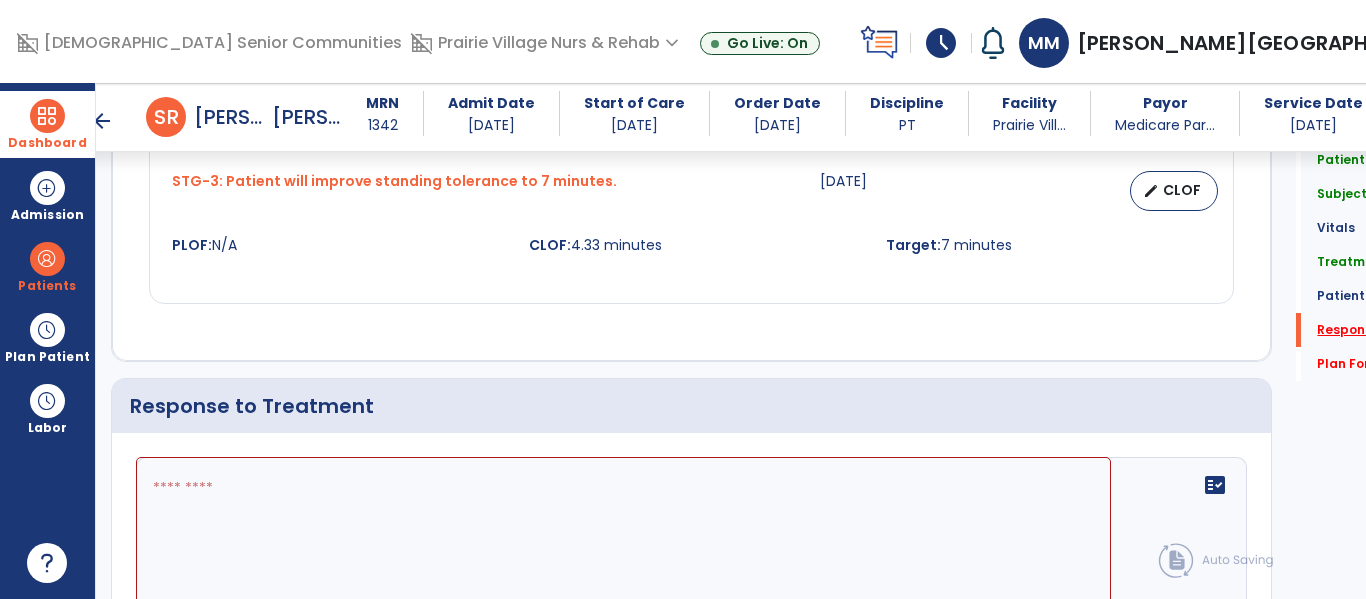 scroll, scrollTop: 3008, scrollLeft: 0, axis: vertical 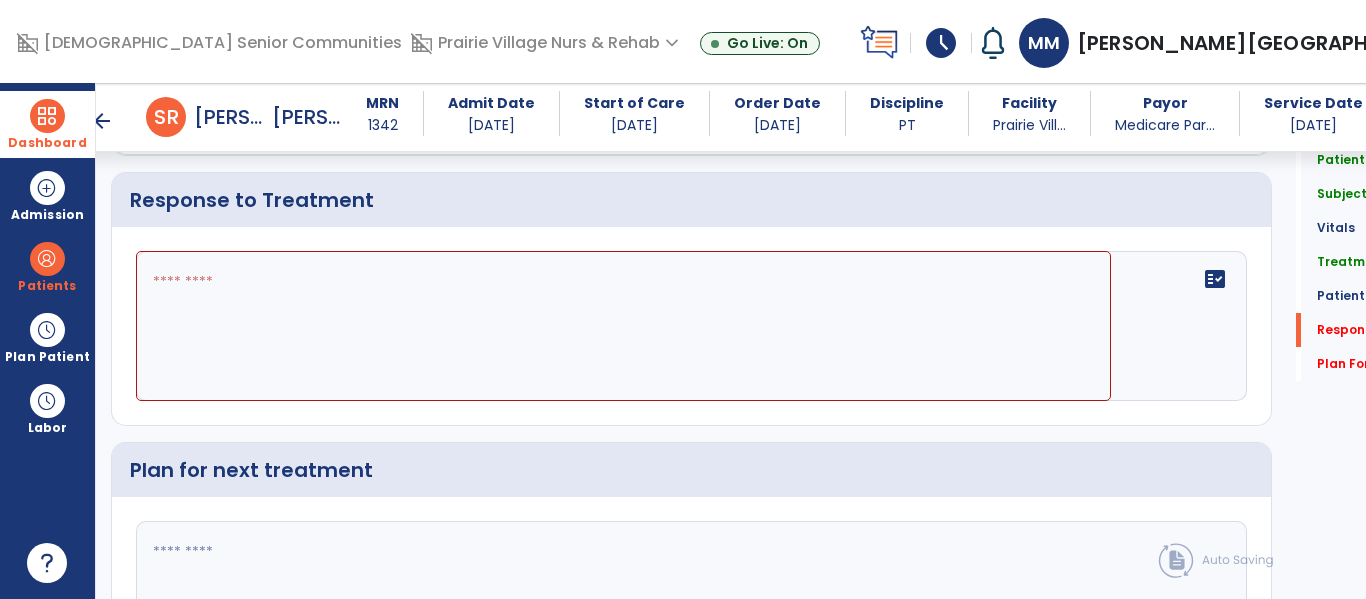 click 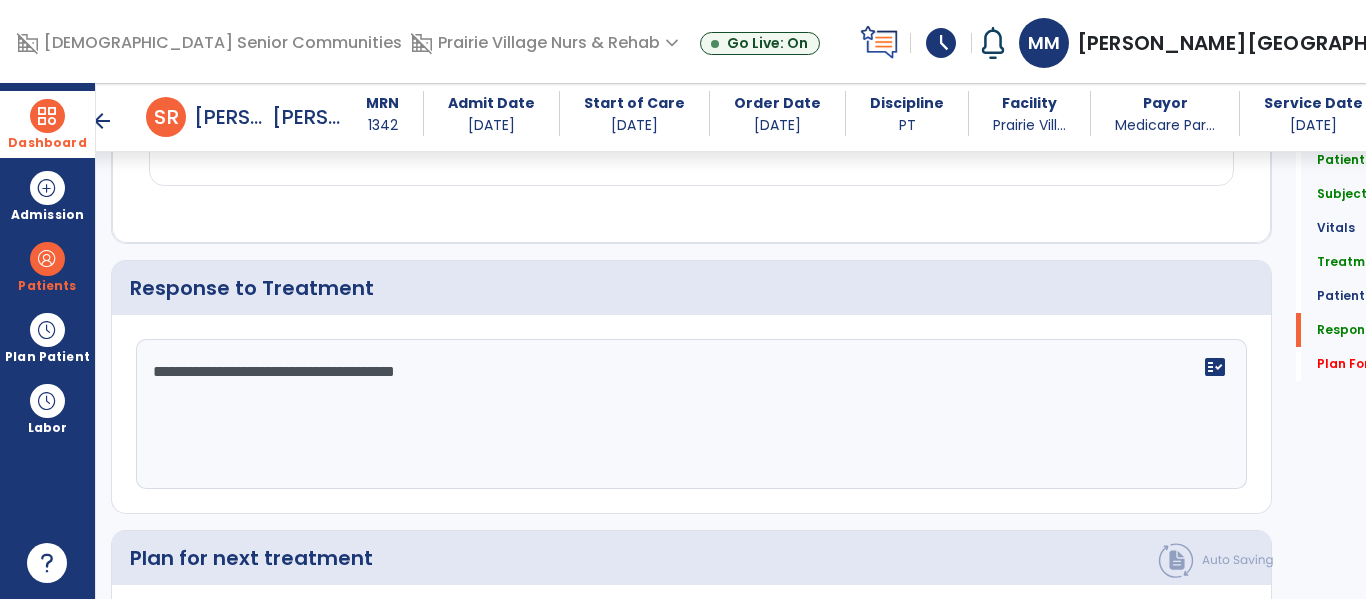 scroll, scrollTop: 3008, scrollLeft: 0, axis: vertical 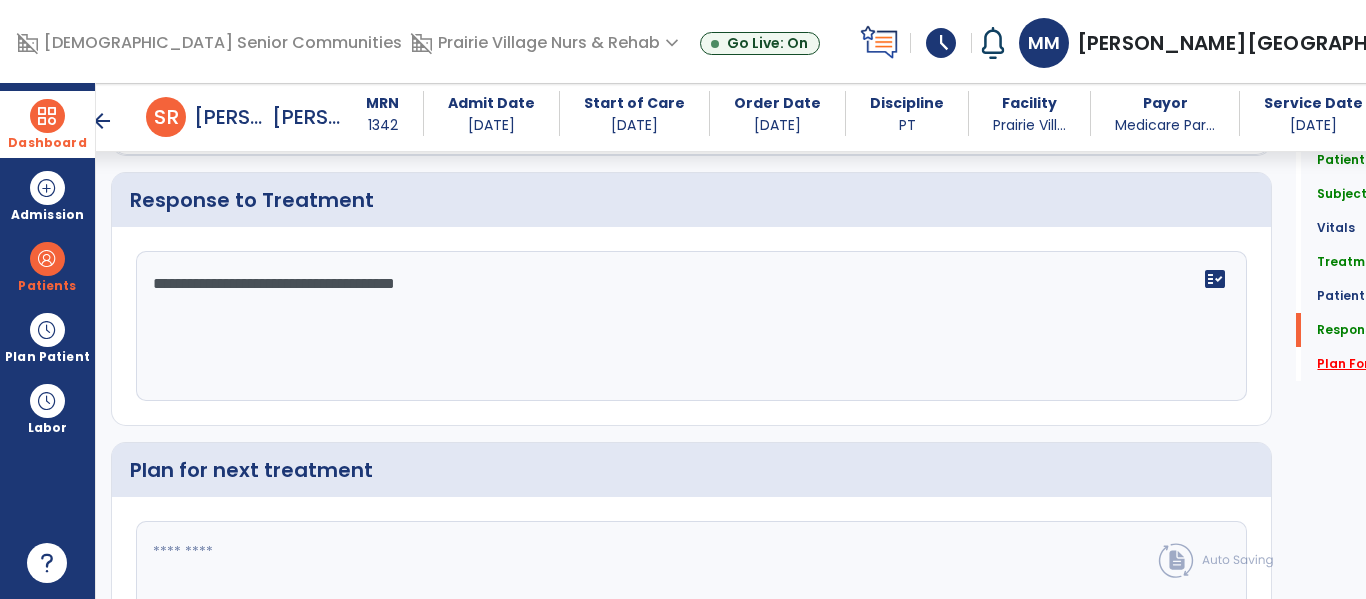type on "**********" 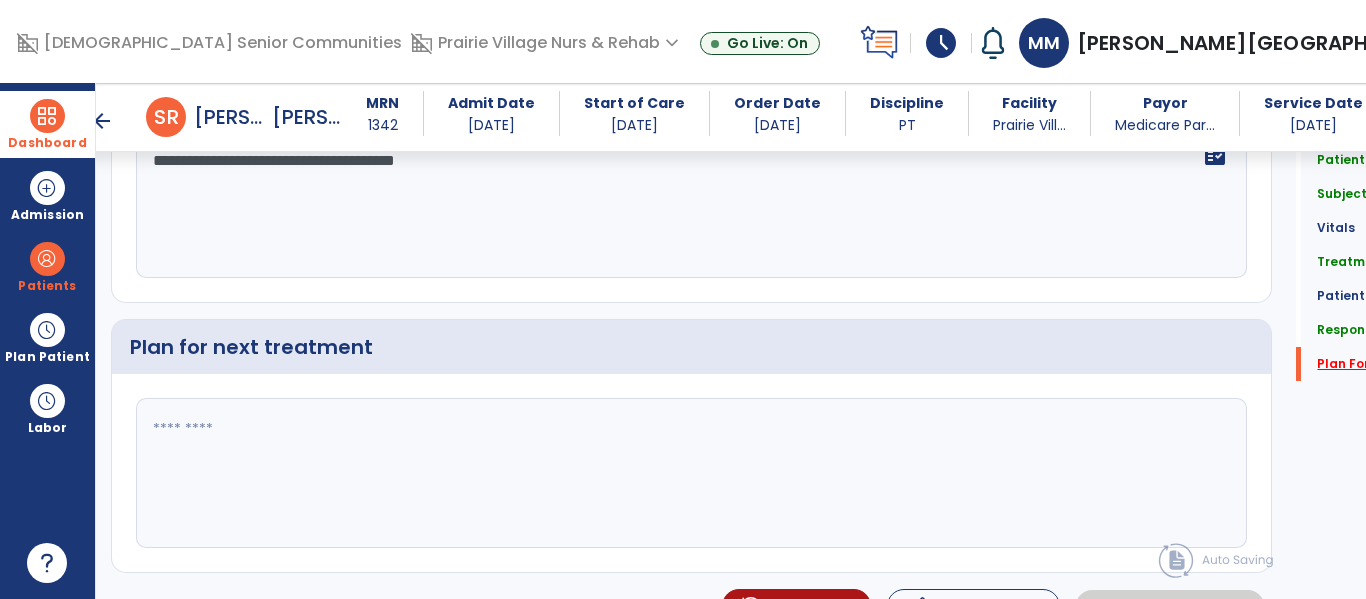 scroll, scrollTop: 3213, scrollLeft: 0, axis: vertical 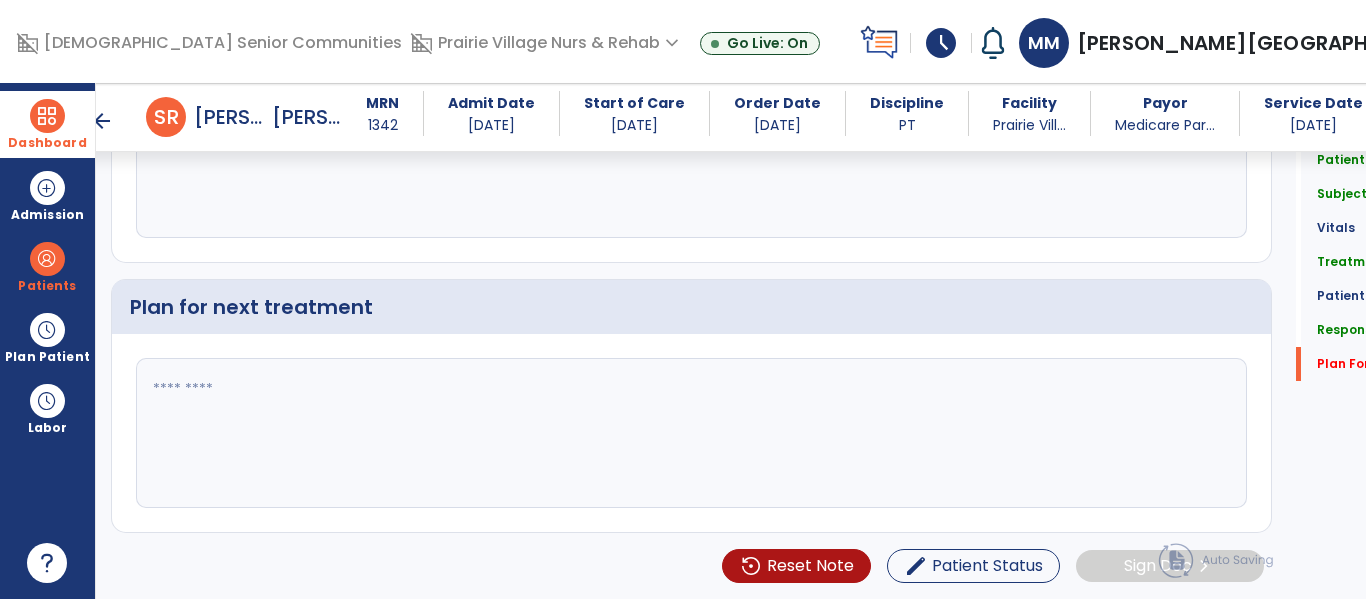 click 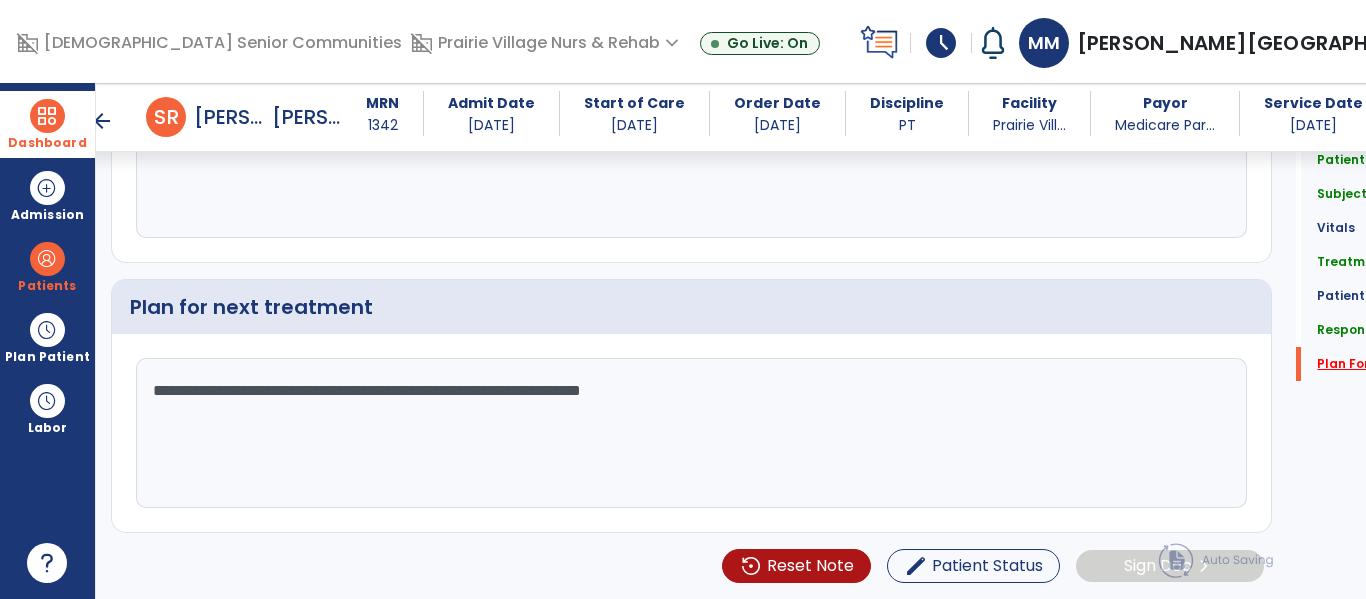 type on "**********" 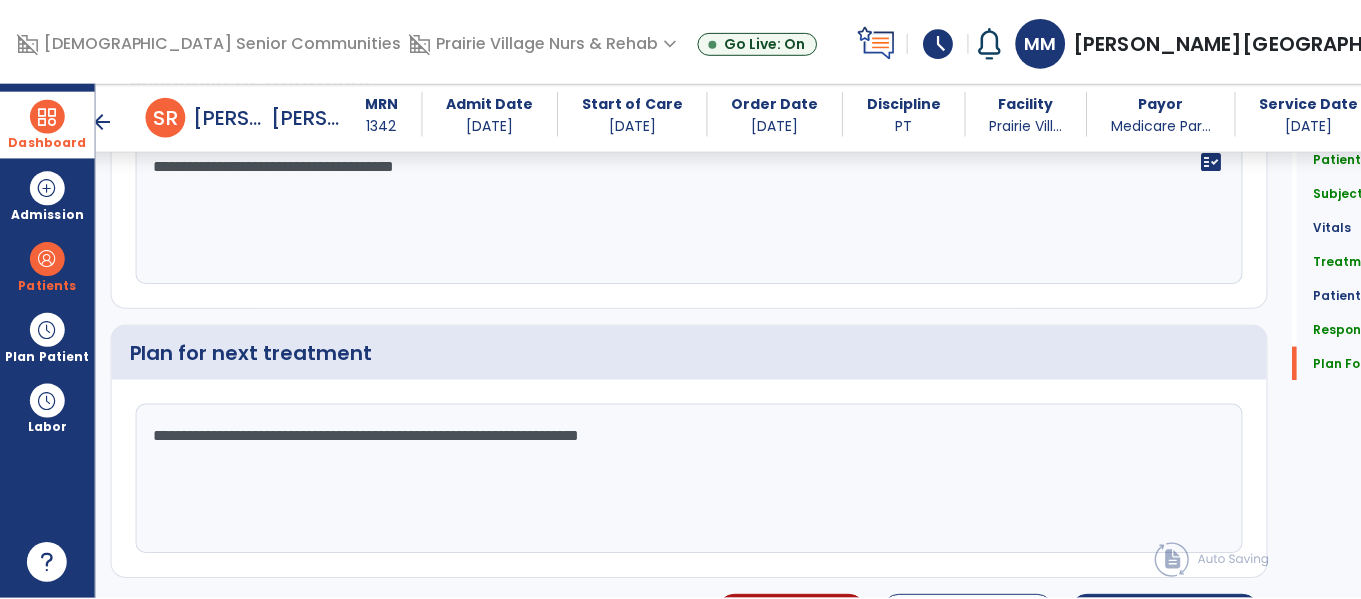 scroll, scrollTop: 3213, scrollLeft: 0, axis: vertical 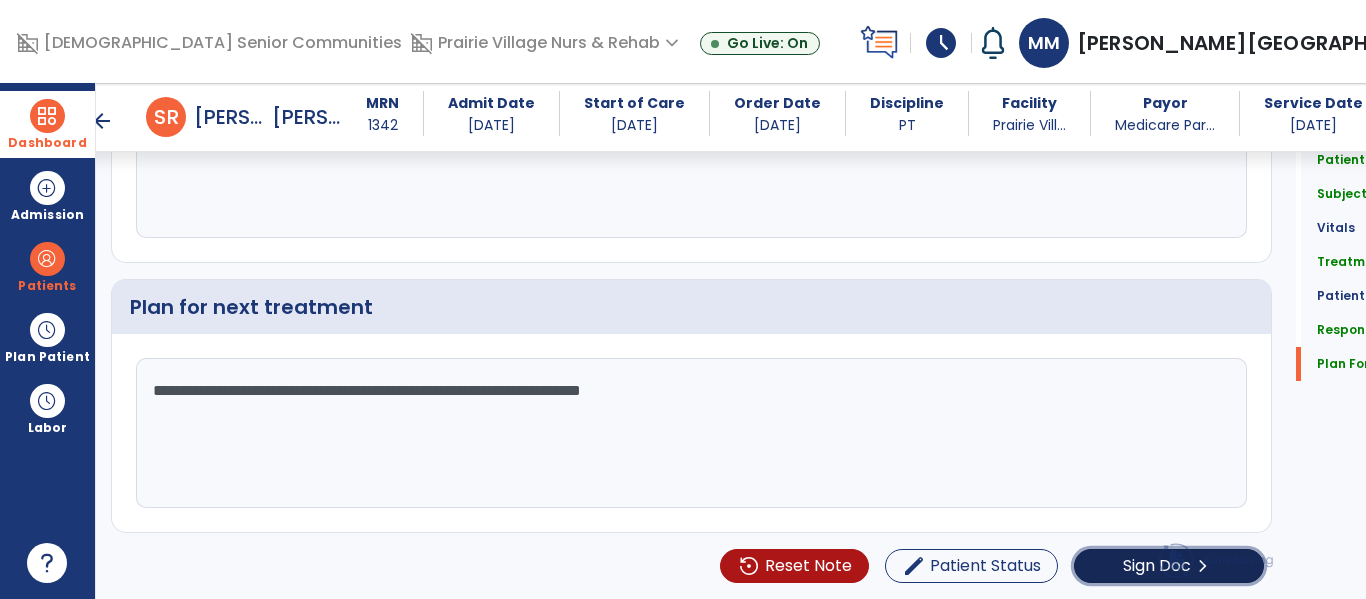 click on "Sign Doc" 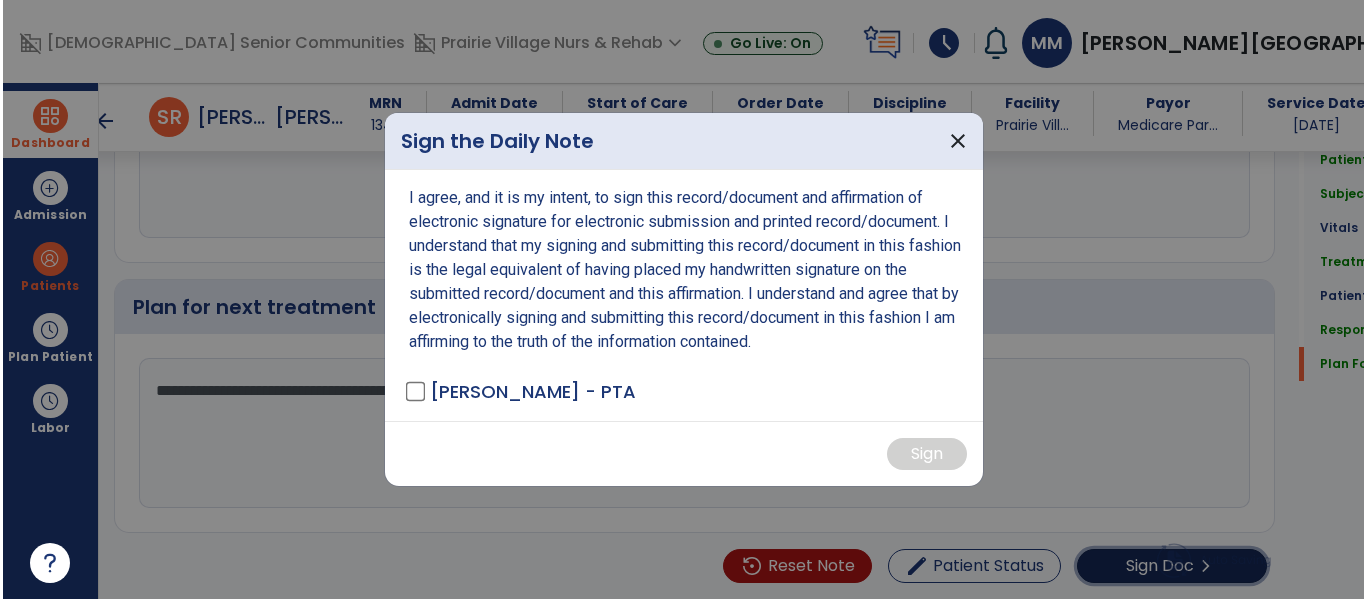 scroll, scrollTop: 3213, scrollLeft: 0, axis: vertical 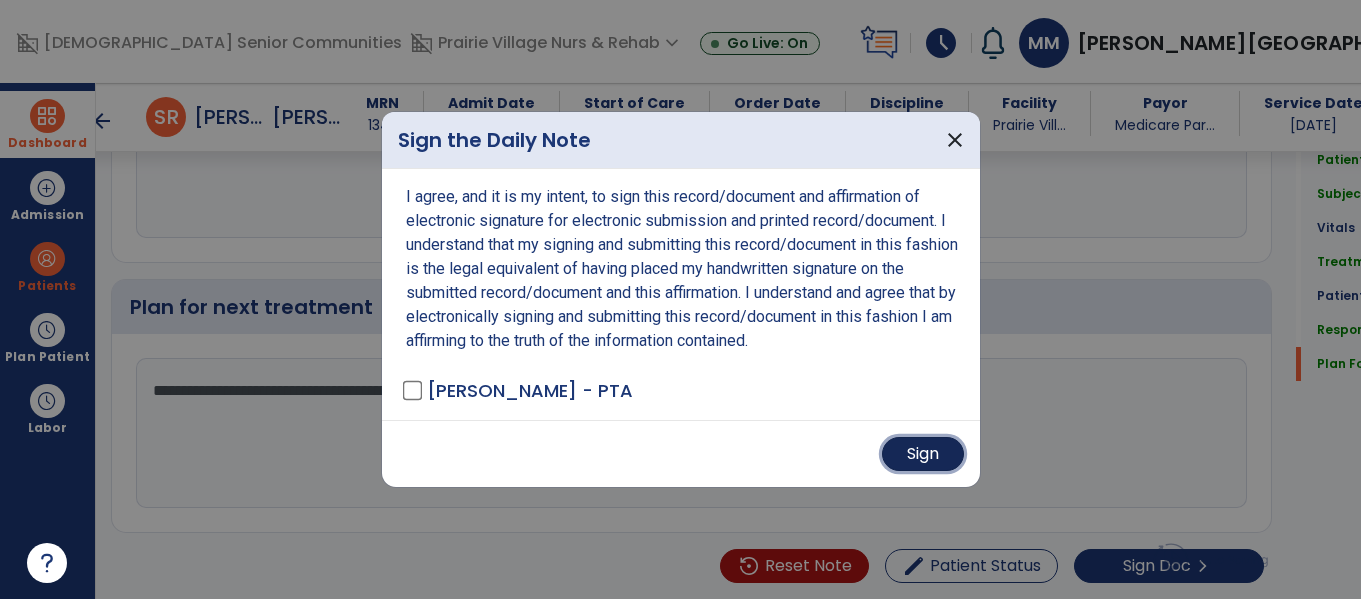 click on "Sign" at bounding box center (923, 454) 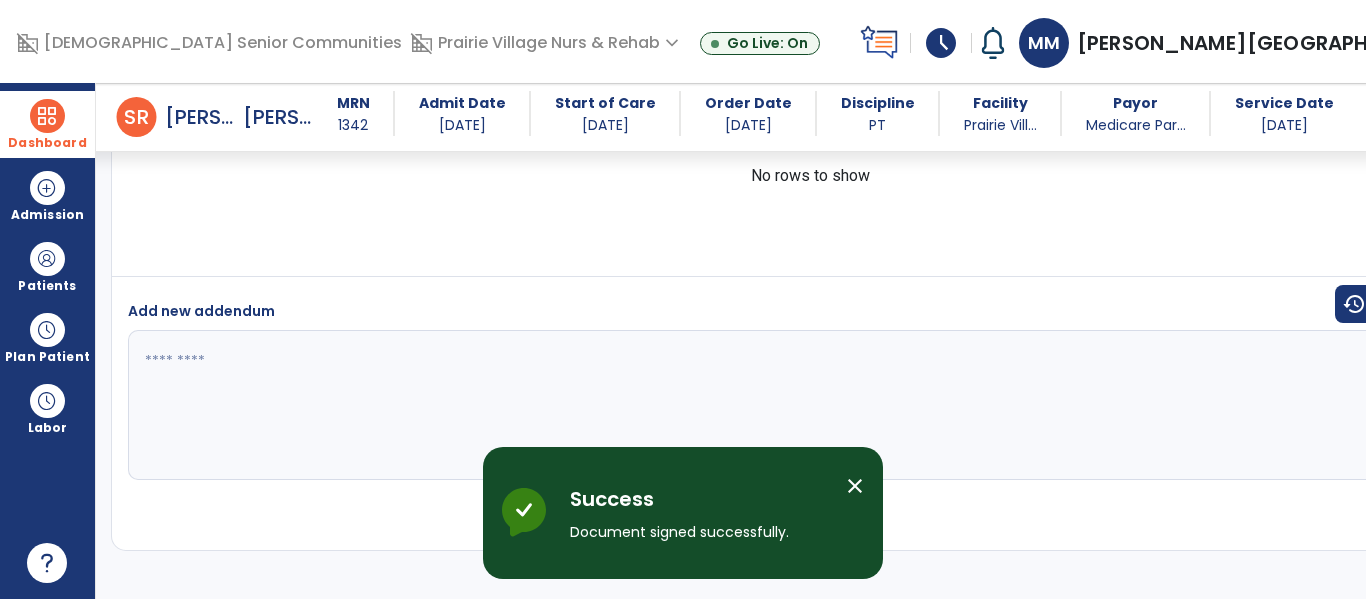 scroll, scrollTop: 4884, scrollLeft: 0, axis: vertical 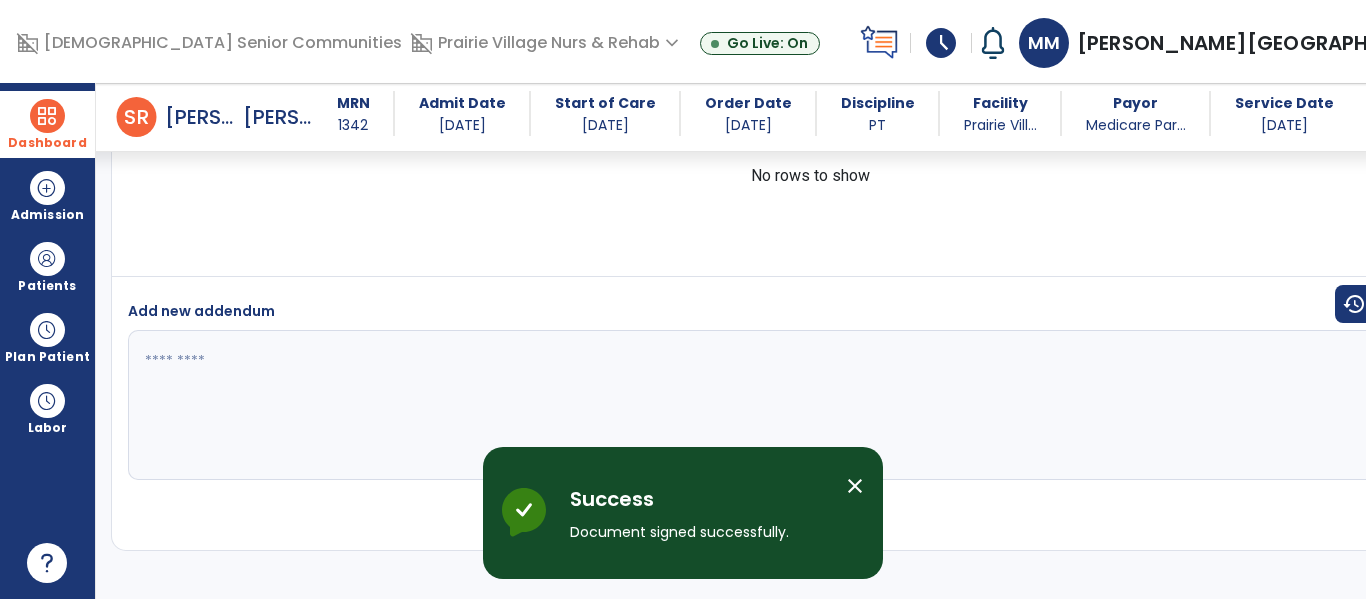 click at bounding box center (47, 116) 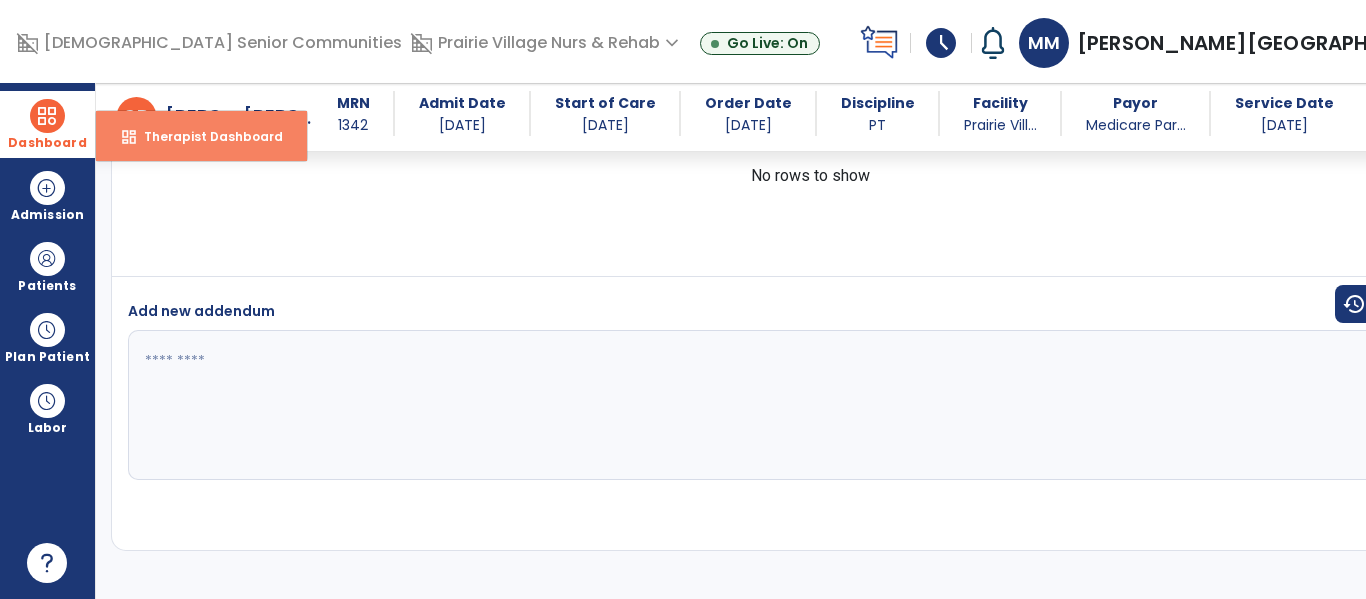click on "Therapist Dashboard" at bounding box center (205, 136) 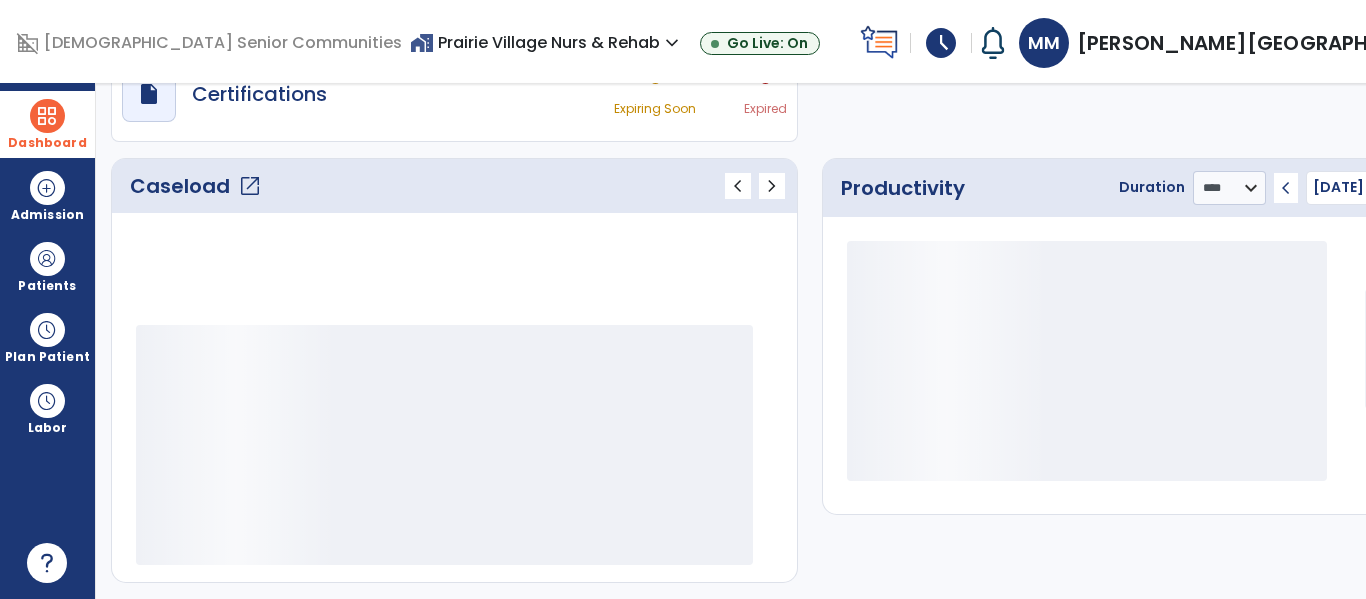 scroll, scrollTop: 276, scrollLeft: 0, axis: vertical 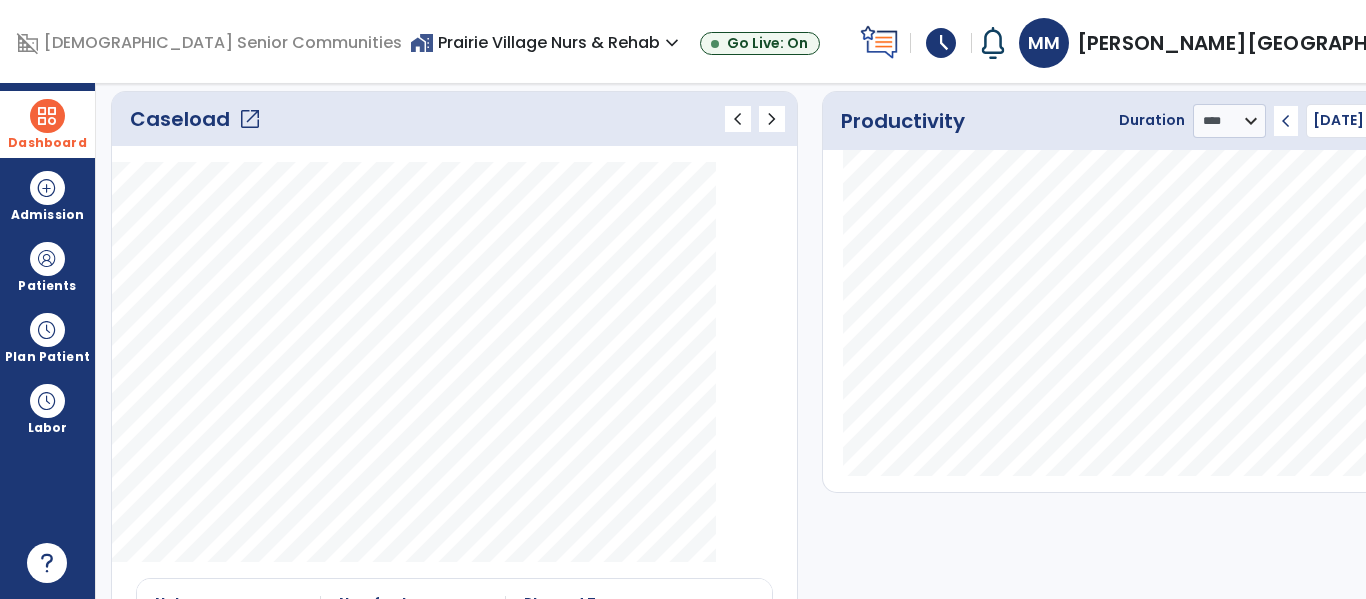 click on "Caseload   open_in_new" 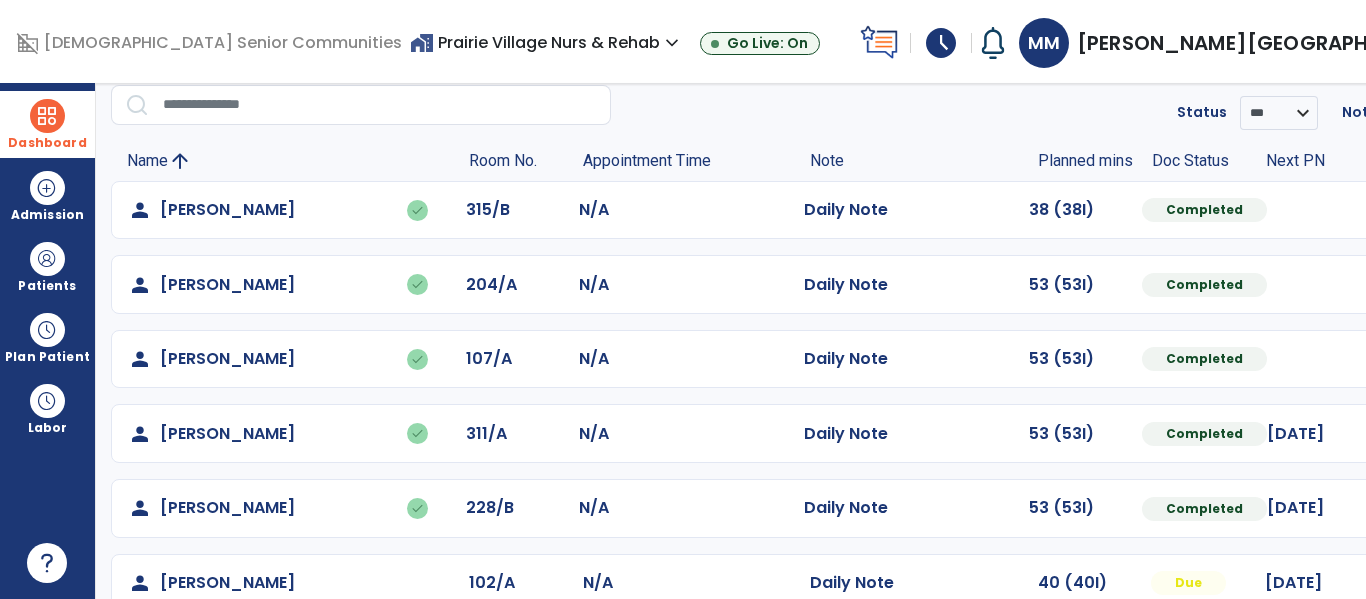 scroll, scrollTop: 190, scrollLeft: 0, axis: vertical 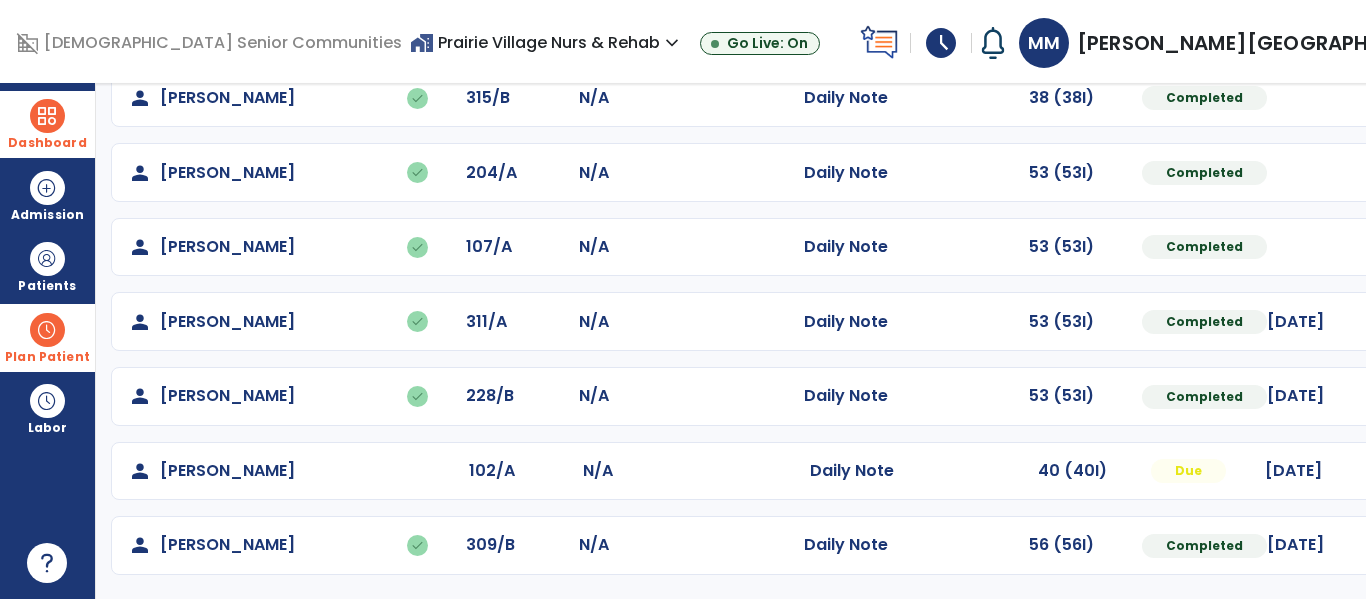 click at bounding box center [47, 330] 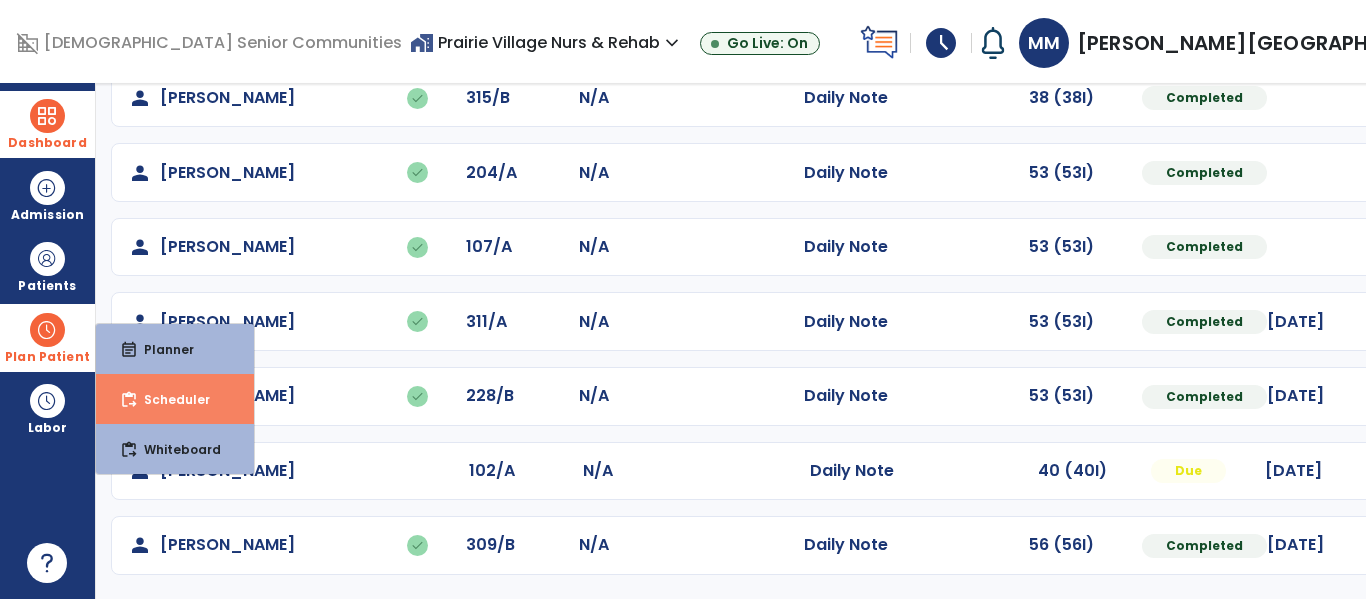 click on "Scheduler" at bounding box center (169, 399) 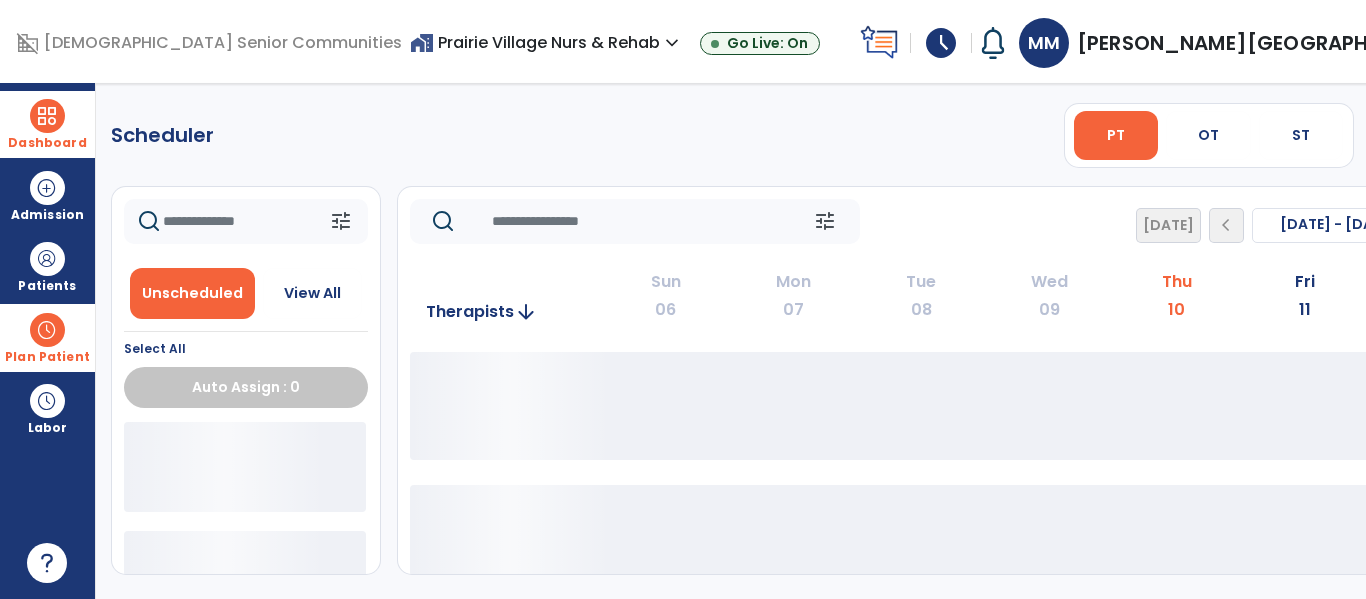 scroll, scrollTop: 0, scrollLeft: 0, axis: both 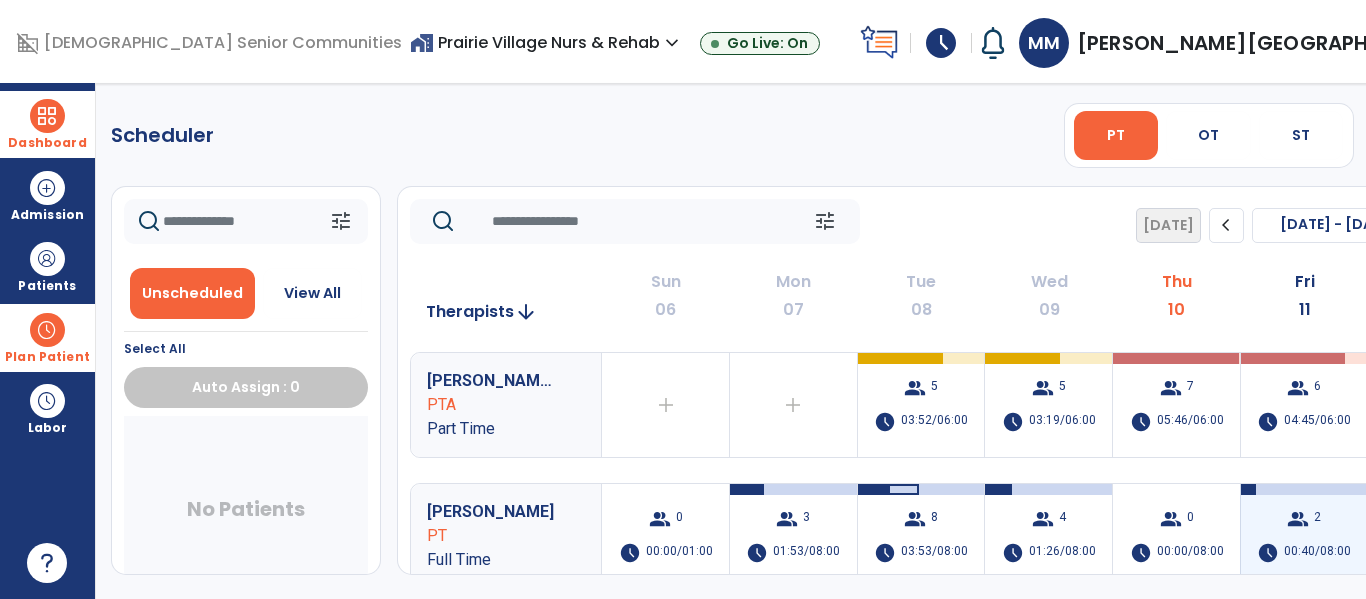 click on "group  2  schedule  00:40/08:00" at bounding box center [1304, 536] 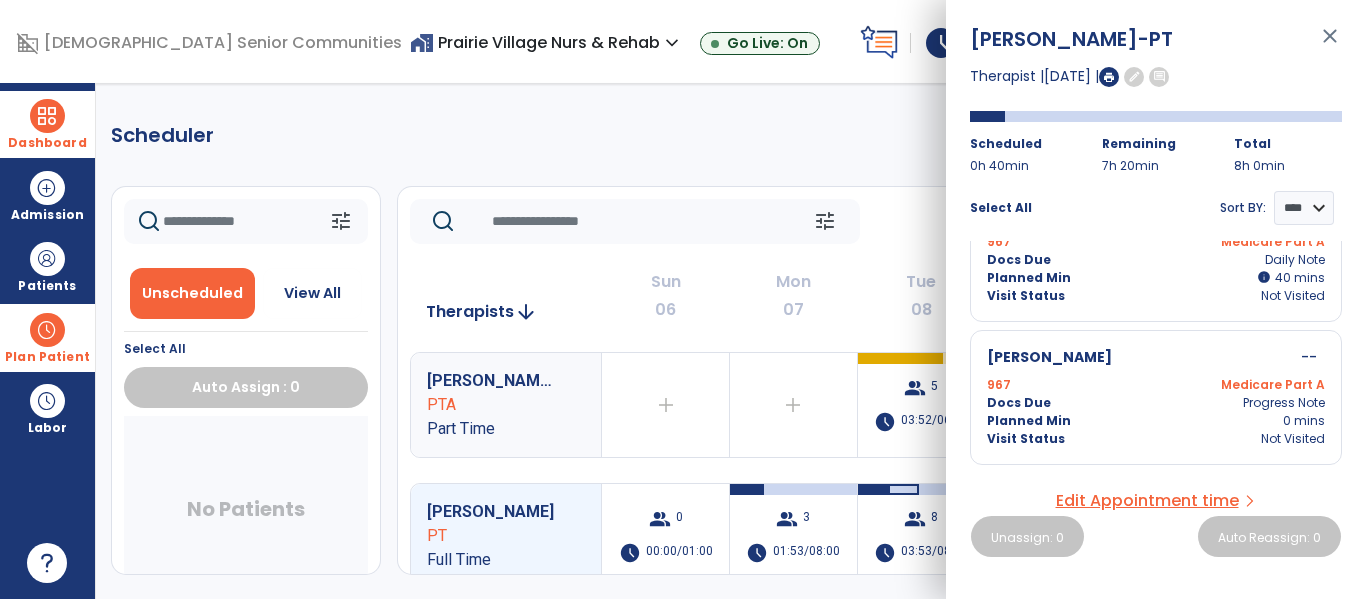scroll, scrollTop: 0, scrollLeft: 0, axis: both 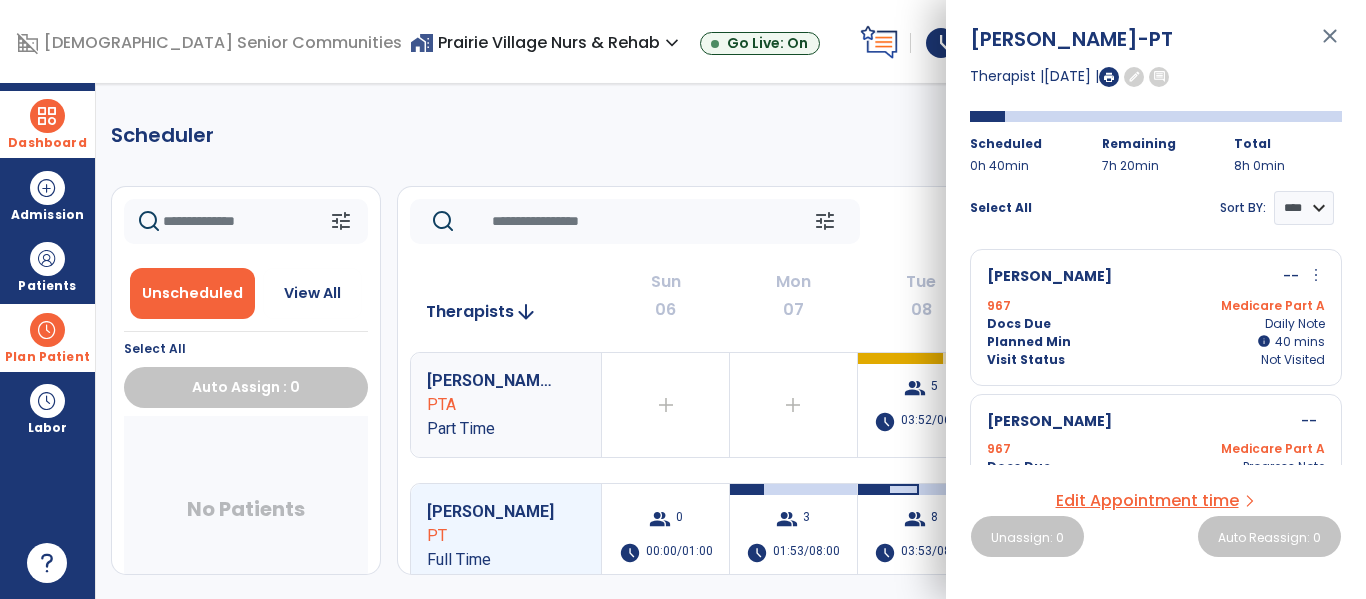 click on "close" at bounding box center [1330, 45] 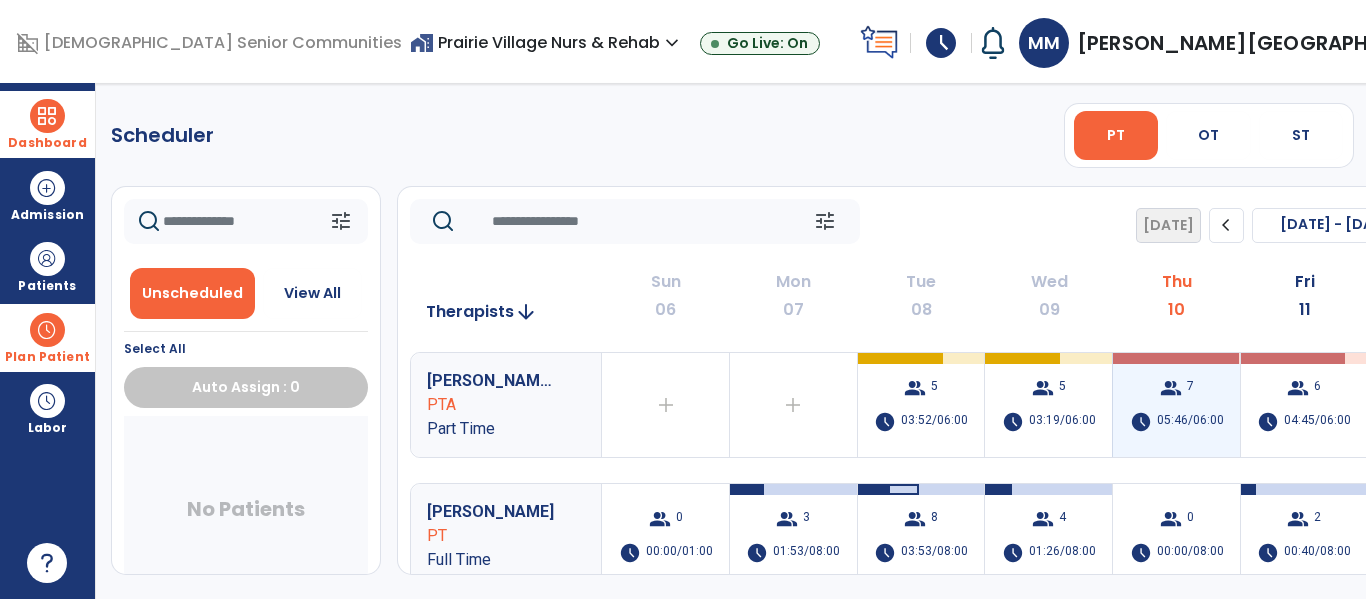 click on "05:46/06:00" at bounding box center (1190, 422) 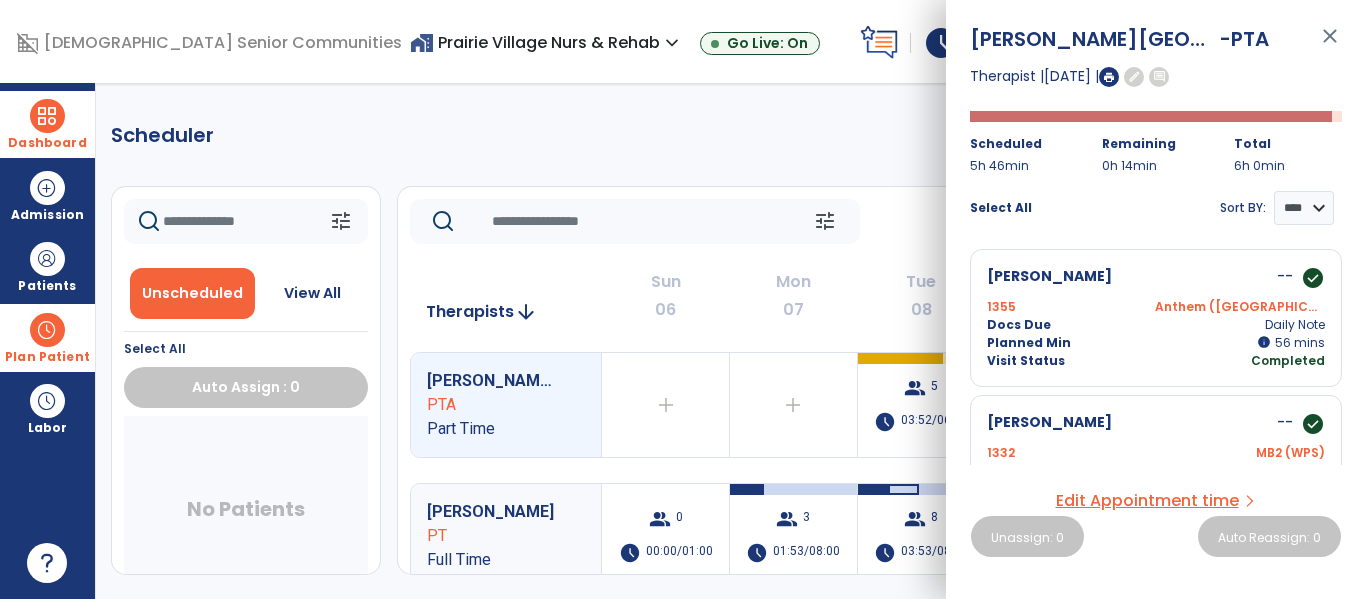 click on "close" at bounding box center (1330, 45) 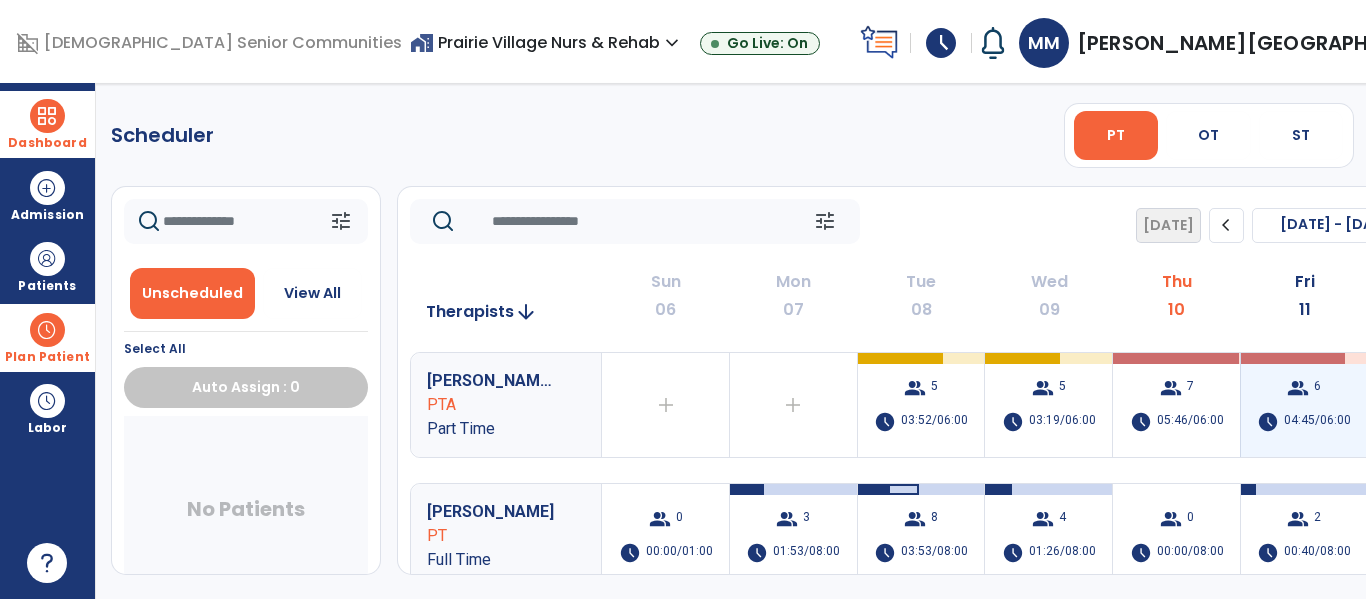 click on "group  6" at bounding box center [1304, 388] 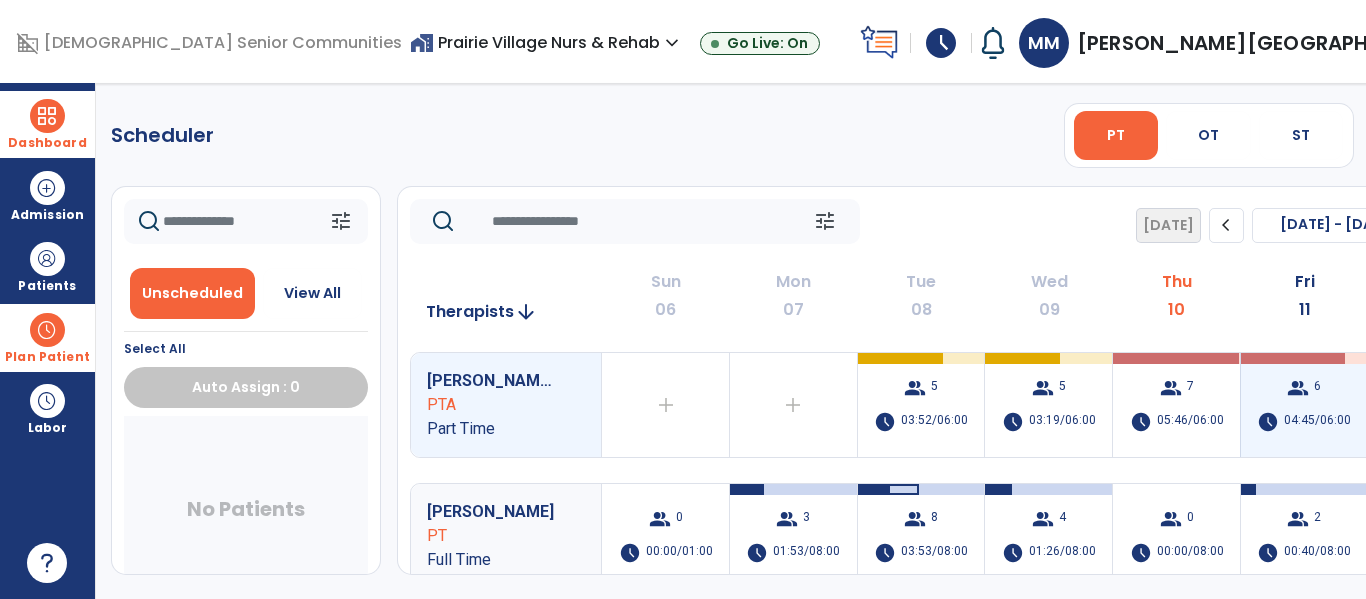 click on "domain_disabled   American Senior Communities   home_work   Prairie Village Nurs & Rehab   expand_more   [GEOGRAPHIC_DATA] Nursing & [GEOGRAPHIC_DATA] Nurs & Rehab  Go Live: On schedule My Time:   [DATE]   Open your timecard  arrow_right Notifications  No Notifications yet   MM   [PERSON_NAME][GEOGRAPHIC_DATA]   expand_more   home   Home   person   Profile   help   Help   logout   Log out  Dashboard  dashboard  Therapist Dashboard Admission Patients  format_list_bulleted  Patient List  space_dashboard  Patient Board  insert_chart  PDPM Board Plan Patient  event_note  Planner  content_paste_go  Scheduler  content_paste_go  Whiteboard Labor  content_paste_go  Timecards  Scheduler   PT   OT   ST  **** *** more_vert  Manage Labor   View All Therapists   Print   tune   Unscheduled   View All  Select All  Auto Assign : 0  No Patients  tune   [DATE]  chevron_left [DATE] - [DATE]  *********  calendar_today  chevron_right   Therapists  arrow_downward Sun  06  Mon  07  Tue  08  Wed  09  Thu  10  5" at bounding box center (683, 299) 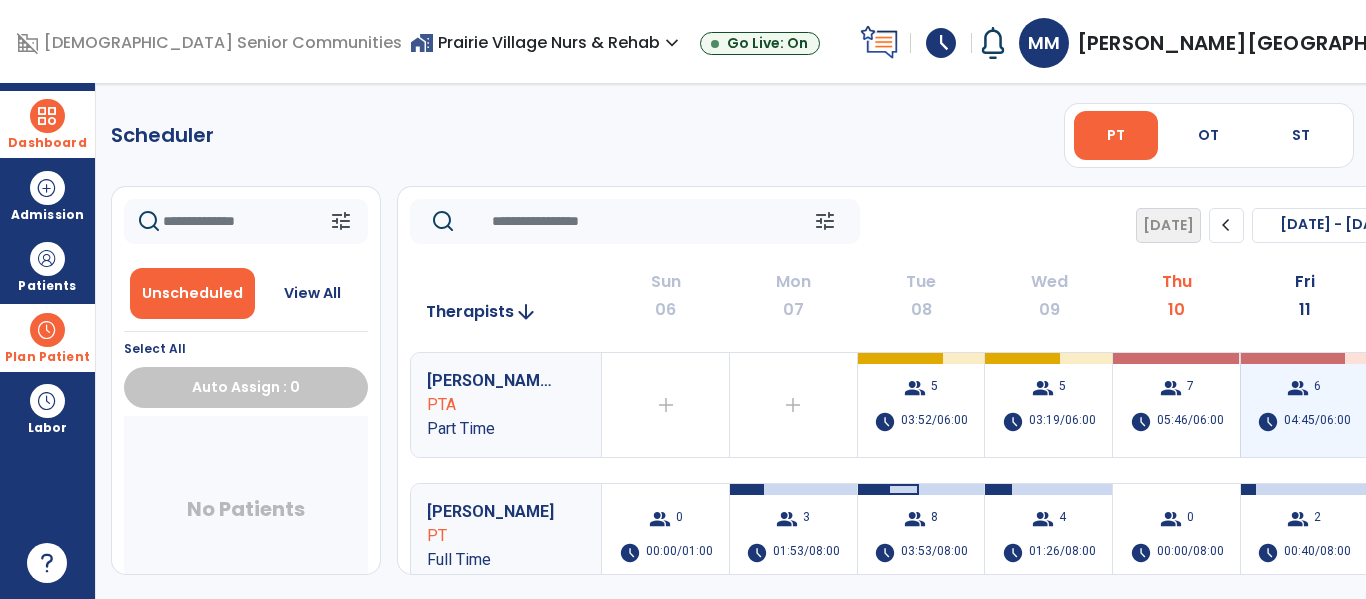 click on "group  6" at bounding box center (1304, 388) 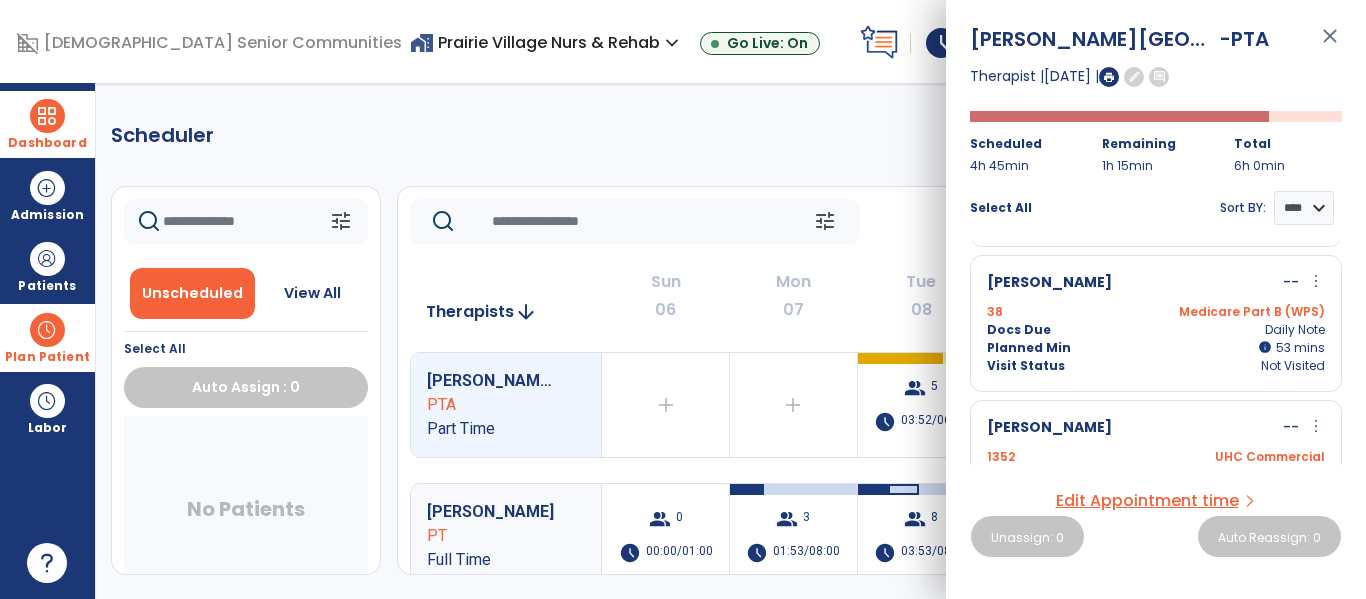 scroll, scrollTop: 283, scrollLeft: 0, axis: vertical 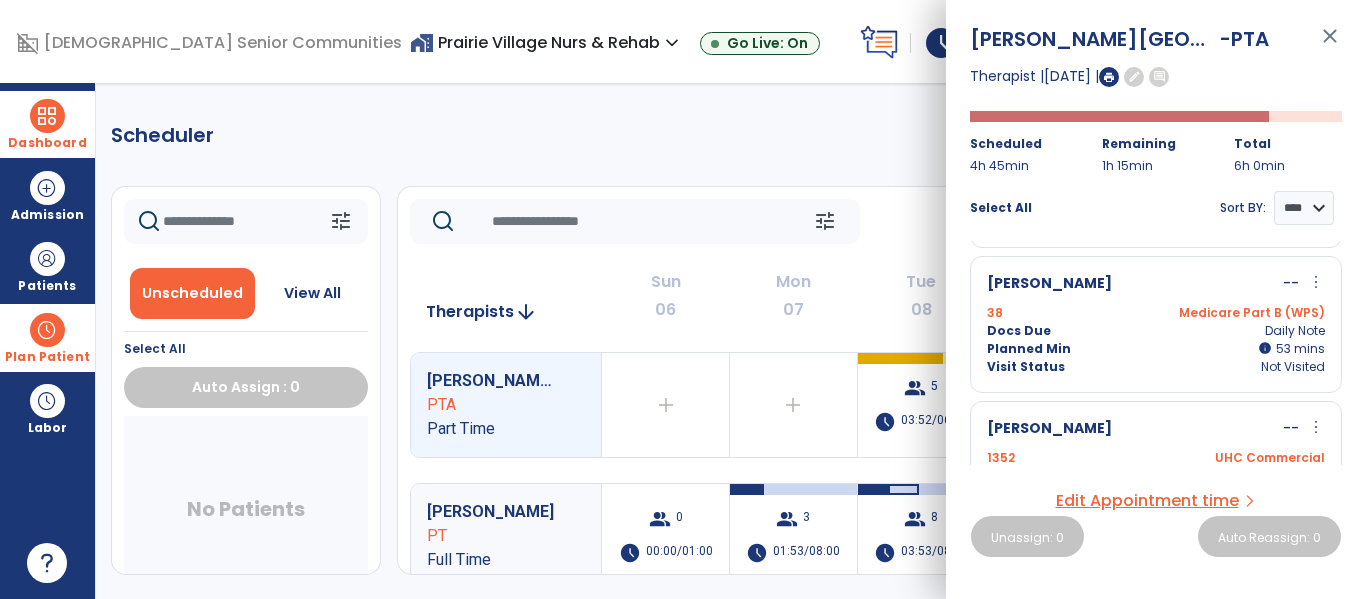 click on "close" at bounding box center [1330, 45] 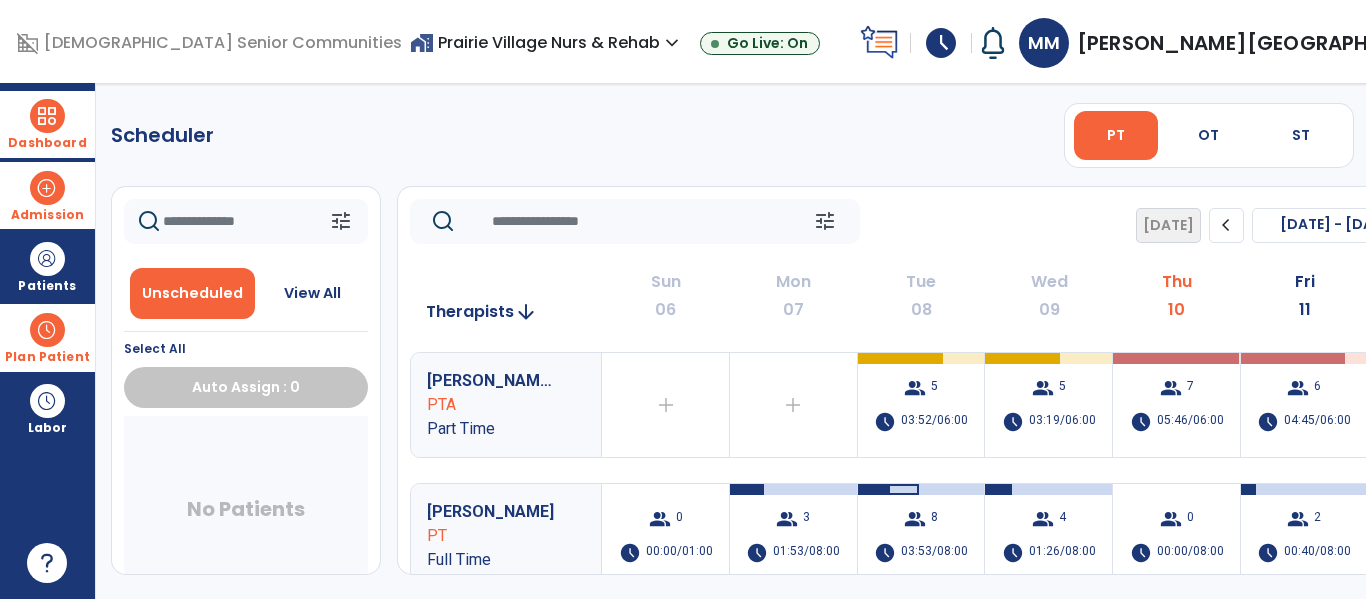 click at bounding box center (47, 188) 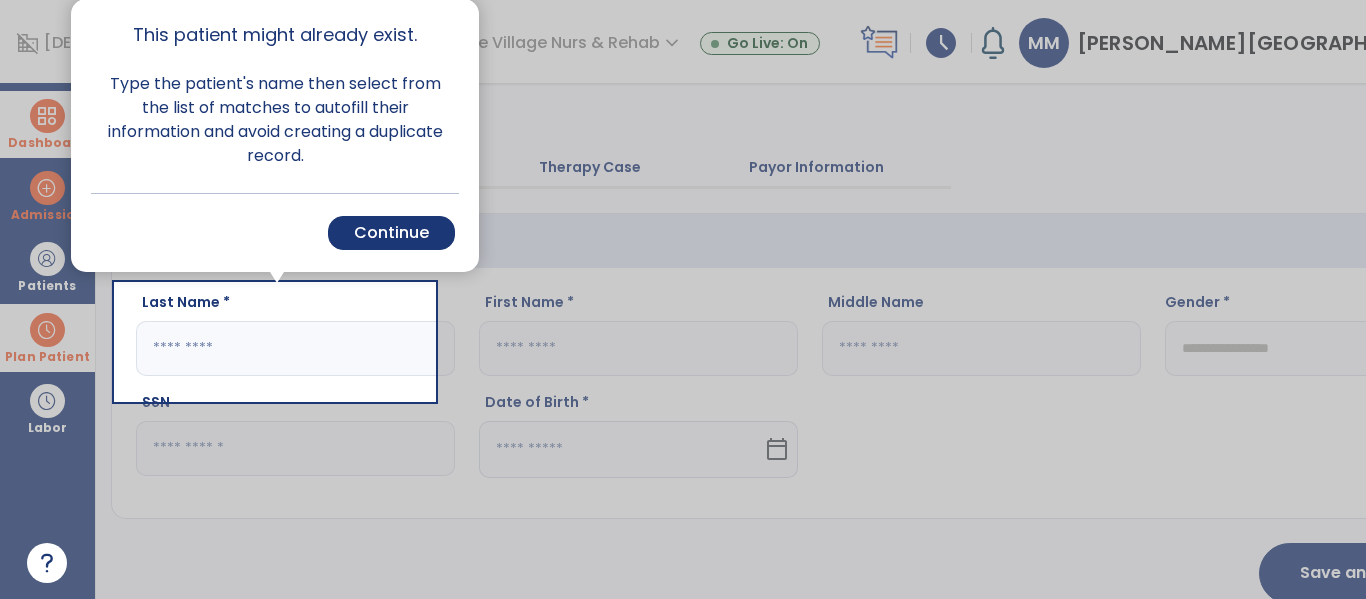 click at bounding box center [58, 299] 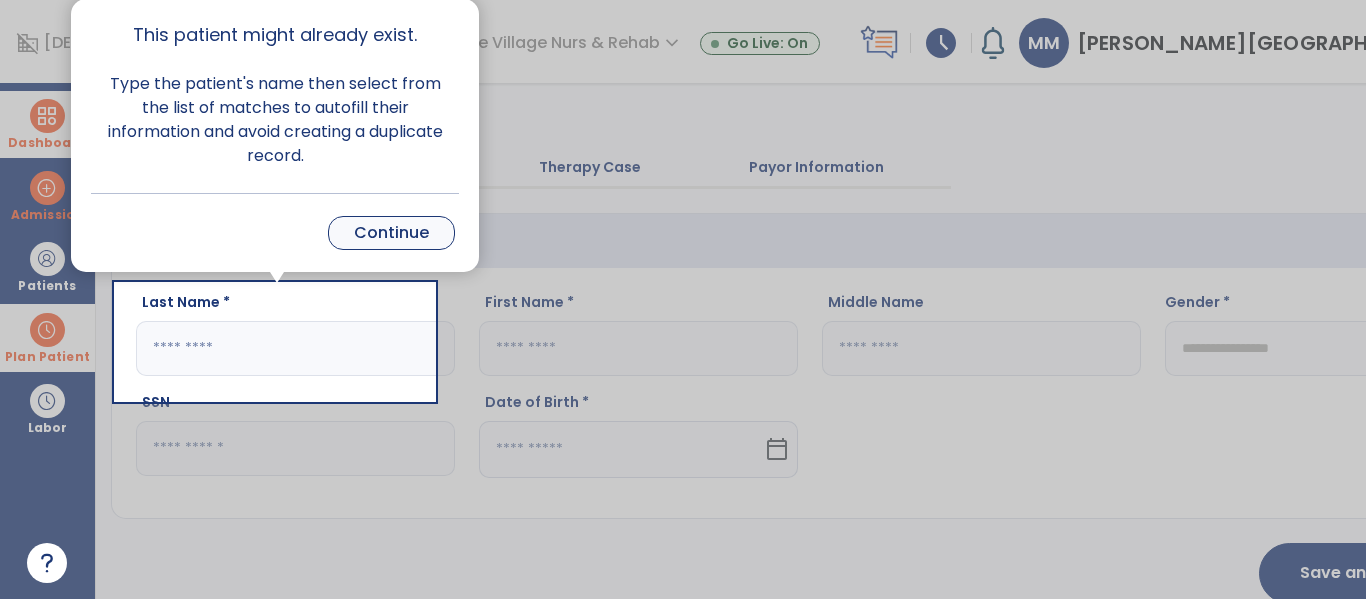 click on "Continue" at bounding box center (391, 233) 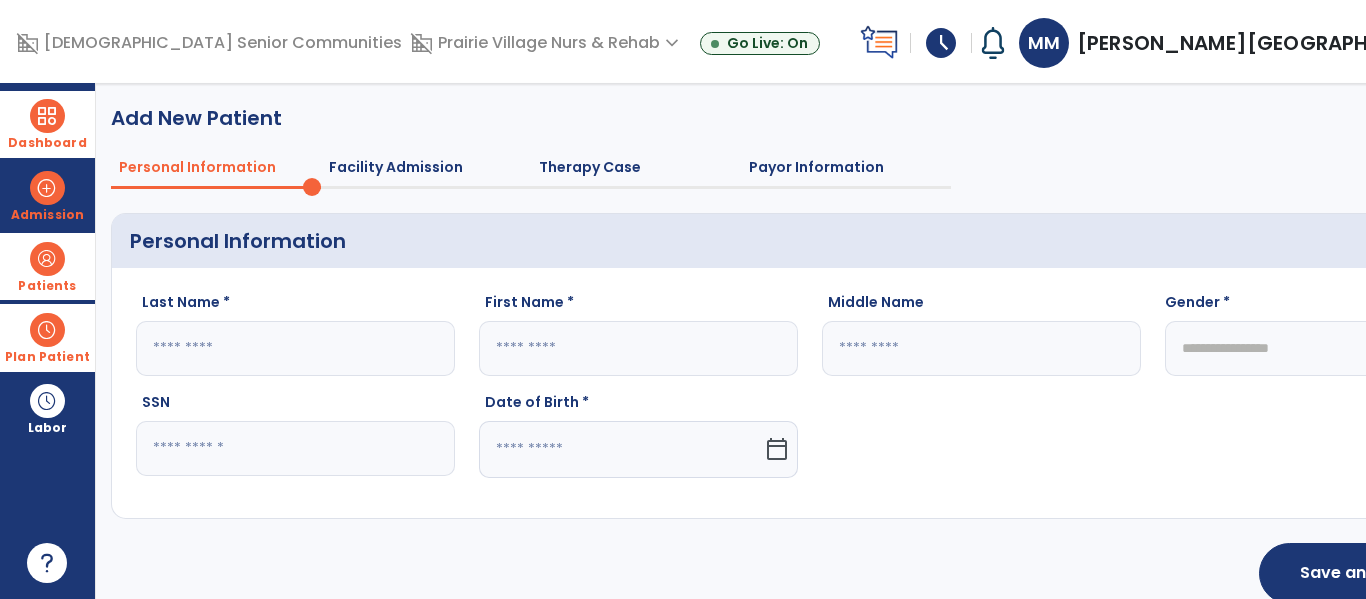 click at bounding box center (47, 259) 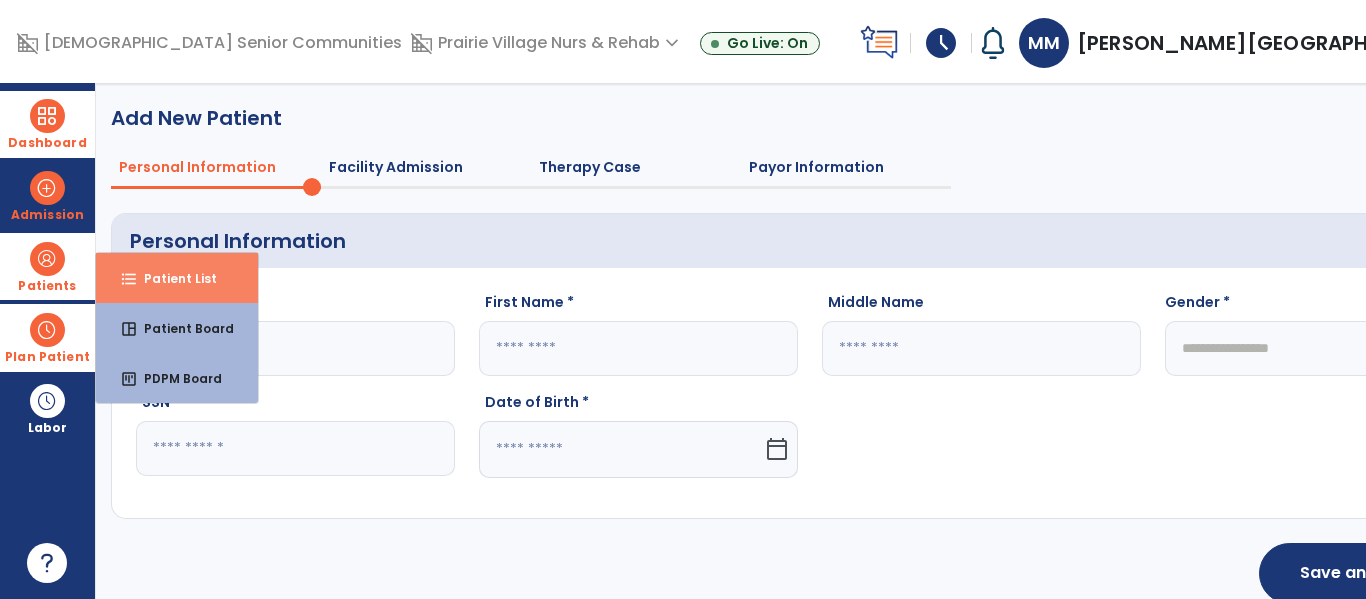 click on "Patient List" at bounding box center (172, 278) 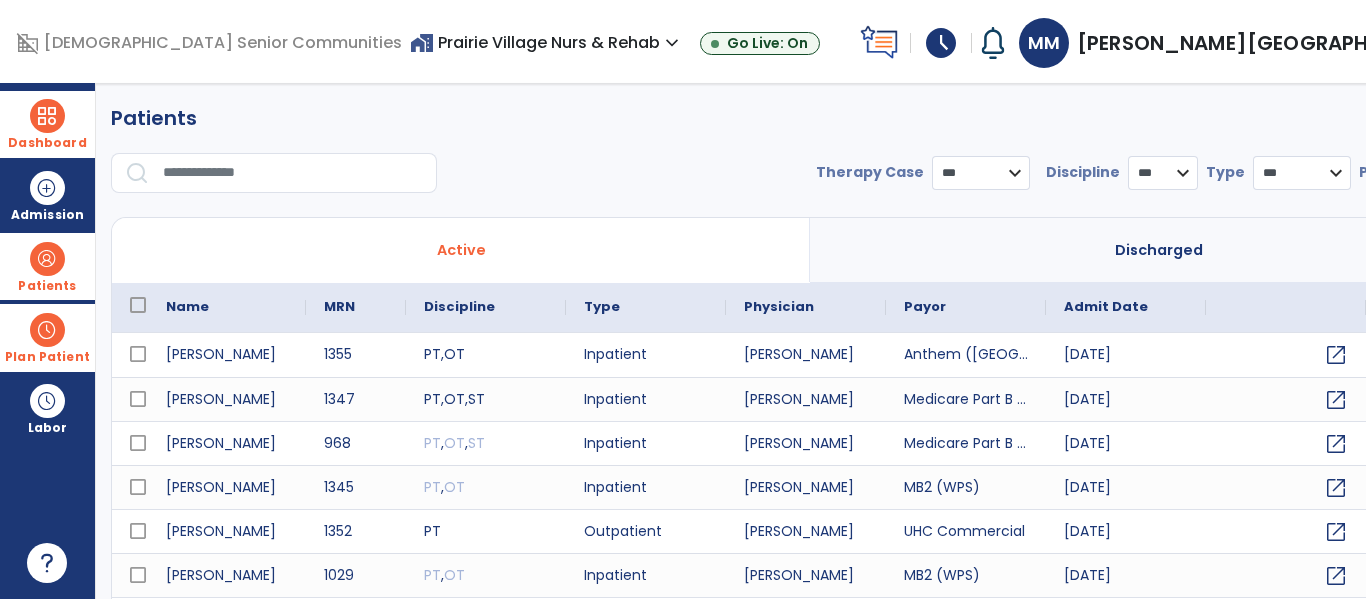 select on "***" 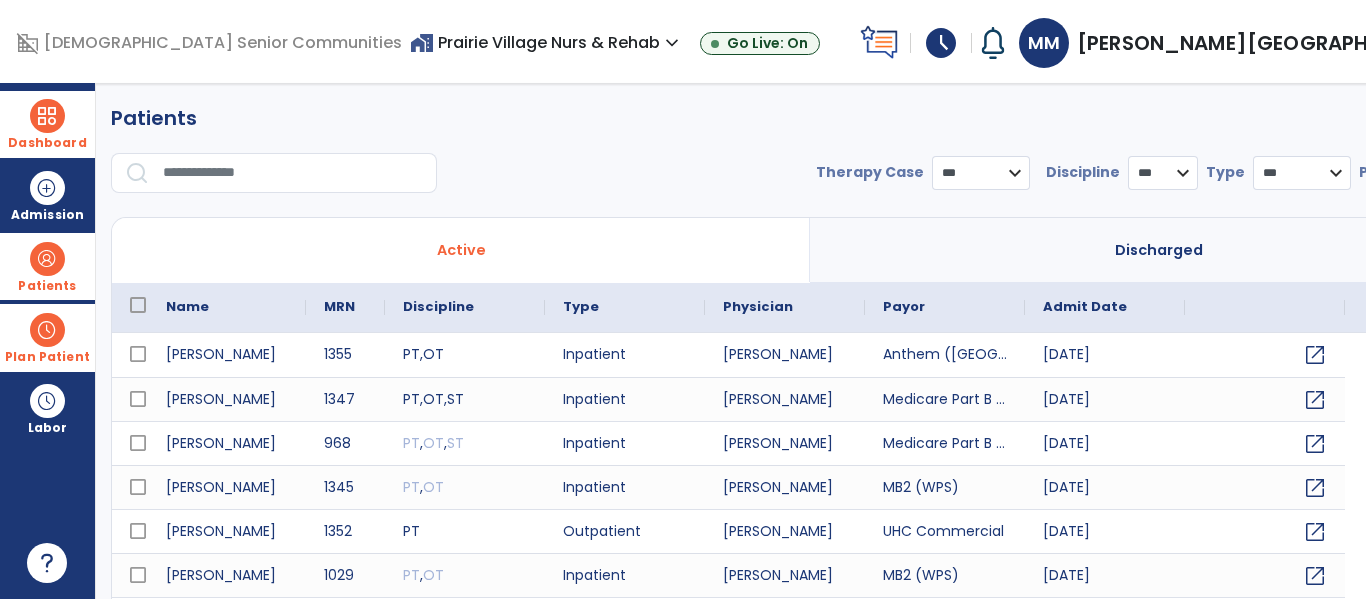 click at bounding box center [293, 173] 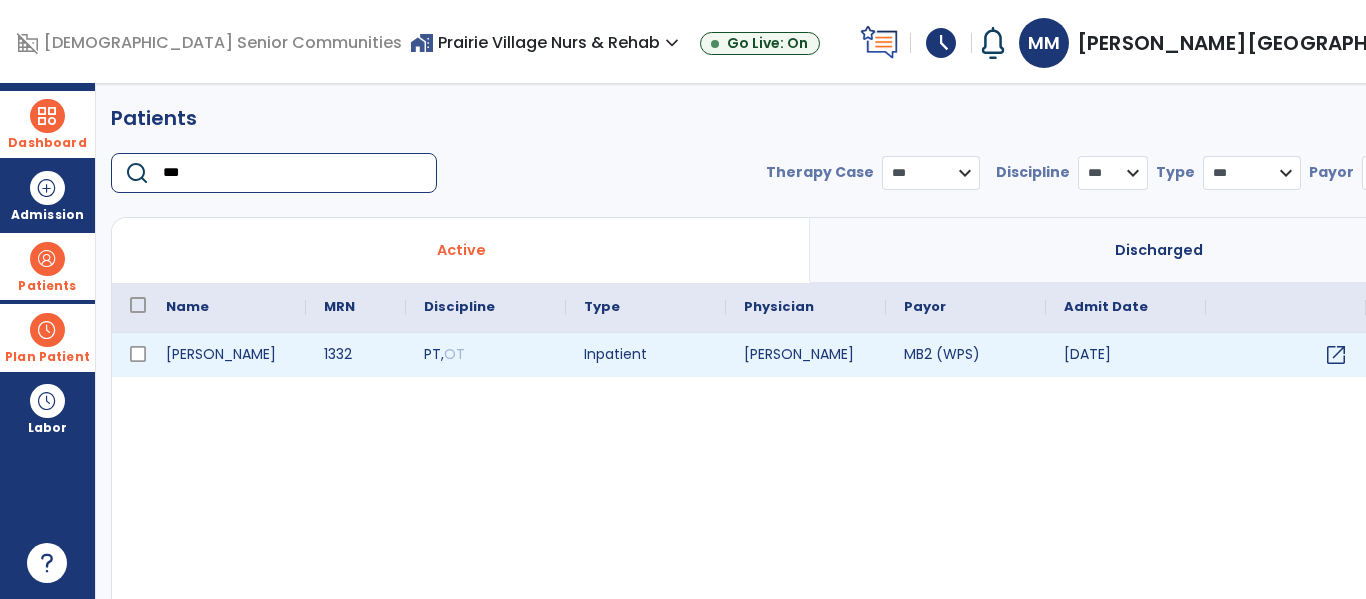 type on "***" 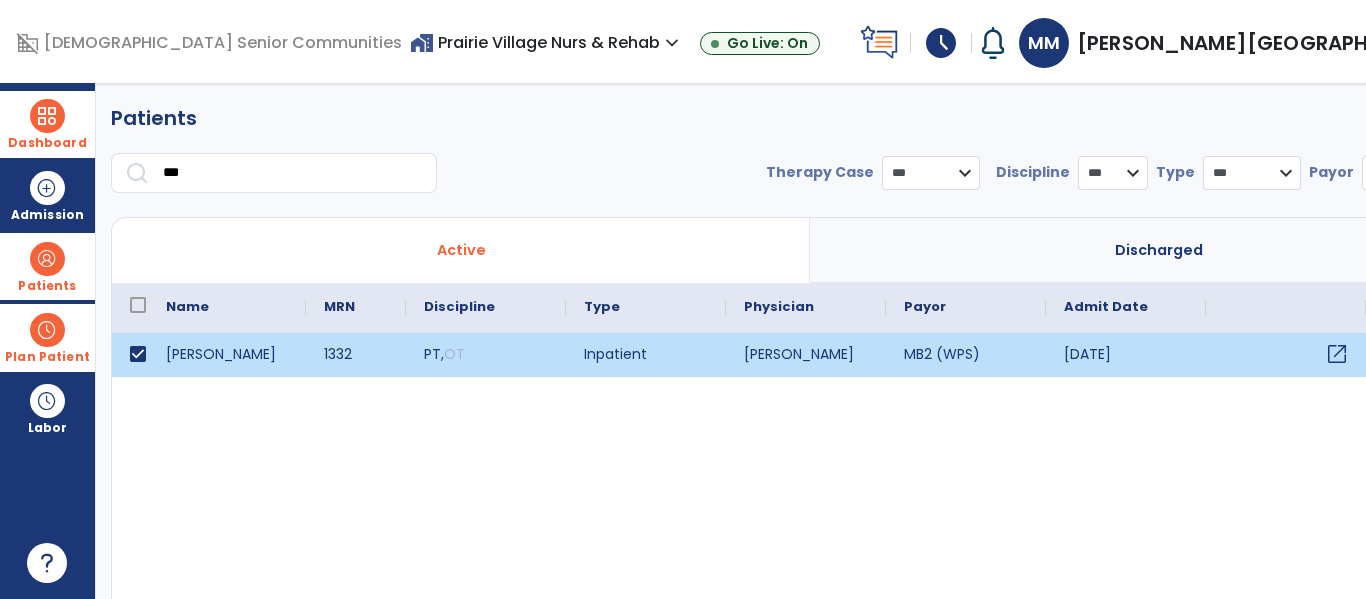 click on "open_in_new" at bounding box center [1337, 354] 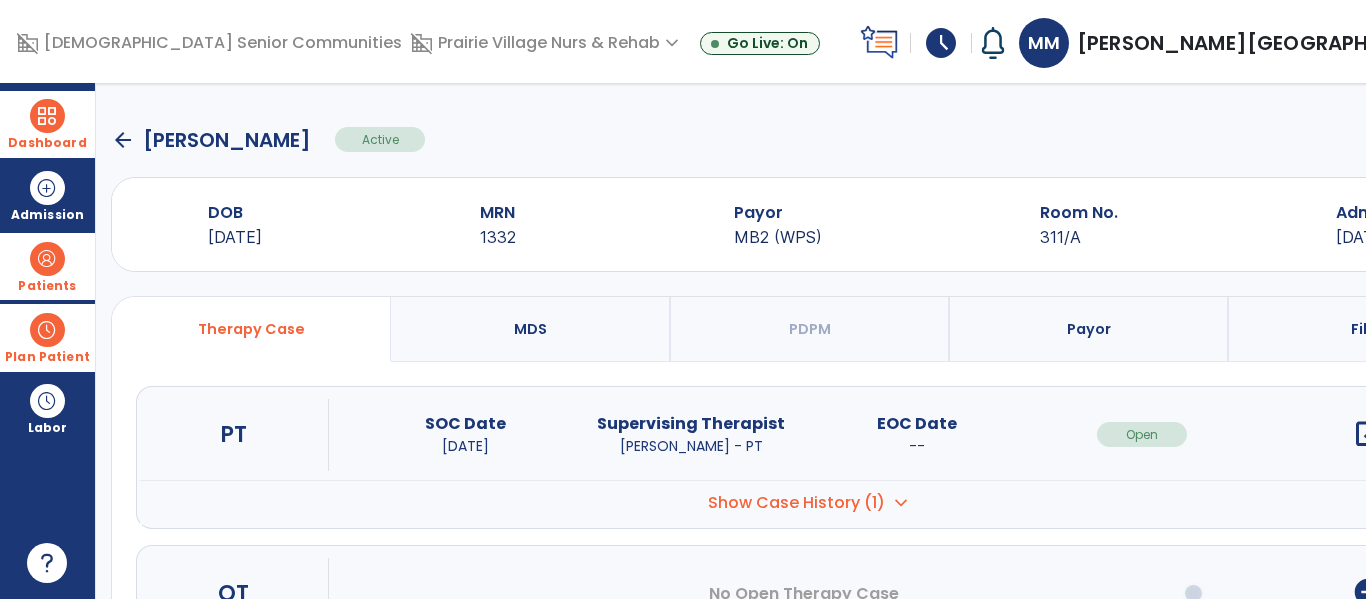 click on "open_in_new" at bounding box center [1368, 434] 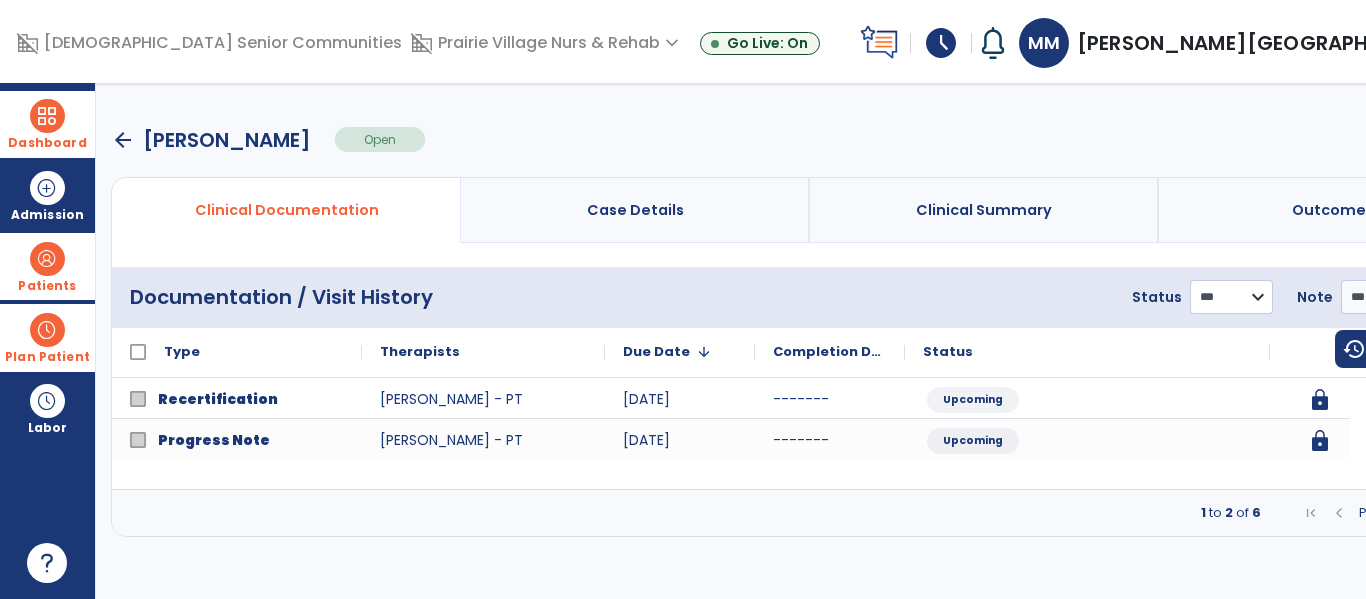click on "**********" at bounding box center (1231, 297) 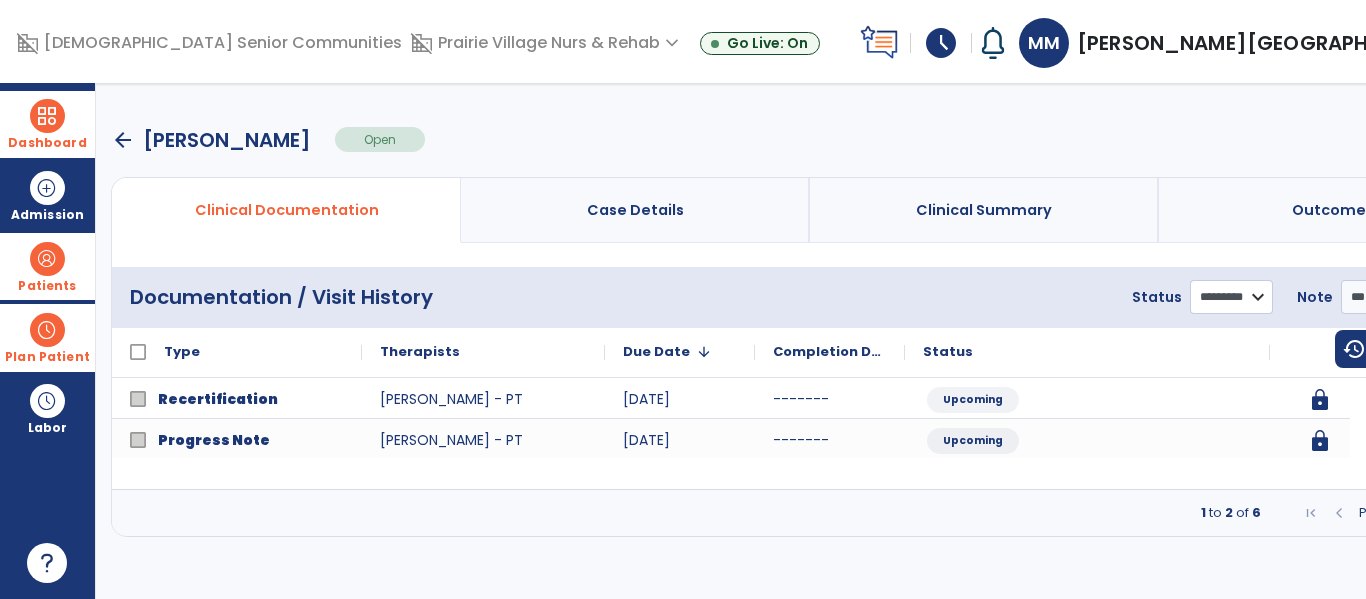 click on "**********" at bounding box center [1231, 297] 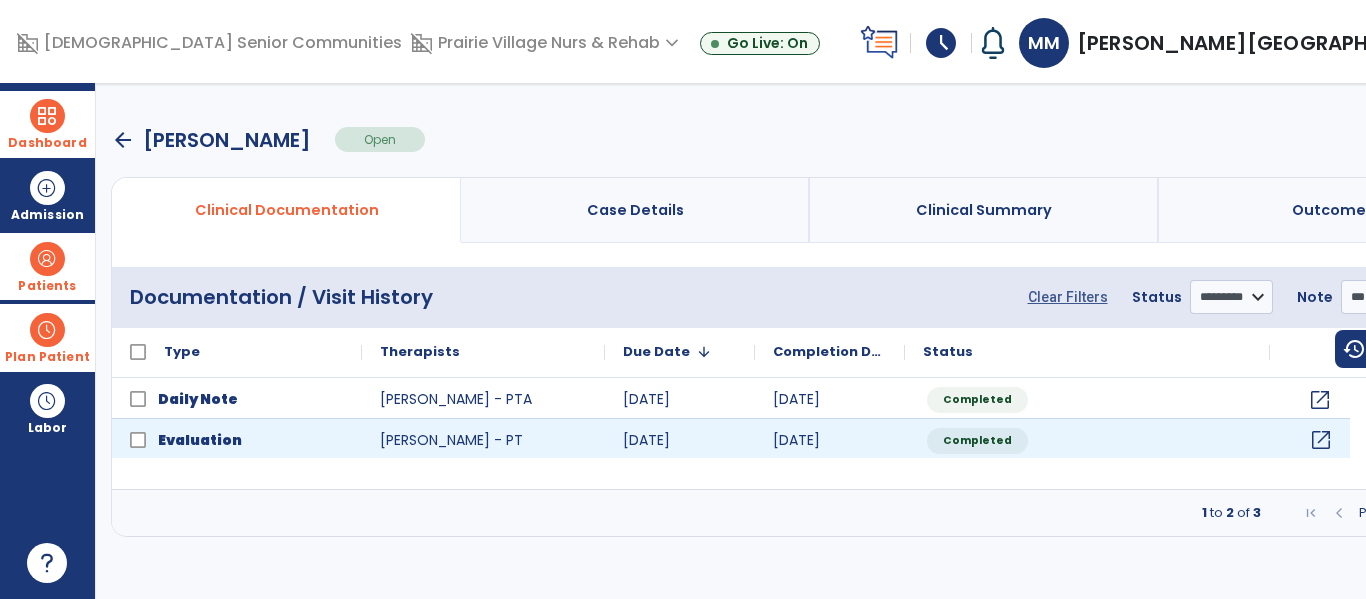 click on "open_in_new" 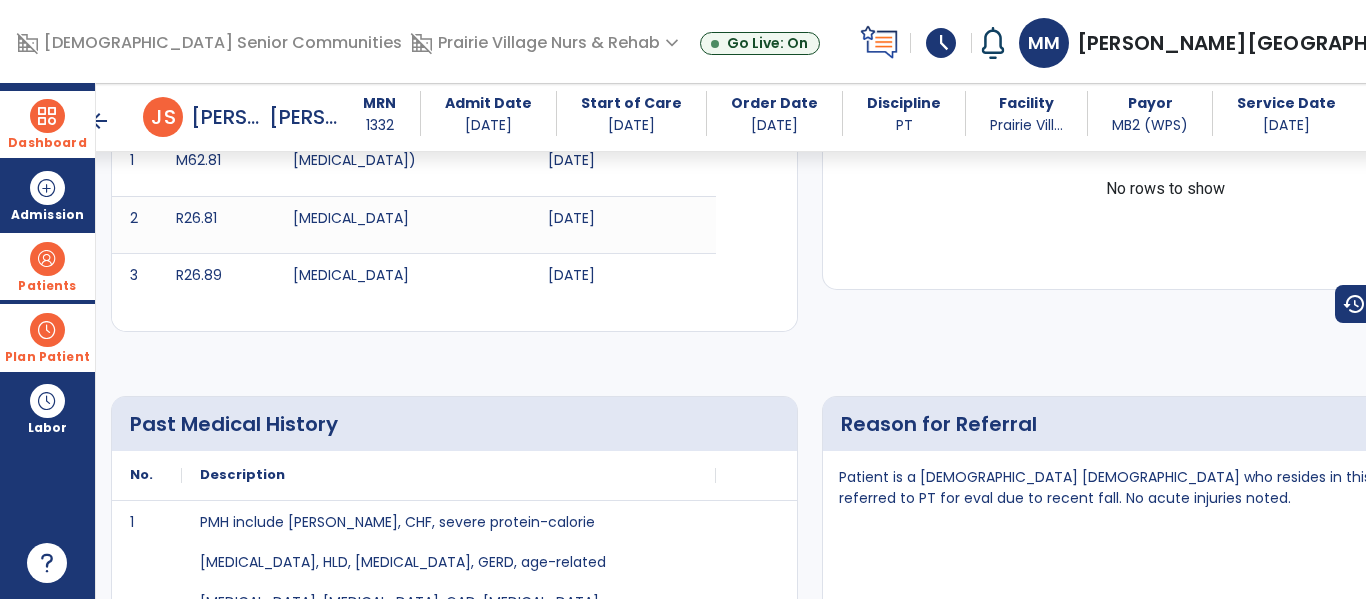 scroll, scrollTop: 619, scrollLeft: 0, axis: vertical 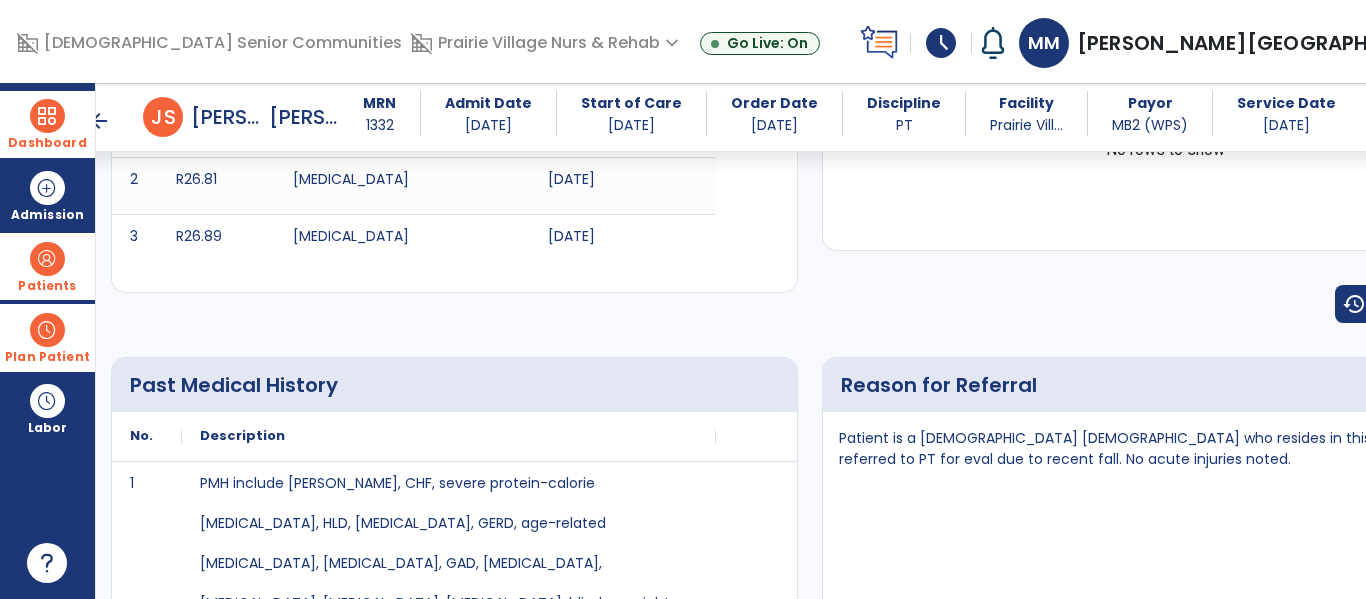 click at bounding box center [47, 116] 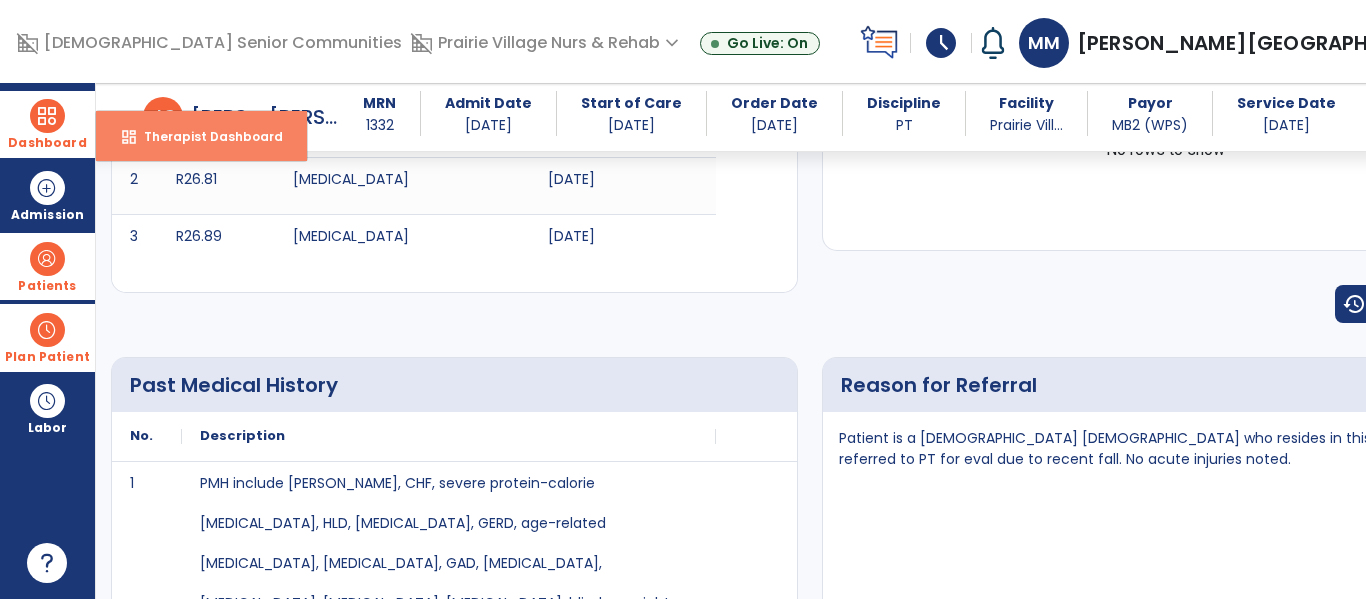 click on "Therapist Dashboard" at bounding box center (205, 136) 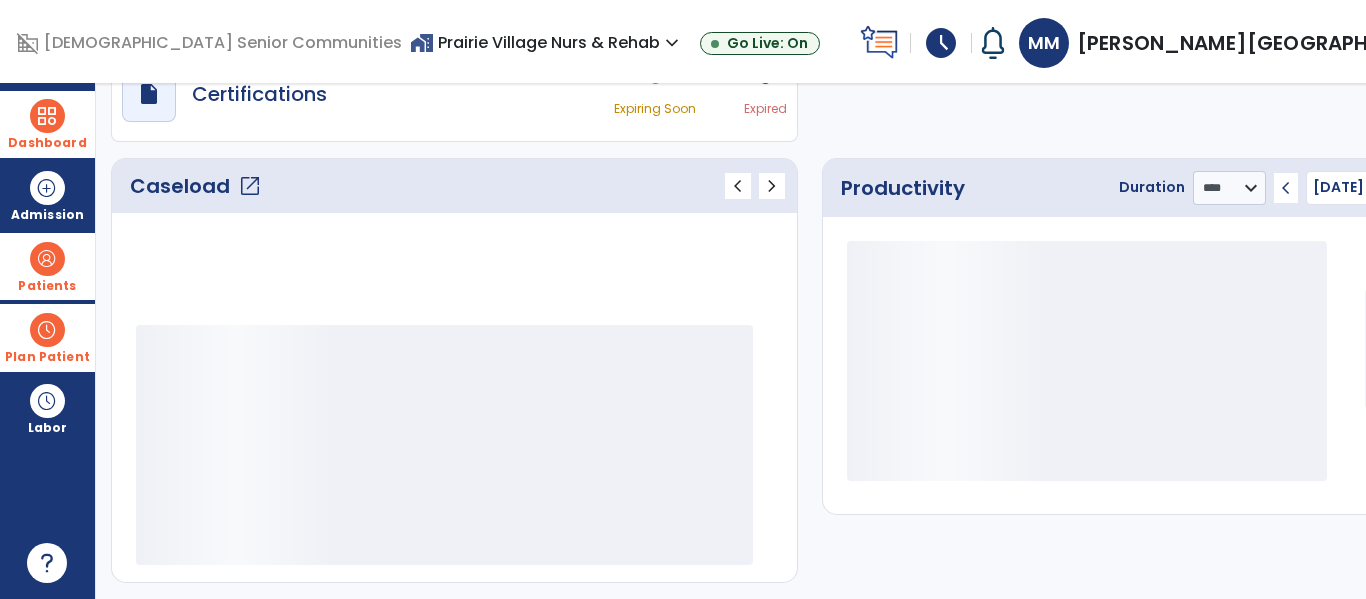 scroll, scrollTop: 276, scrollLeft: 0, axis: vertical 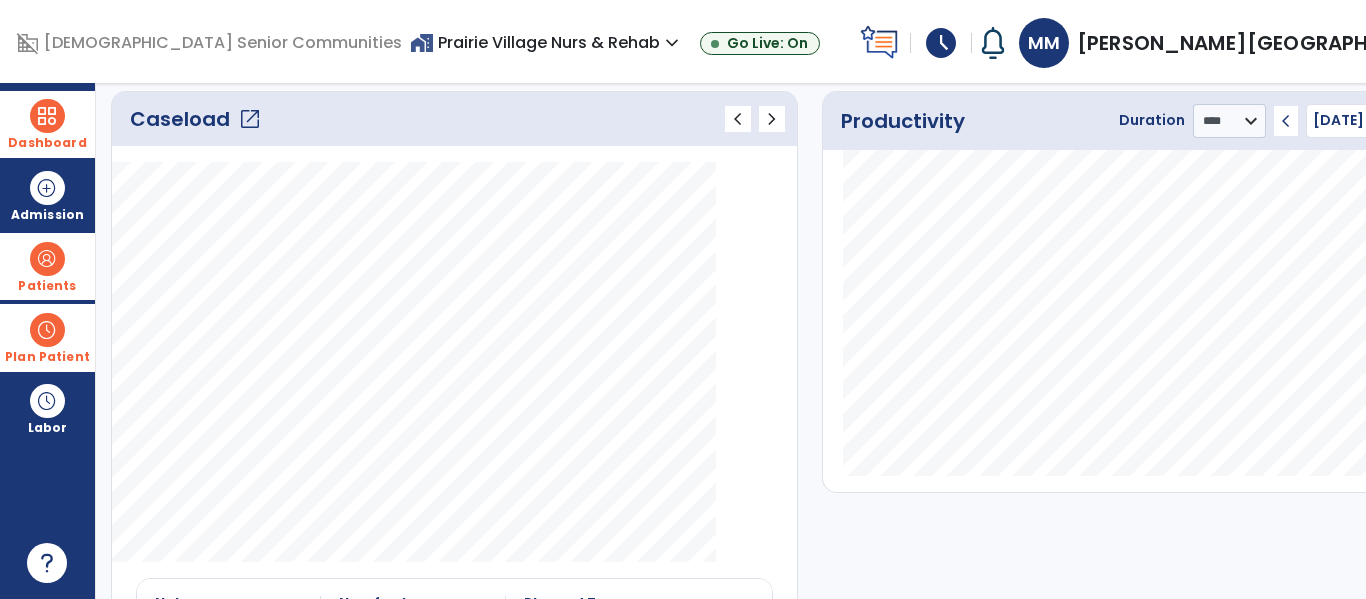 click on "Caseload   open_in_new" 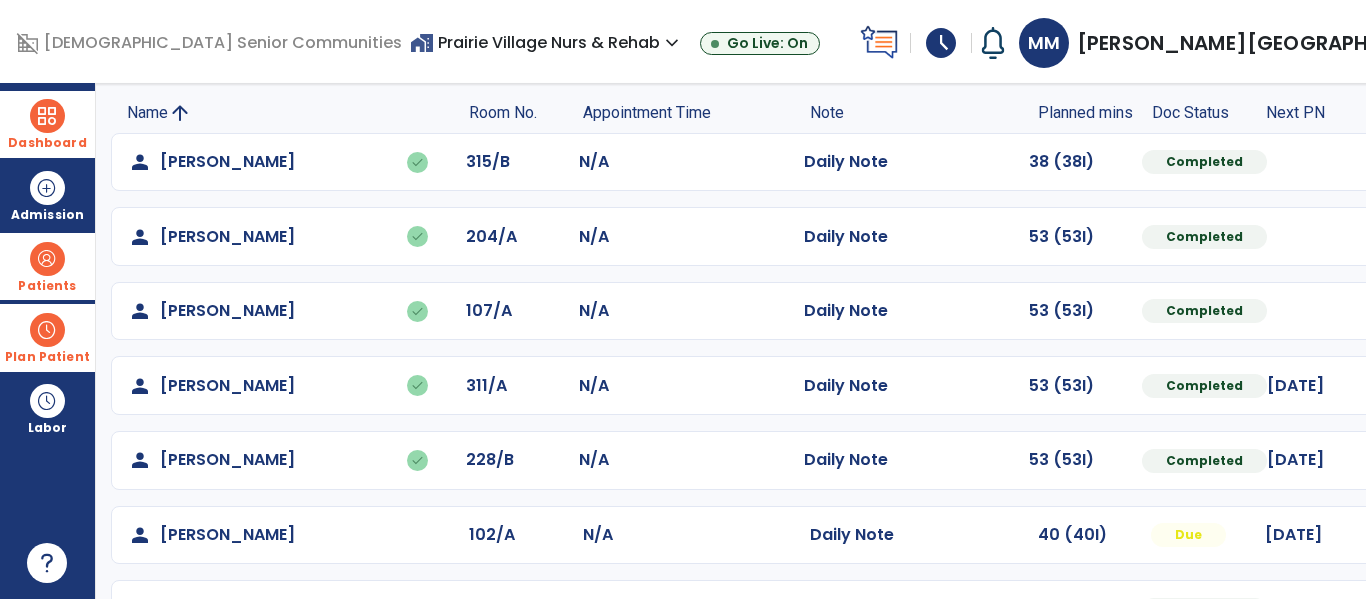 scroll, scrollTop: 190, scrollLeft: 0, axis: vertical 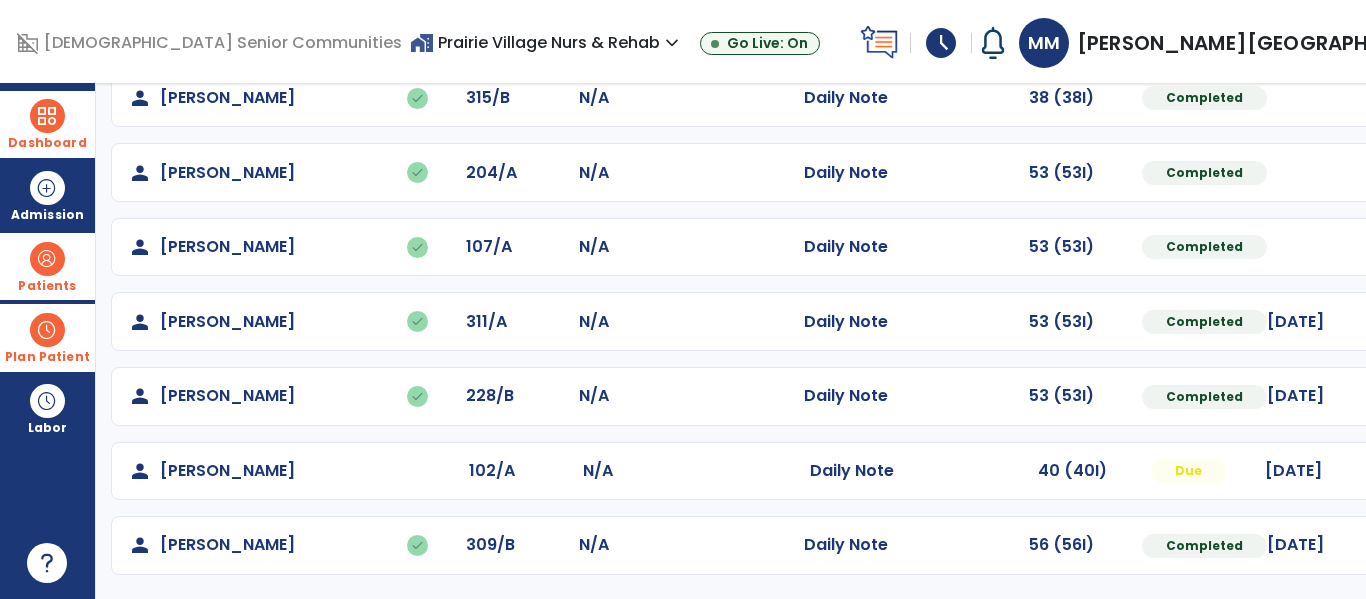 click at bounding box center (1444, 98) 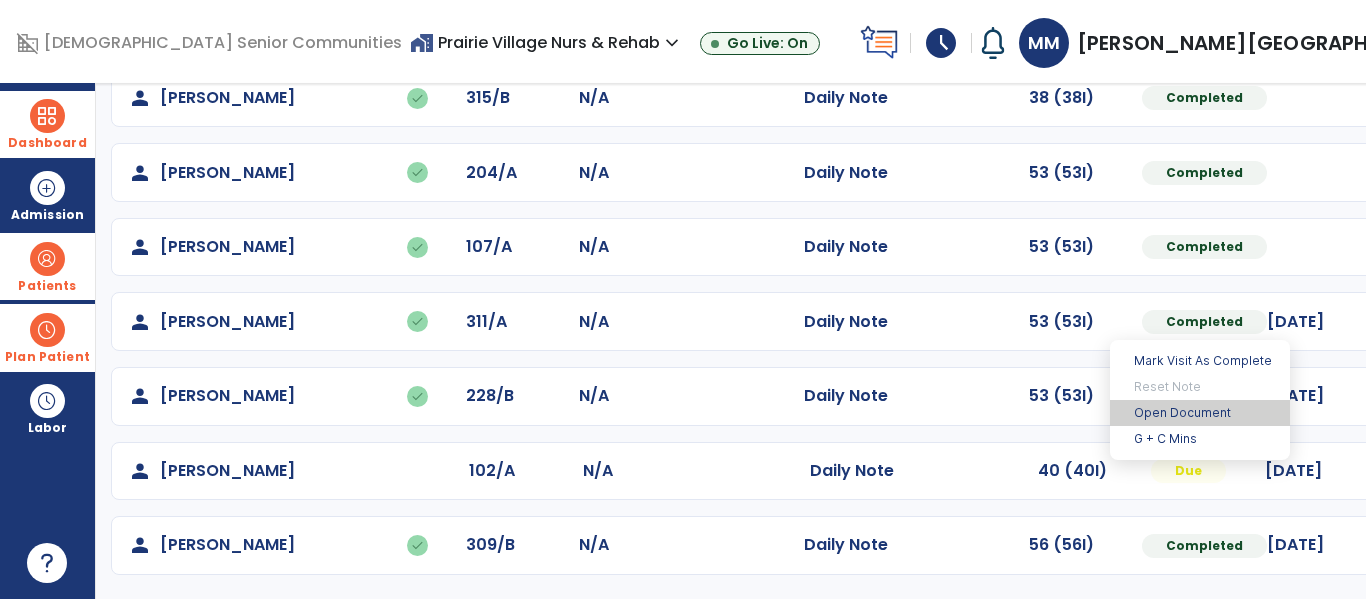 click on "Open Document" at bounding box center (1200, 413) 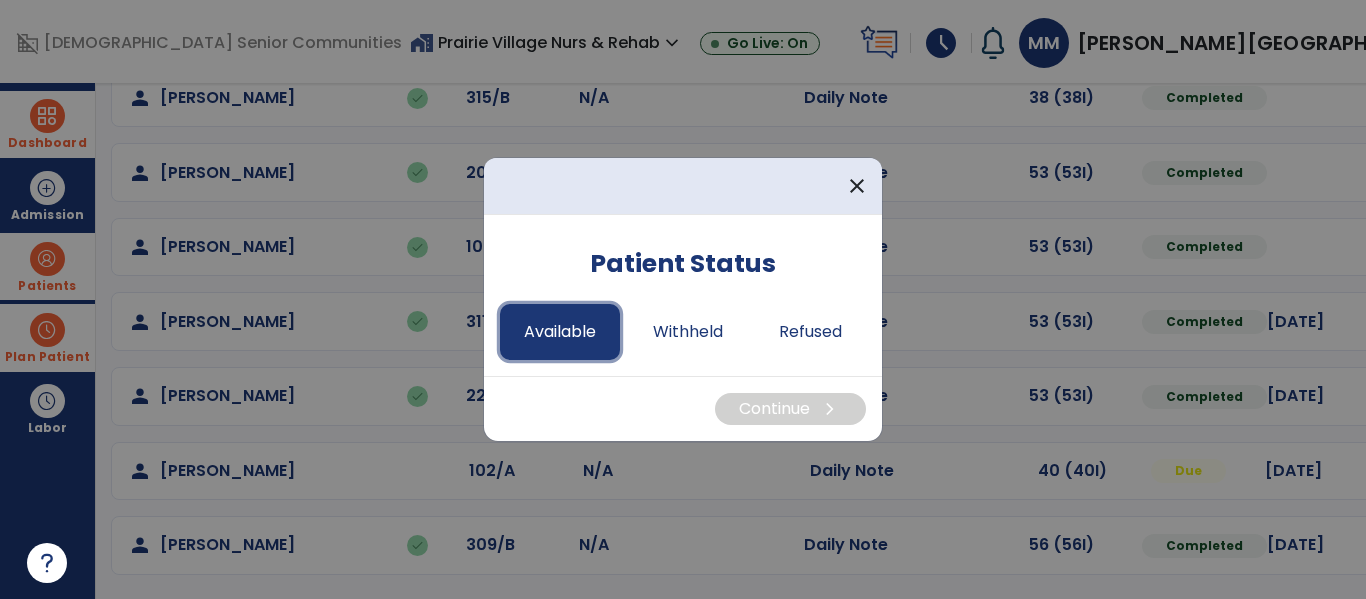 click on "Available" at bounding box center [560, 332] 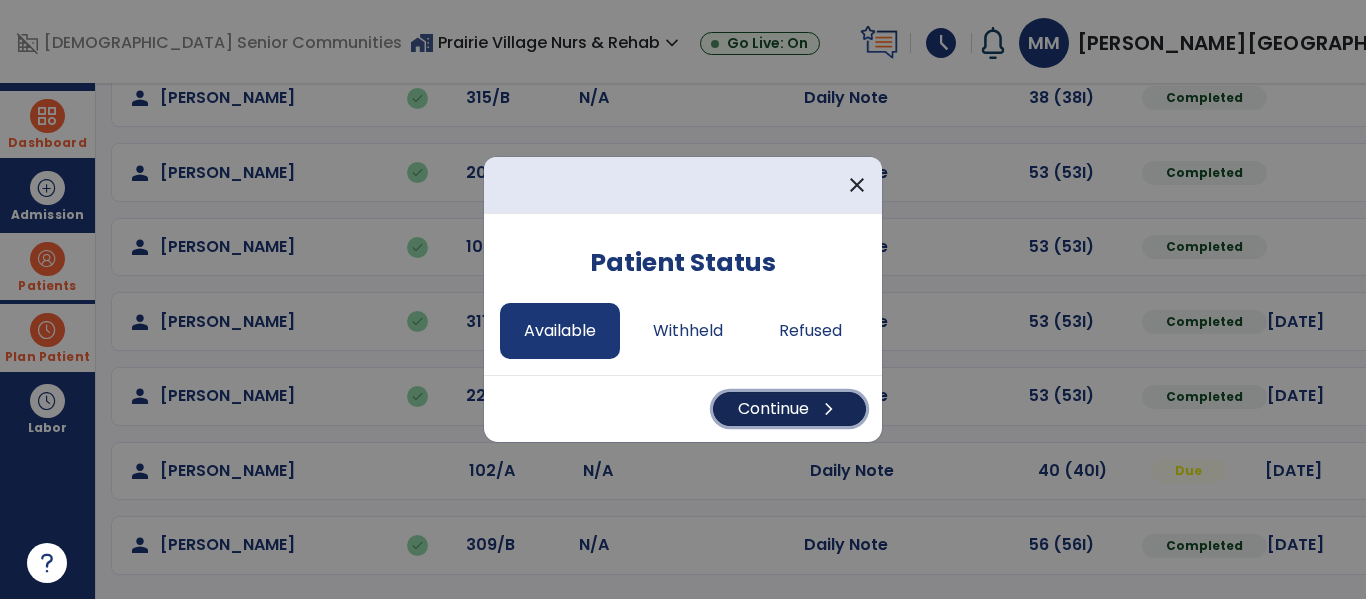 click on "Continue   chevron_right" at bounding box center [789, 409] 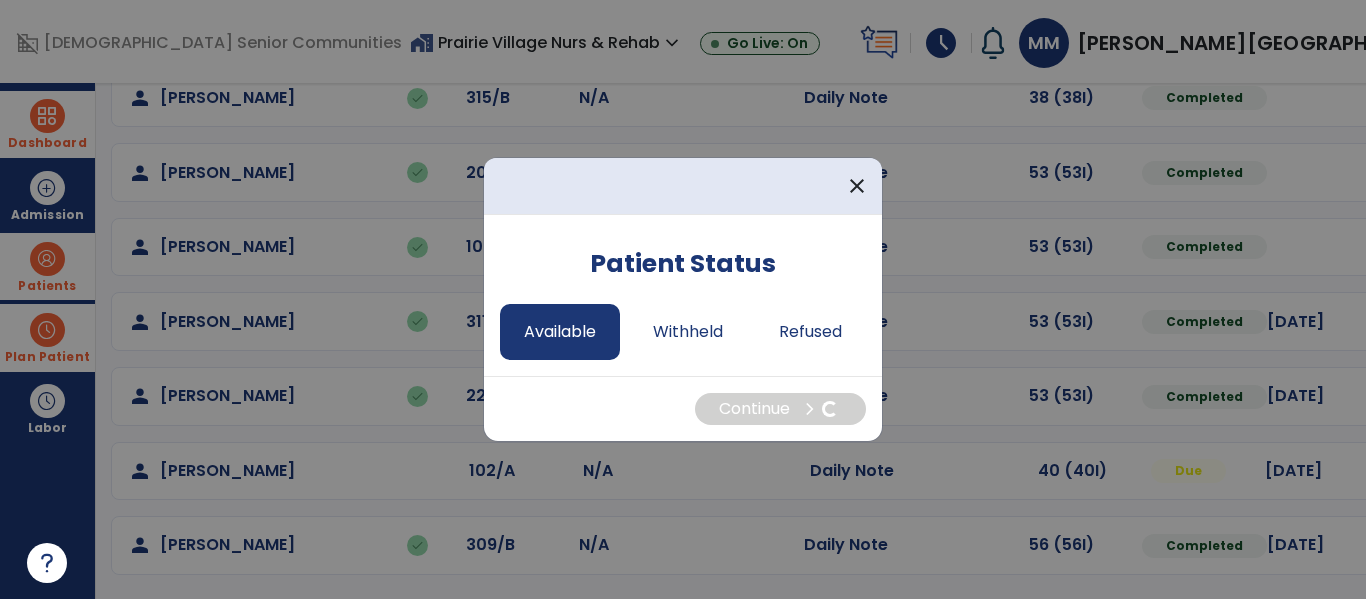 select on "*" 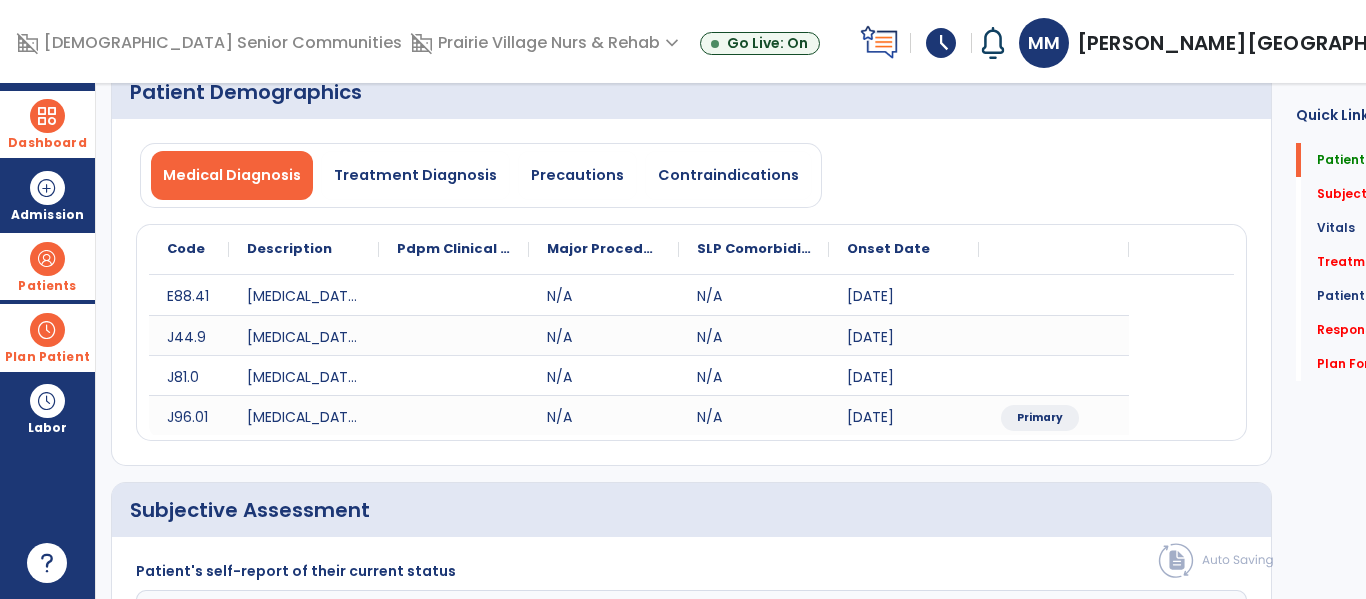 scroll, scrollTop: 0, scrollLeft: 0, axis: both 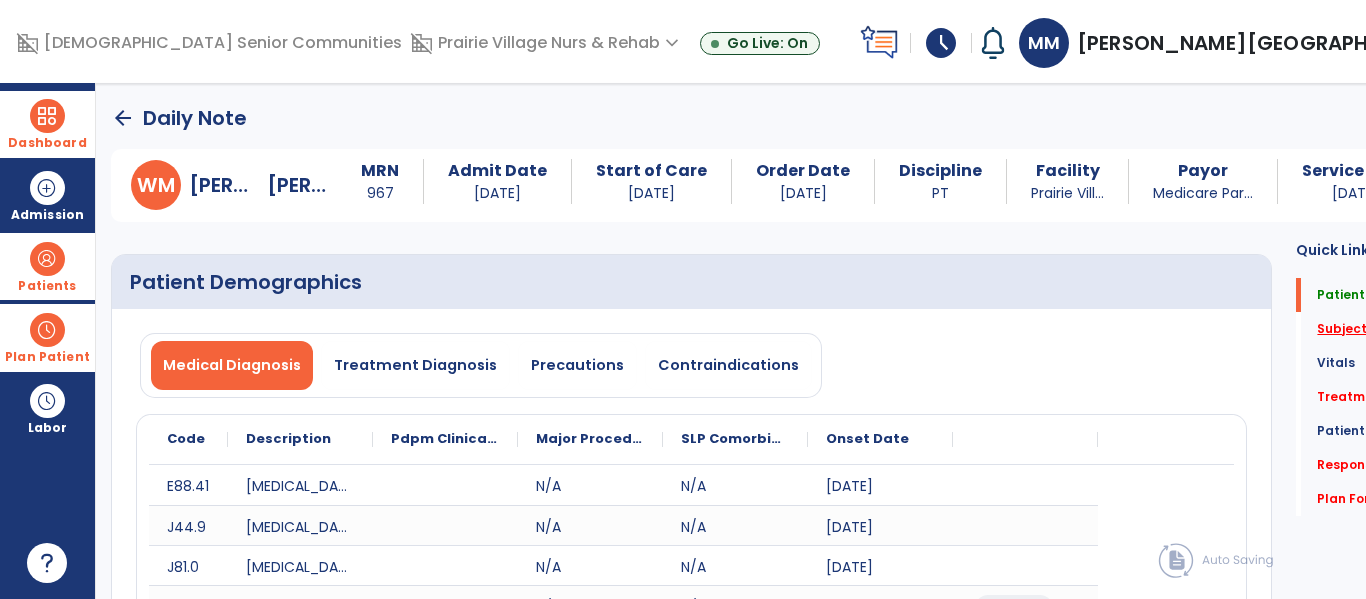 click on "Subjective Assessment   *" 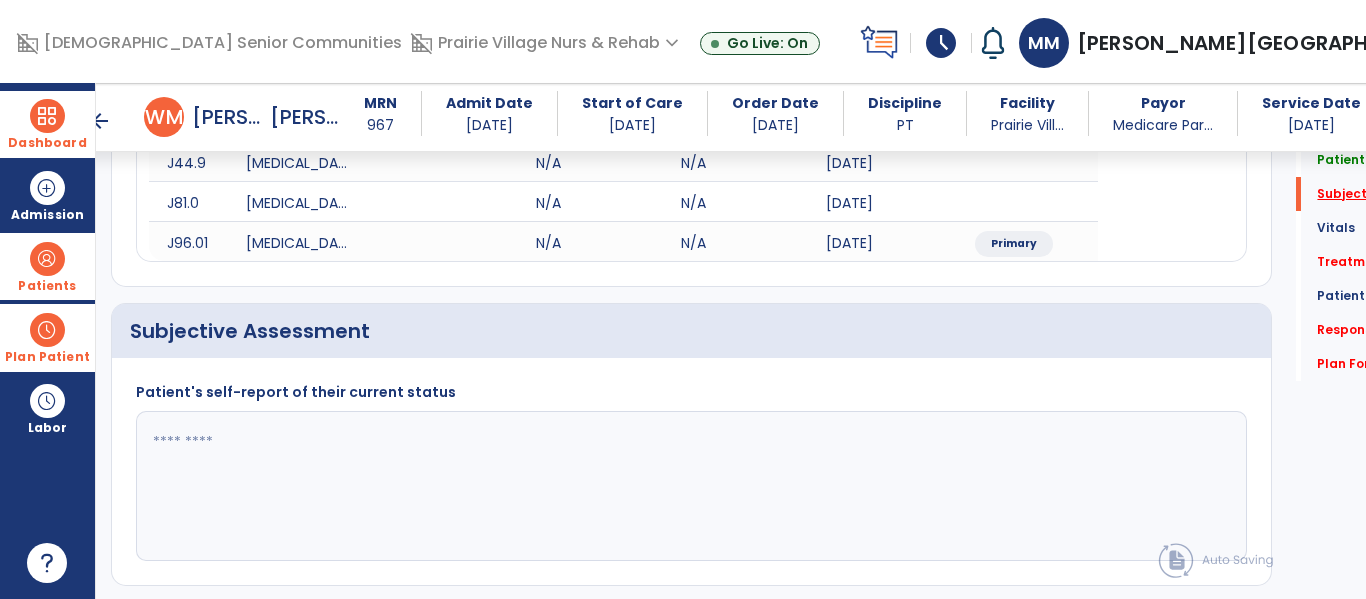 scroll, scrollTop: 467, scrollLeft: 0, axis: vertical 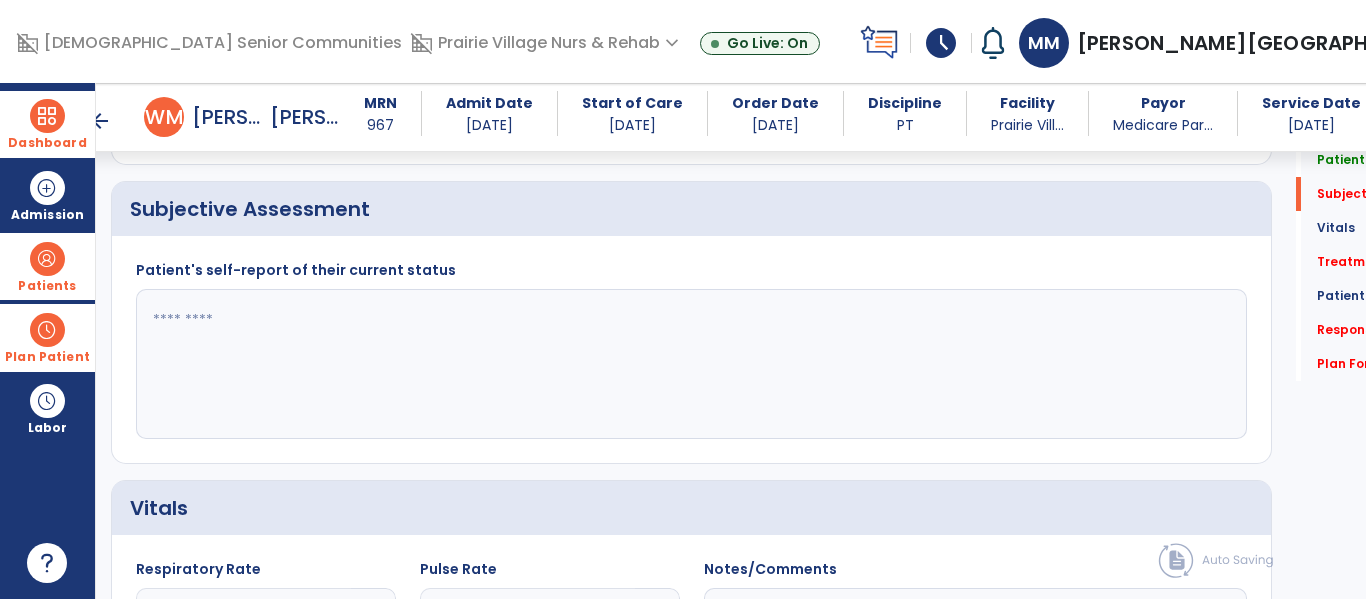 click 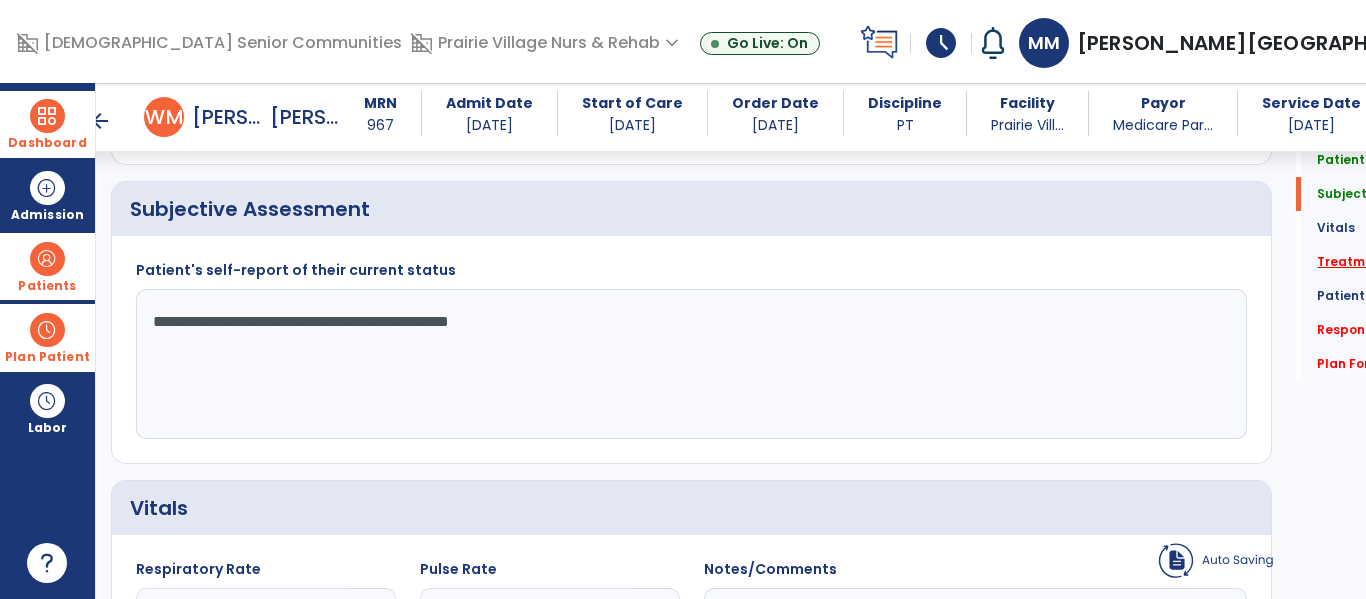 type on "**********" 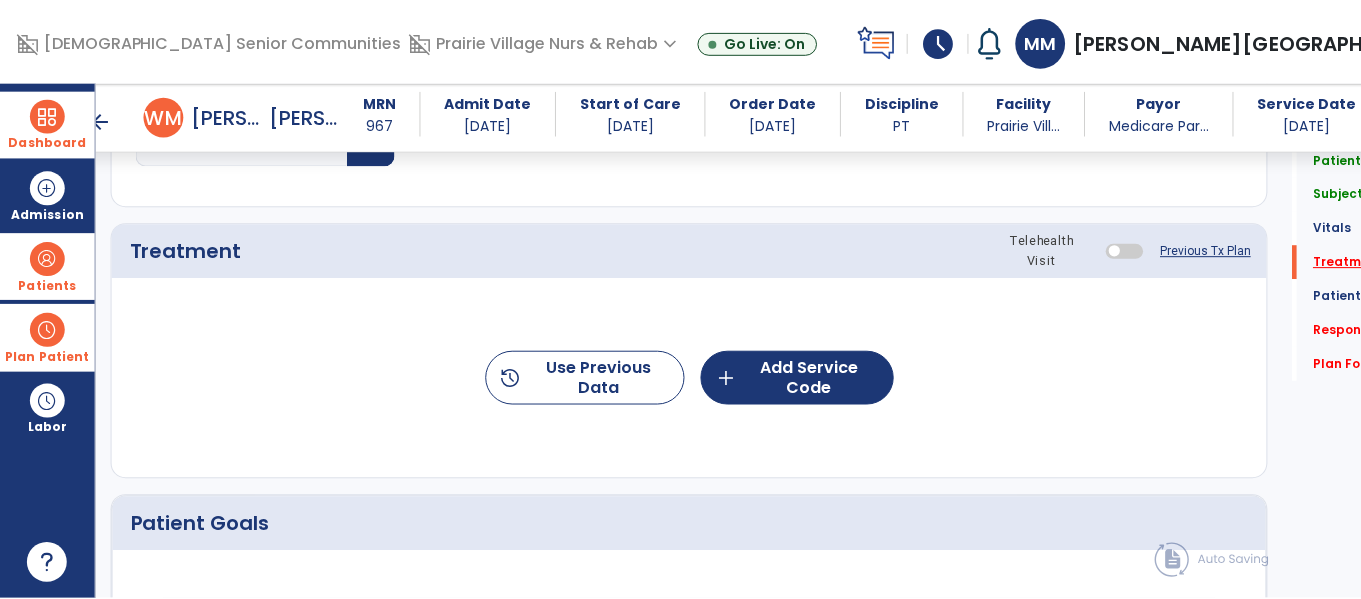 scroll, scrollTop: 1156, scrollLeft: 0, axis: vertical 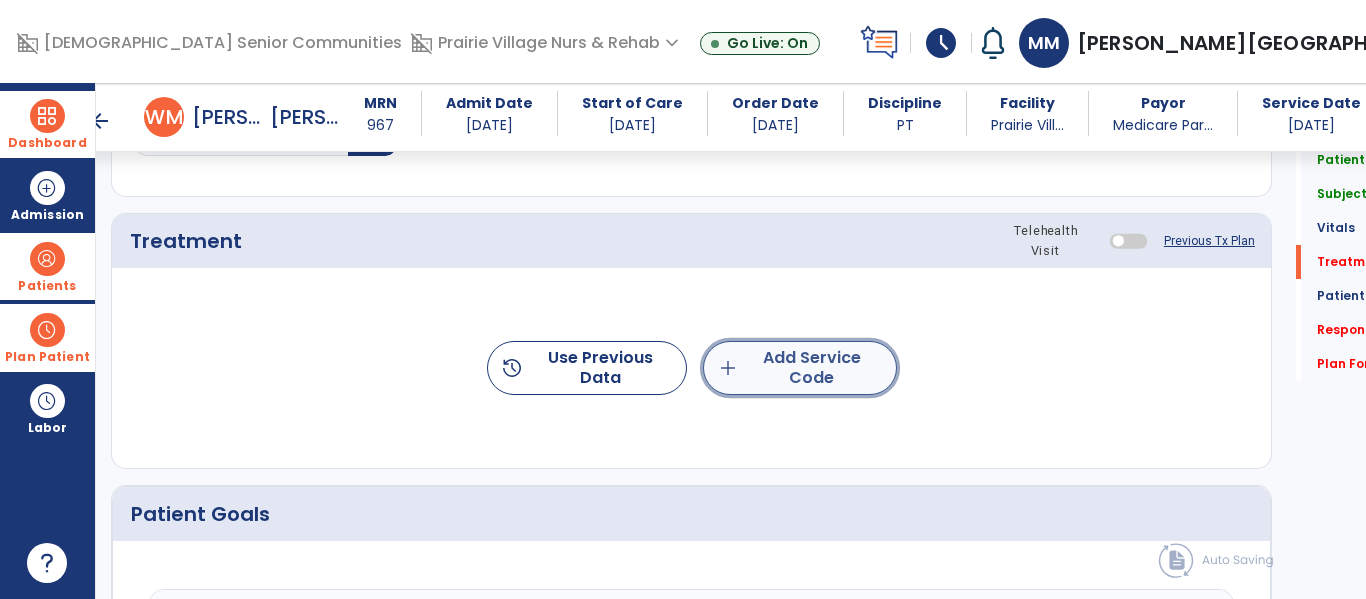 click on "add  Add Service Code" 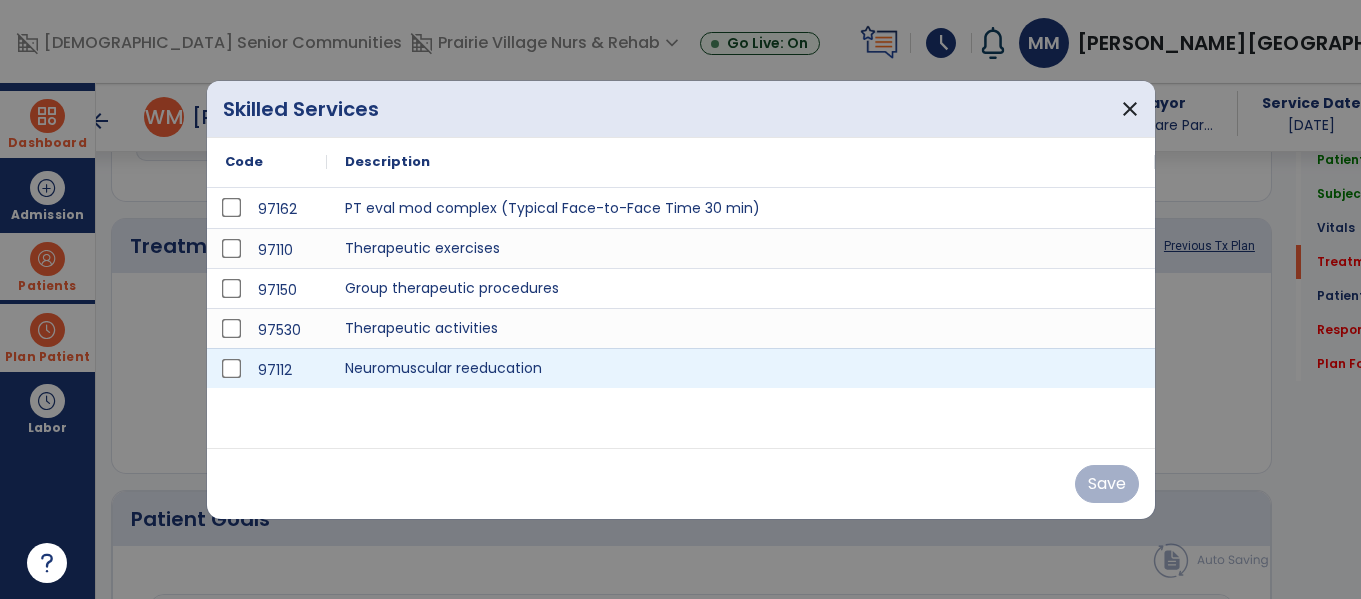 scroll, scrollTop: 1156, scrollLeft: 0, axis: vertical 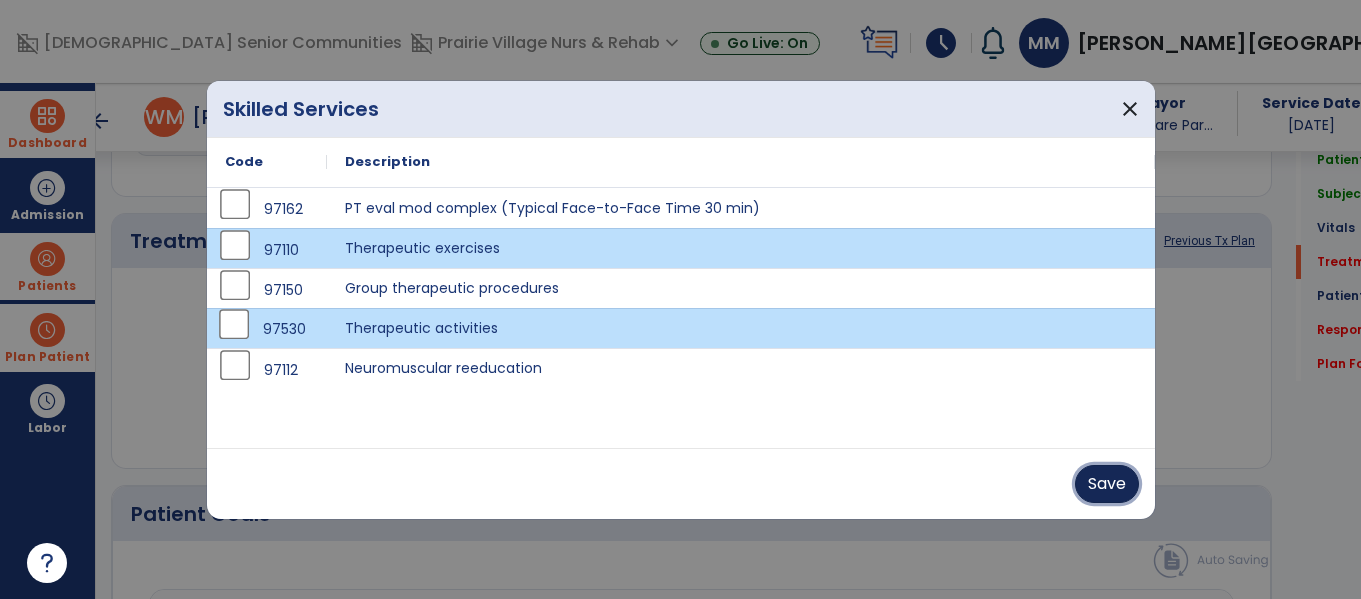 click on "Save" at bounding box center (1107, 484) 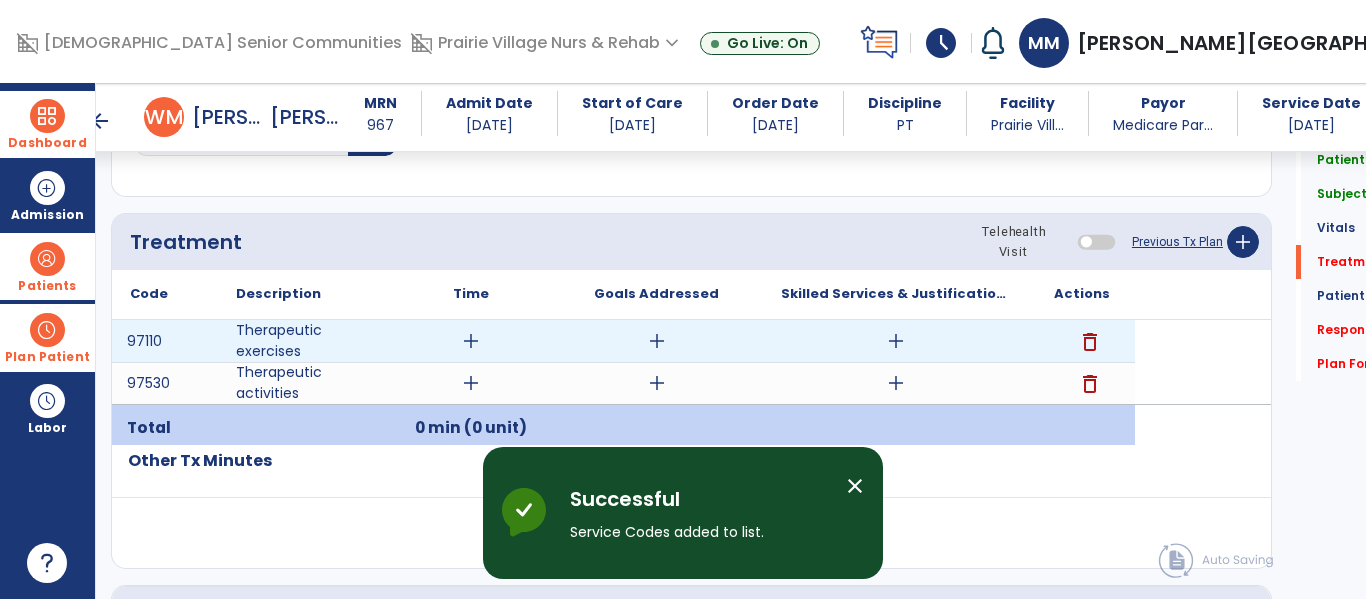 click on "add" at bounding box center [471, 341] 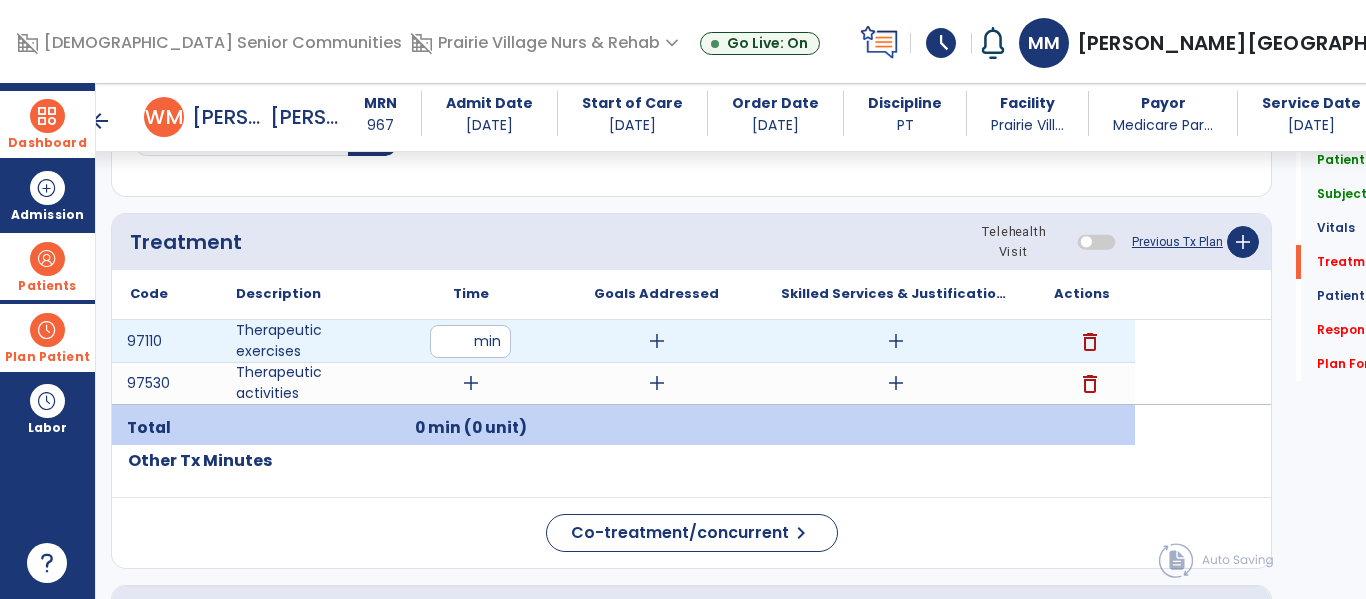 type on "**" 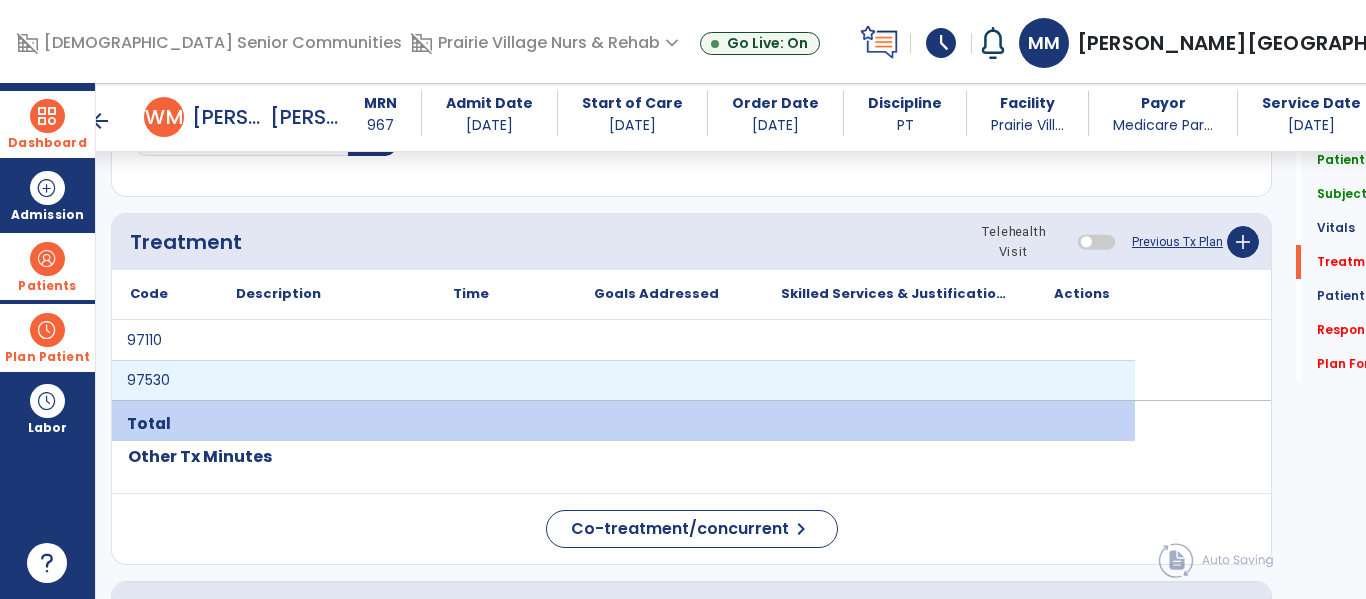 click at bounding box center [470, 380] 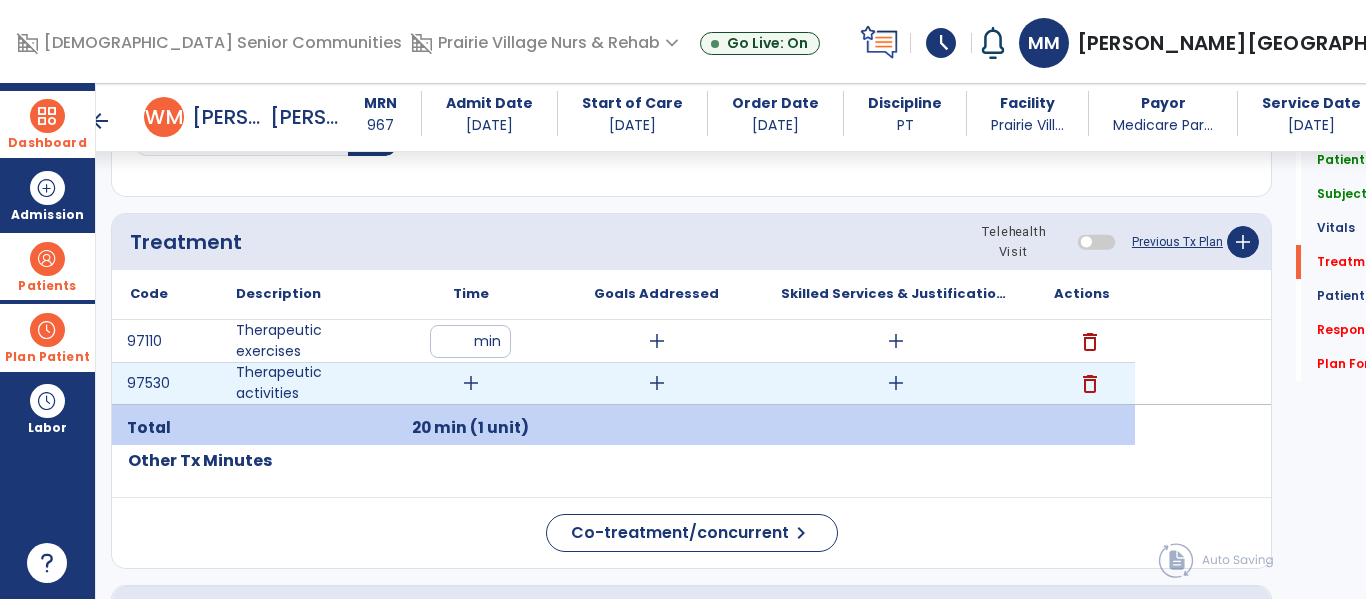 click on "add" at bounding box center [471, 383] 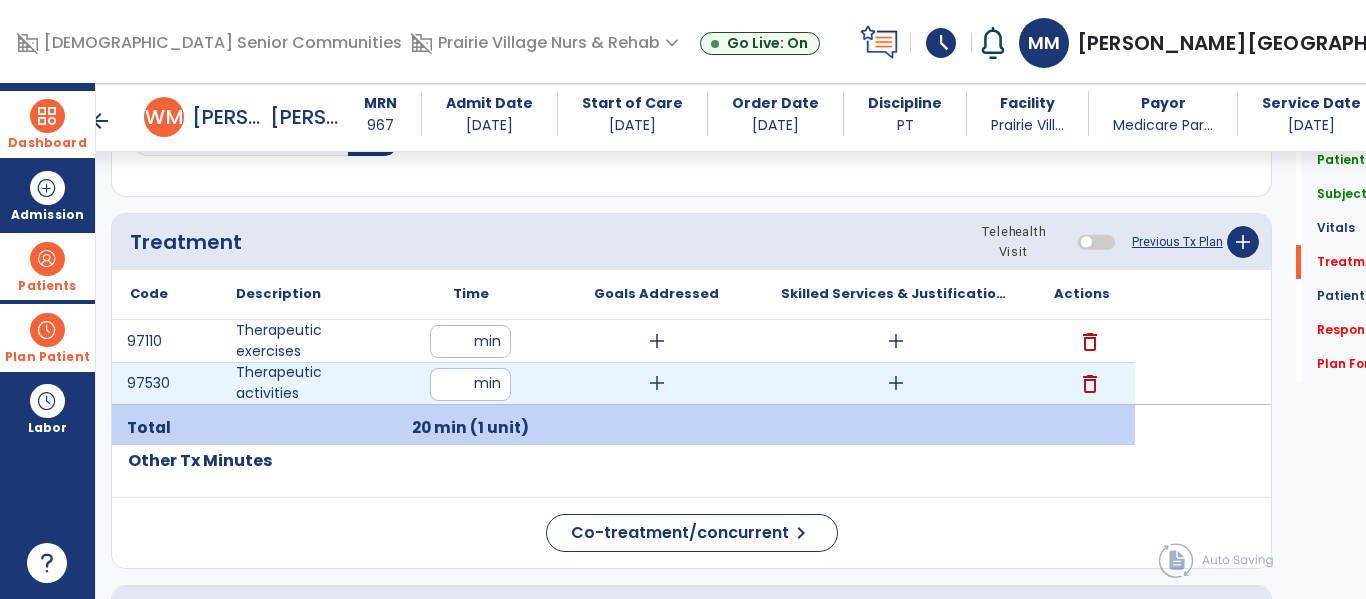 type on "**" 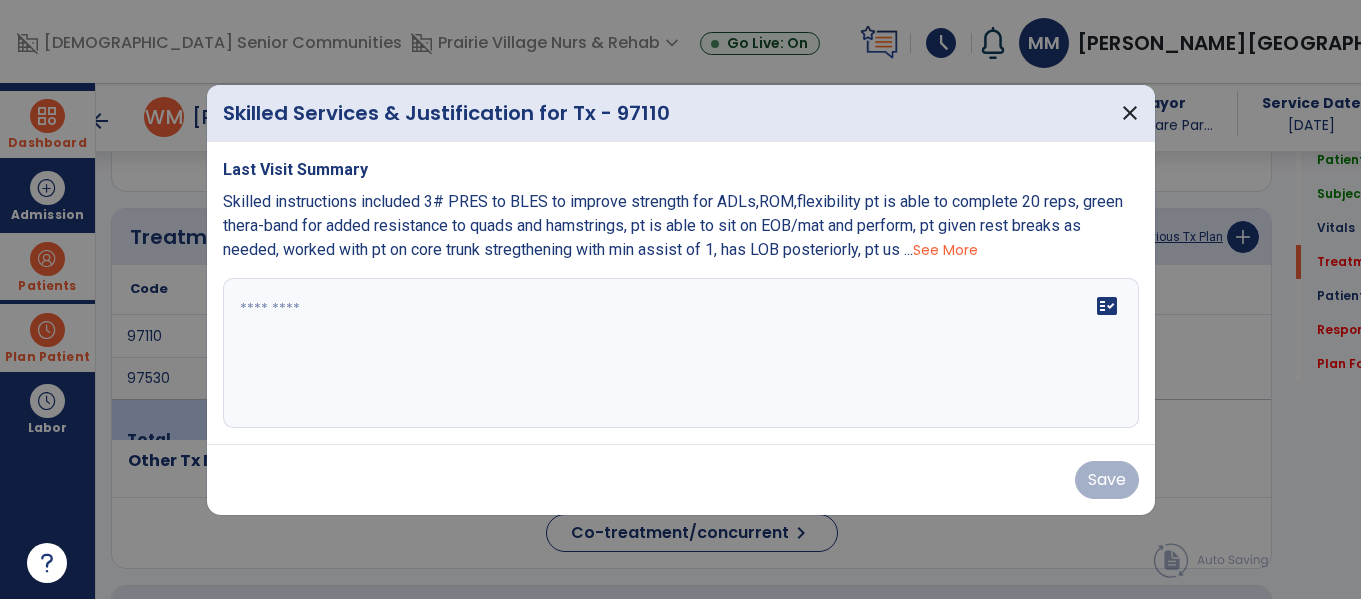 scroll, scrollTop: 1156, scrollLeft: 0, axis: vertical 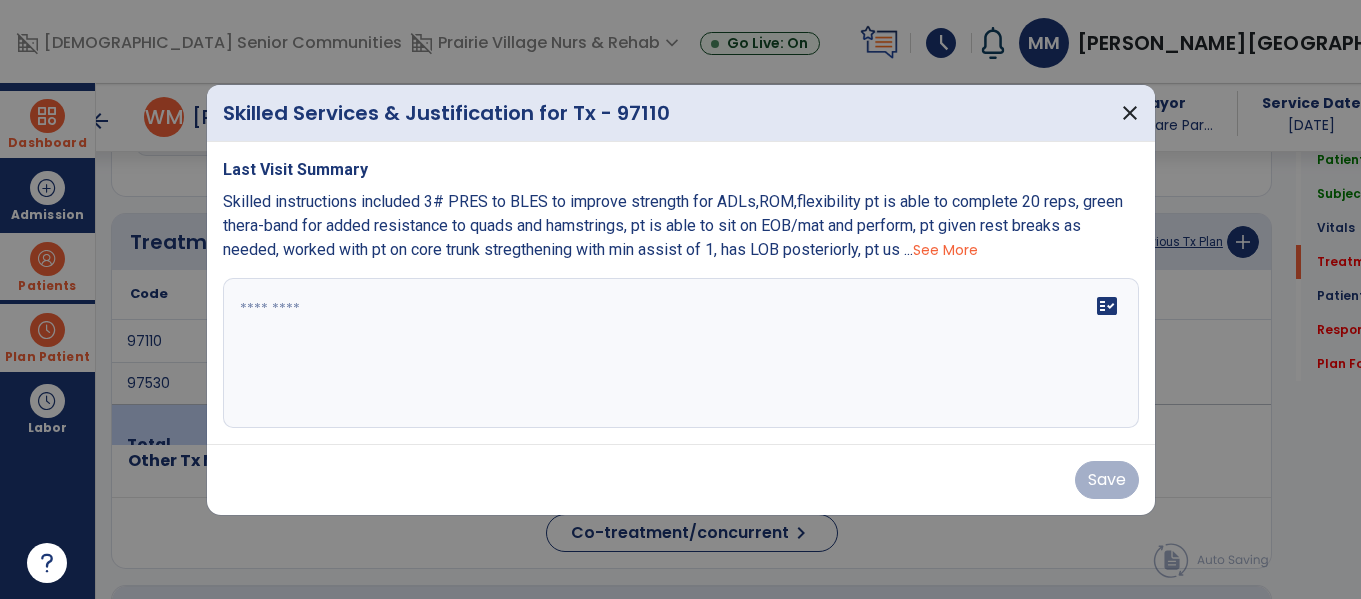click at bounding box center (681, 353) 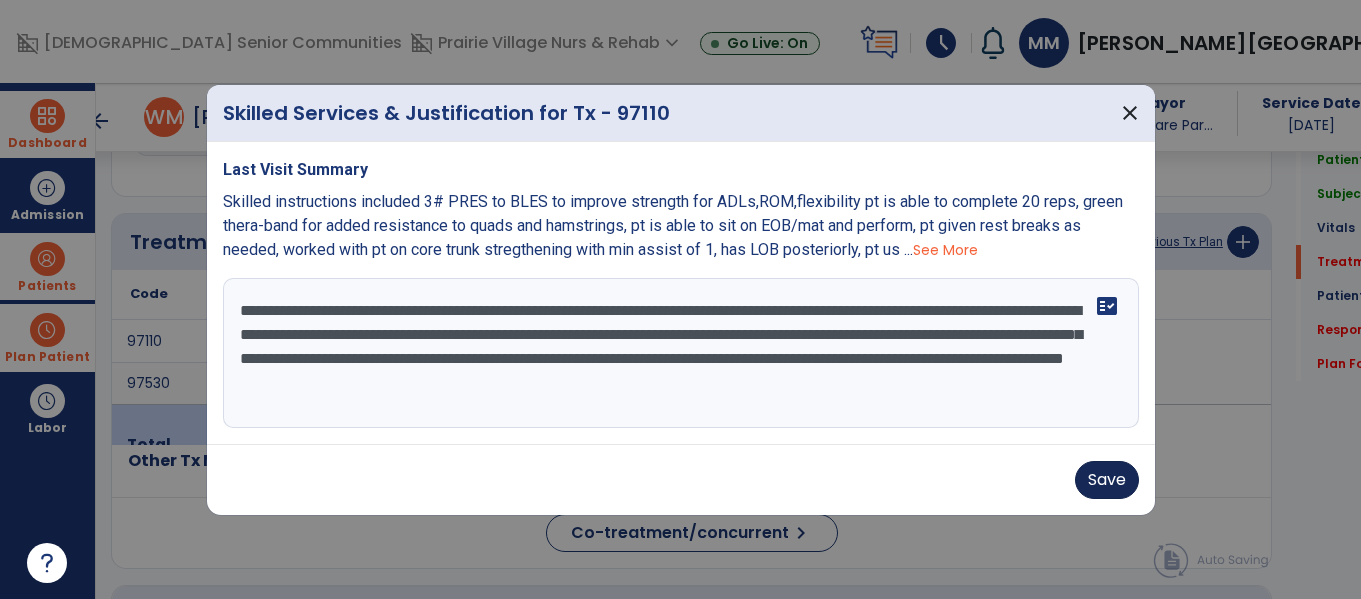 type on "**********" 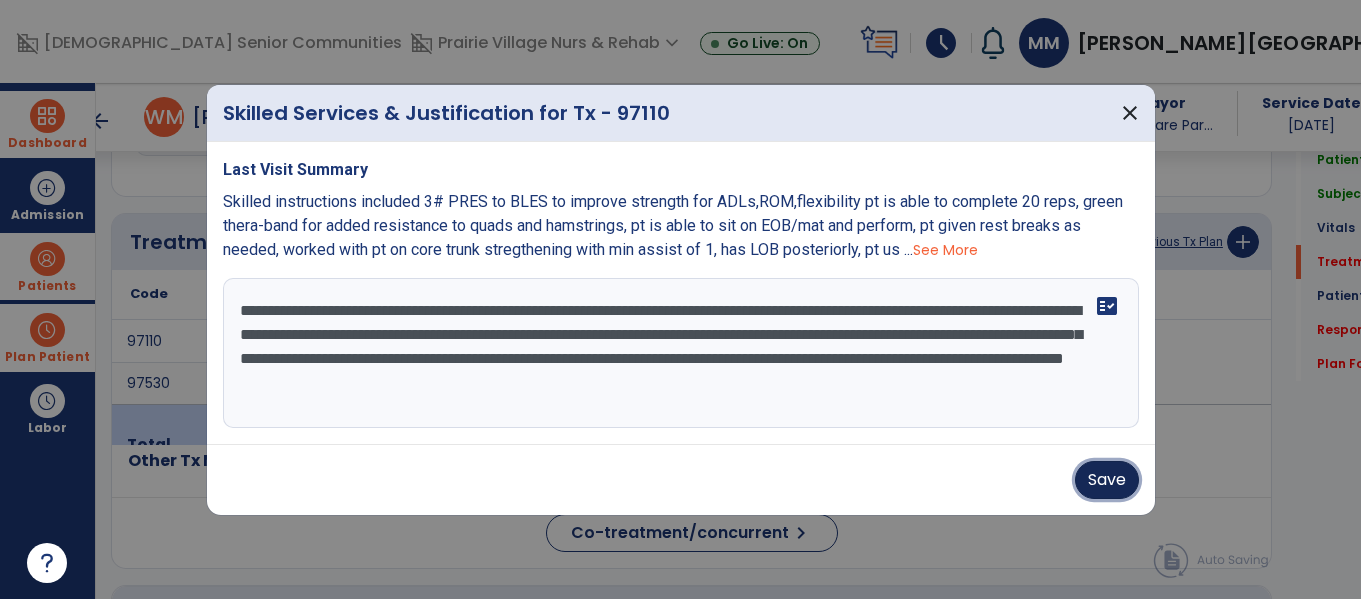 click on "Save" at bounding box center (1107, 480) 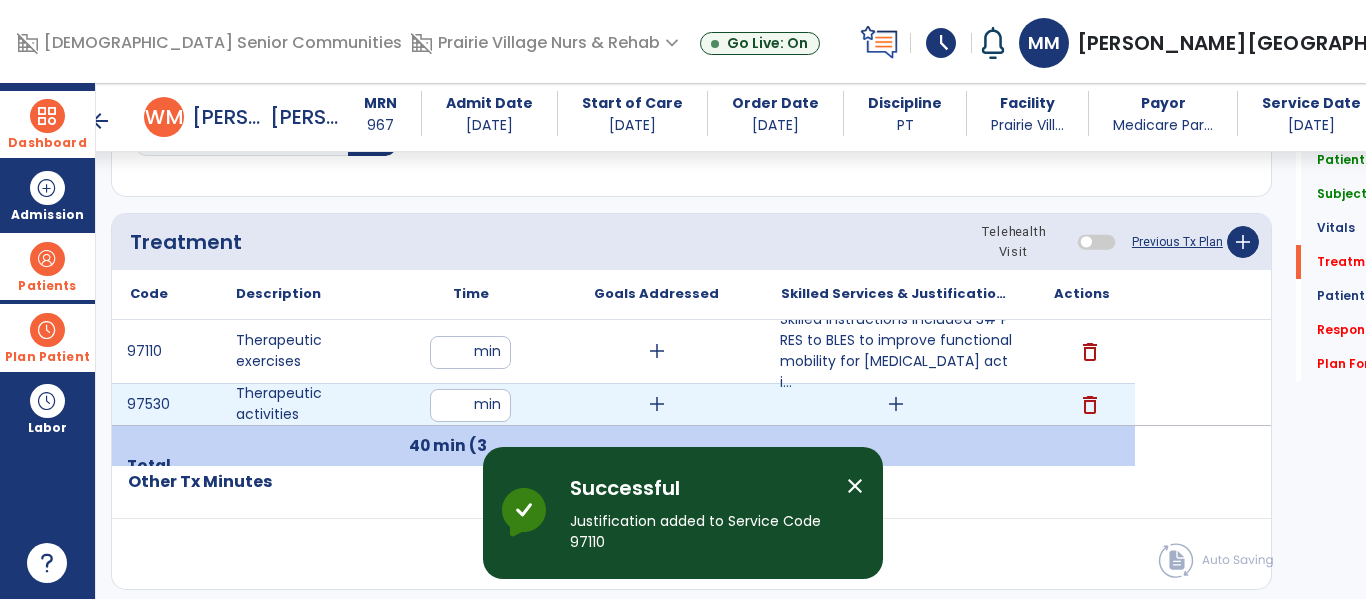 click on "add" at bounding box center [896, 404] 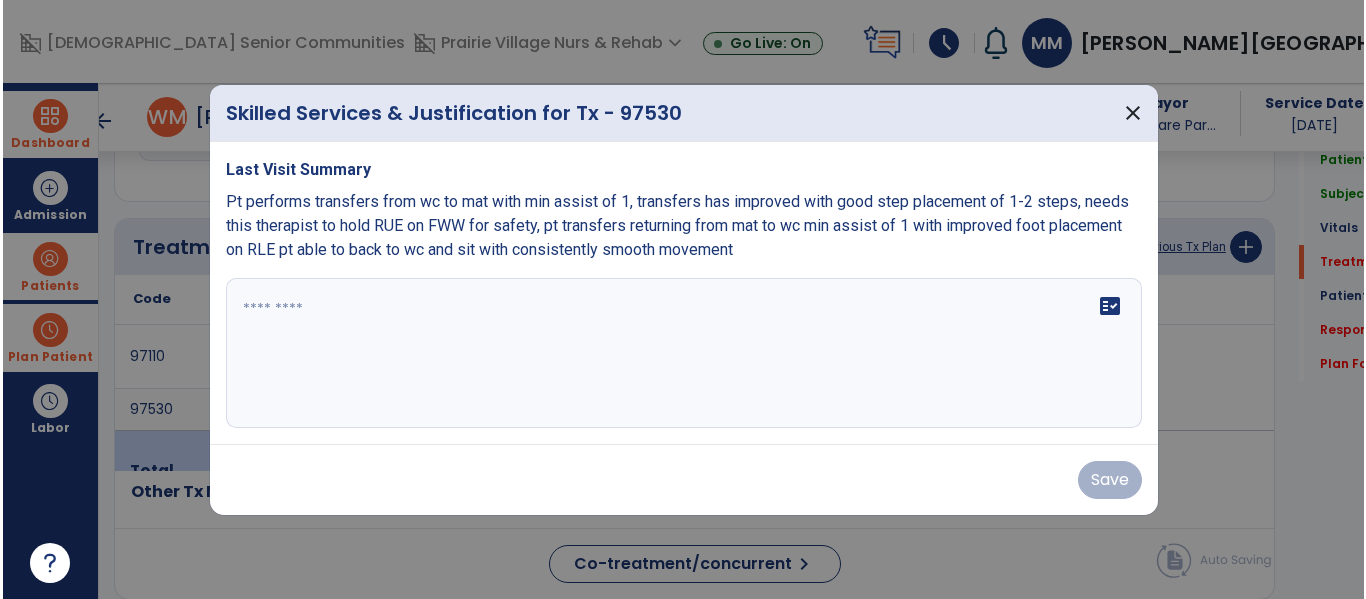 scroll, scrollTop: 1156, scrollLeft: 0, axis: vertical 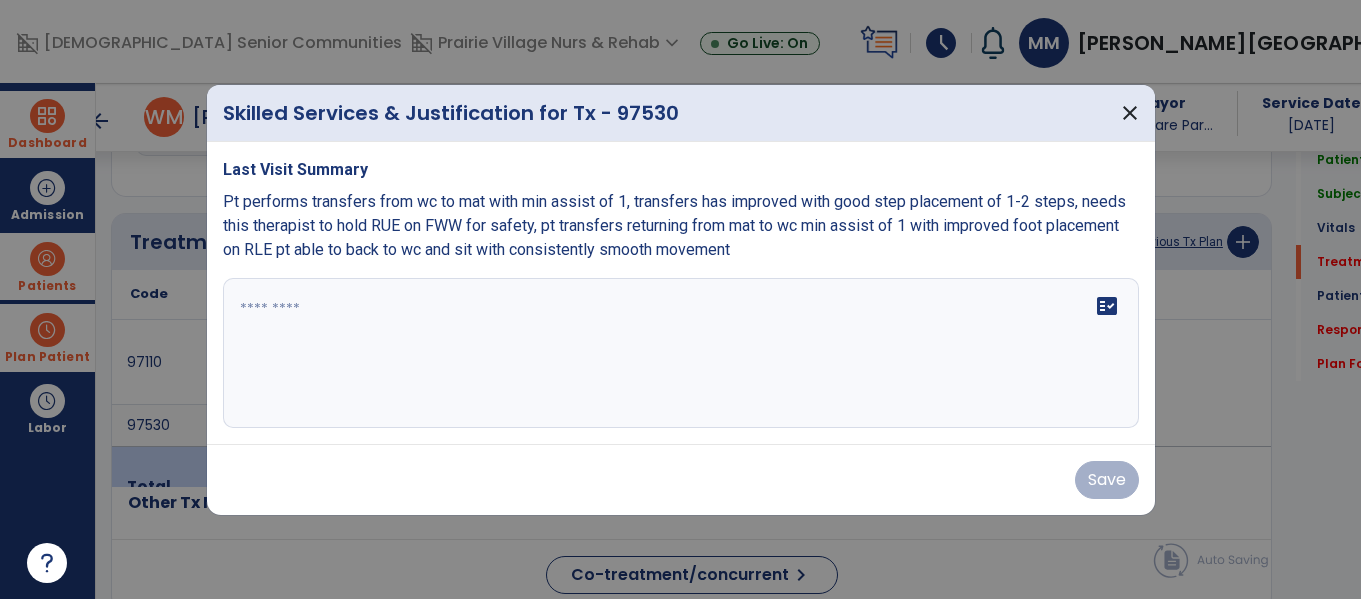 click at bounding box center (681, 353) 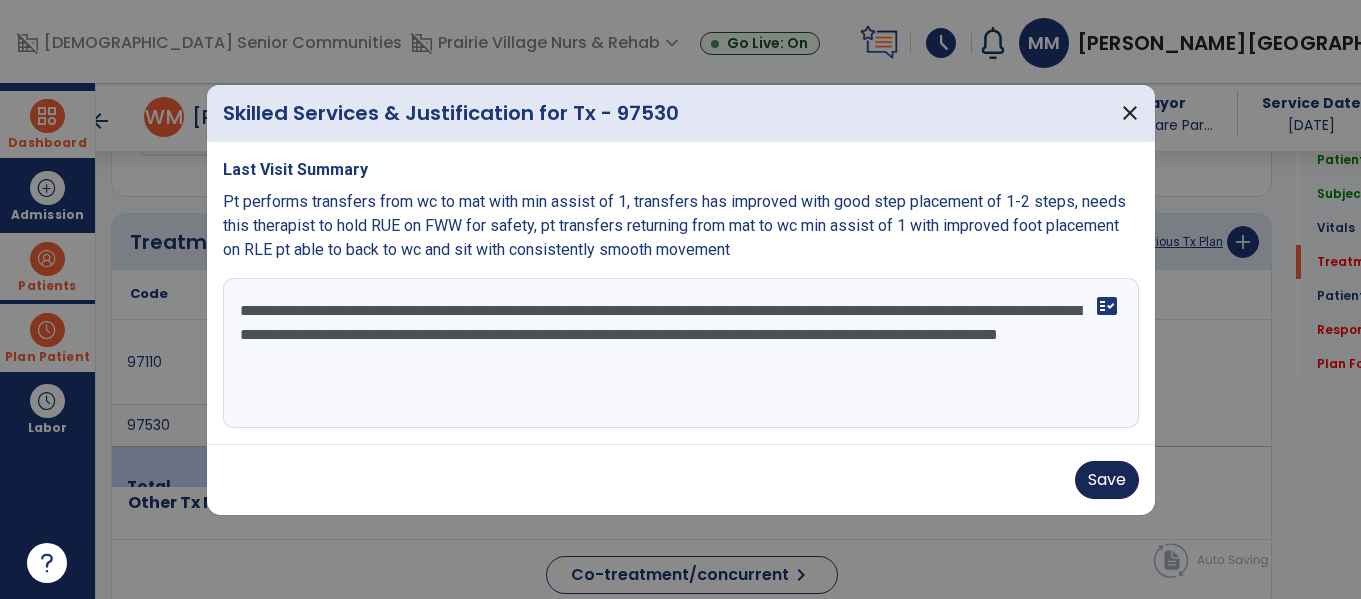 type on "**********" 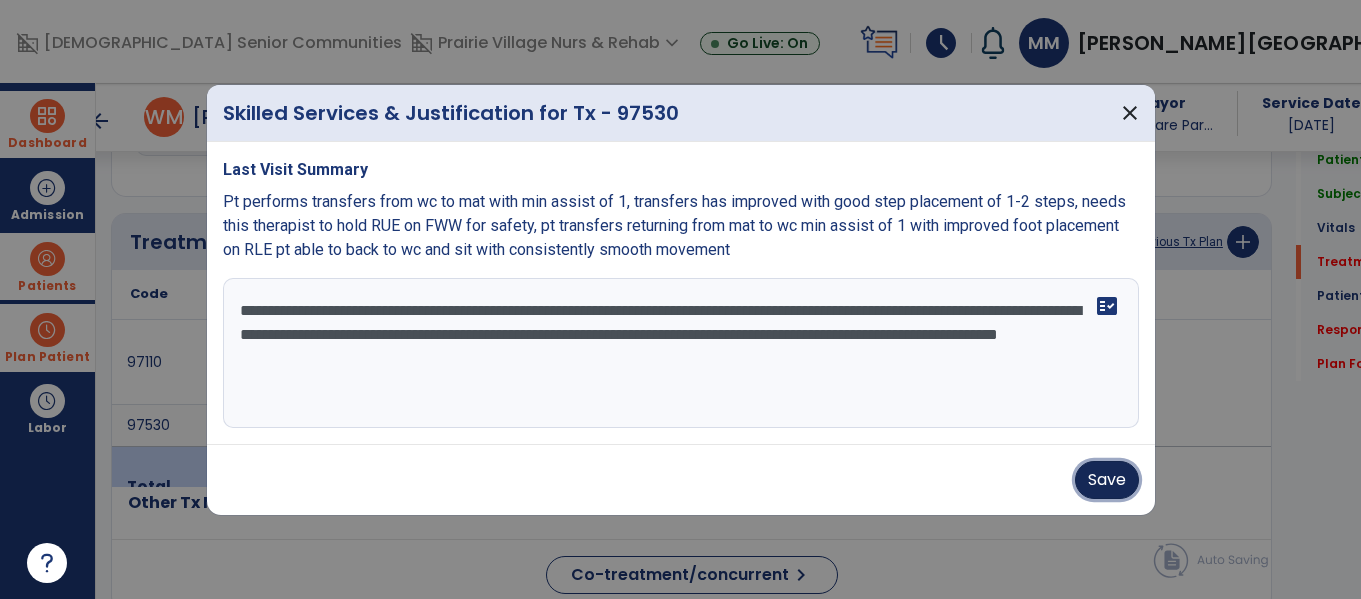 click on "Save" at bounding box center (1107, 480) 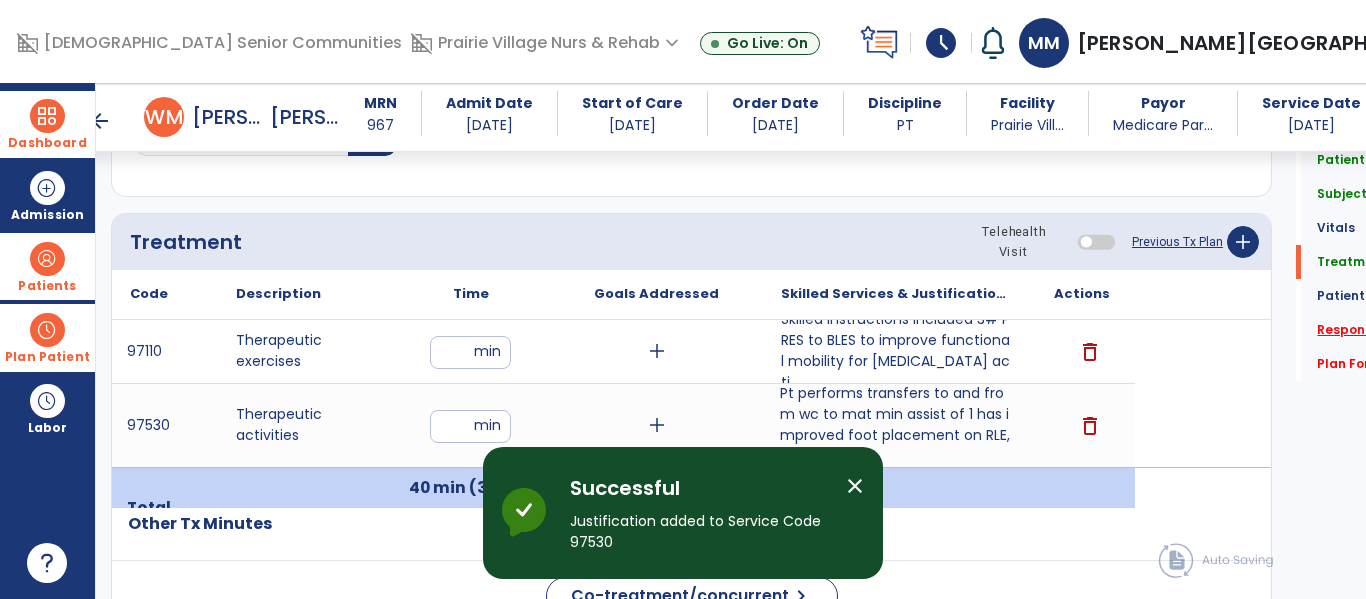 click on "Response To Treatment   *" 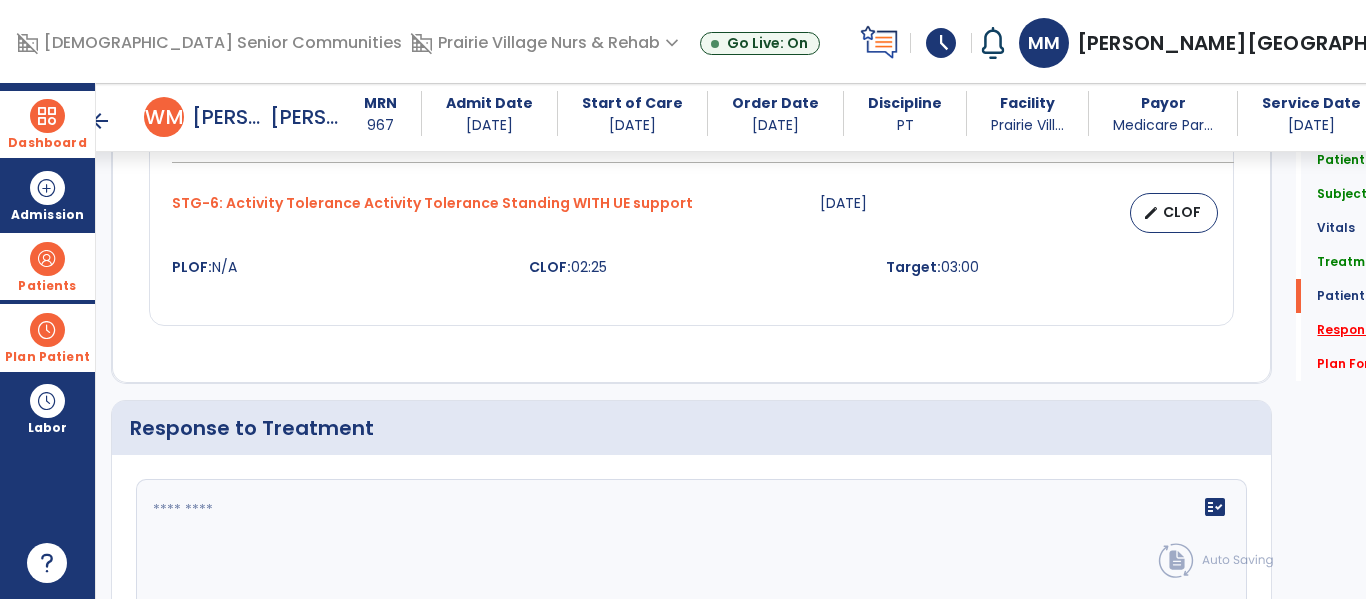 scroll, scrollTop: 2673, scrollLeft: 0, axis: vertical 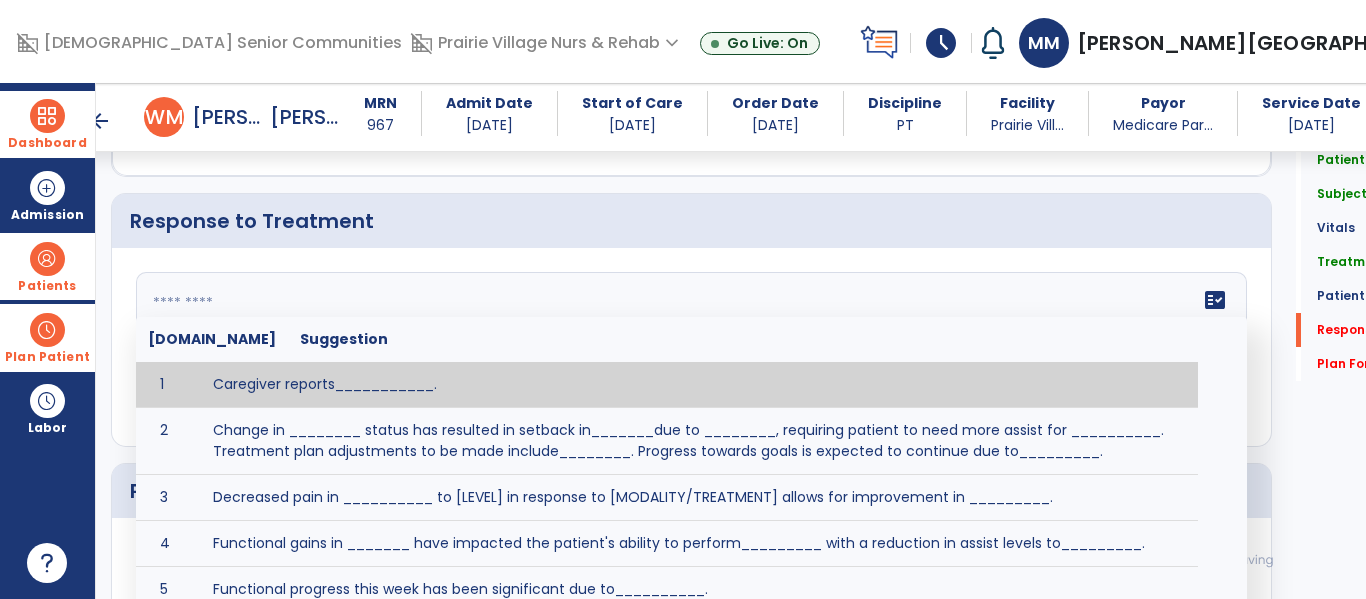 click on "fact_check  [DOMAIN_NAME] Suggestion 1 Caregiver reports___________. 2 Change in ________ status has resulted in setback in_______due to ________, requiring patient to need more assist for __________.   Treatment plan adjustments to be made include________.  Progress towards goals is expected to continue due to_________. 3 Decreased pain in __________ to [LEVEL] in response to [MODALITY/TREATMENT] allows for improvement in _________. 4 Functional gains in _______ have impacted the patient's ability to perform_________ with a reduction in assist levels to_________. 5 Functional progress this week has been significant due to__________. 6 Gains in ________ have improved the patient's ability to perform ______with decreased levels of assist to___________. 7 Improvement in ________allows patient to tolerate higher levels of challenges in_________. 8 Pain in [AREA] has decreased to [LEVEL] in response to [TREATMENT/MODALITY], allowing fore ease in completing__________. 9 10 11 12 13 14 15 16 17 18 19 20 21" 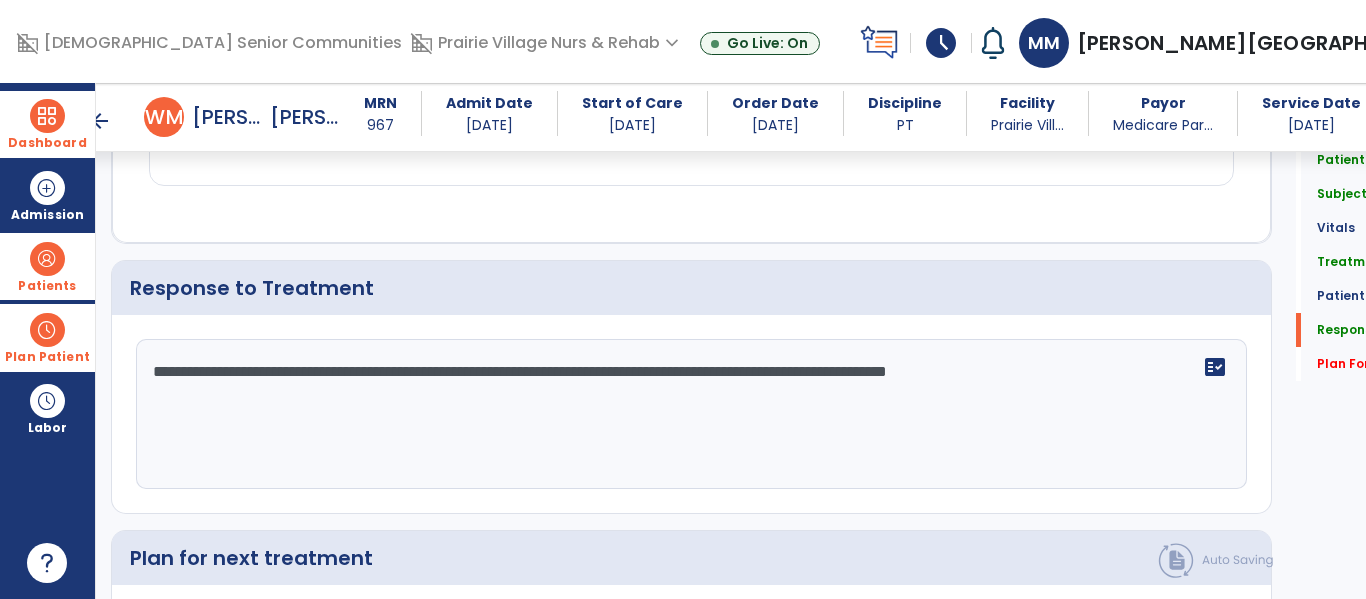 scroll, scrollTop: 2673, scrollLeft: 0, axis: vertical 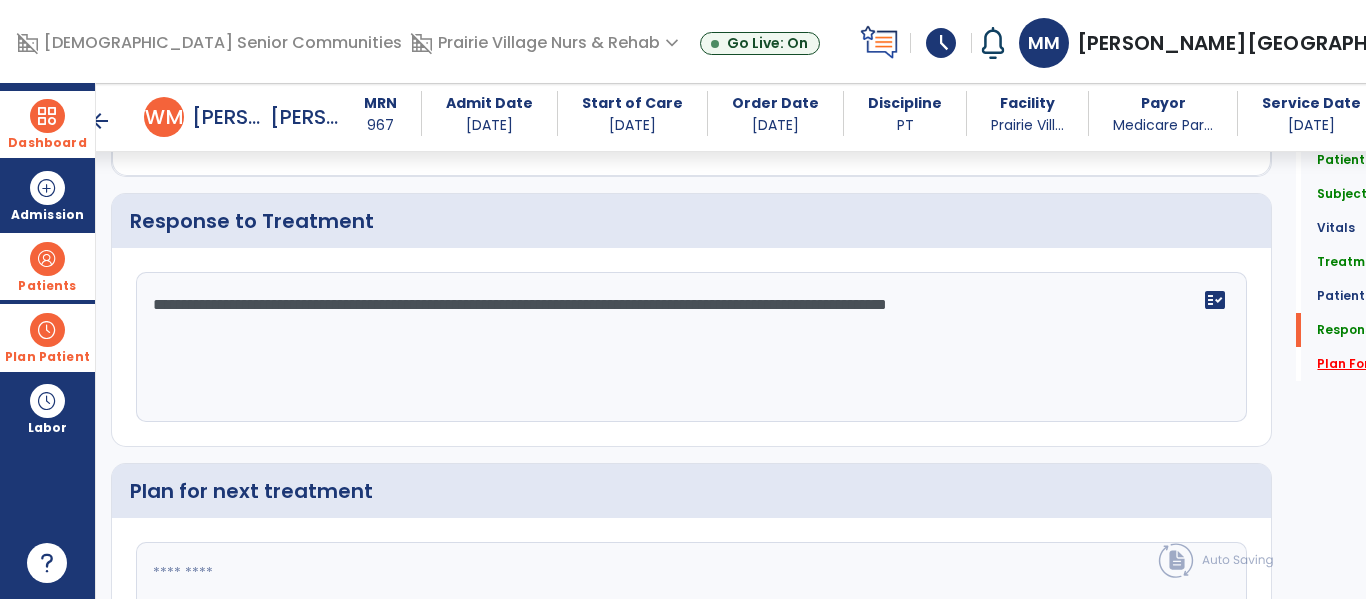 type on "**********" 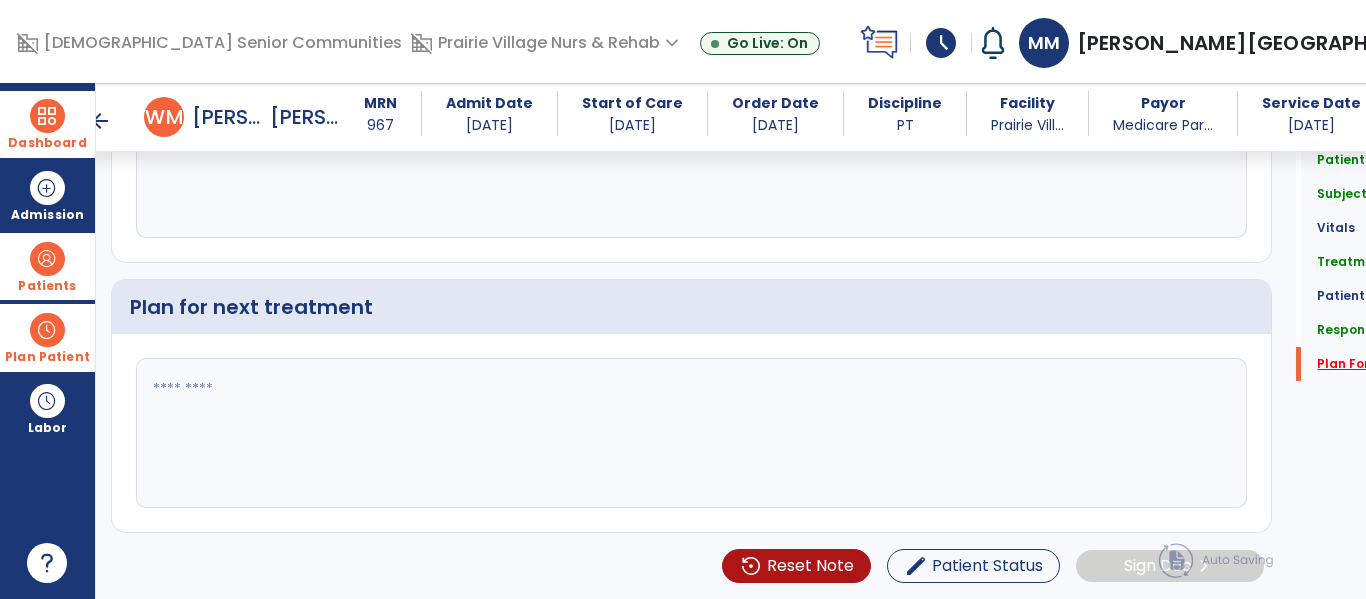 scroll, scrollTop: 2878, scrollLeft: 0, axis: vertical 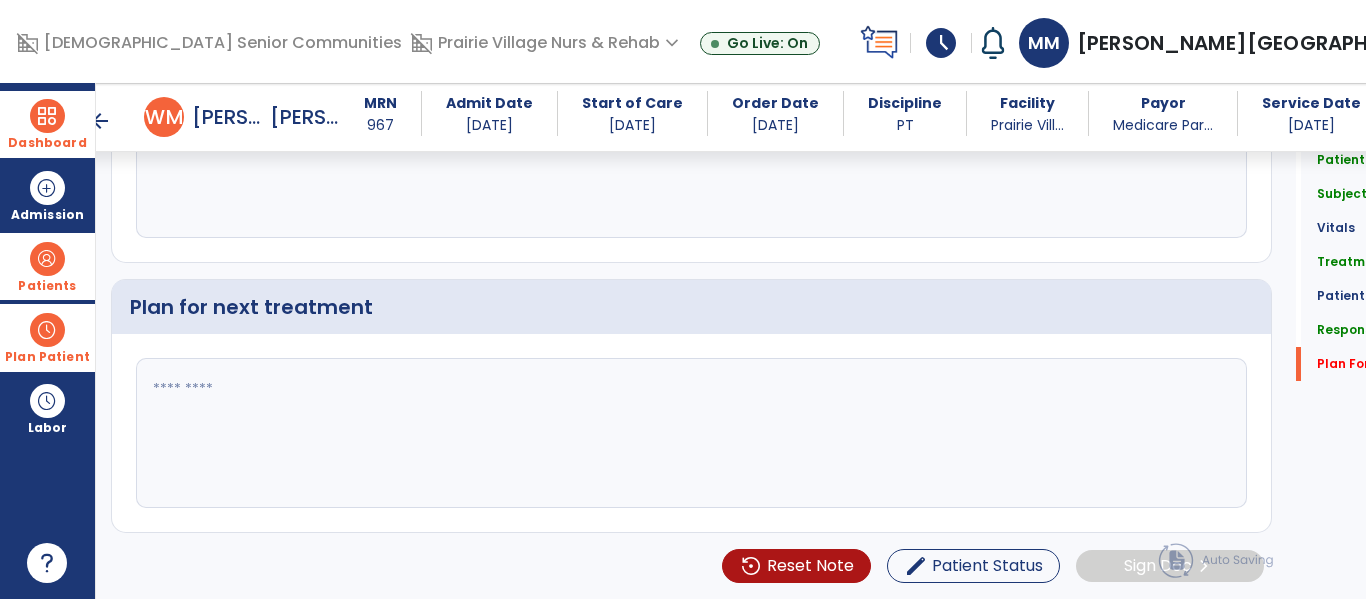 click 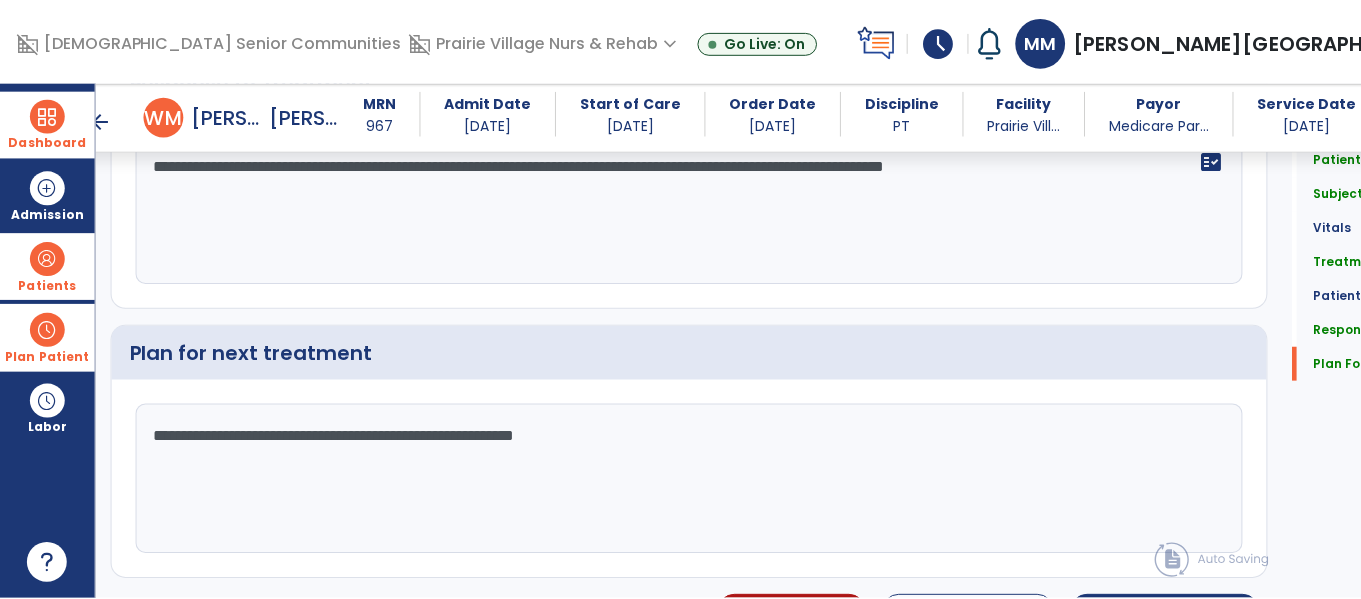scroll, scrollTop: 2878, scrollLeft: 0, axis: vertical 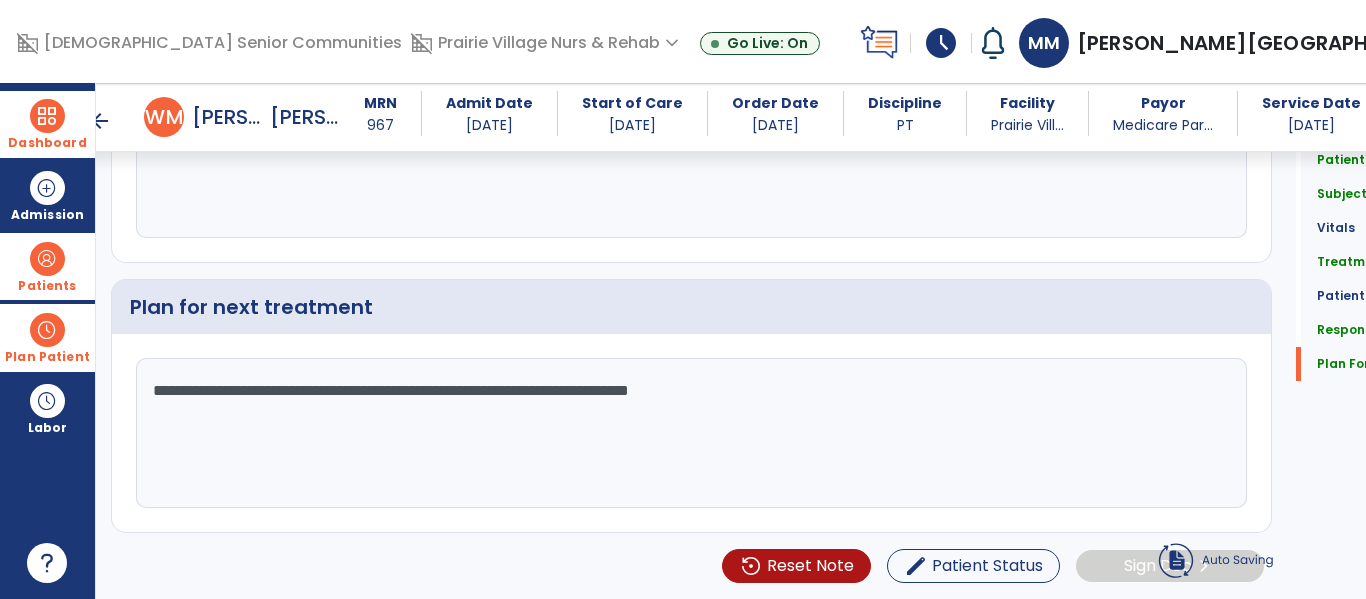 type on "**********" 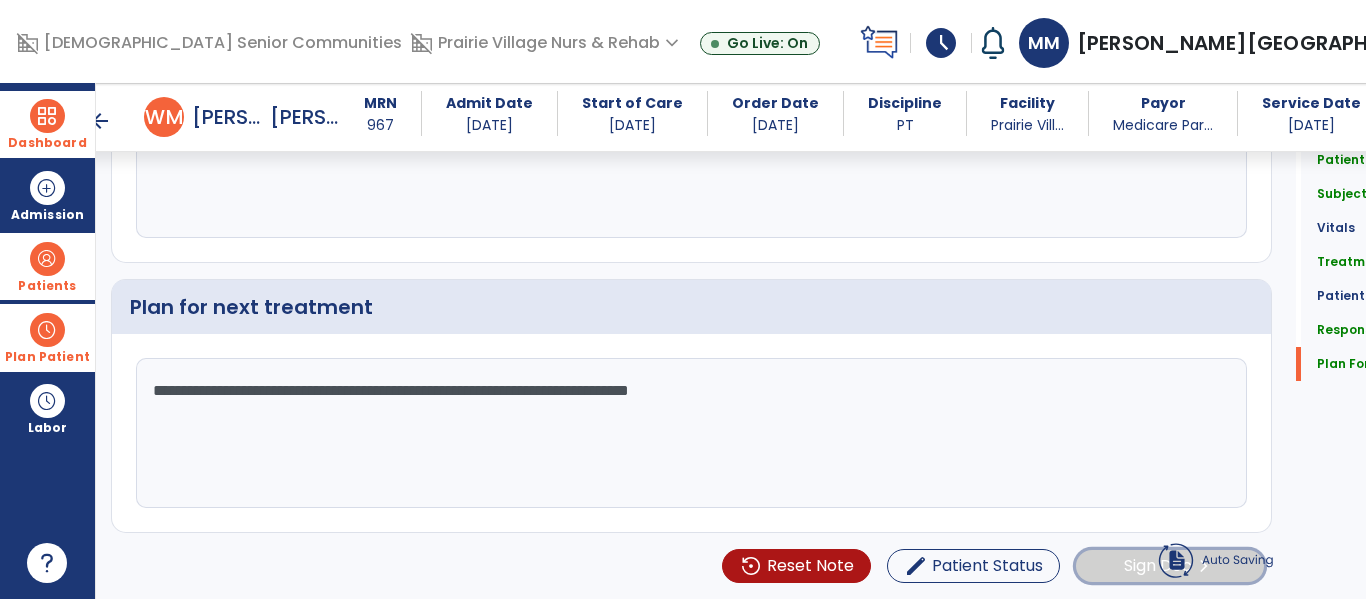 click on "Sign Doc" 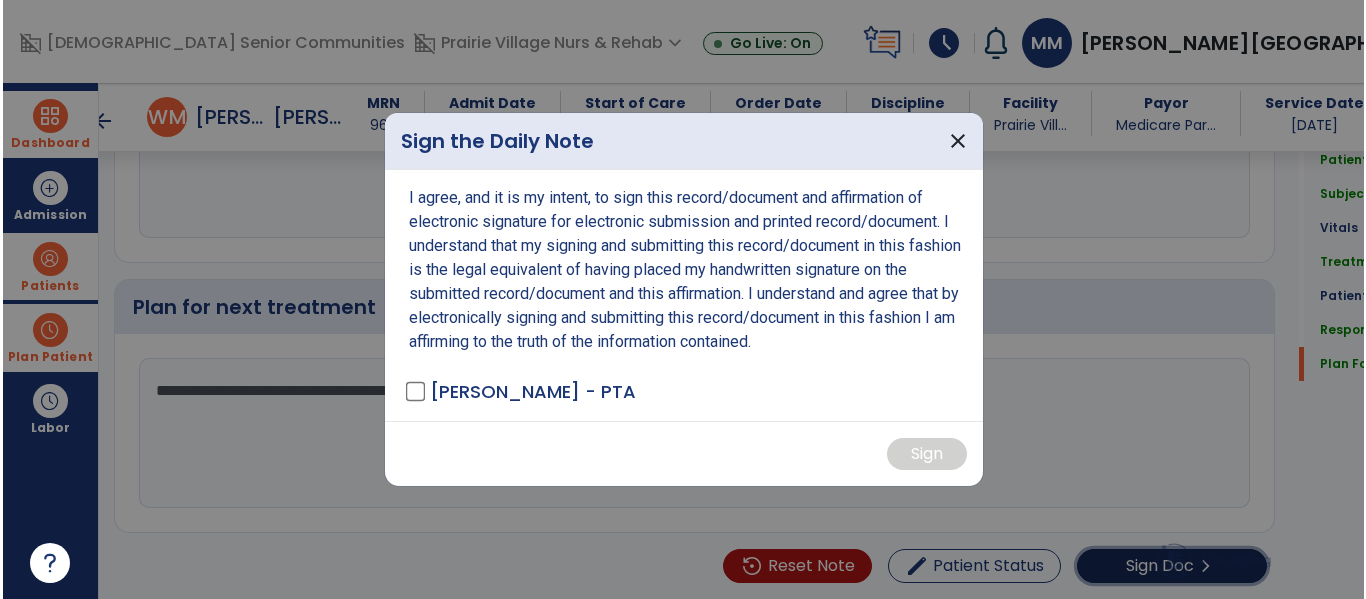 scroll, scrollTop: 2899, scrollLeft: 0, axis: vertical 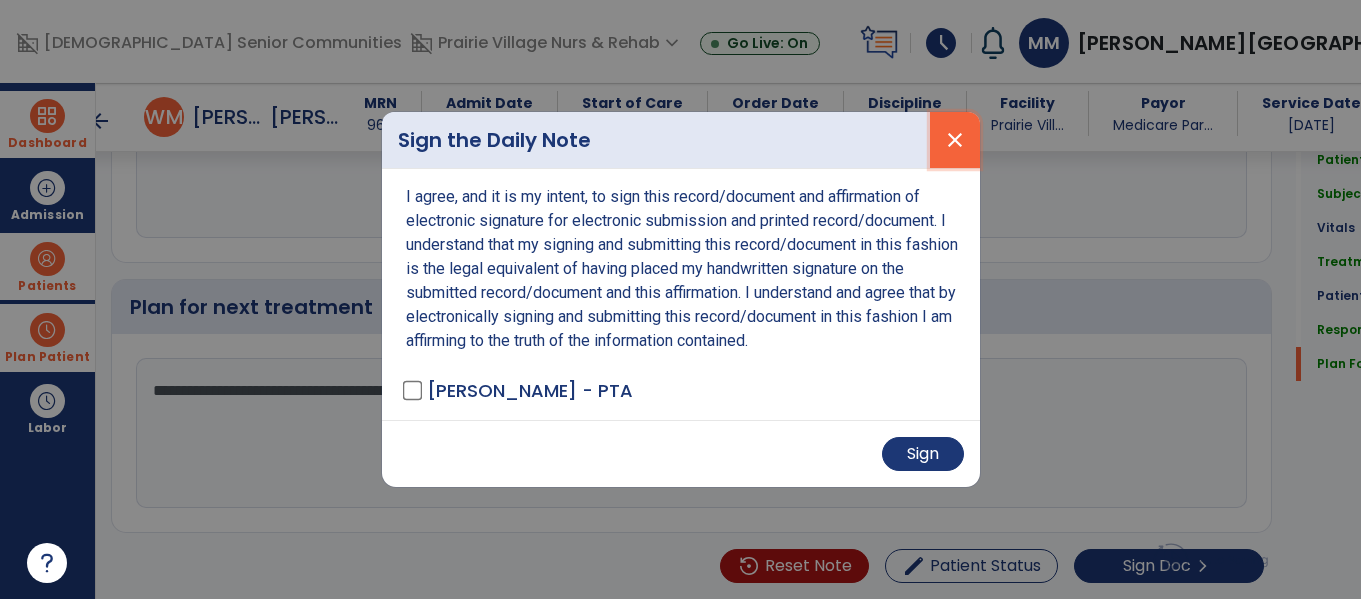 click on "close" at bounding box center [955, 140] 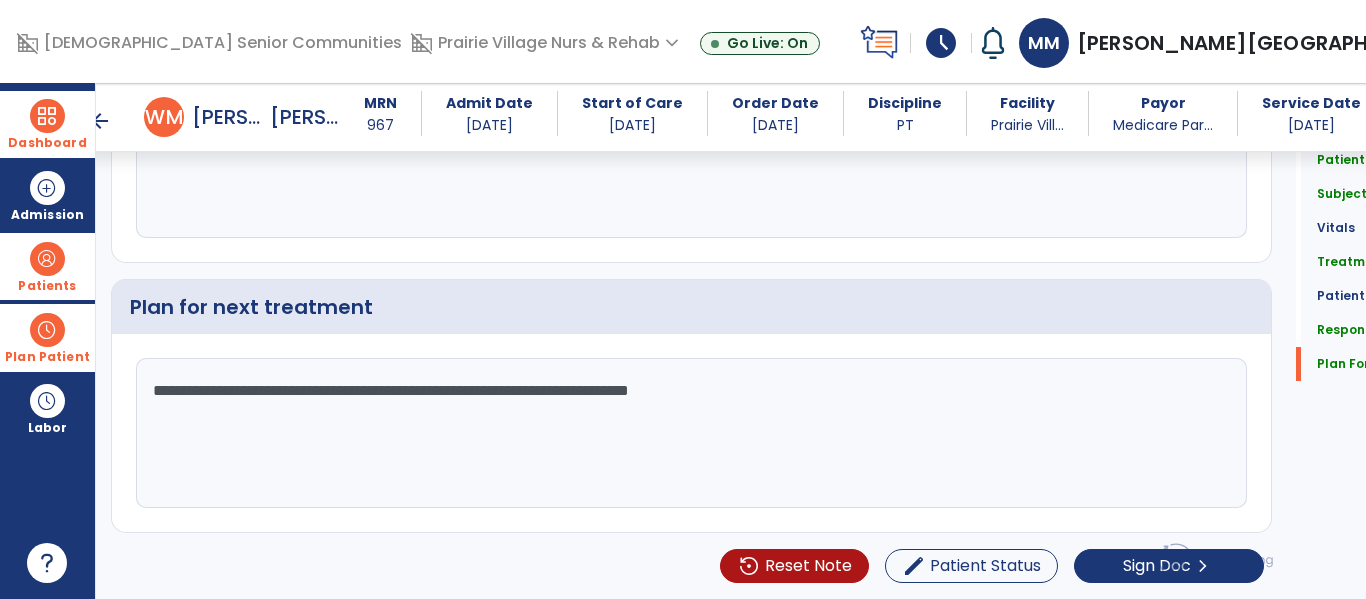 scroll, scrollTop: 2878, scrollLeft: 0, axis: vertical 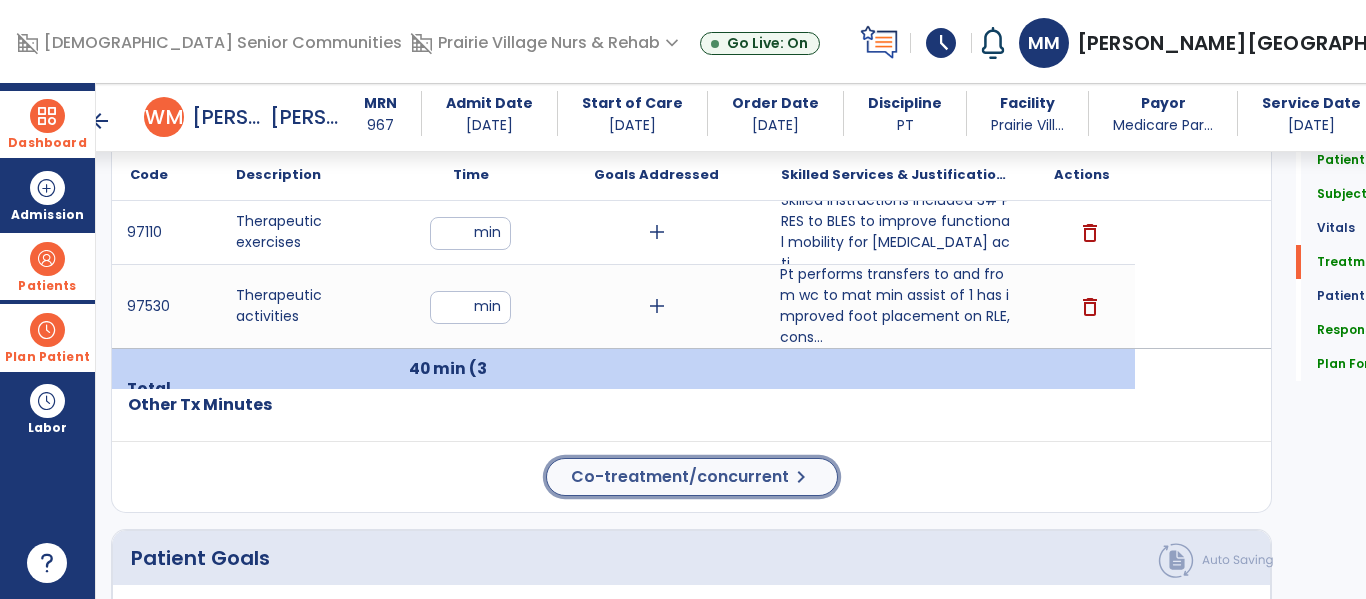 click on "Co-treatment/concurrent" 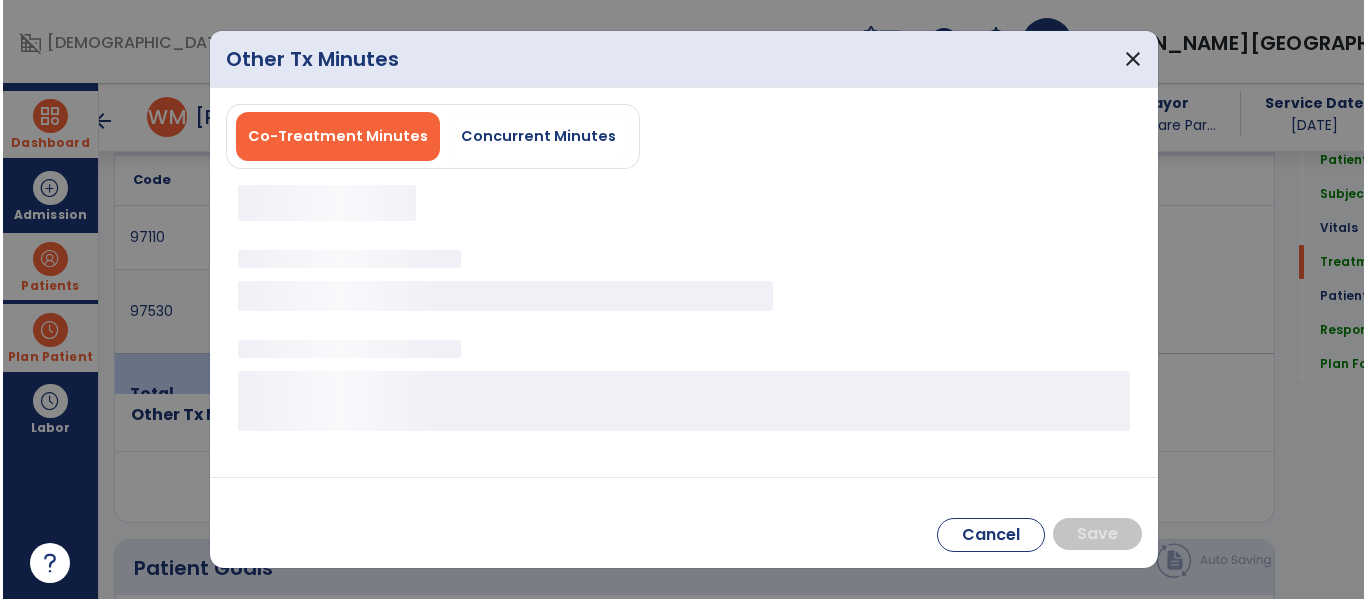 scroll, scrollTop: 1275, scrollLeft: 0, axis: vertical 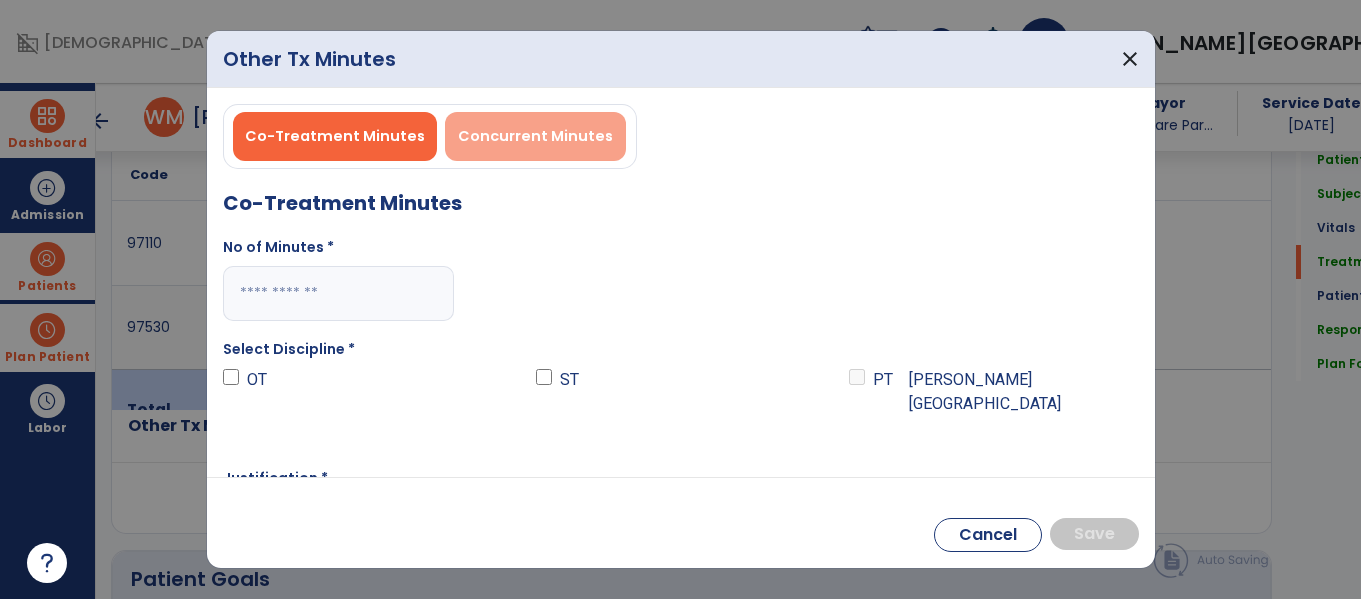click on "Concurrent Minutes" at bounding box center [535, 136] 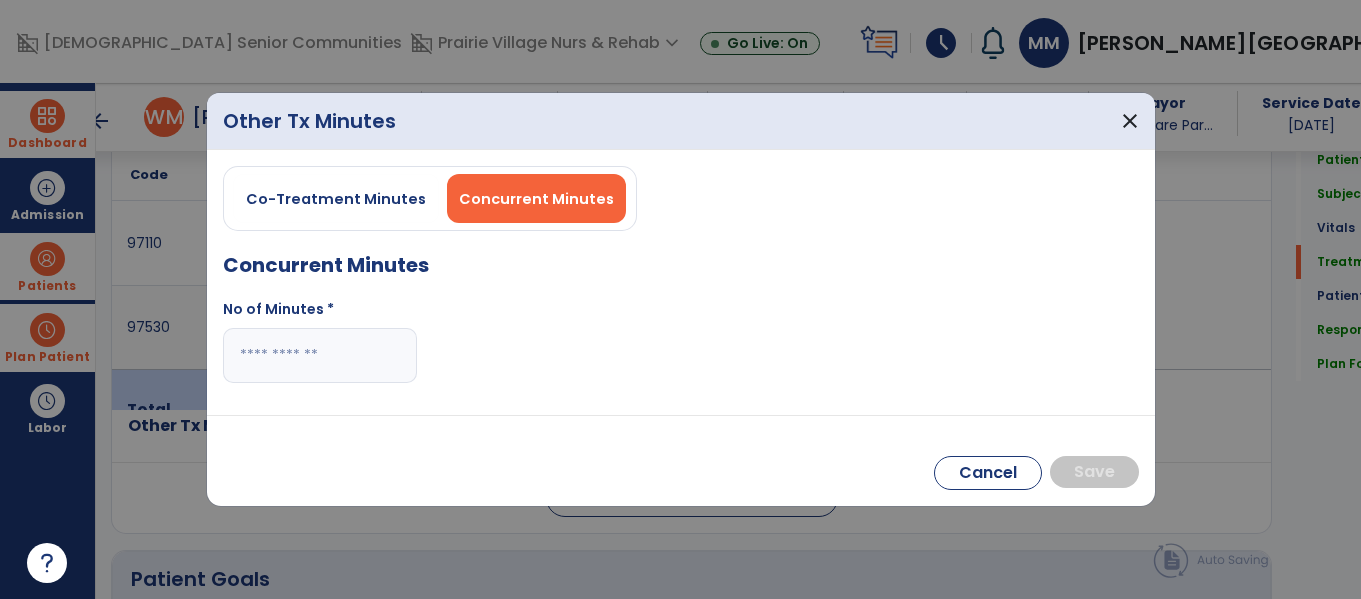 click at bounding box center (320, 355) 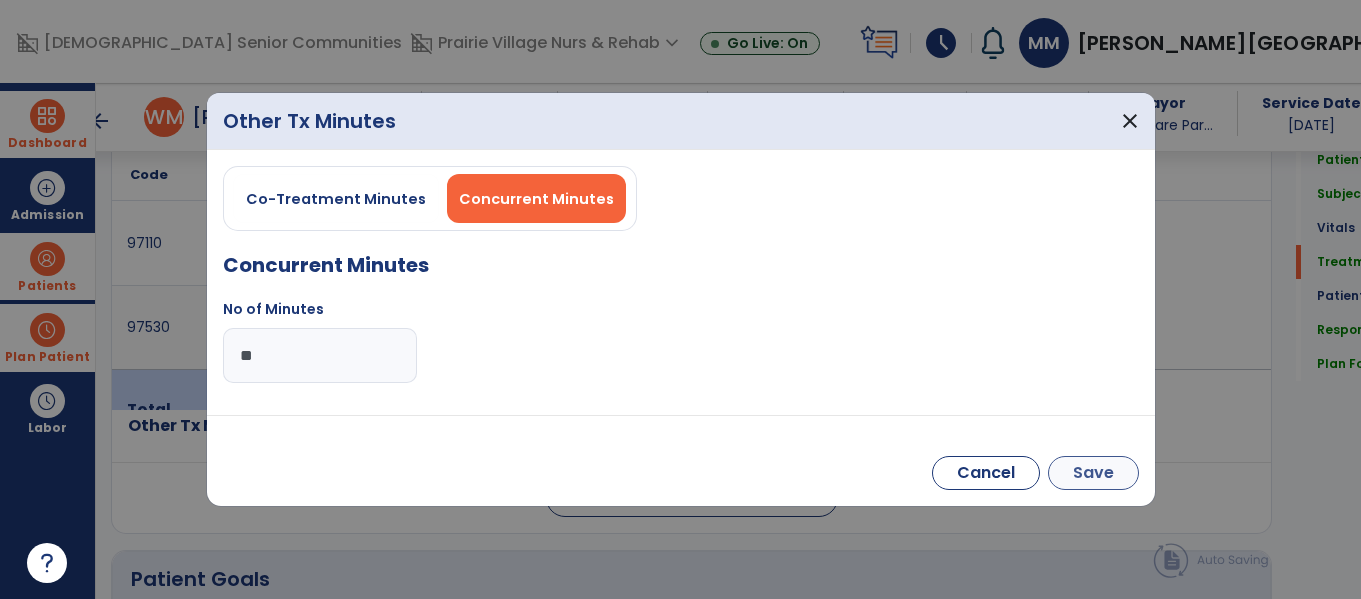 type on "**" 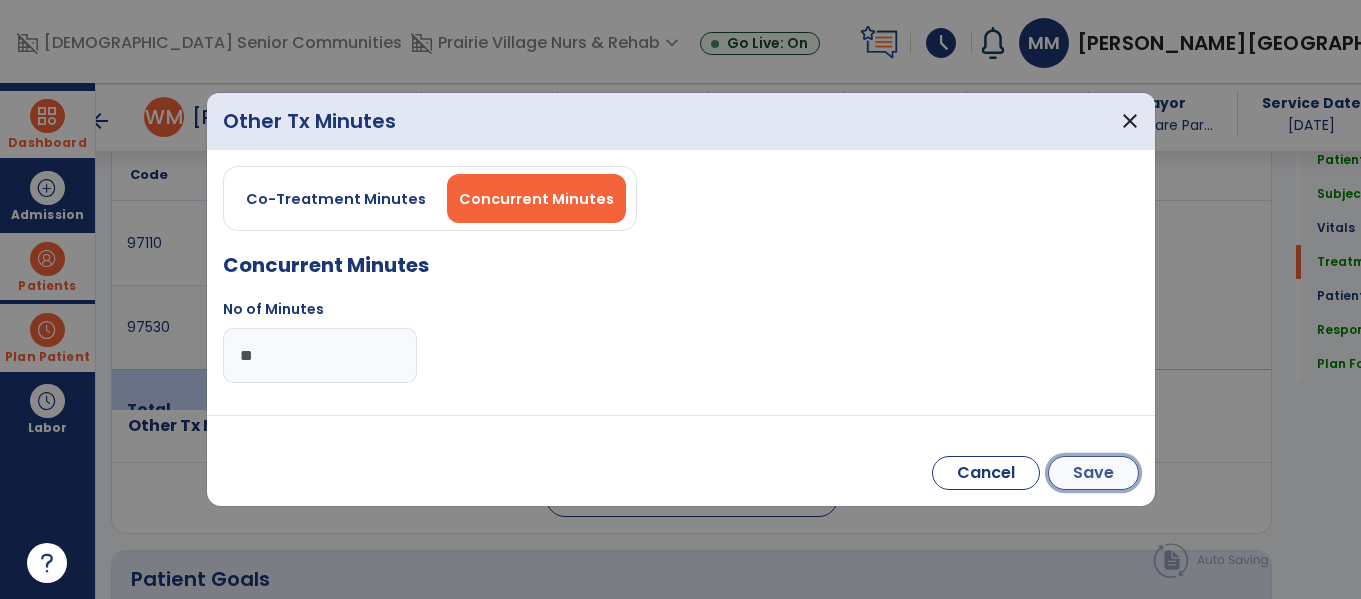 click on "Save" at bounding box center [1093, 473] 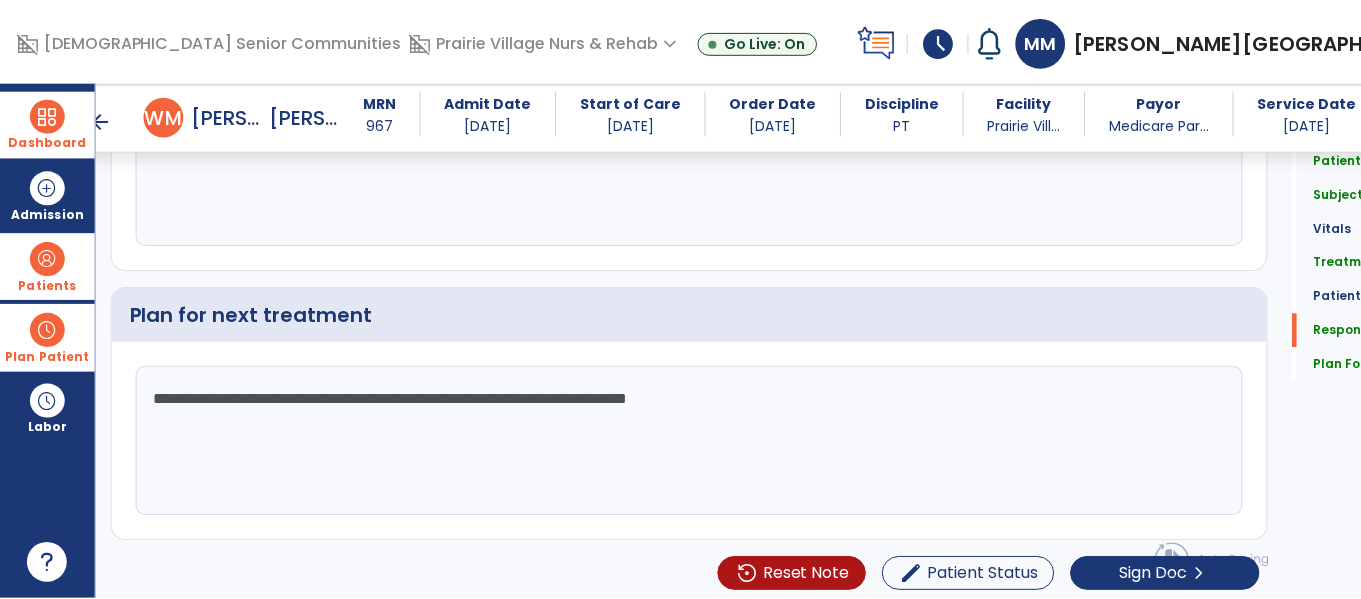 scroll, scrollTop: 2994, scrollLeft: 0, axis: vertical 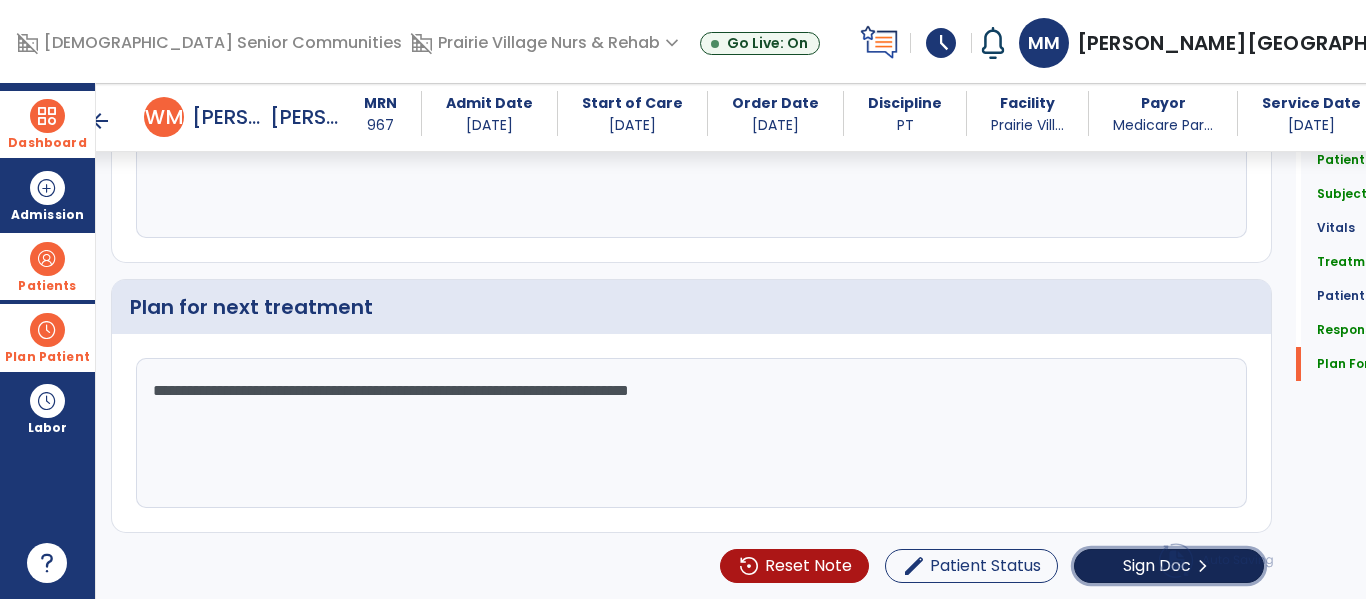 click on "Sign Doc" 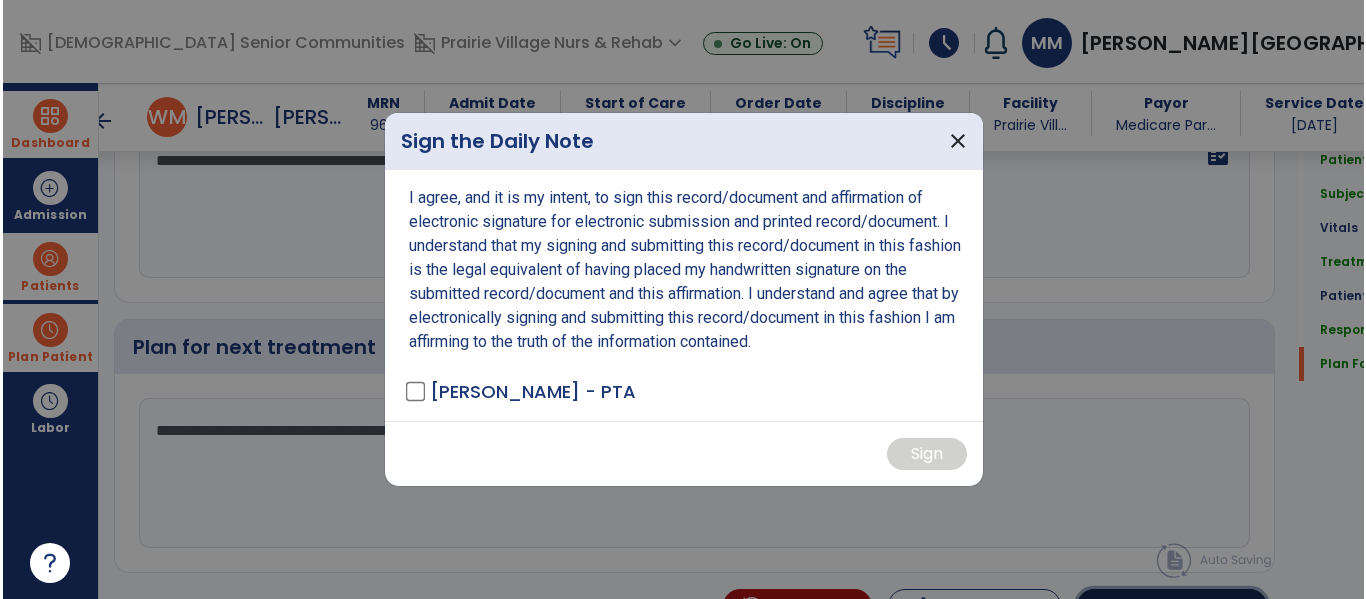 scroll, scrollTop: 3055, scrollLeft: 0, axis: vertical 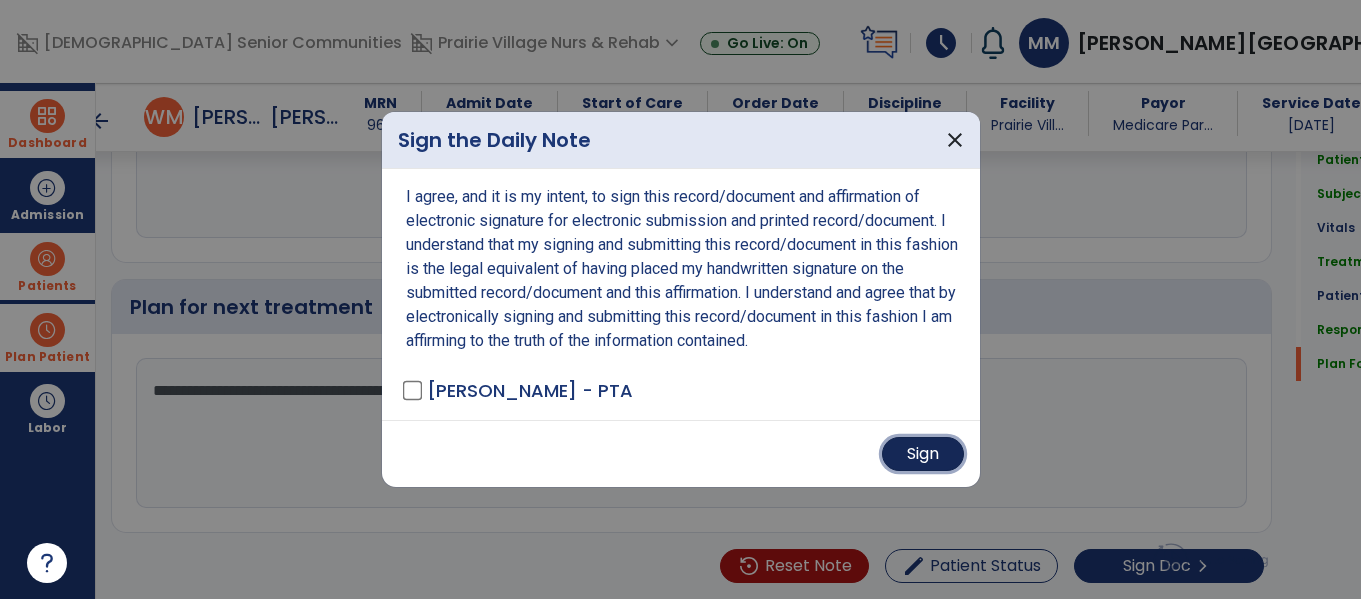 click on "Sign" at bounding box center (923, 454) 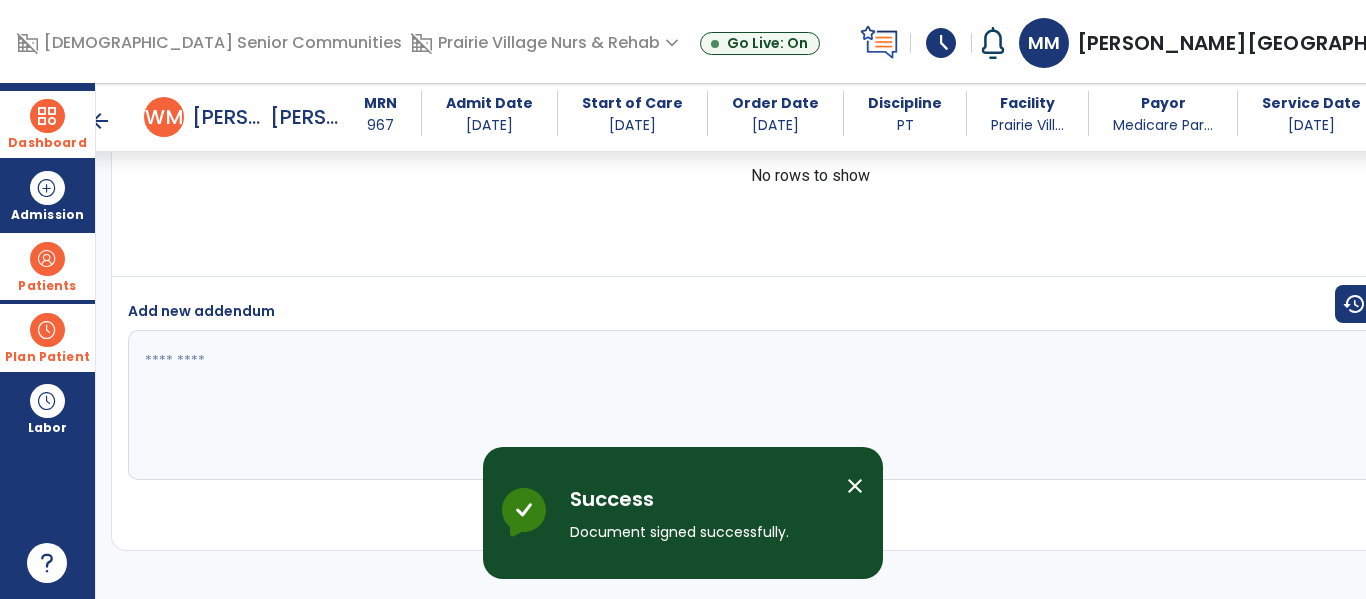 scroll, scrollTop: 4228, scrollLeft: 0, axis: vertical 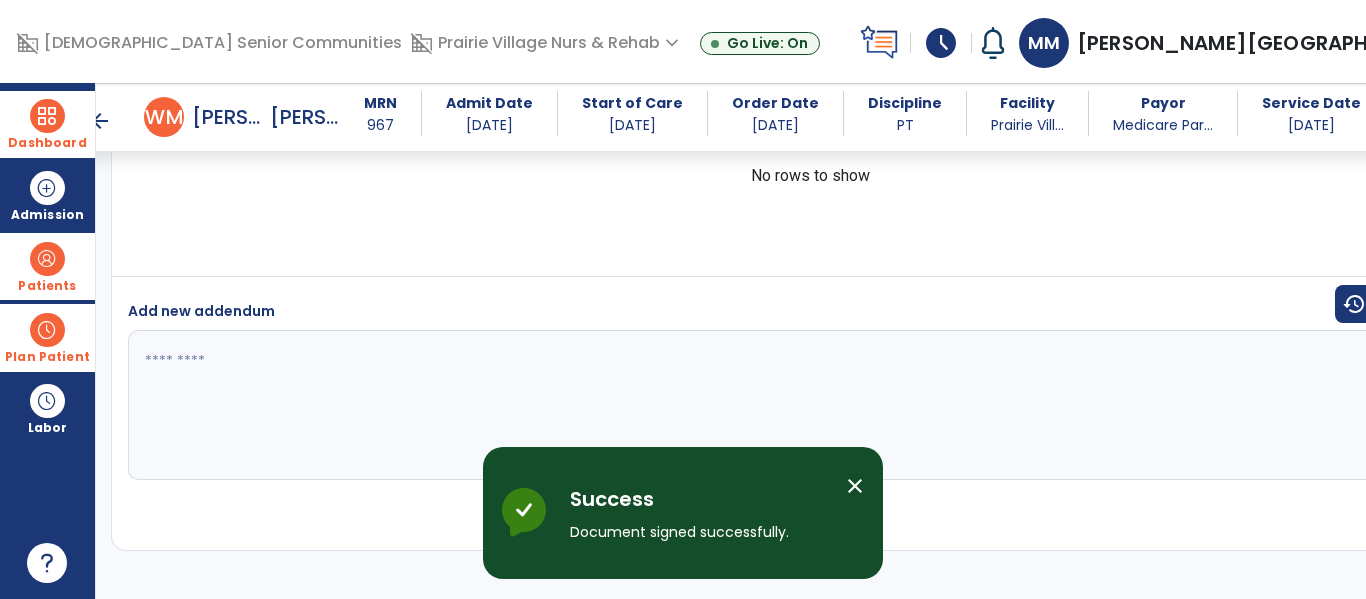 click at bounding box center (47, 116) 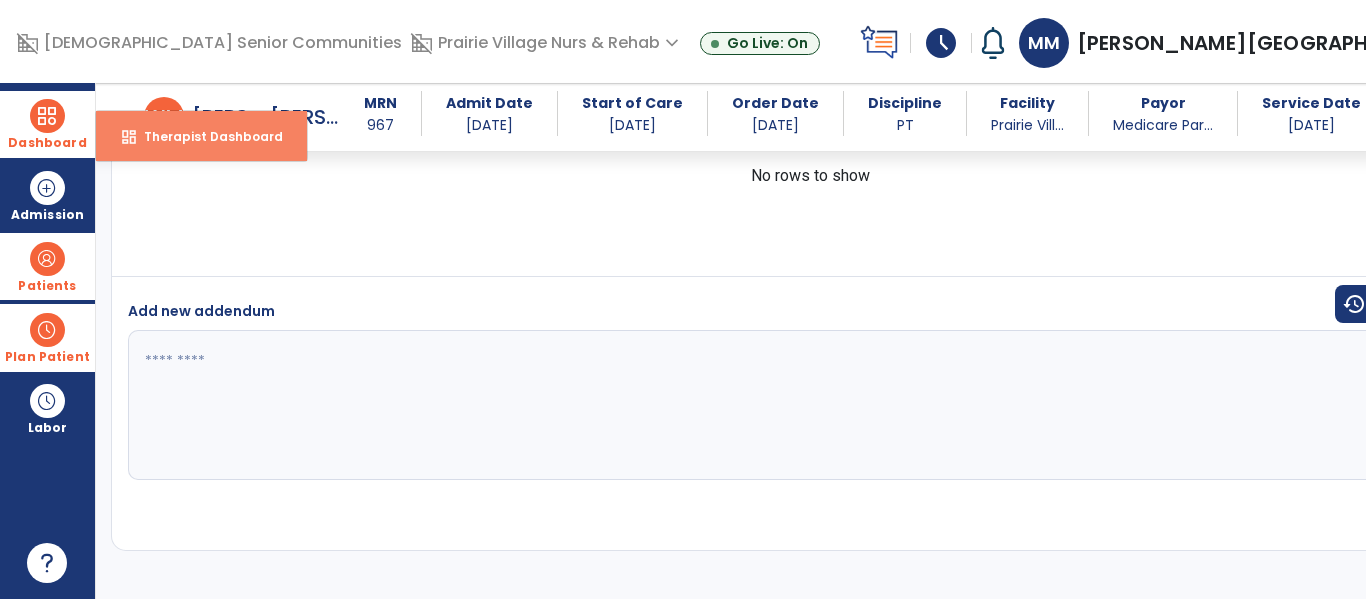 click on "Therapist Dashboard" at bounding box center (205, 136) 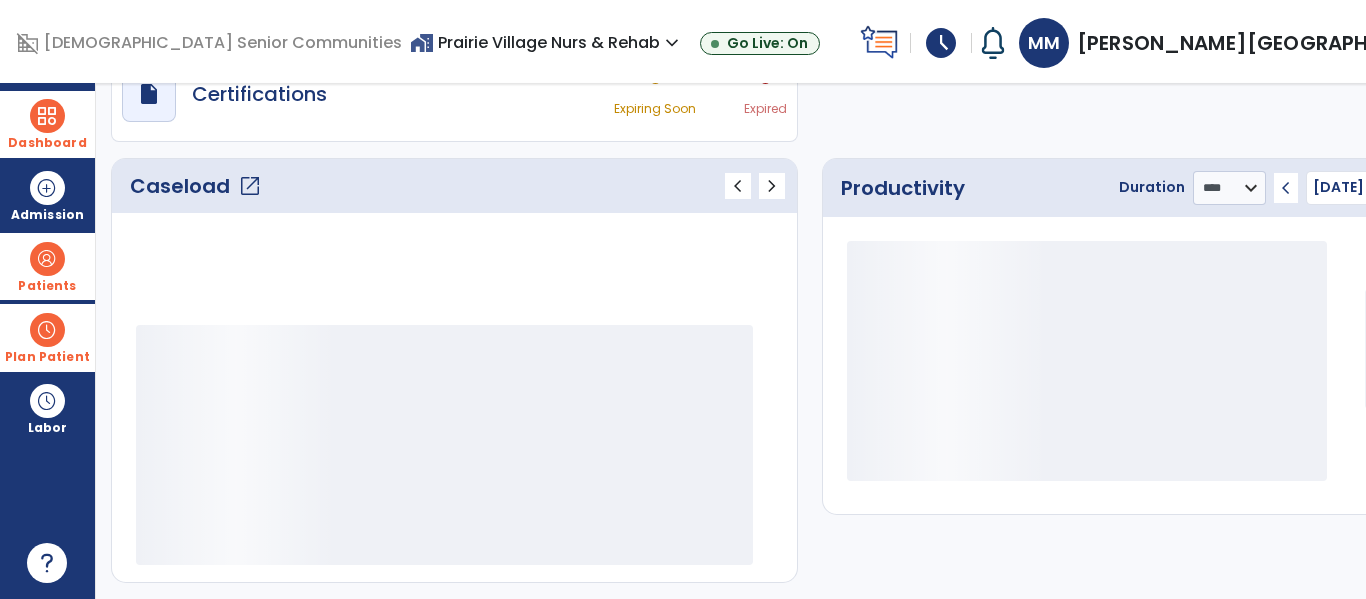scroll, scrollTop: 276, scrollLeft: 0, axis: vertical 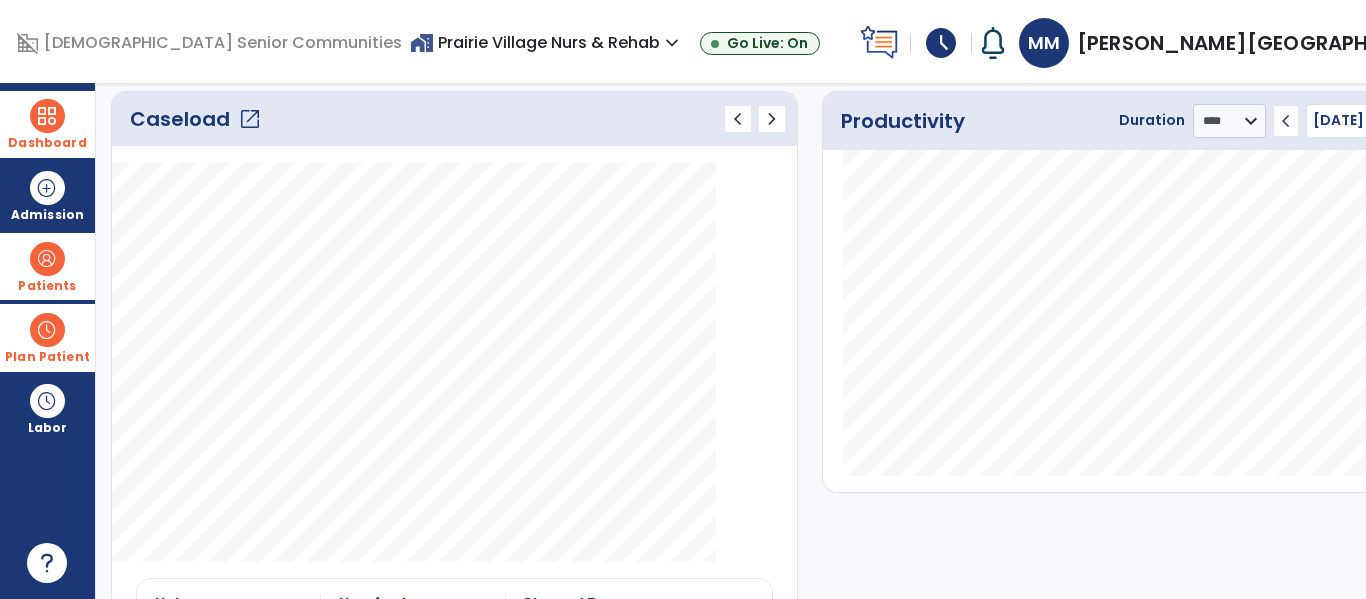 click on "Caseload   open_in_new" 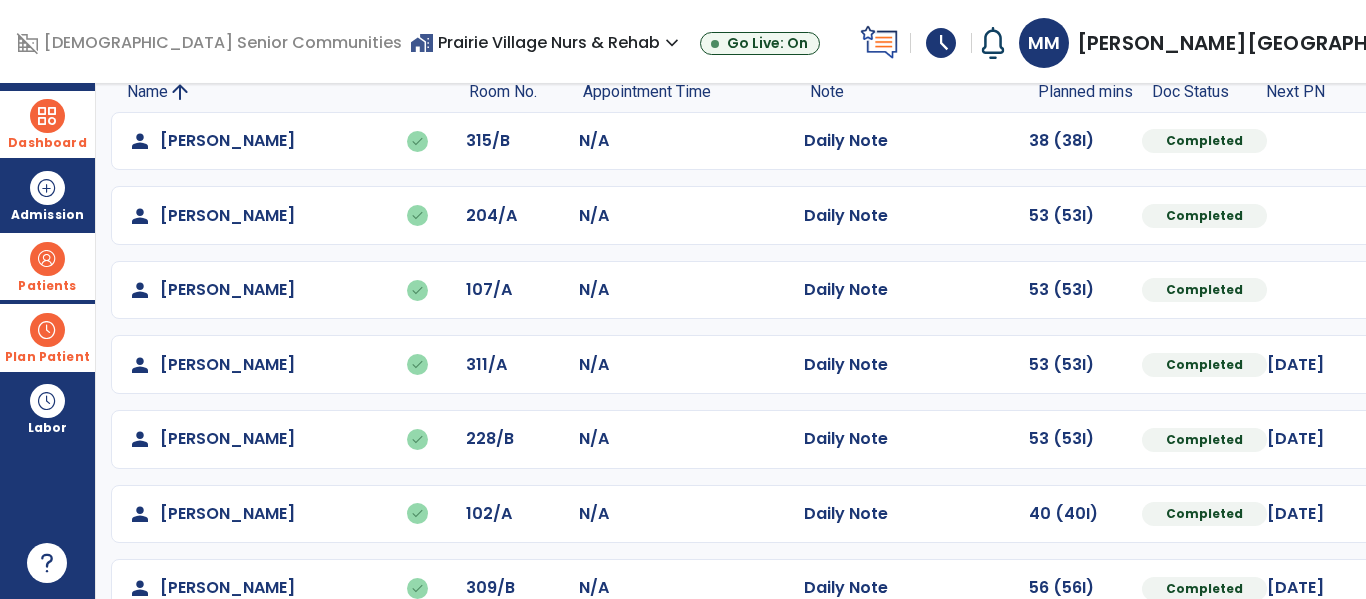 scroll, scrollTop: 190, scrollLeft: 0, axis: vertical 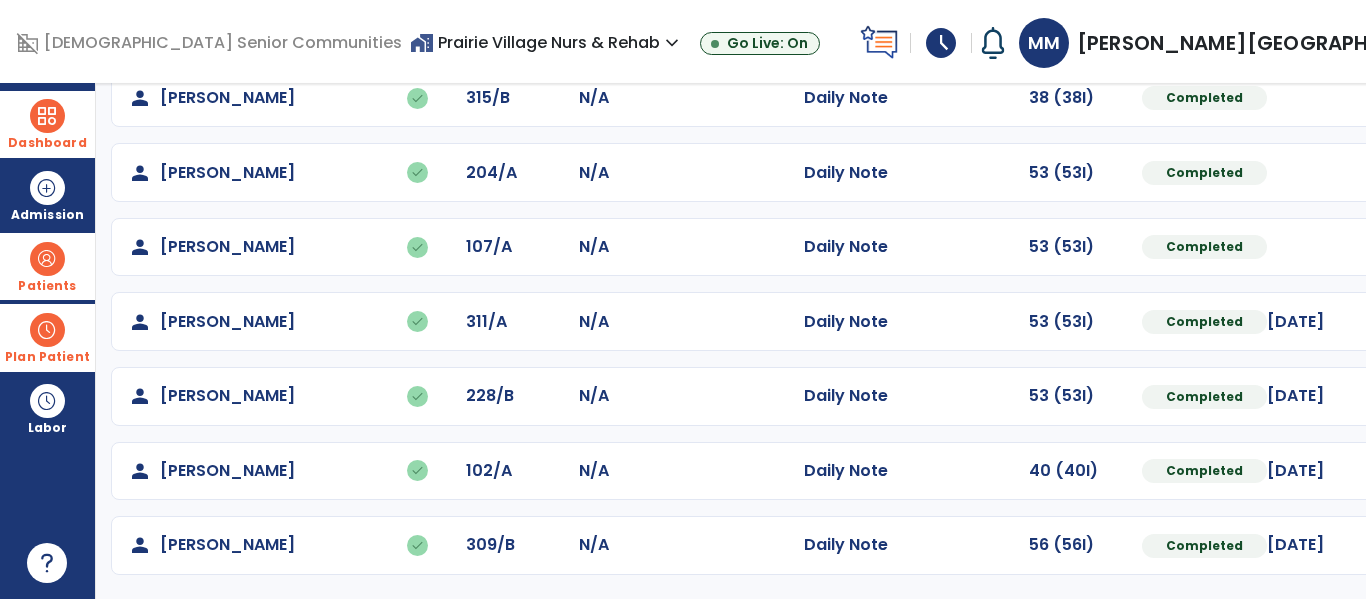 click at bounding box center (47, 330) 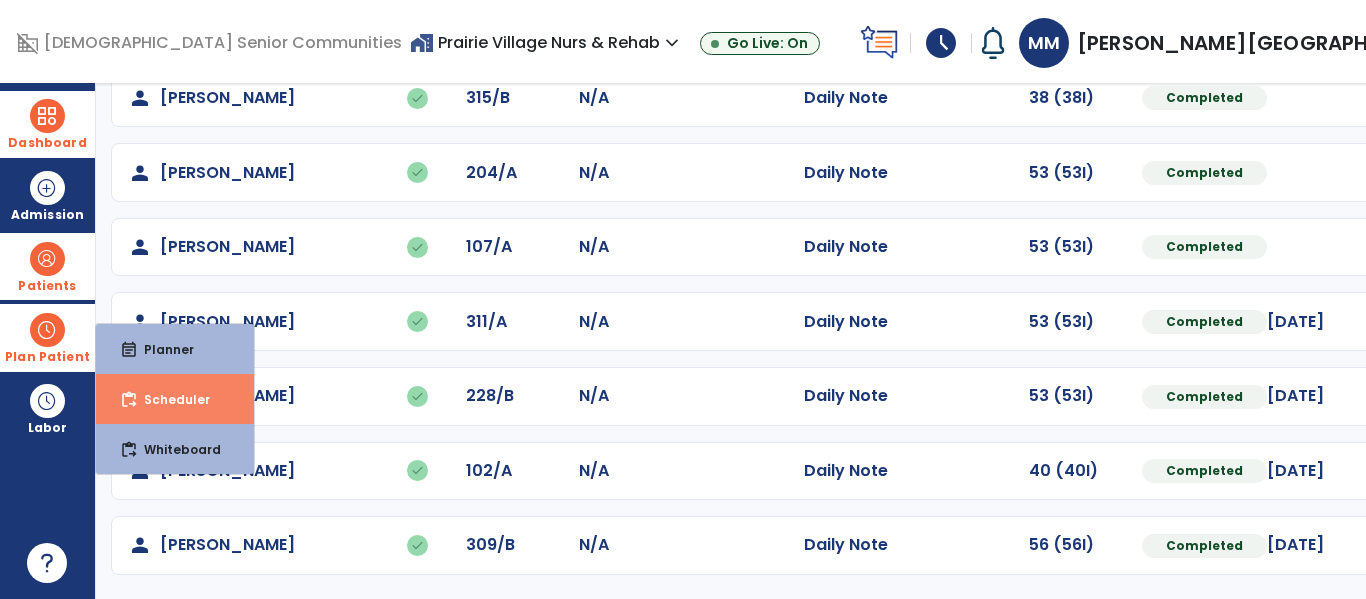 click on "content_paste_go" at bounding box center [129, 400] 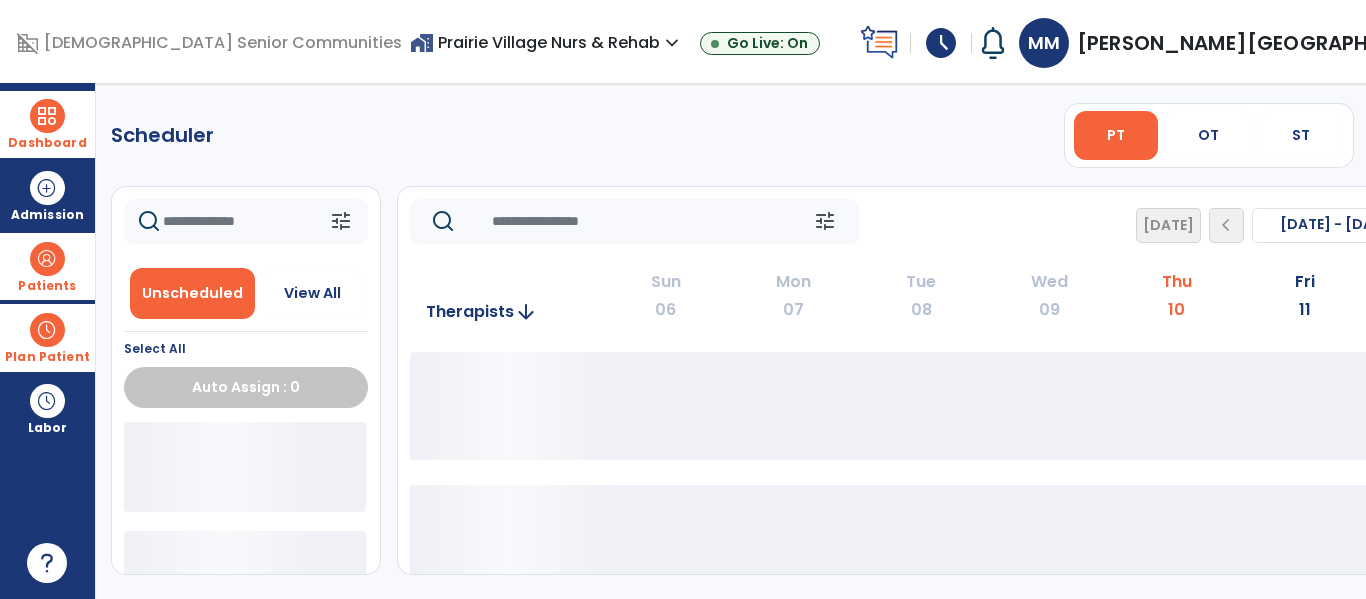 scroll, scrollTop: 0, scrollLeft: 0, axis: both 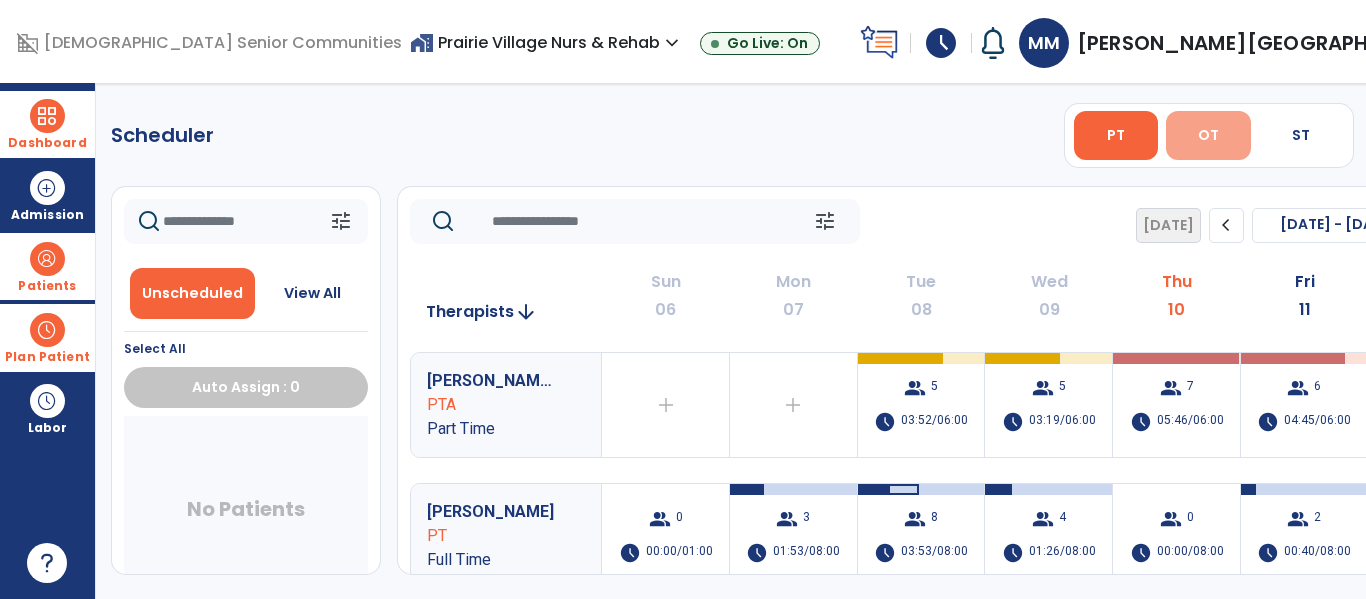 click on "OT" at bounding box center [1208, 135] 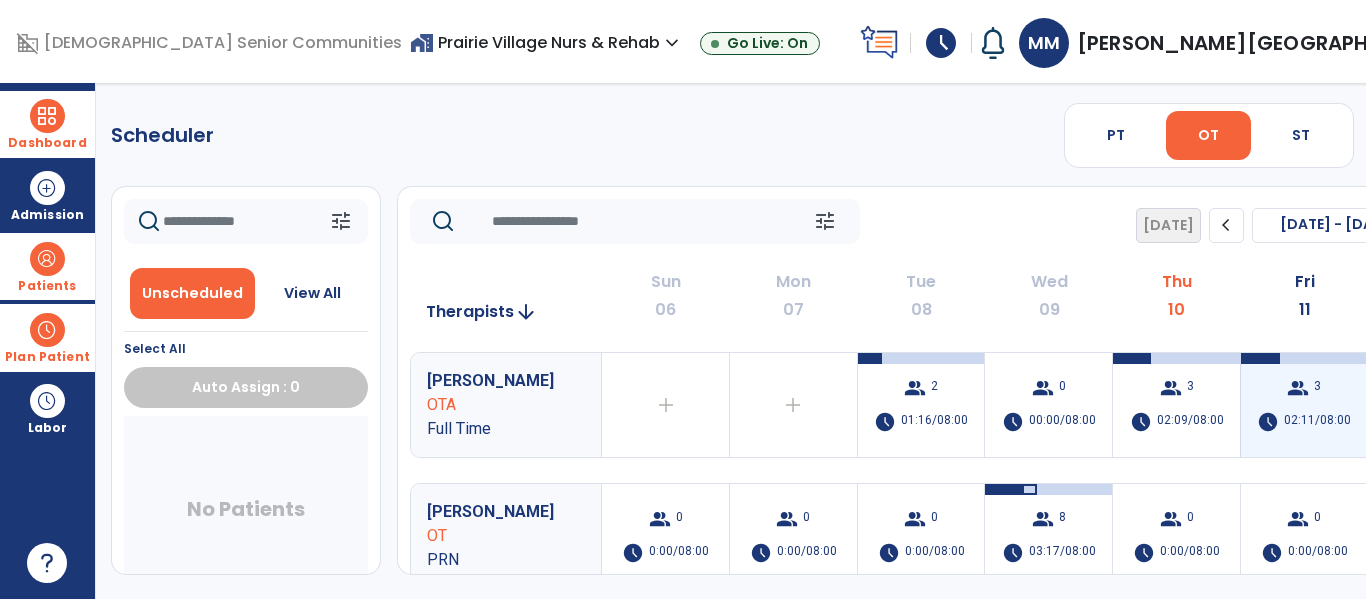 click on "3" at bounding box center [1317, 388] 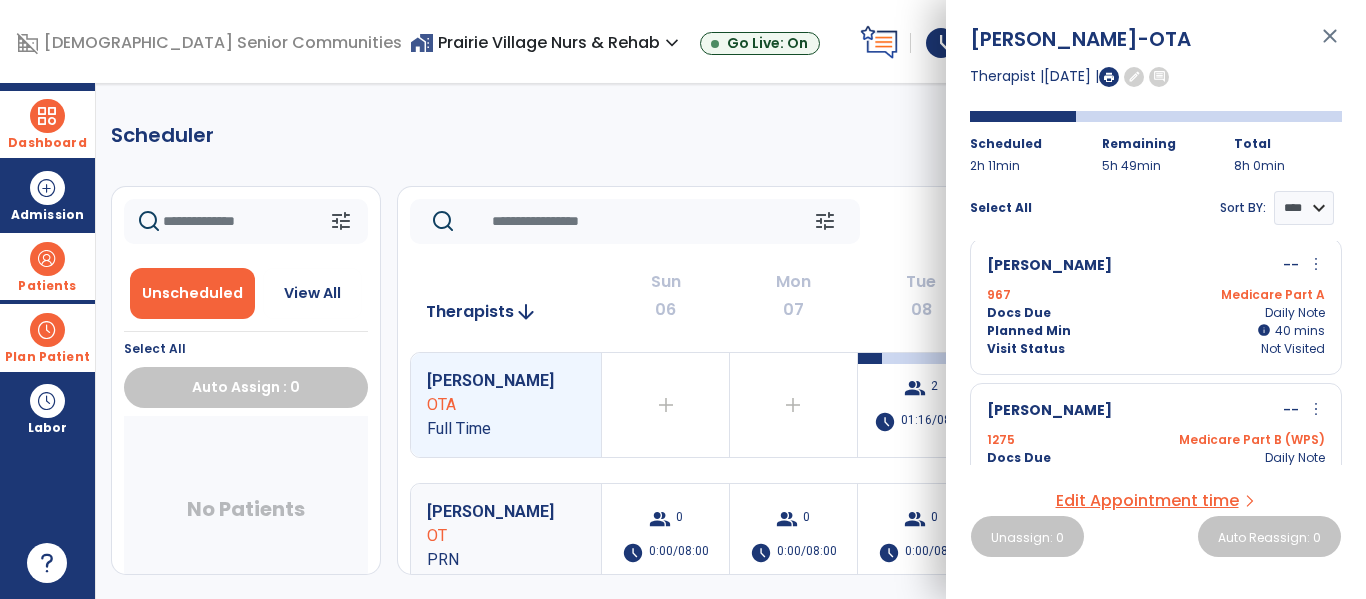 scroll, scrollTop: 211, scrollLeft: 0, axis: vertical 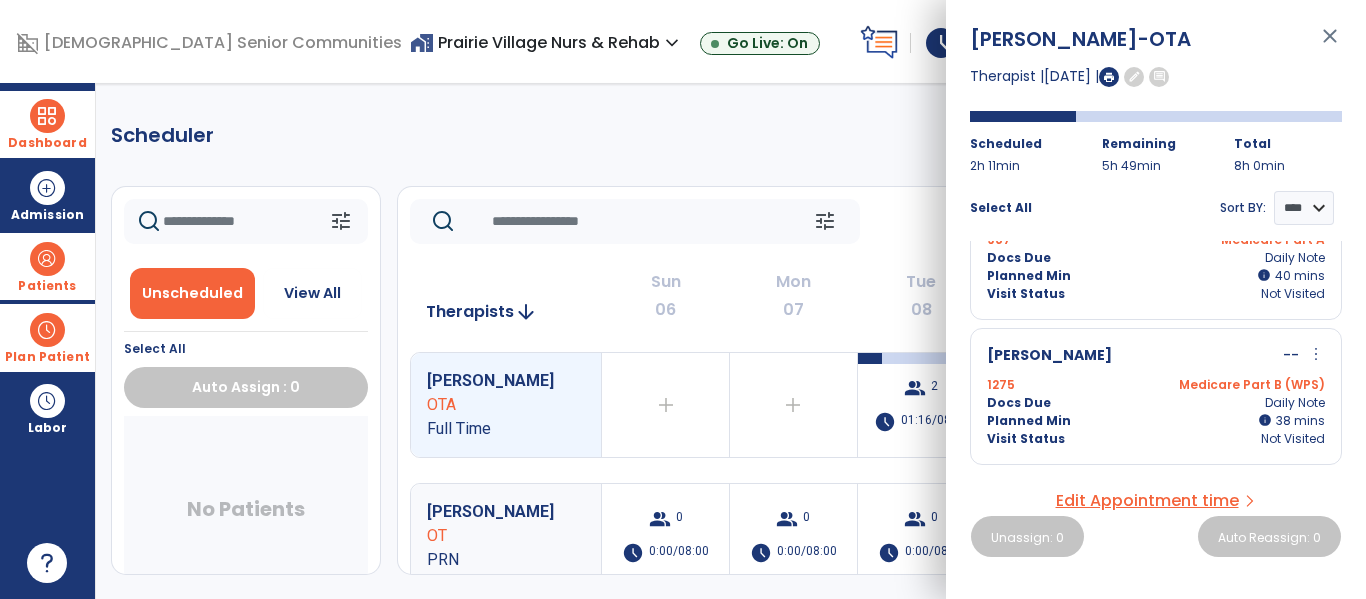 click on "close" at bounding box center [1330, 45] 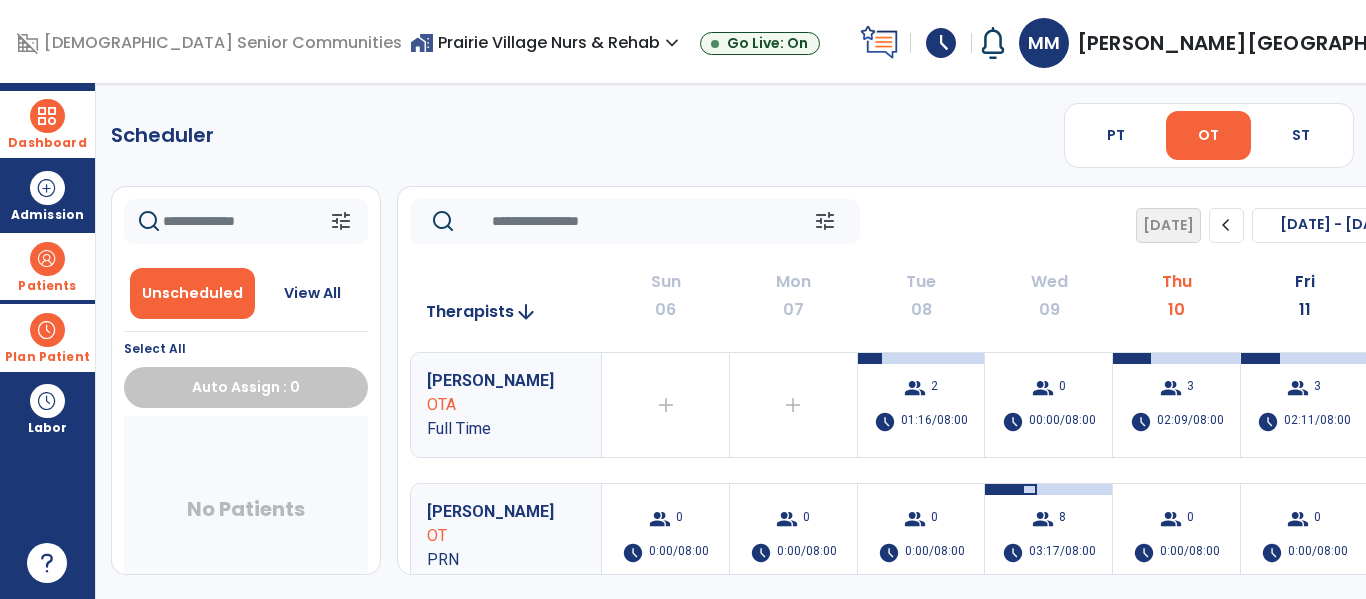 click at bounding box center [47, 259] 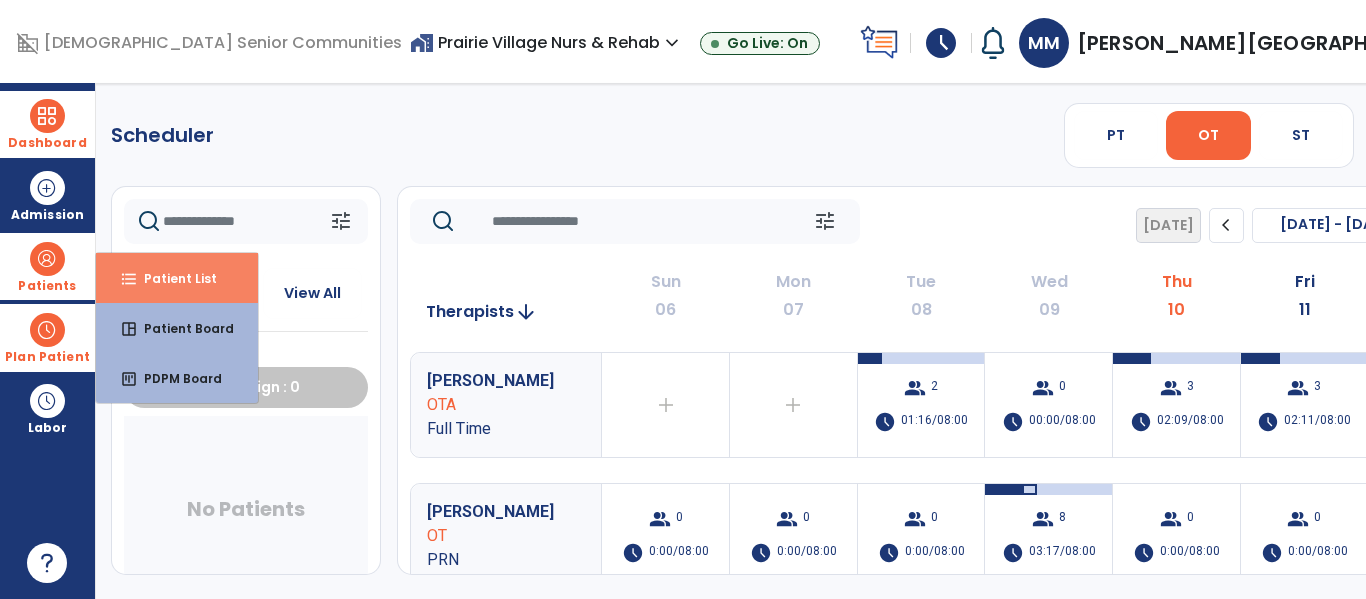 click on "Patient List" at bounding box center [172, 278] 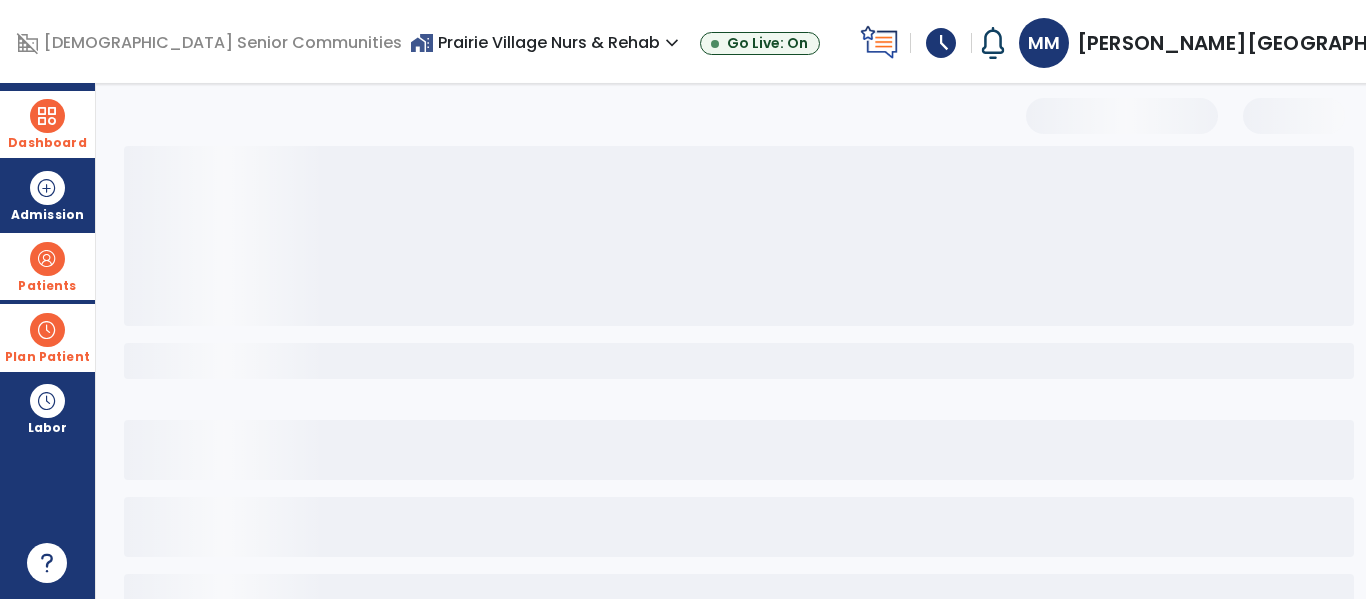 select on "***" 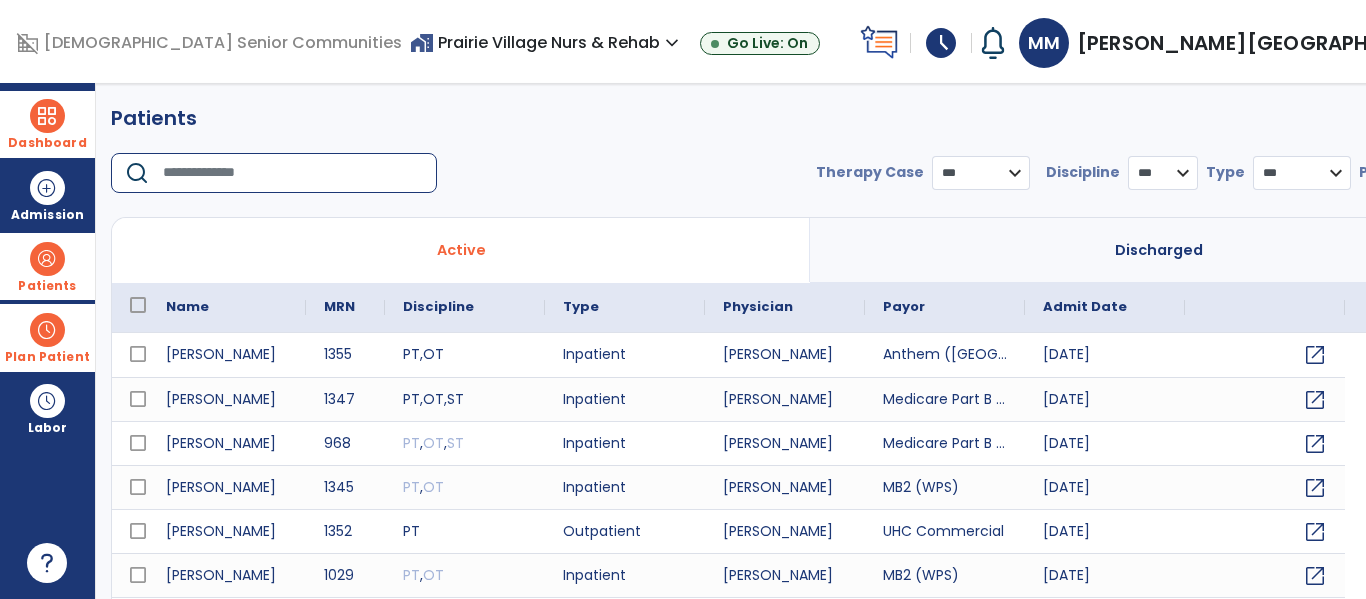 click at bounding box center [293, 173] 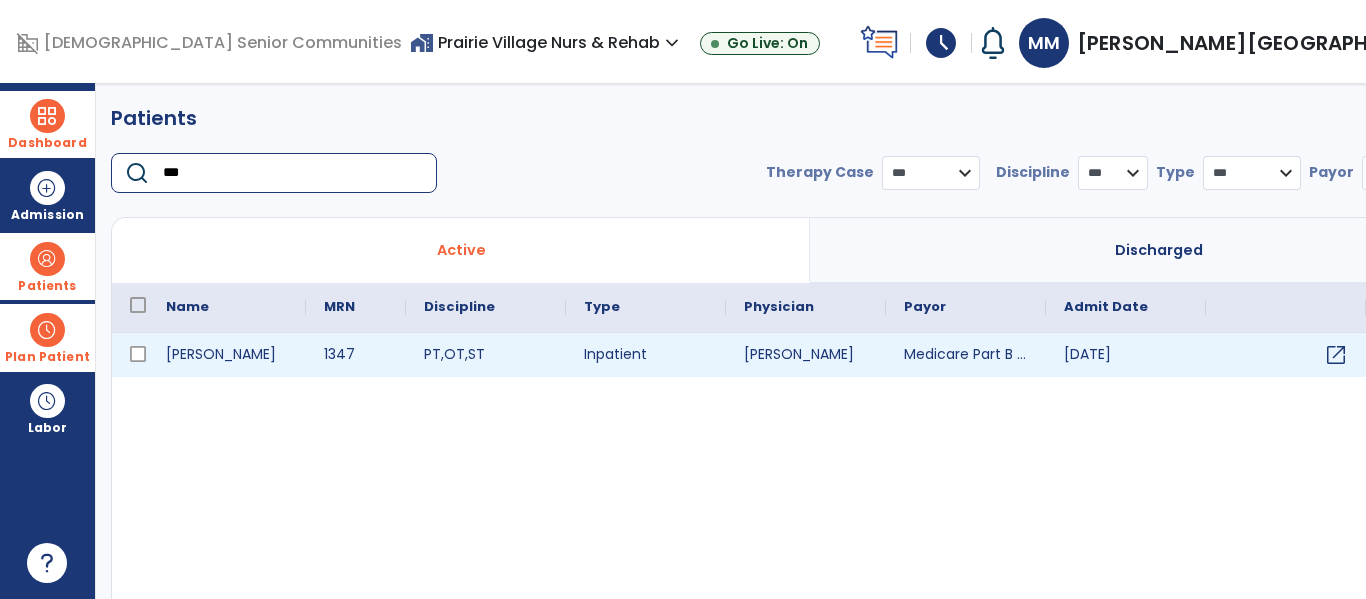 type on "***" 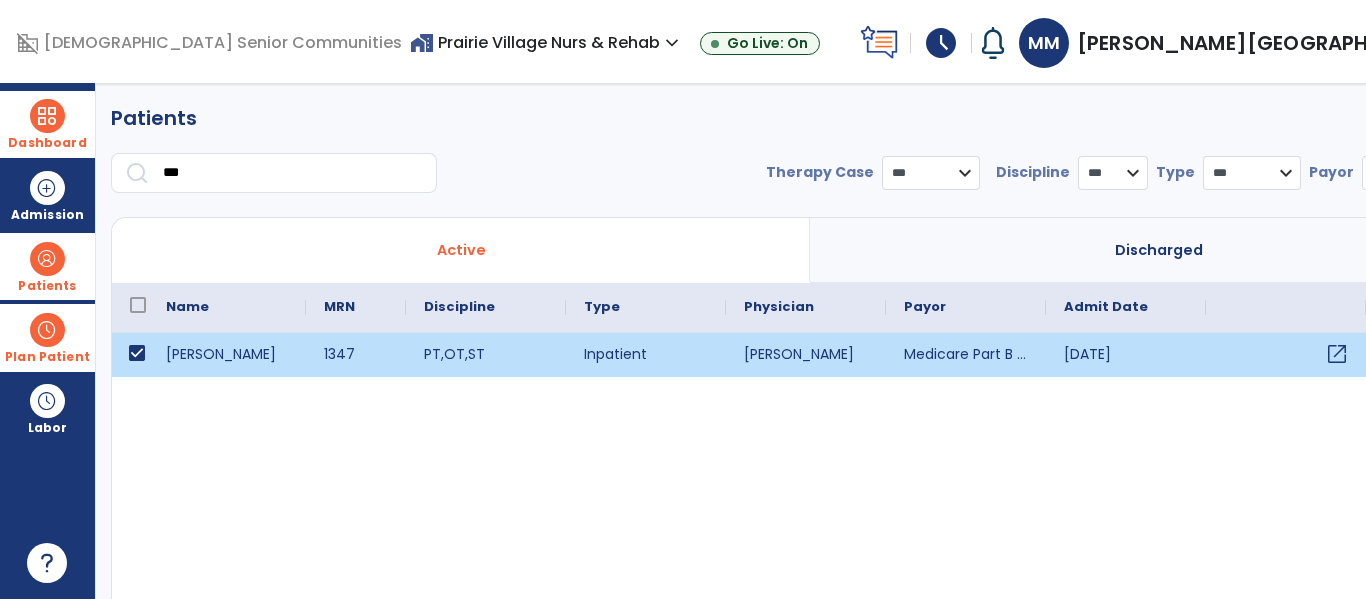 click on "open_in_new" at bounding box center (1337, 354) 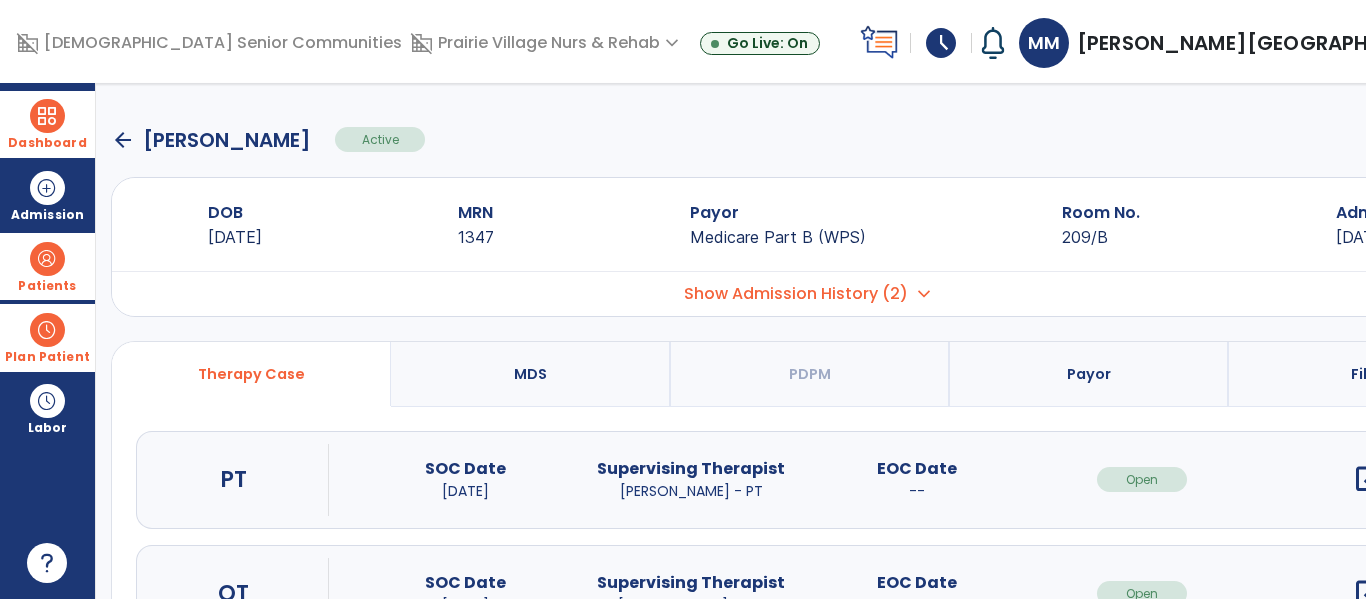 click on "open_in_new" at bounding box center (1368, 479) 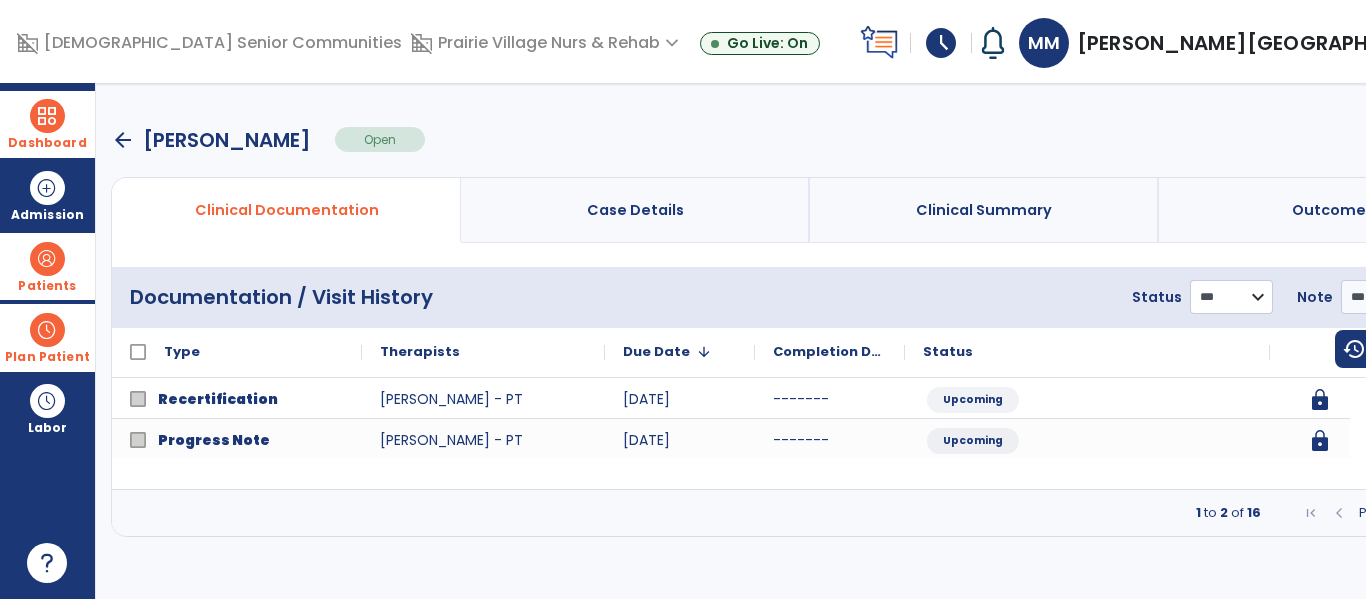 click on "**********" at bounding box center [1231, 297] 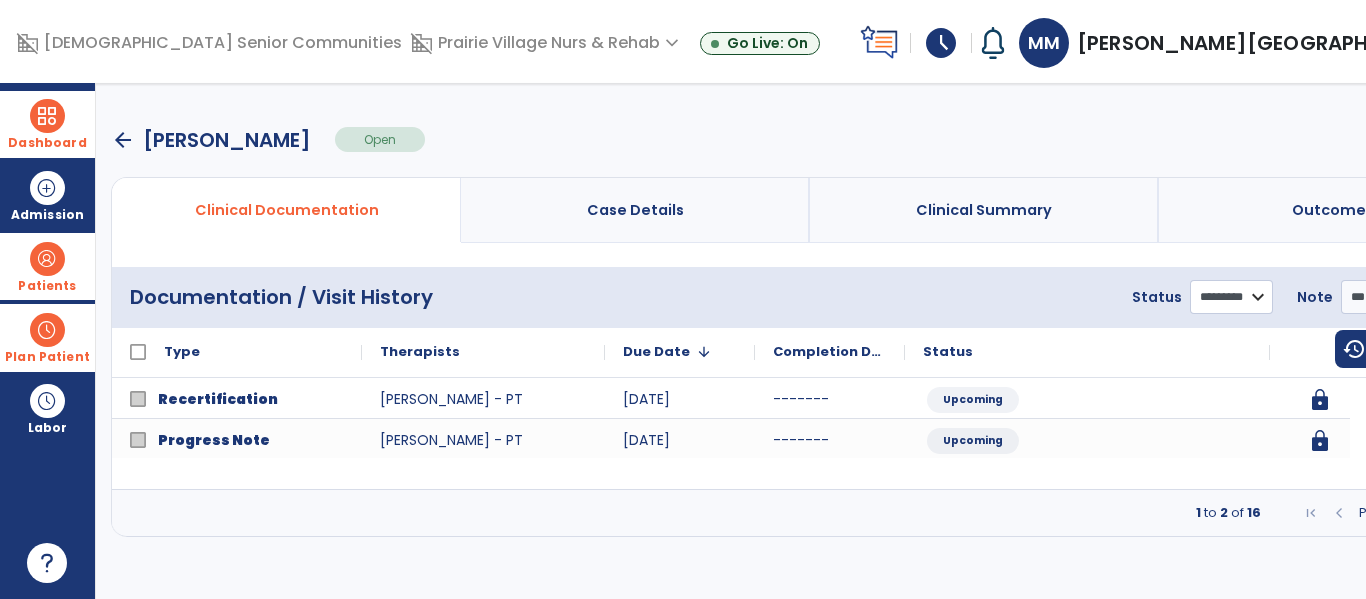 click on "**********" at bounding box center (1231, 297) 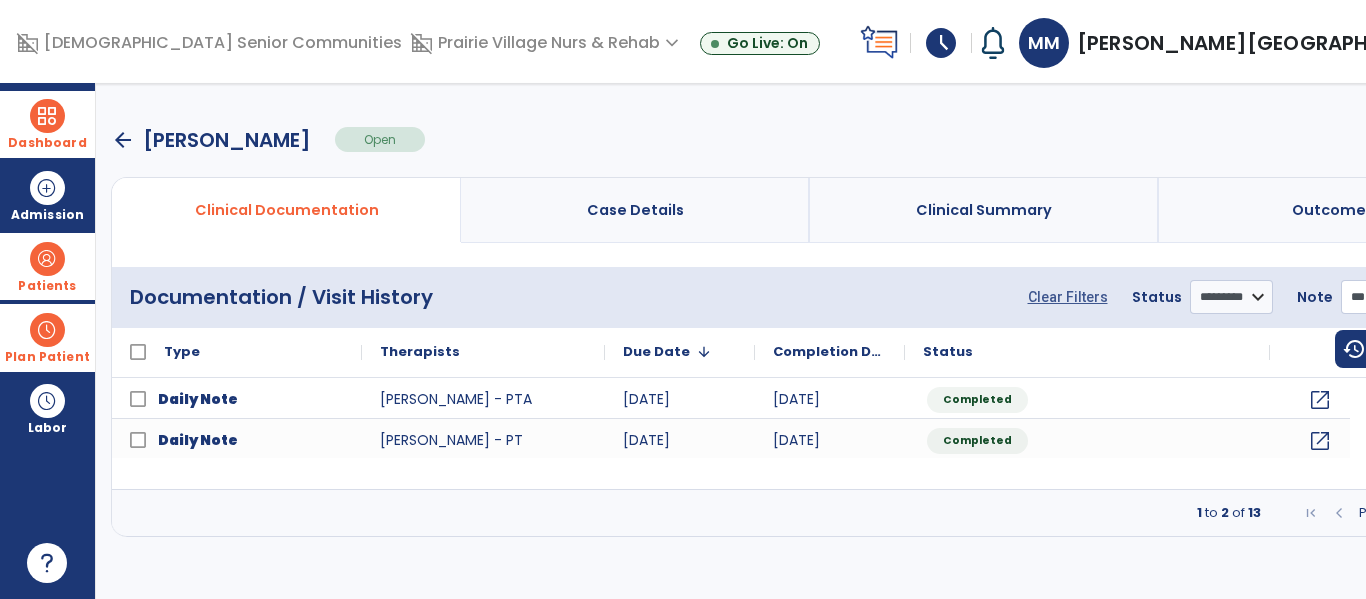 click on "**********" at bounding box center [1395, 297] 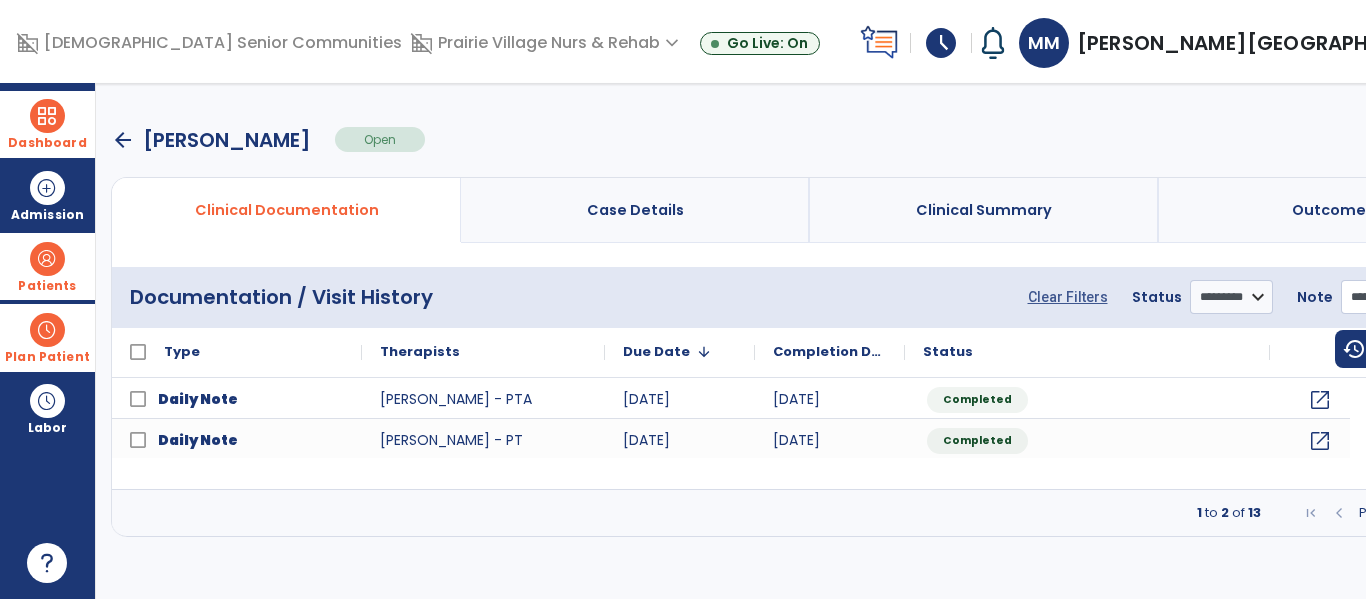click on "**********" at bounding box center [1395, 297] 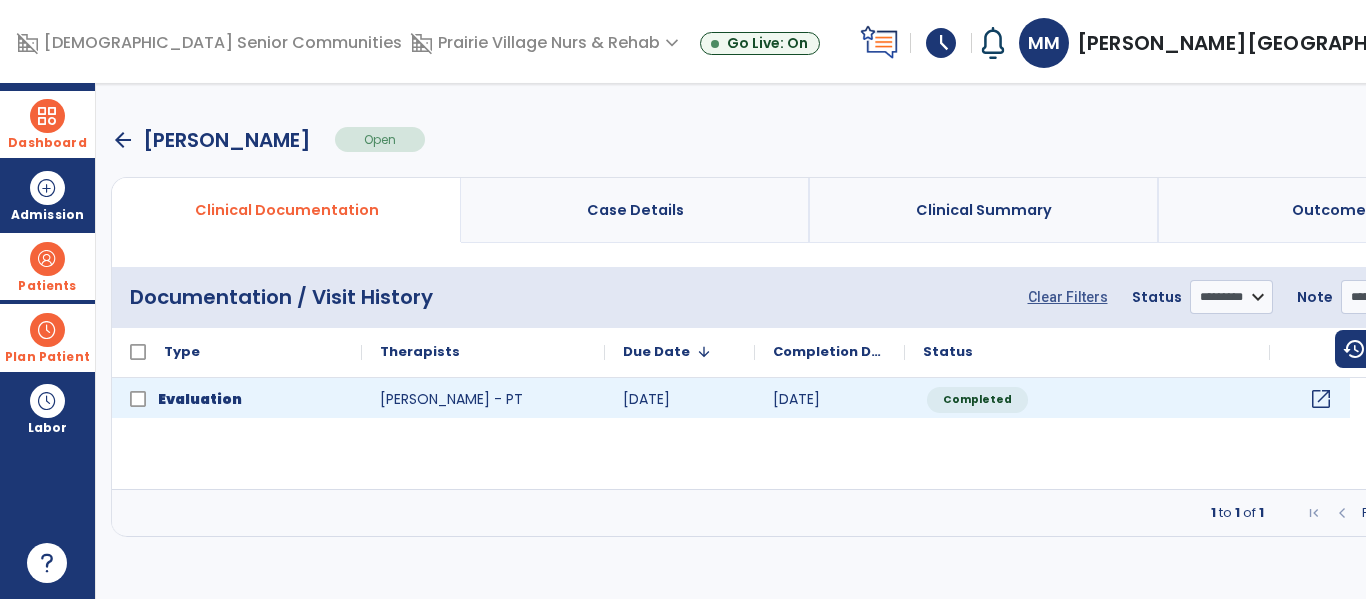 click on "open_in_new" 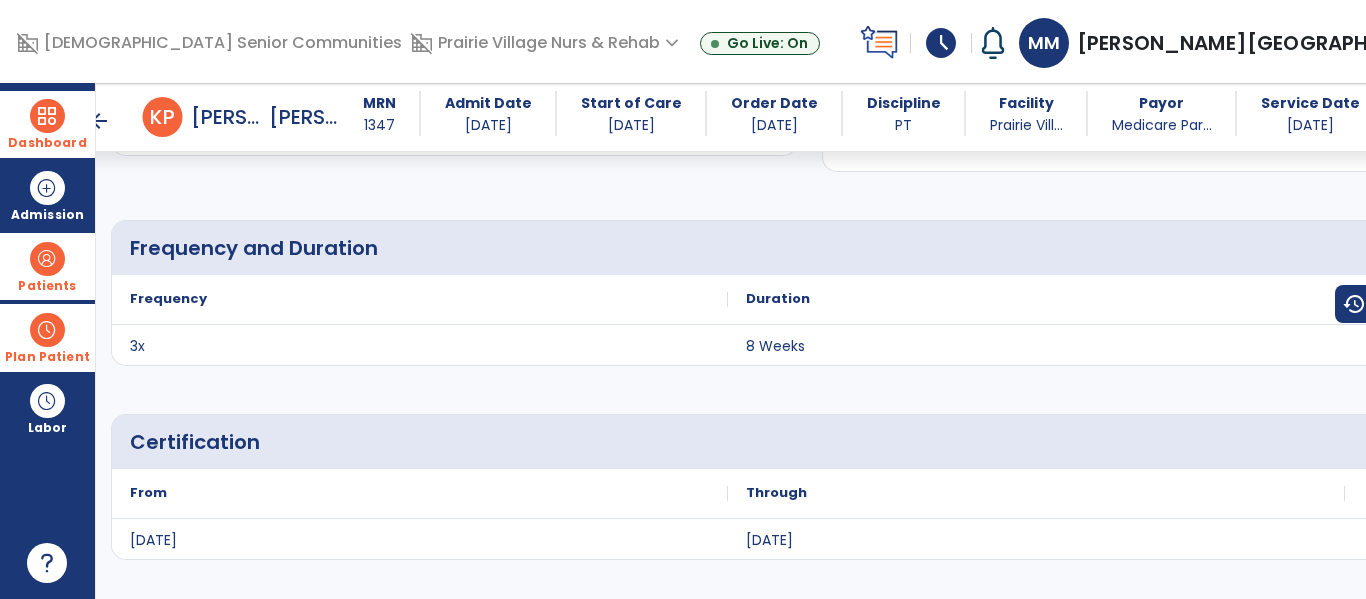 scroll, scrollTop: 4203, scrollLeft: 0, axis: vertical 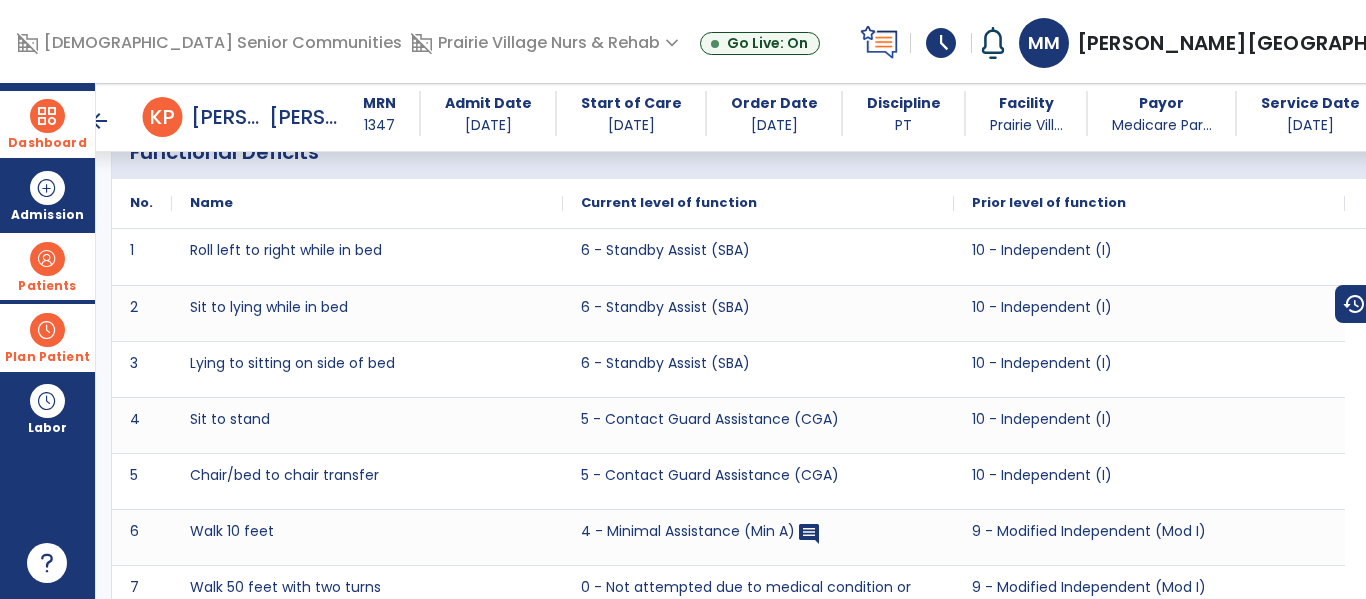 click at bounding box center (47, 330) 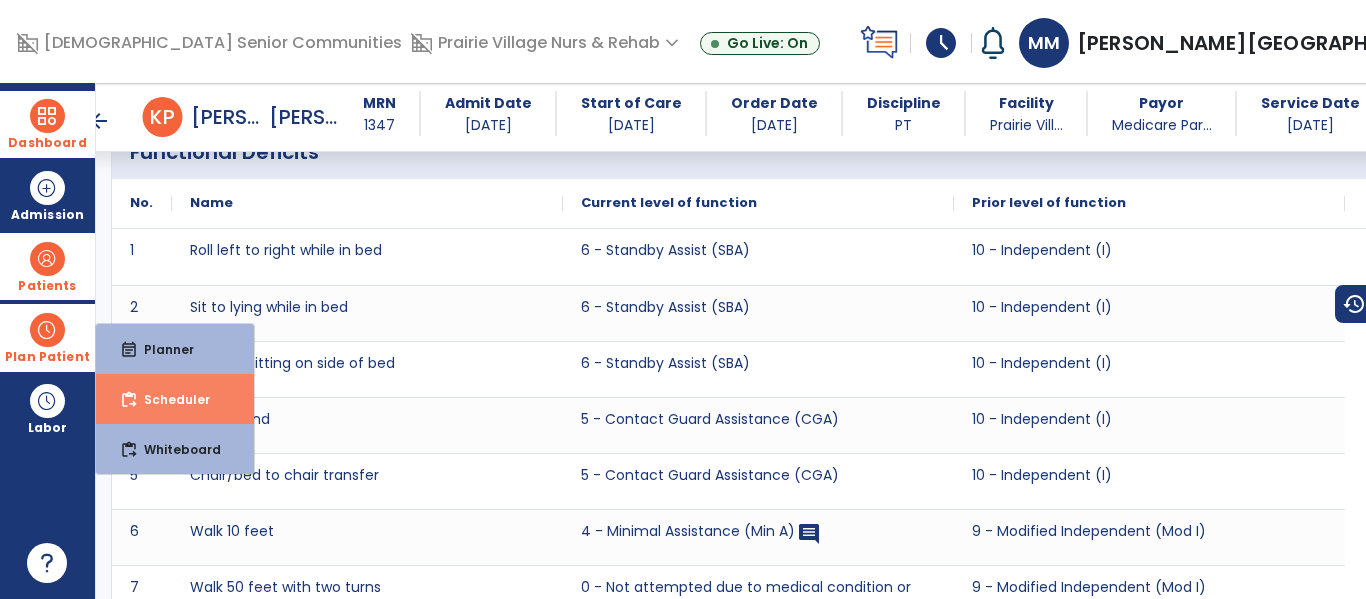 click on "Scheduler" at bounding box center [169, 399] 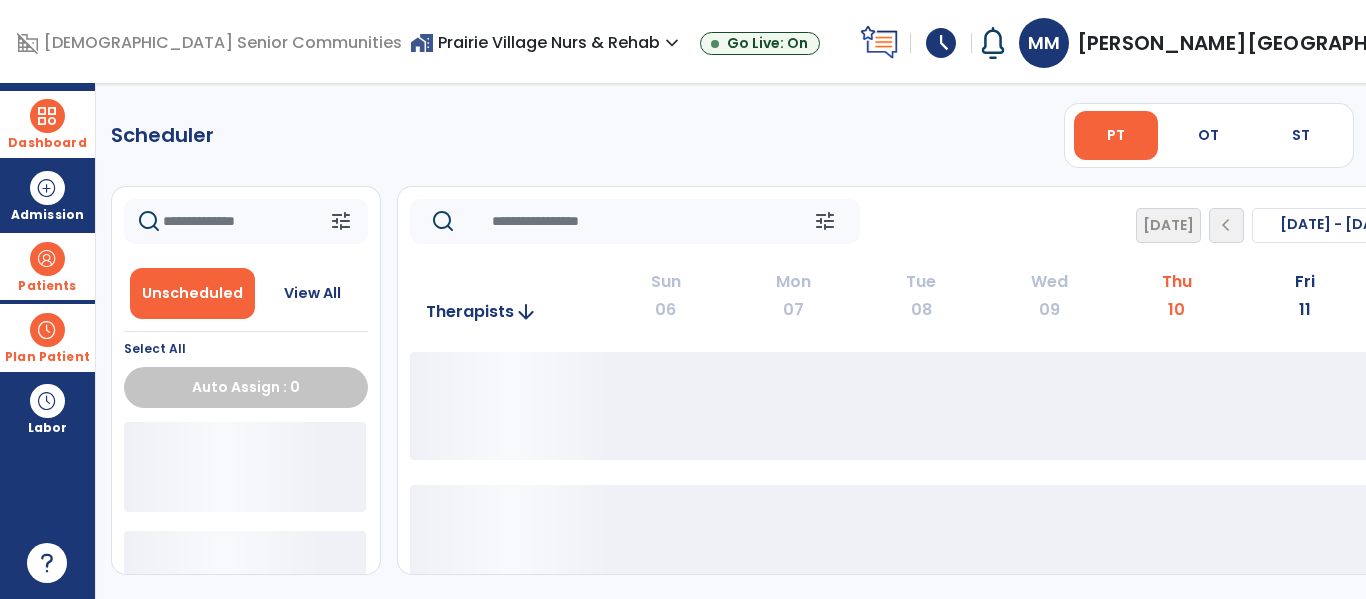 scroll, scrollTop: 0, scrollLeft: 0, axis: both 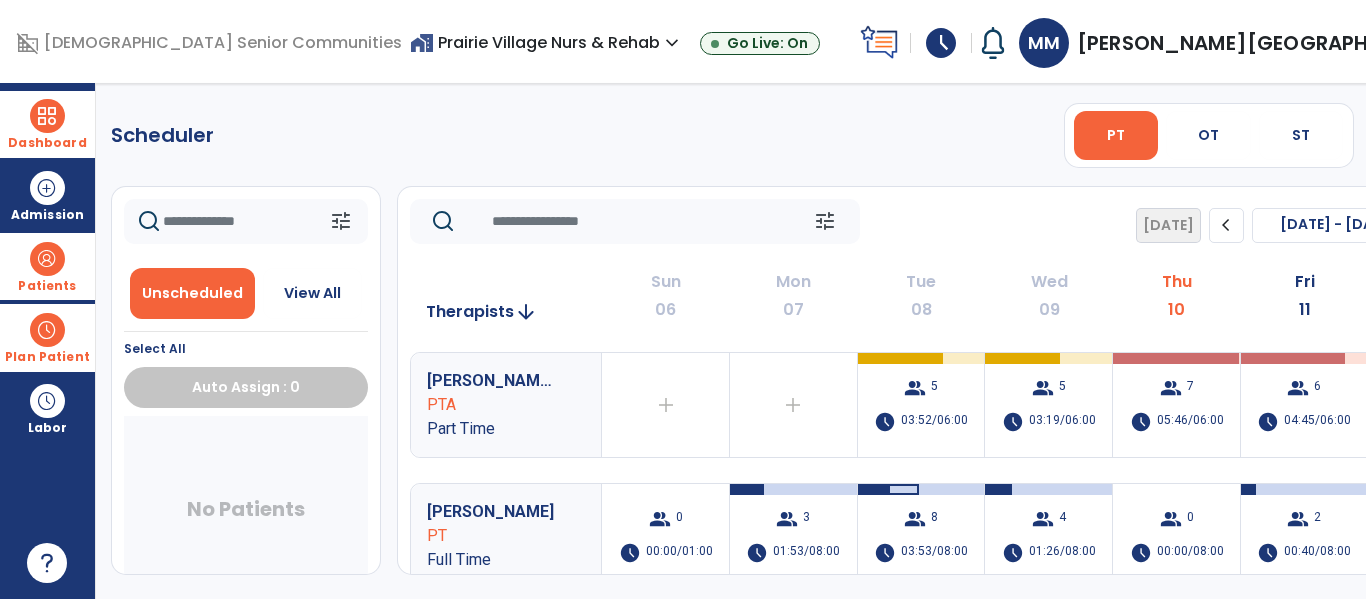 click on "schedule" at bounding box center [941, 43] 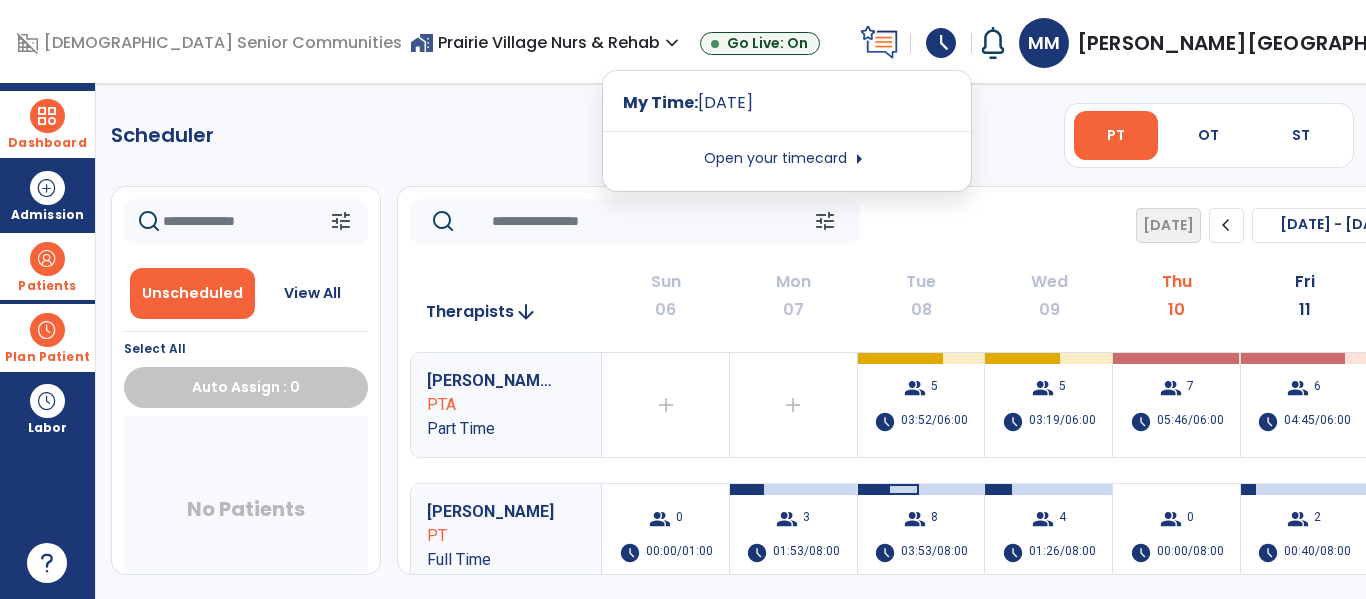 click on "Open your timecard  arrow_right" at bounding box center [787, 159] 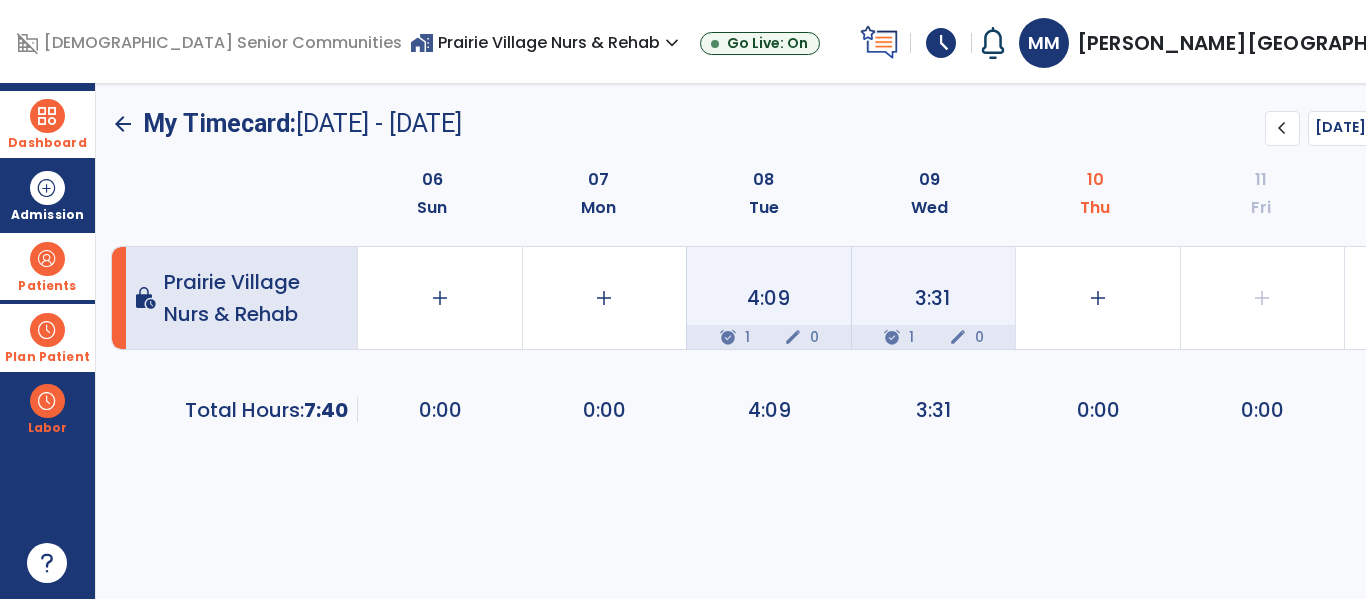 click at bounding box center (47, 116) 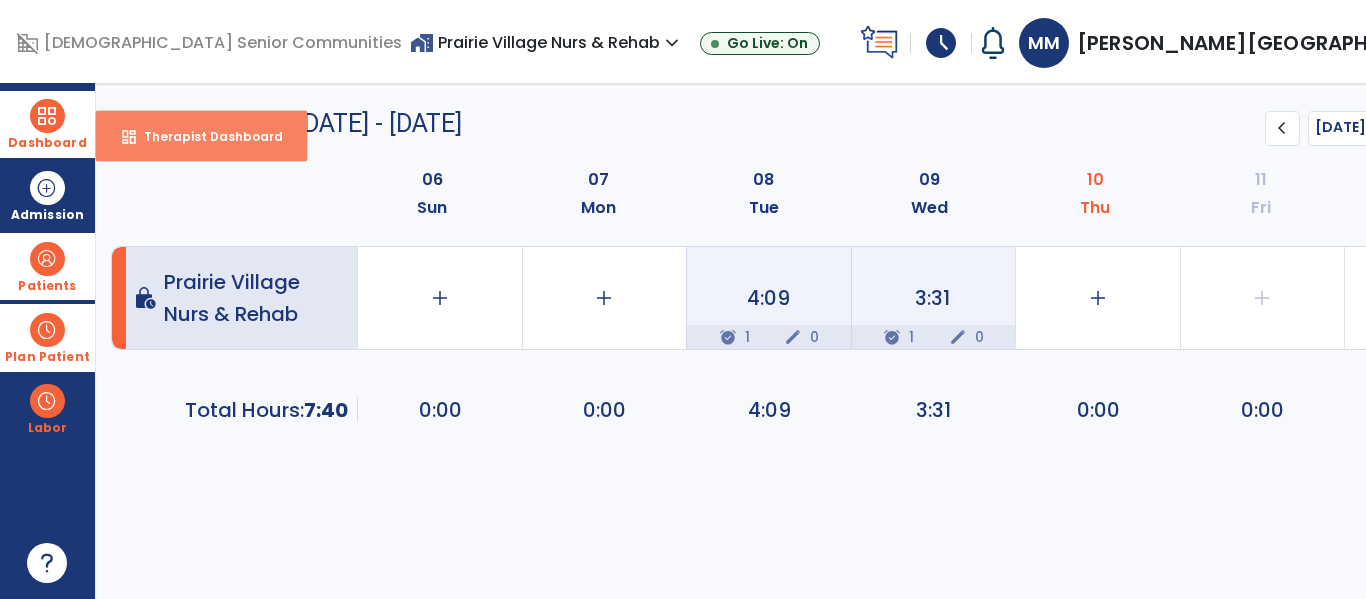 click on "Therapist Dashboard" at bounding box center [205, 136] 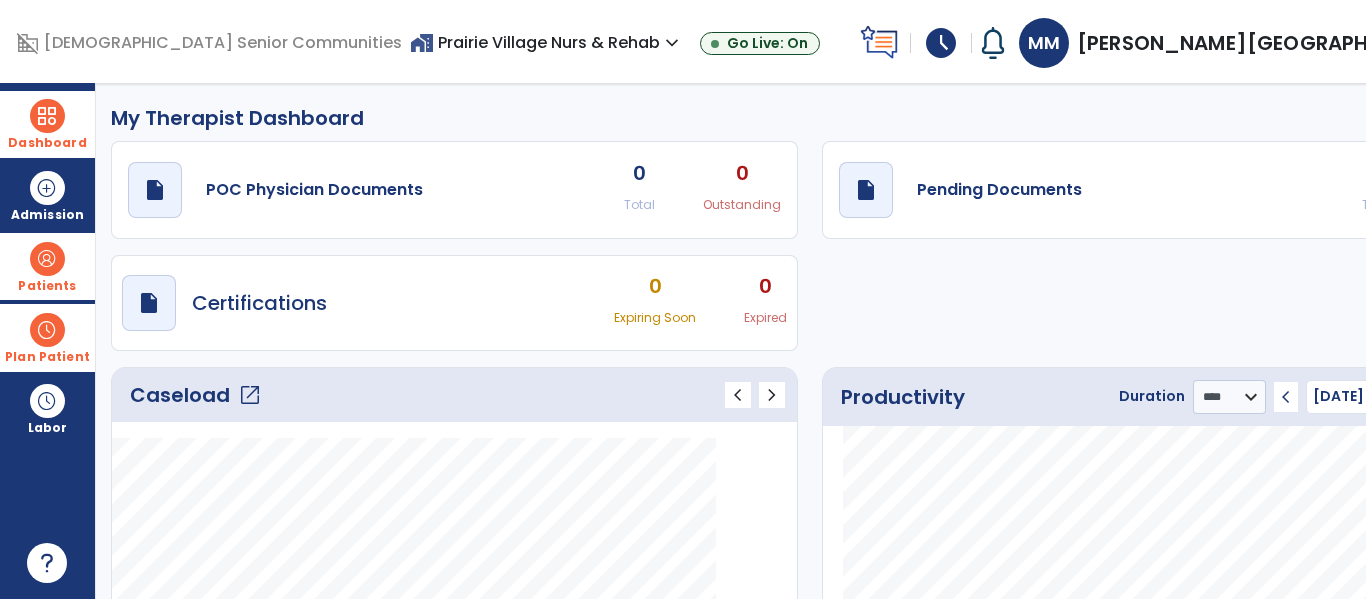 click on "expand_more" at bounding box center [672, 43] 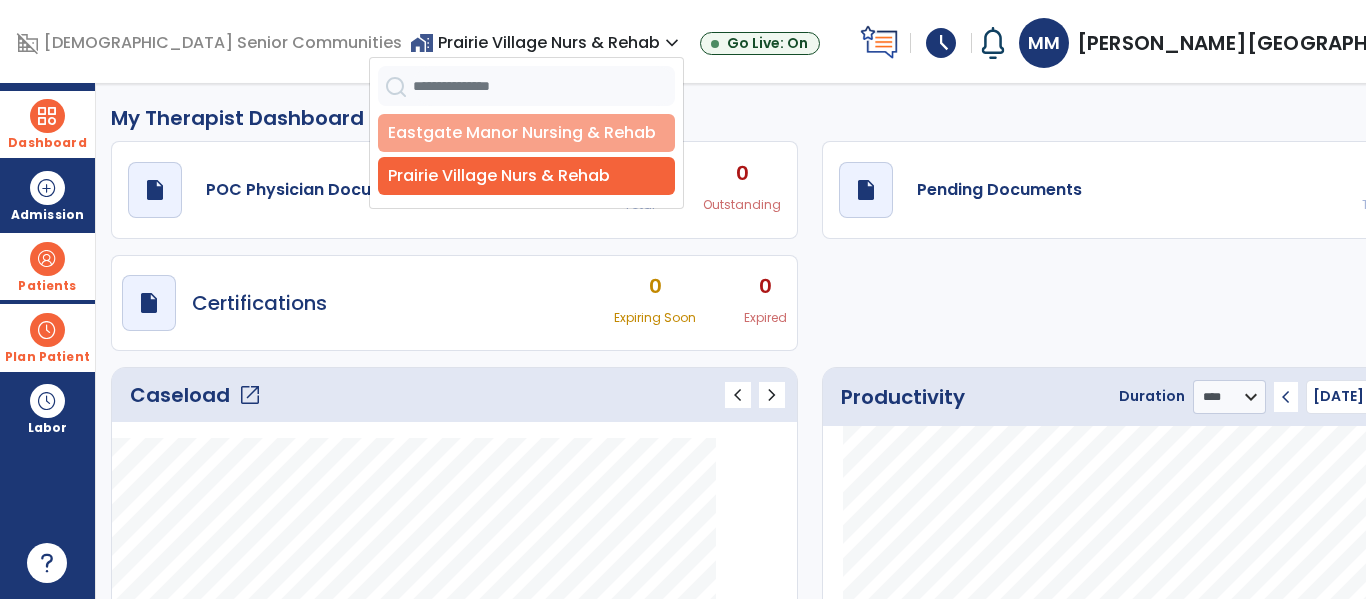 click on "Eastgate Manor Nursing & Rehab" at bounding box center (526, 133) 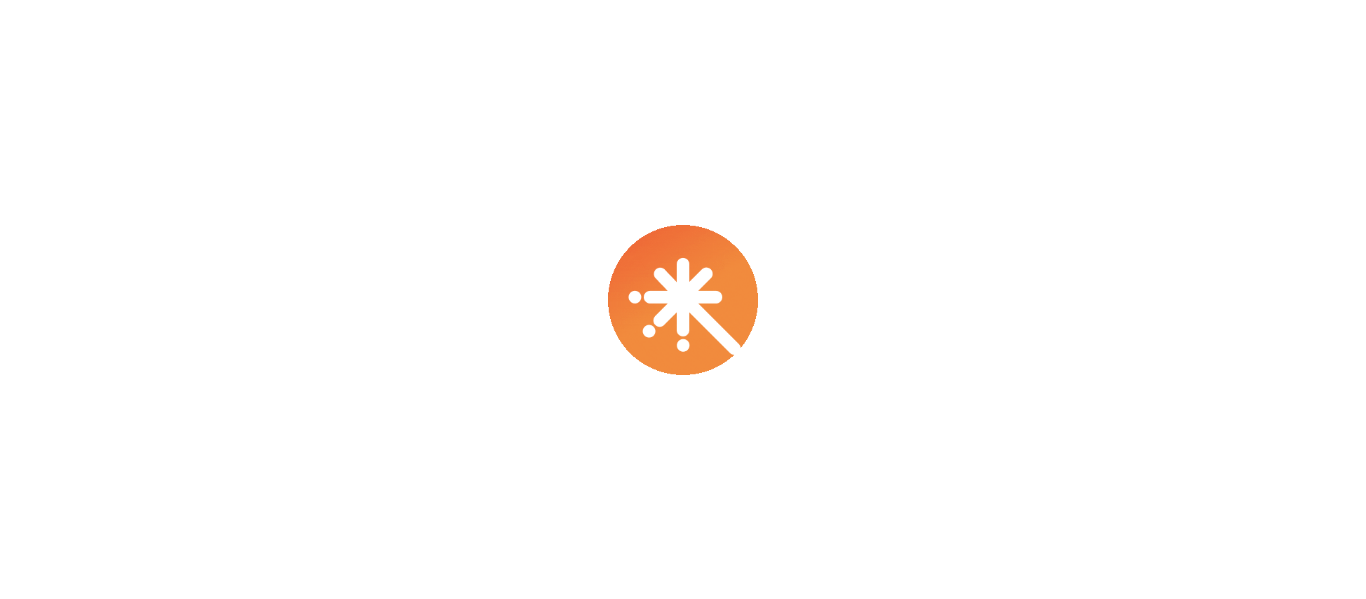 scroll, scrollTop: 0, scrollLeft: 0, axis: both 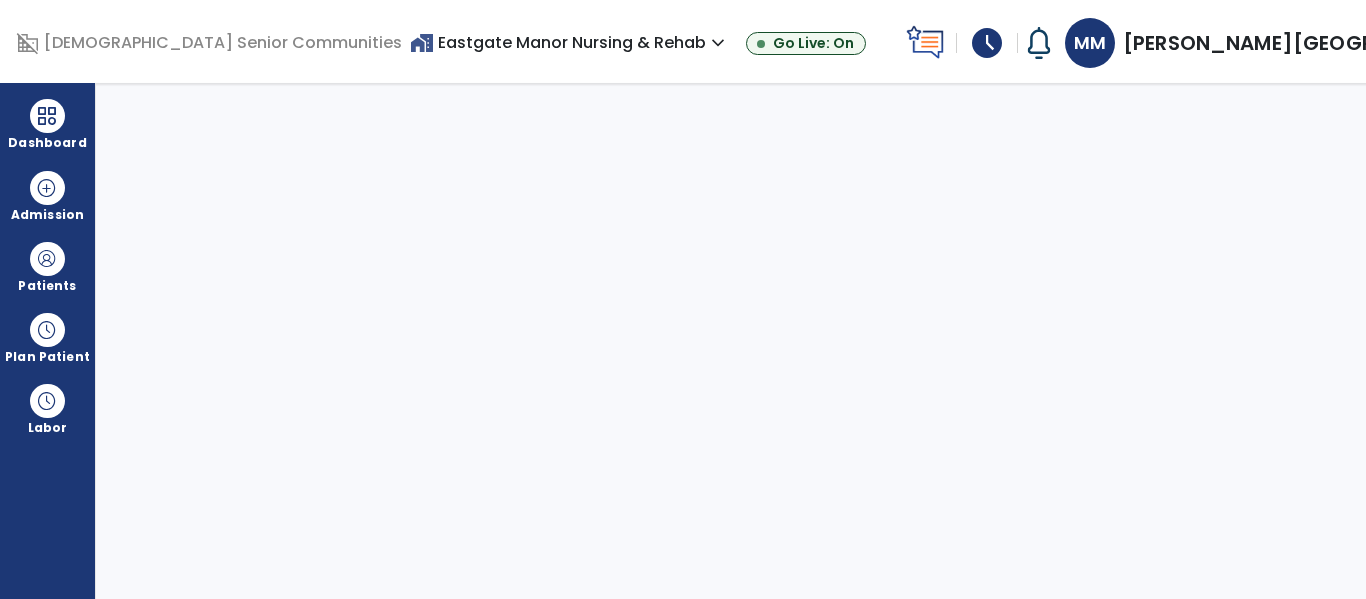 select on "****" 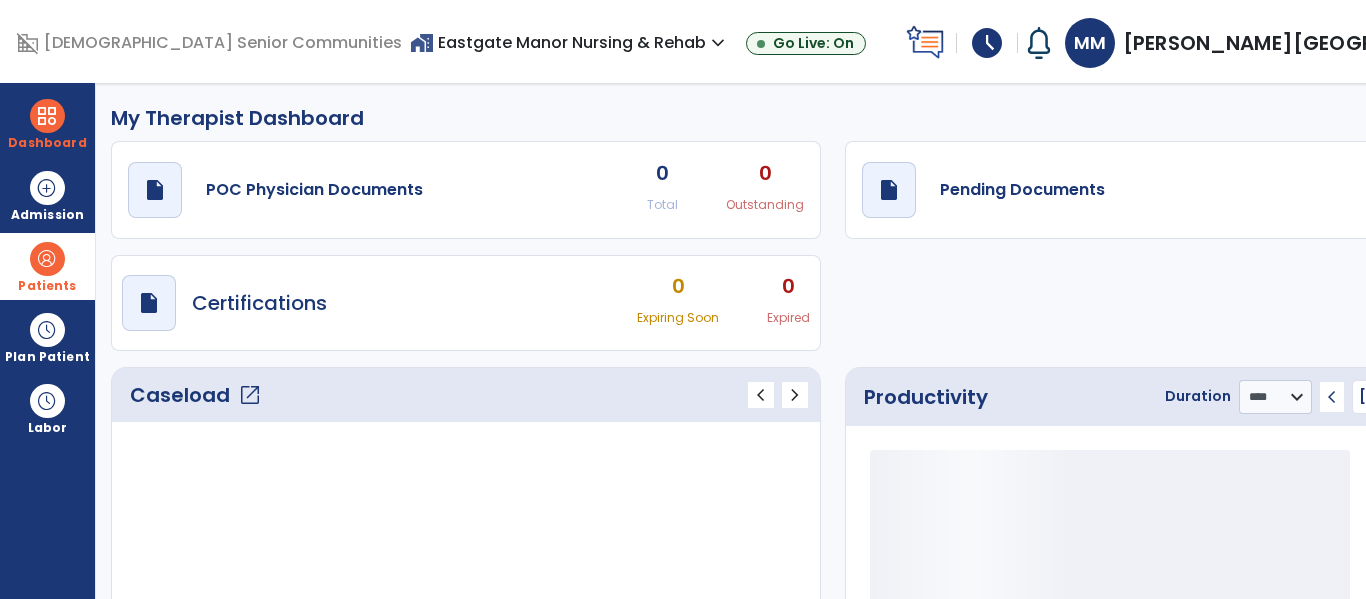 click at bounding box center (47, 259) 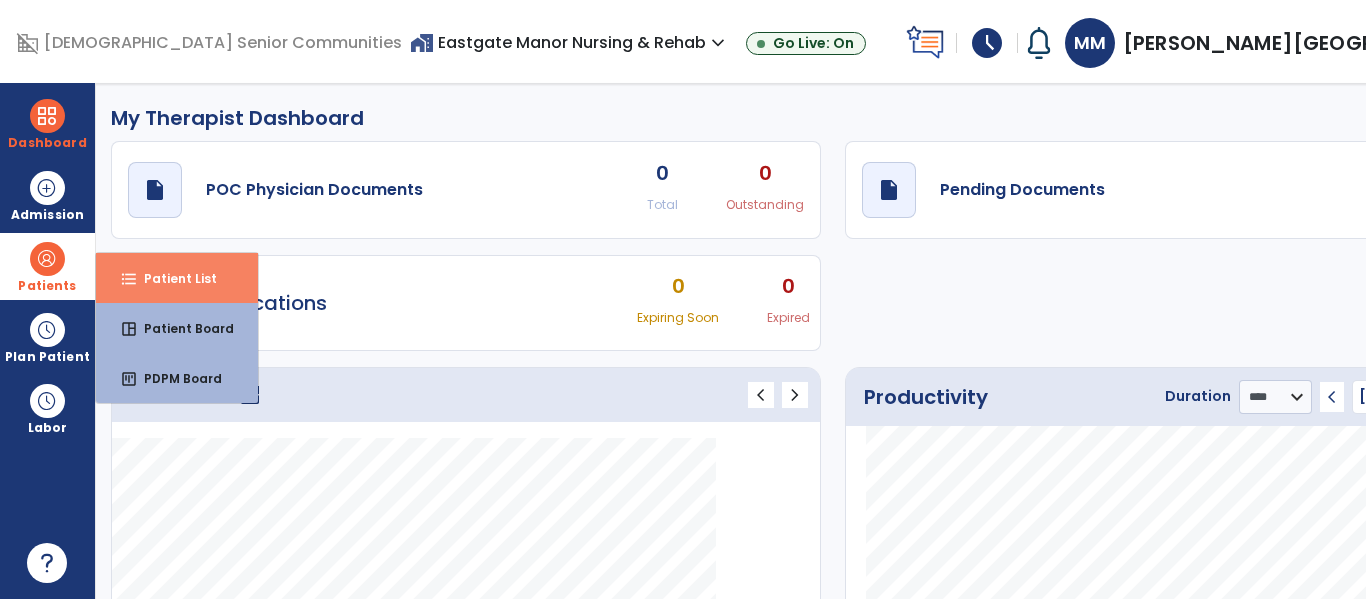 click on "Patient List" at bounding box center (172, 278) 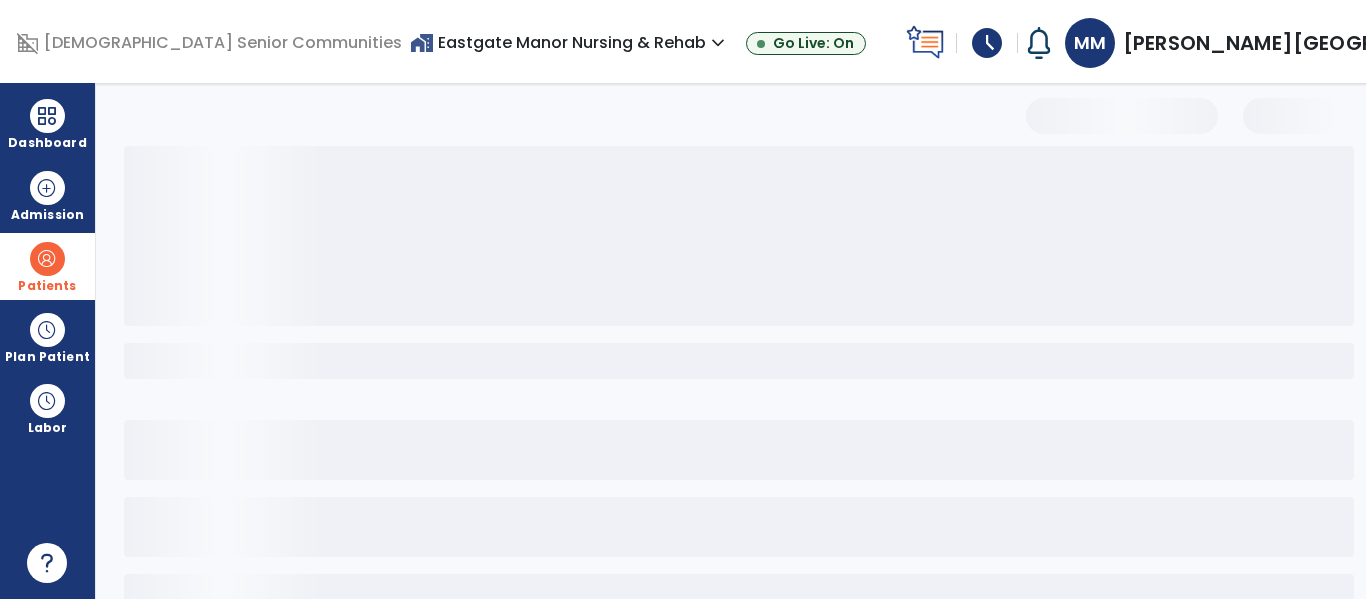 select on "***" 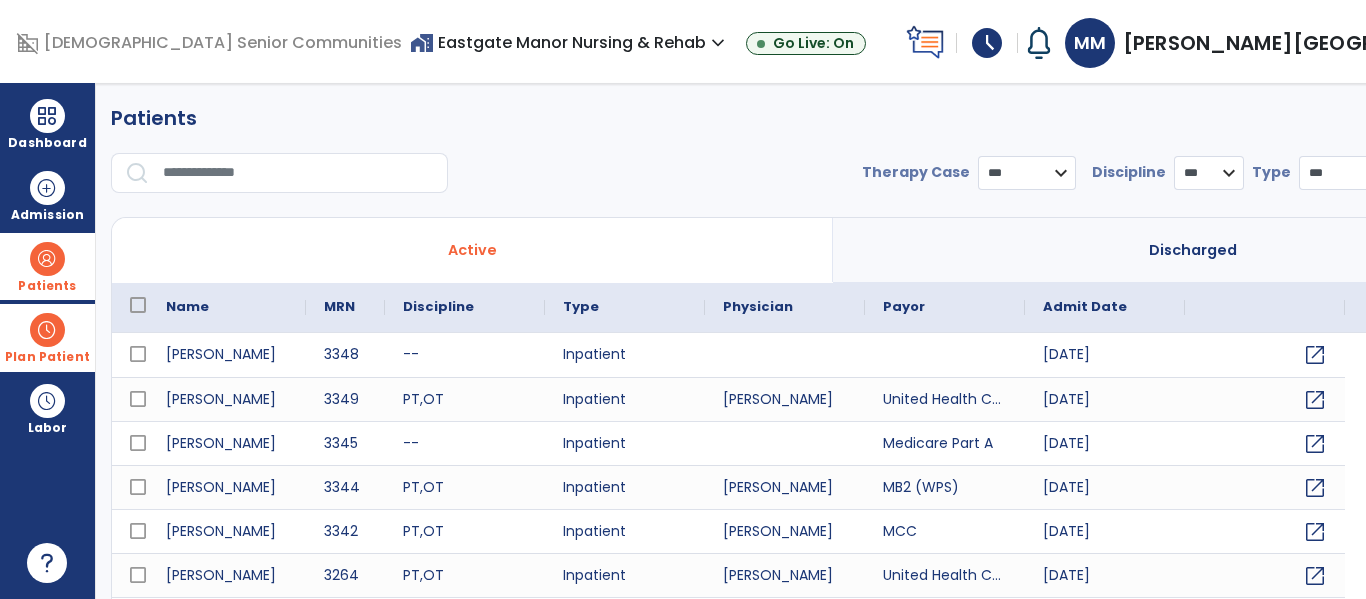 click at bounding box center [47, 330] 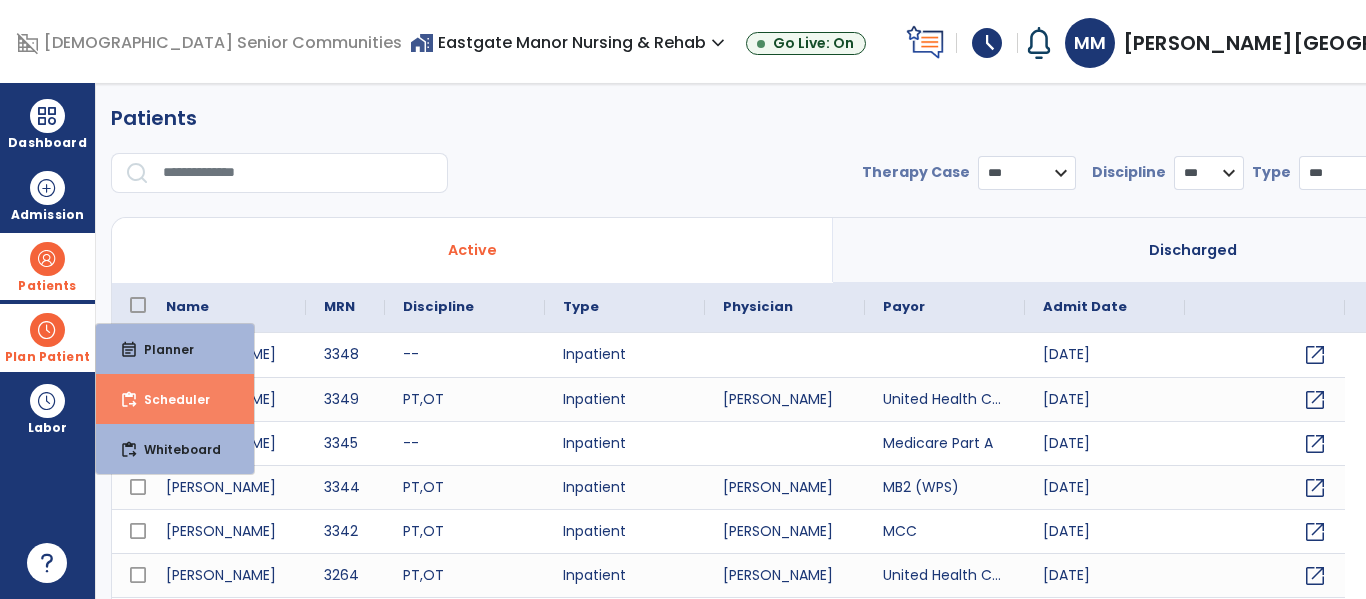 click on "Scheduler" at bounding box center [169, 399] 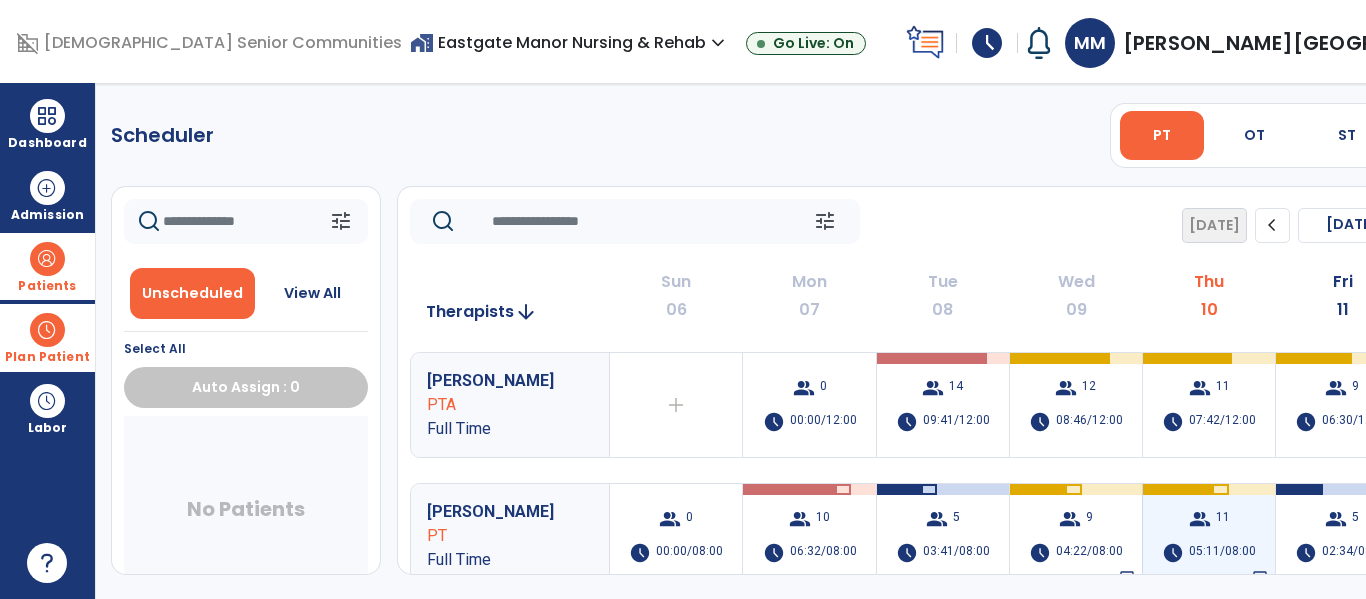 click on "group" at bounding box center (1200, 519) 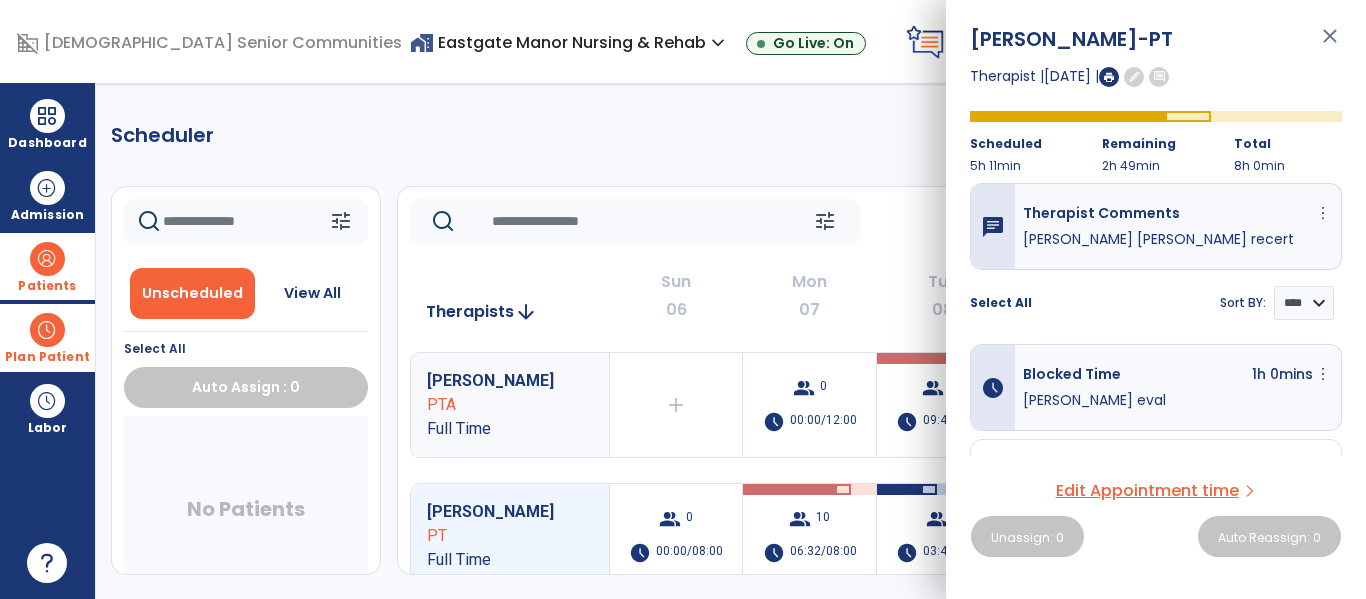 click on "close" at bounding box center [1330, 45] 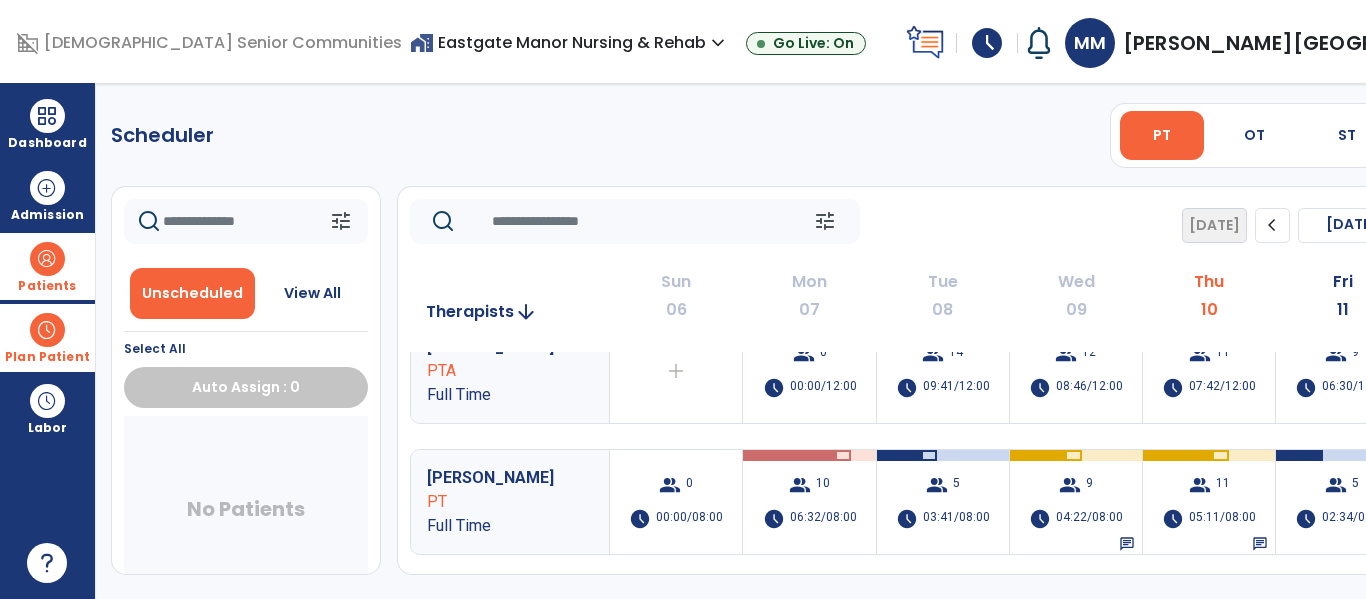 scroll, scrollTop: 0, scrollLeft: 0, axis: both 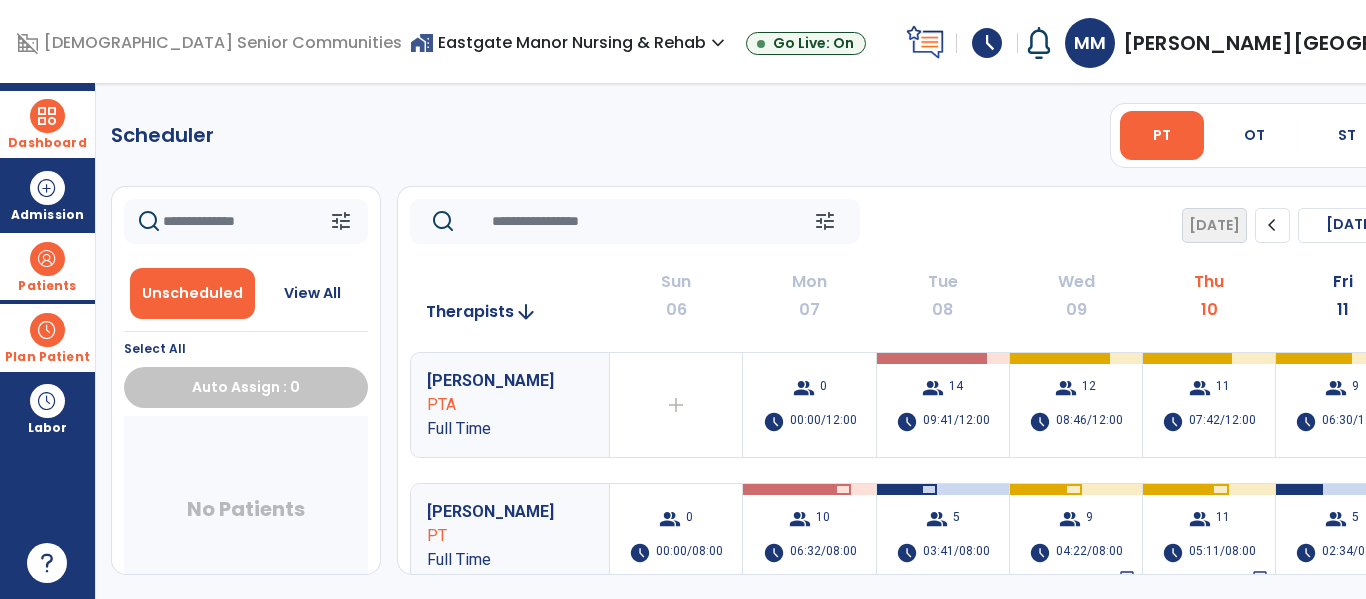 click at bounding box center [47, 116] 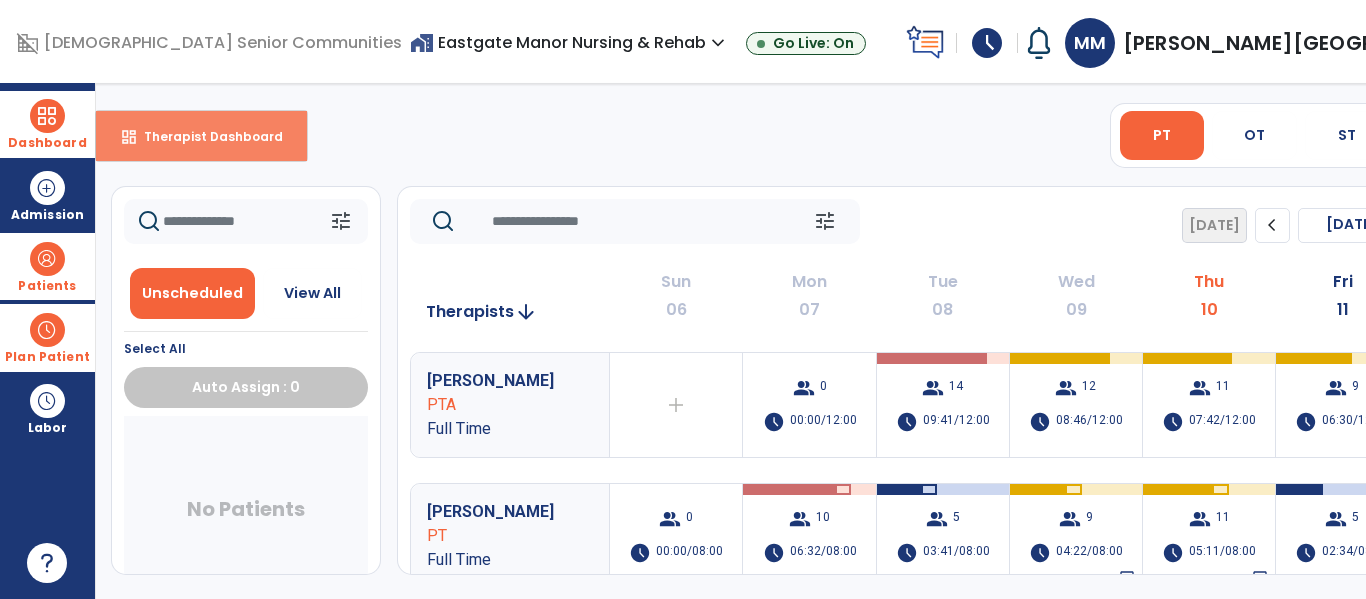 click on "Therapist Dashboard" at bounding box center (205, 136) 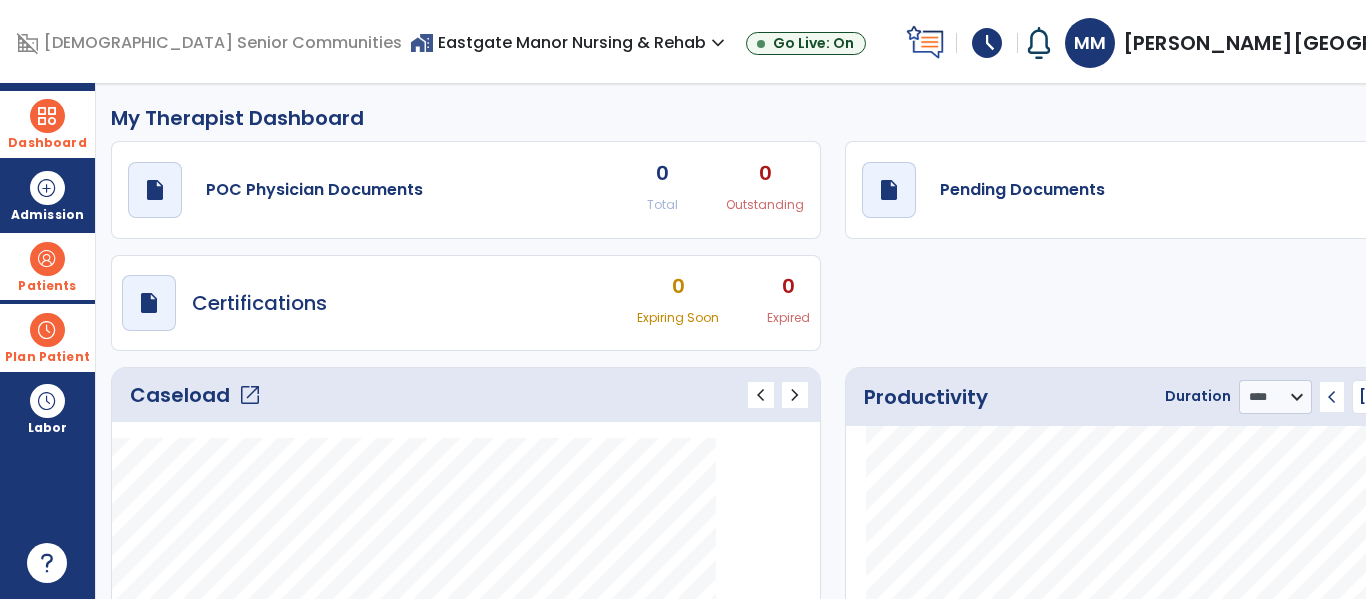 click on "expand_more" at bounding box center (718, 43) 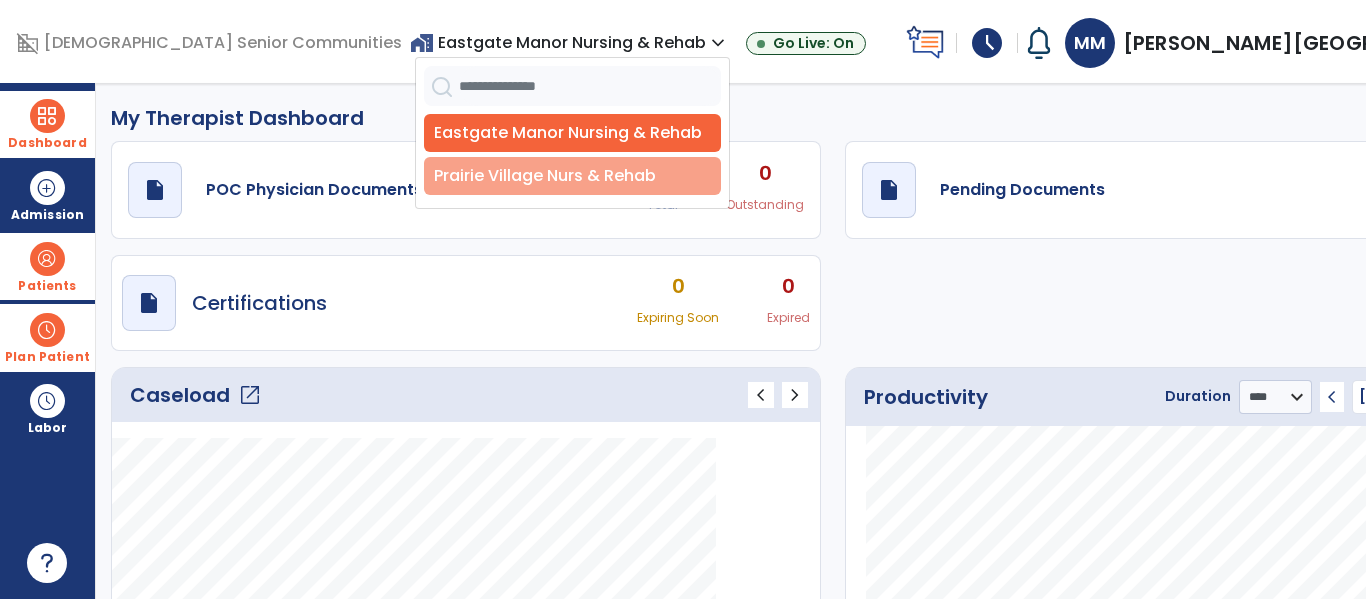 click on "Prairie Village Nurs & Rehab" at bounding box center [572, 176] 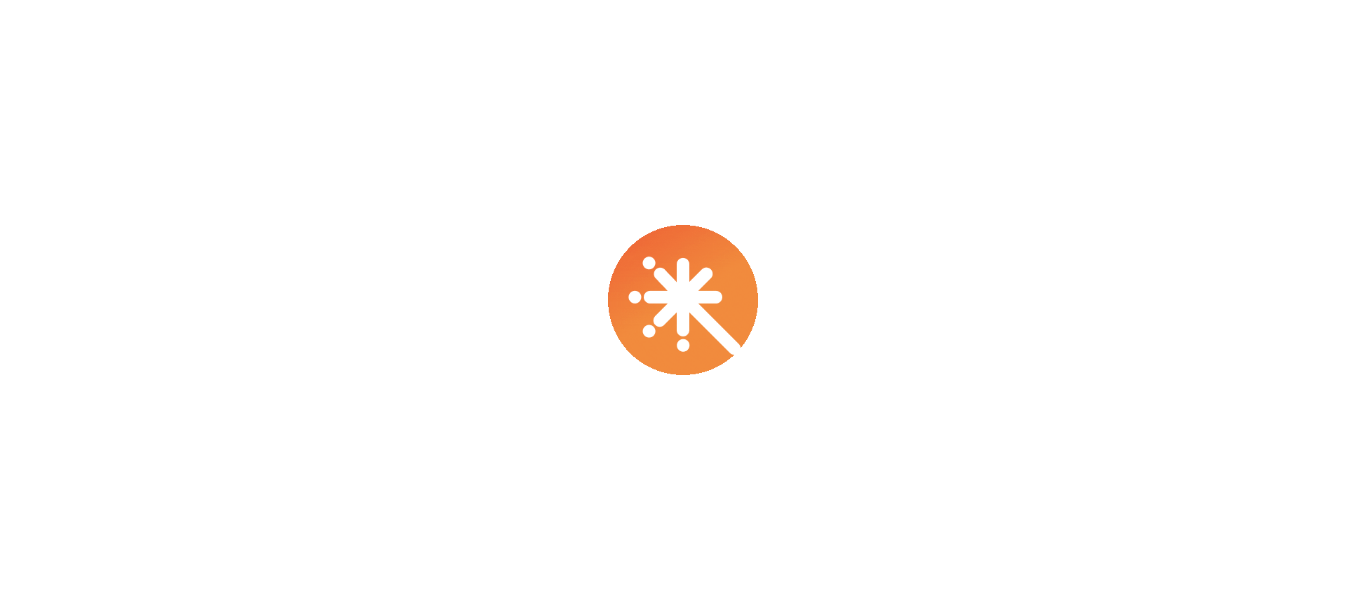 scroll, scrollTop: 0, scrollLeft: 0, axis: both 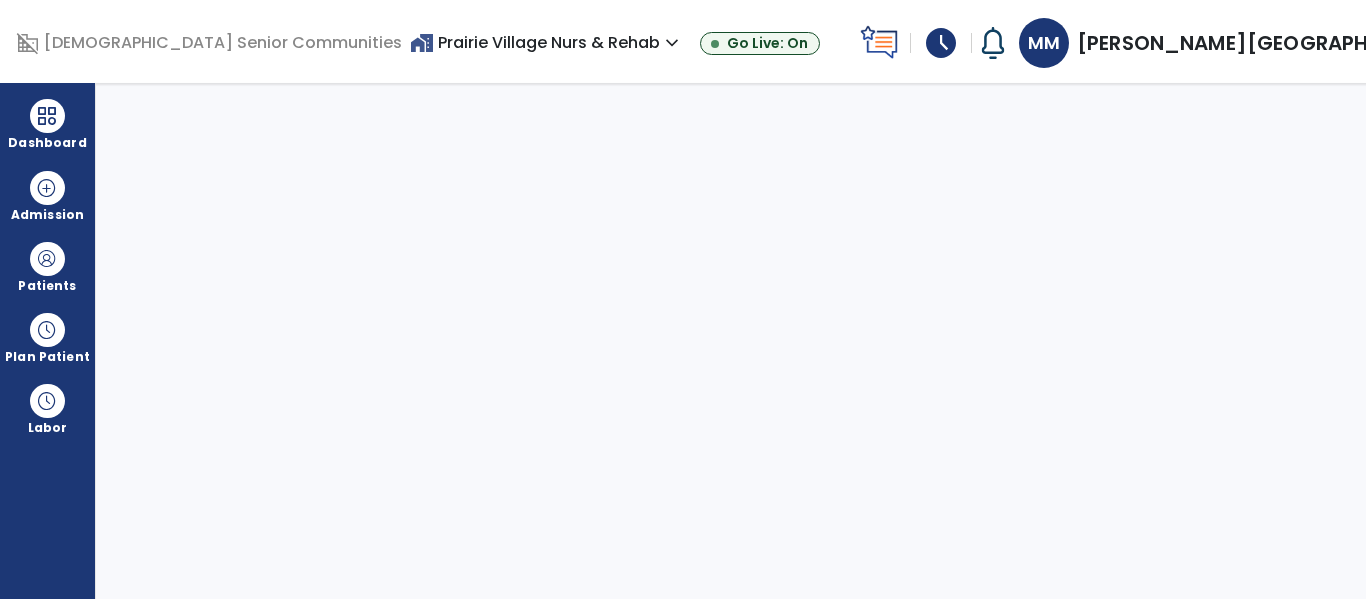 select on "****" 